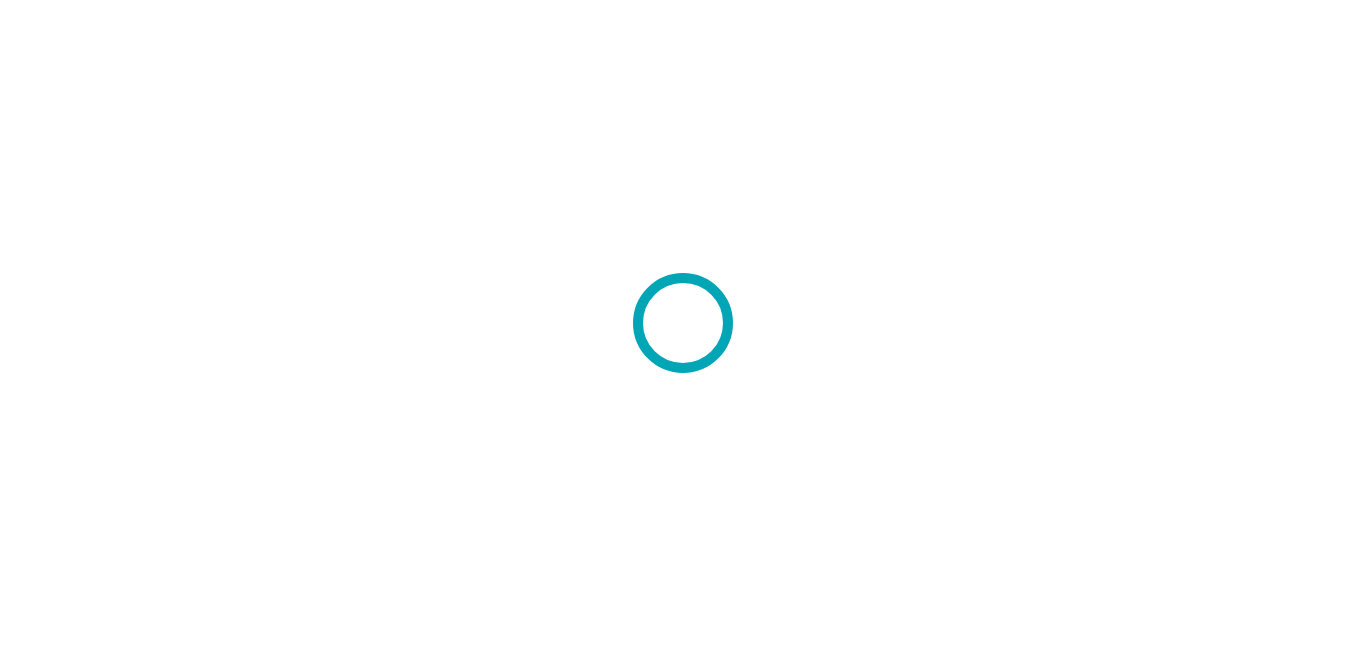 scroll, scrollTop: 0, scrollLeft: 0, axis: both 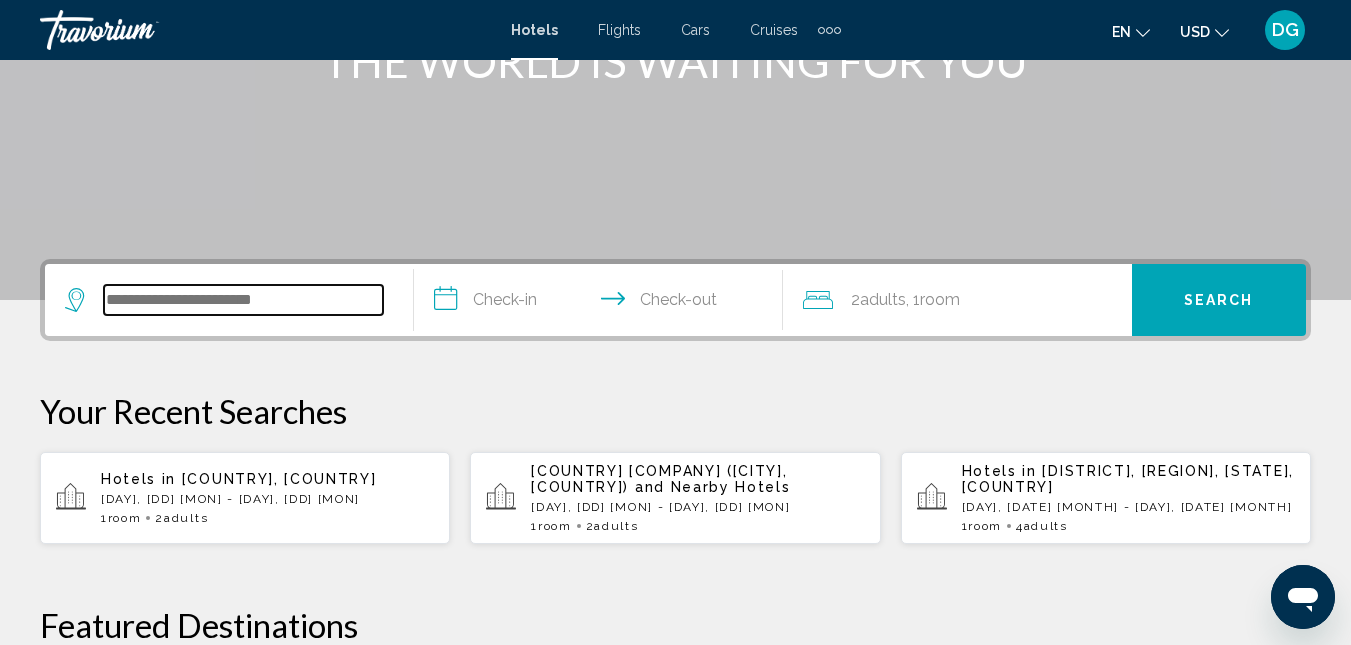 click at bounding box center (243, 300) 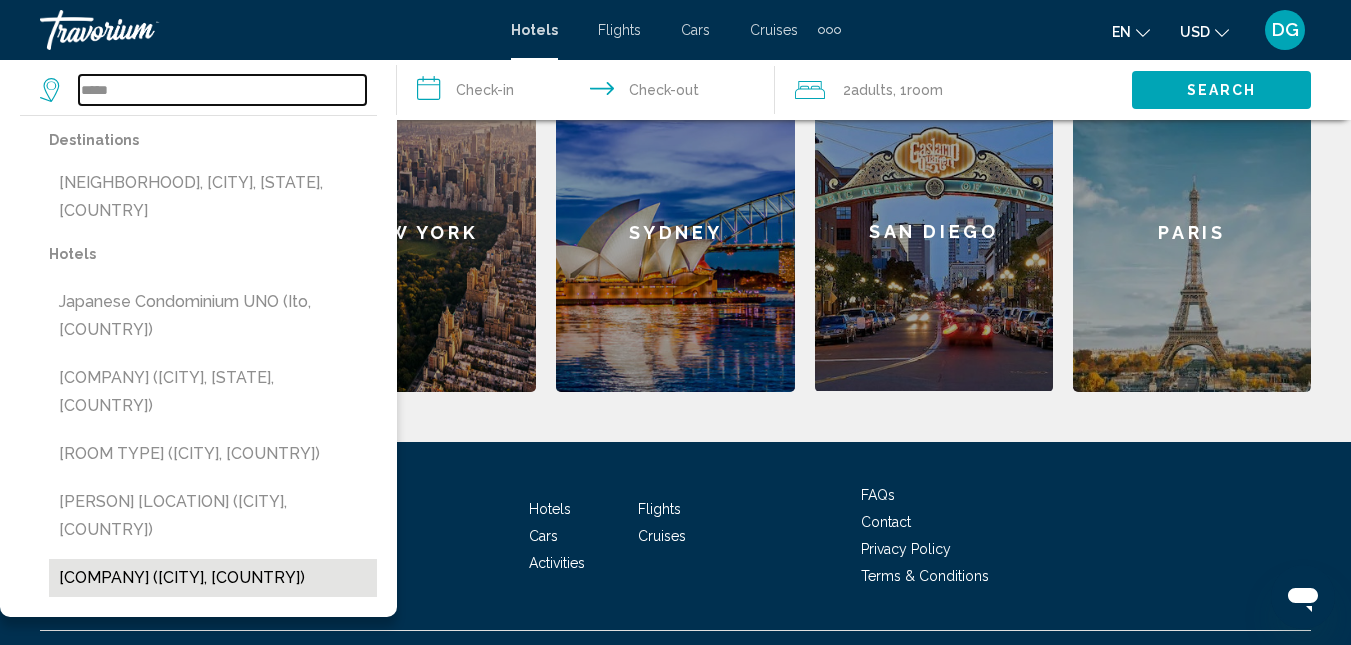 scroll, scrollTop: 894, scrollLeft: 0, axis: vertical 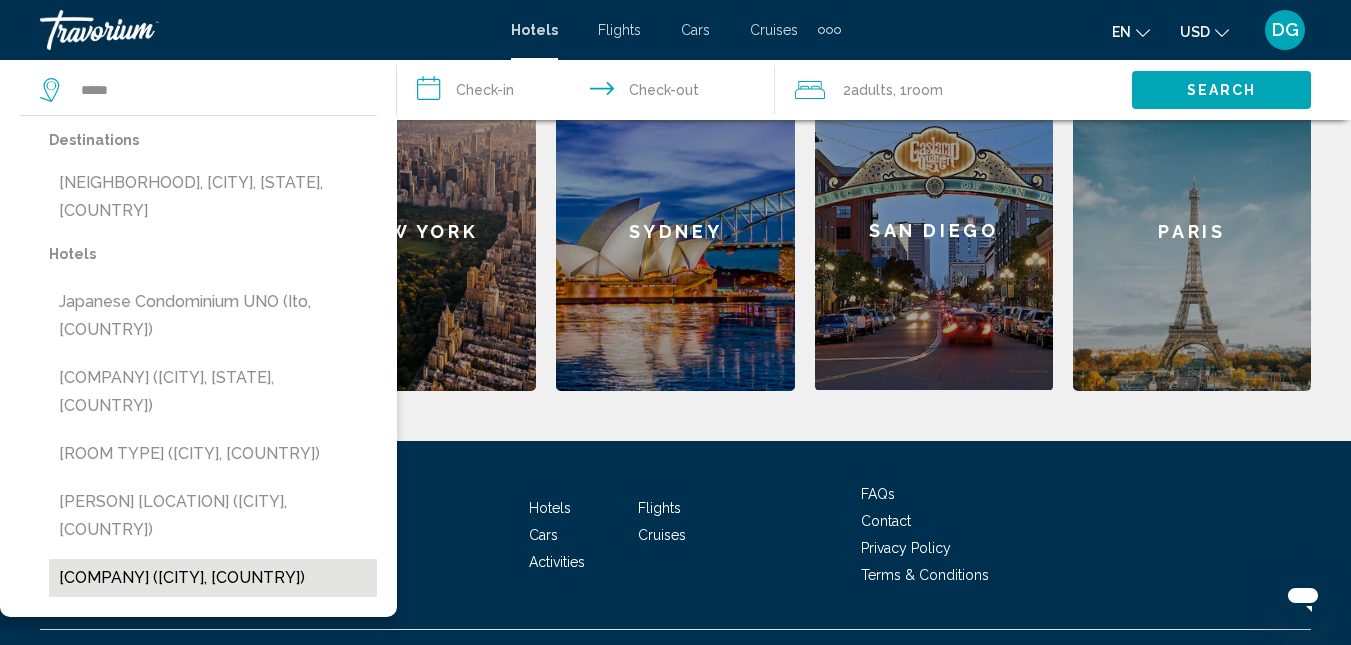 click on "[COMPANY] ([CITY], [COUNTRY])" at bounding box center [213, 578] 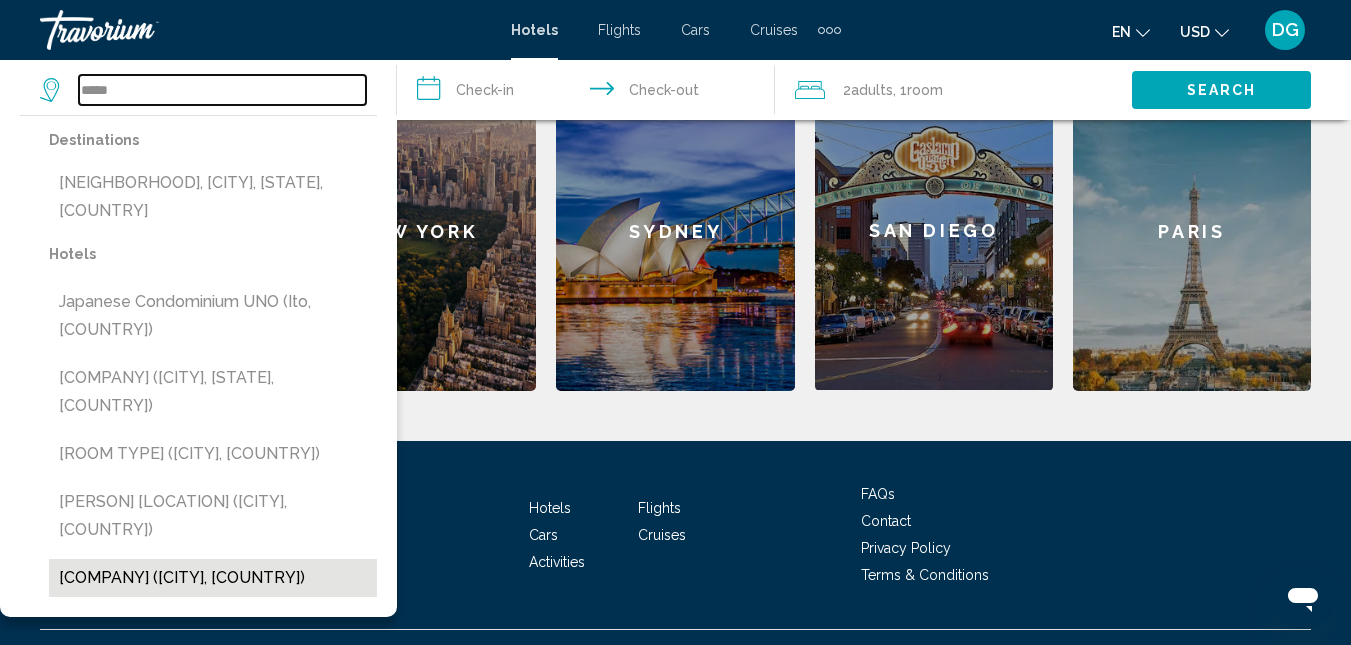 type on "**********" 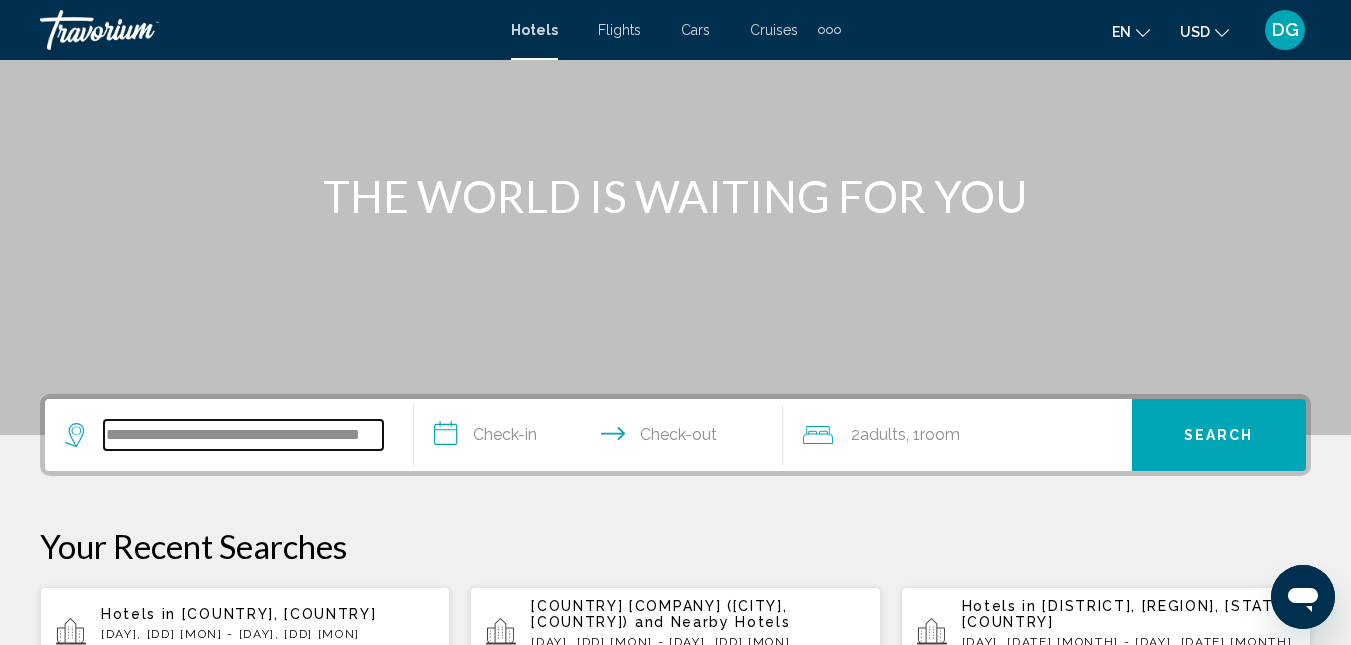 scroll, scrollTop: 135, scrollLeft: 0, axis: vertical 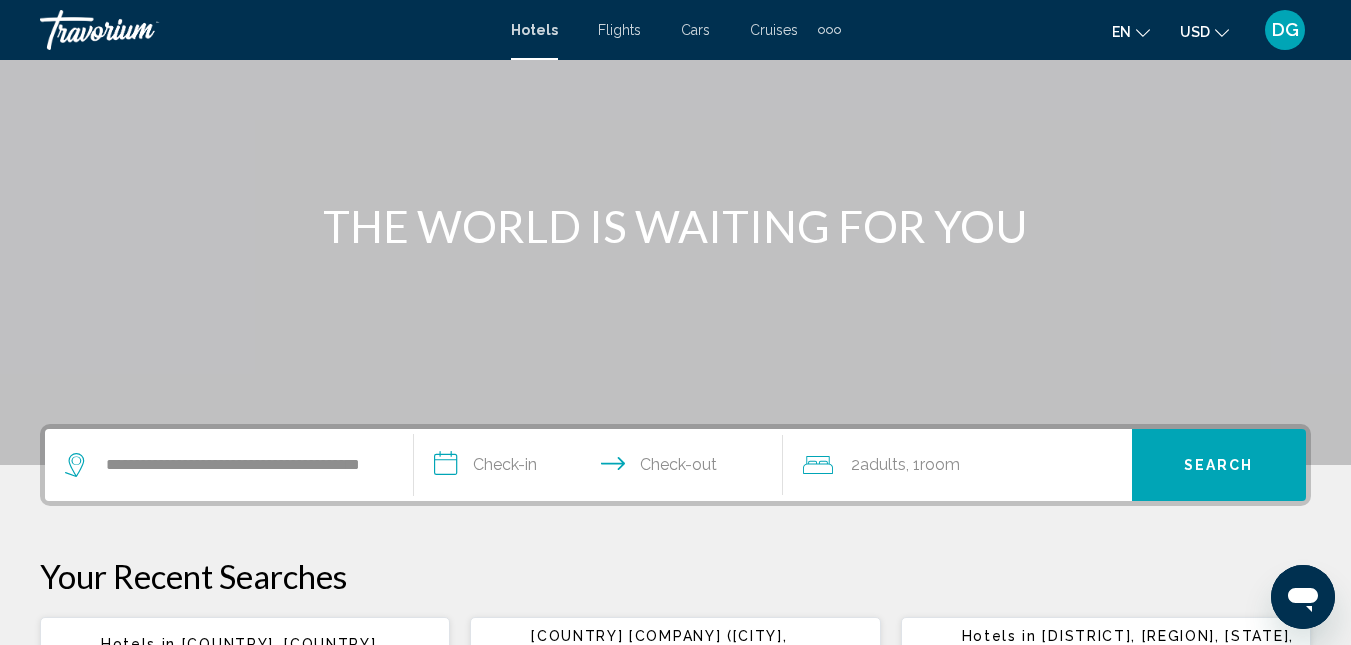 click on "**********" at bounding box center [602, 468] 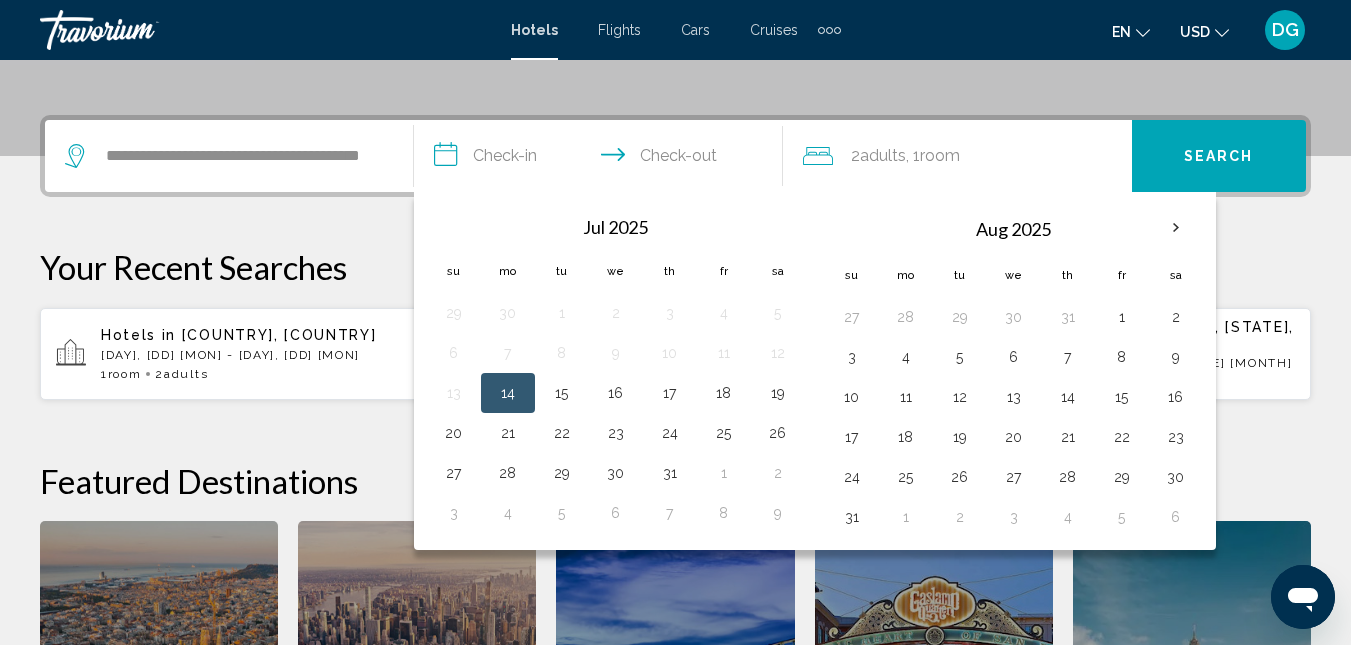 scroll, scrollTop: 494, scrollLeft: 0, axis: vertical 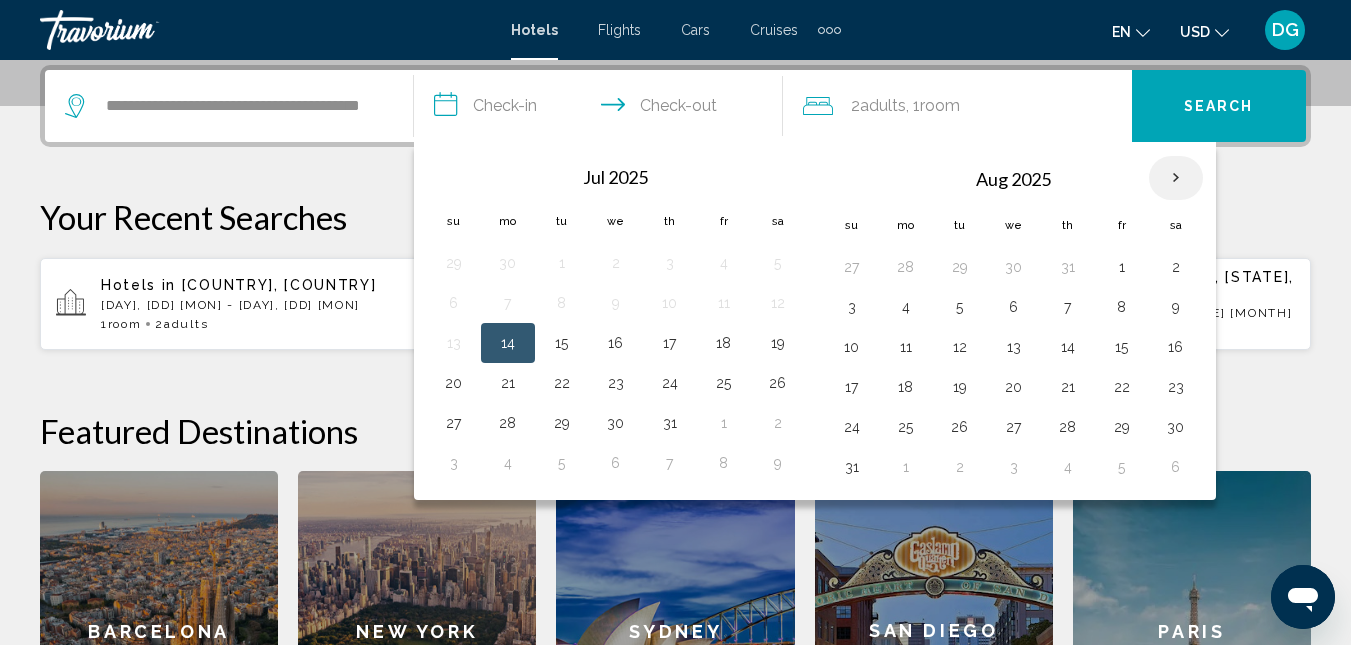 click at bounding box center [1176, 178] 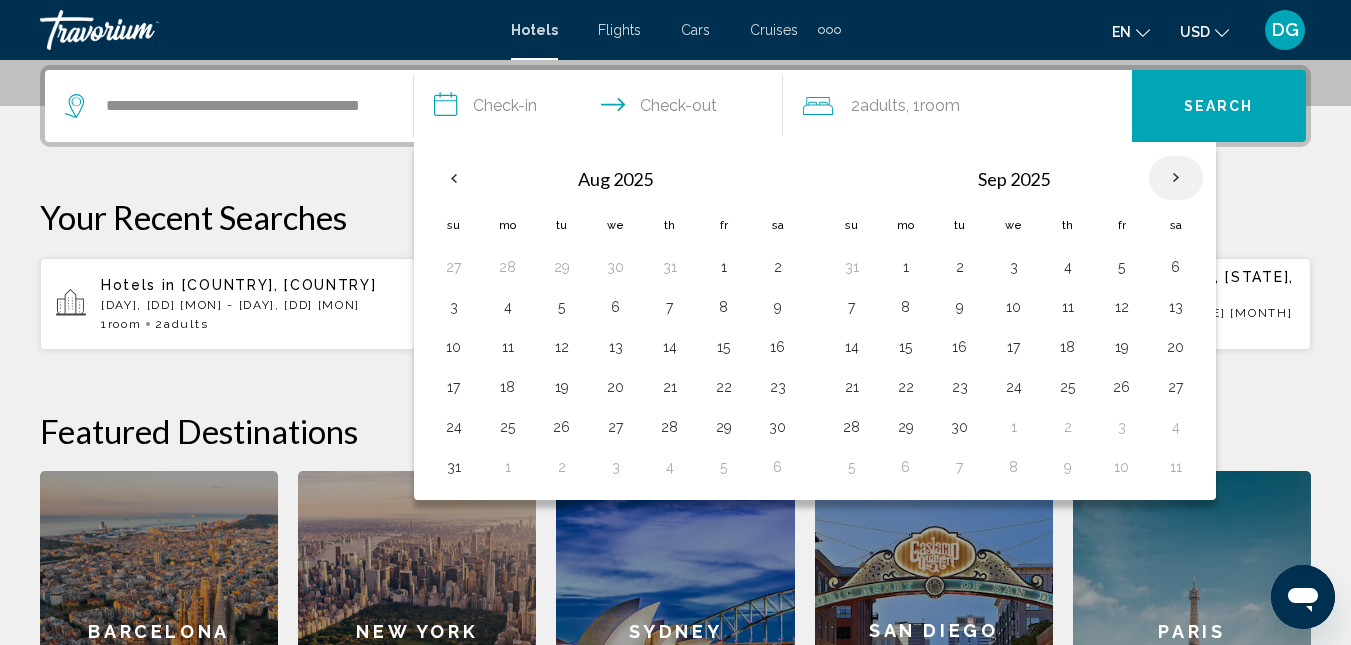 click at bounding box center (1176, 178) 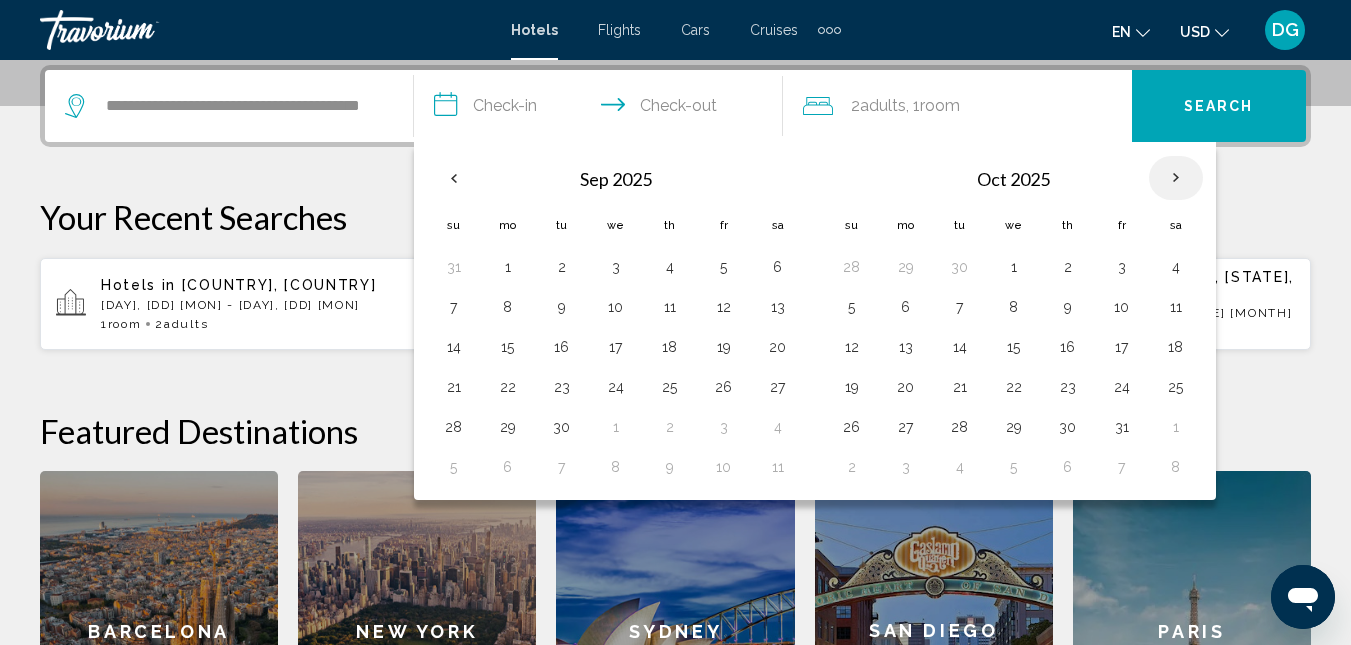 click at bounding box center [1176, 178] 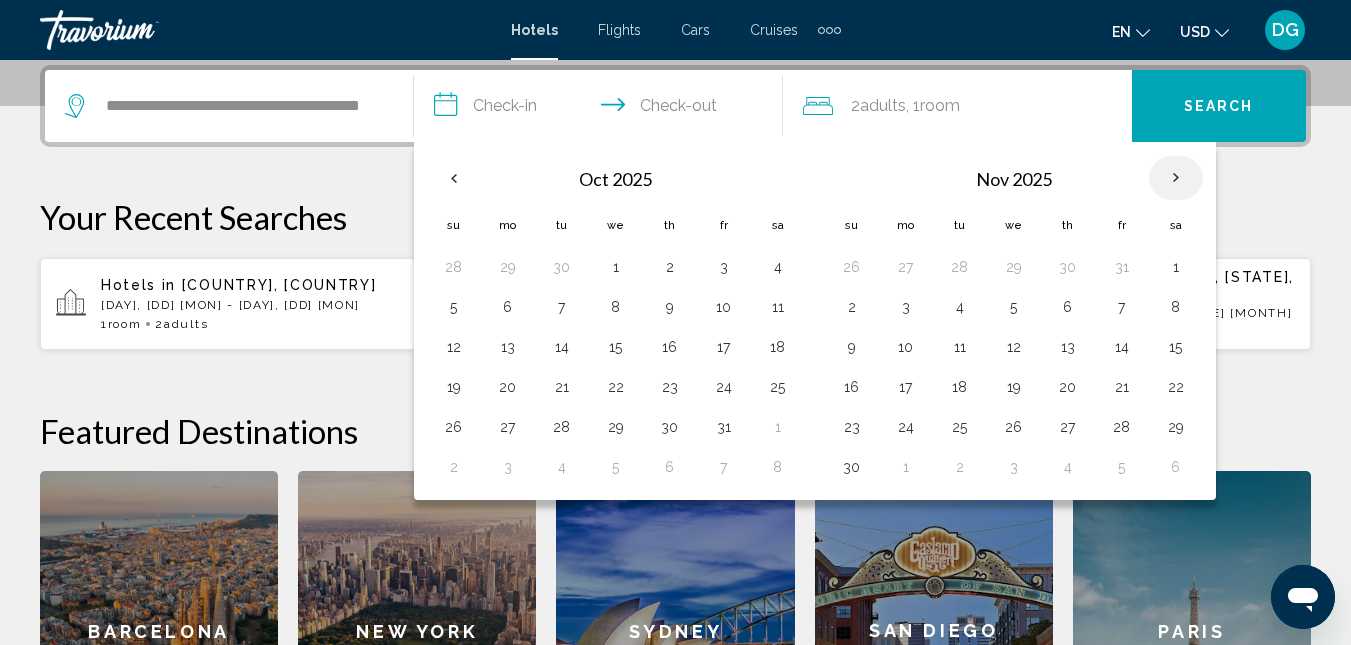 click at bounding box center [1176, 178] 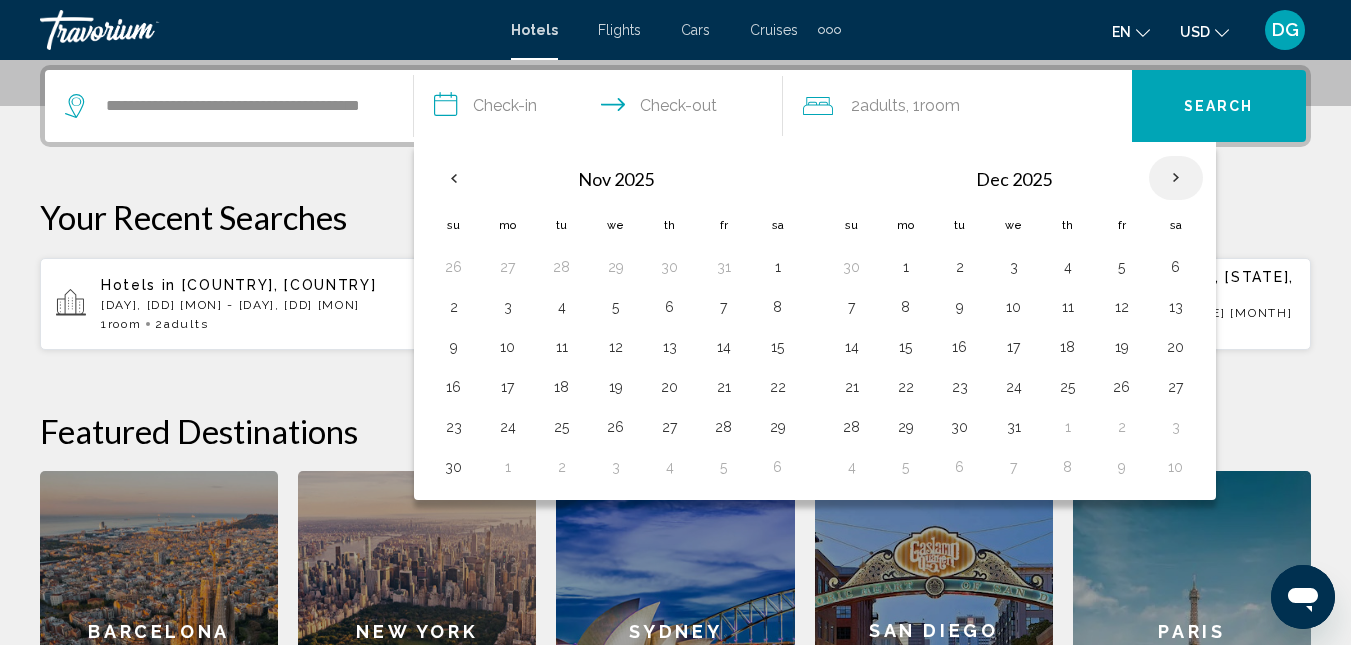click at bounding box center [1176, 178] 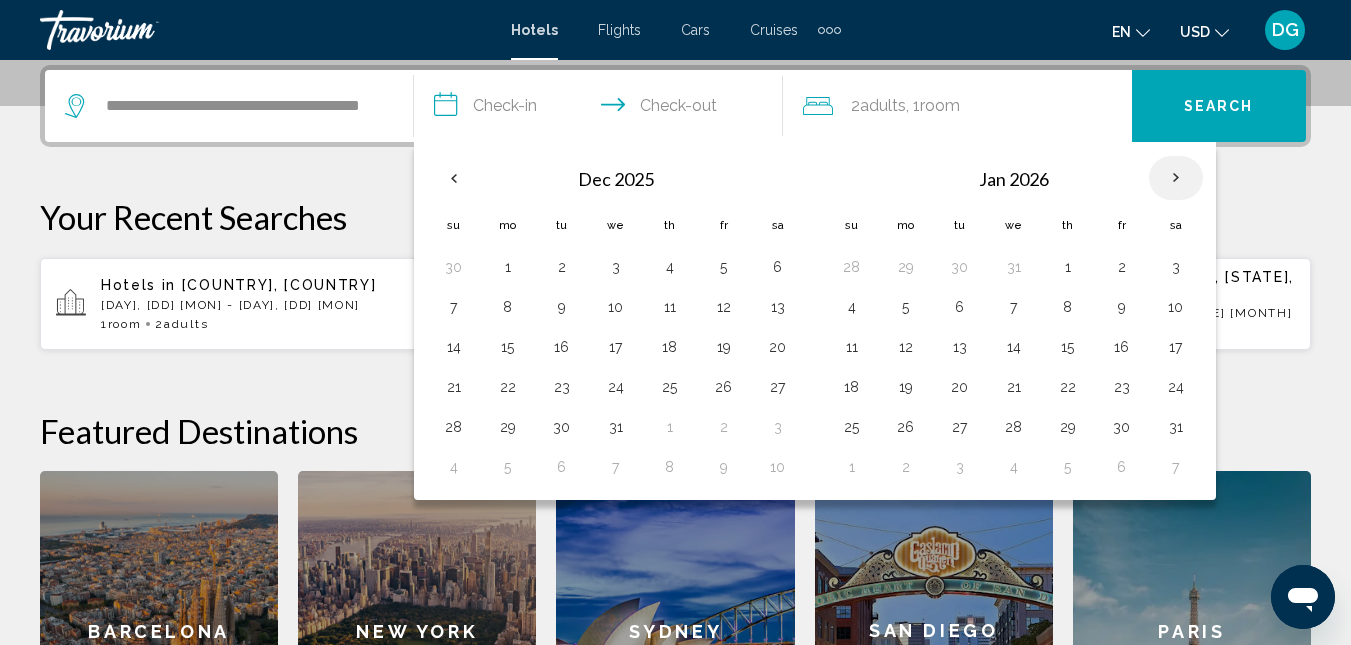 click at bounding box center (1176, 178) 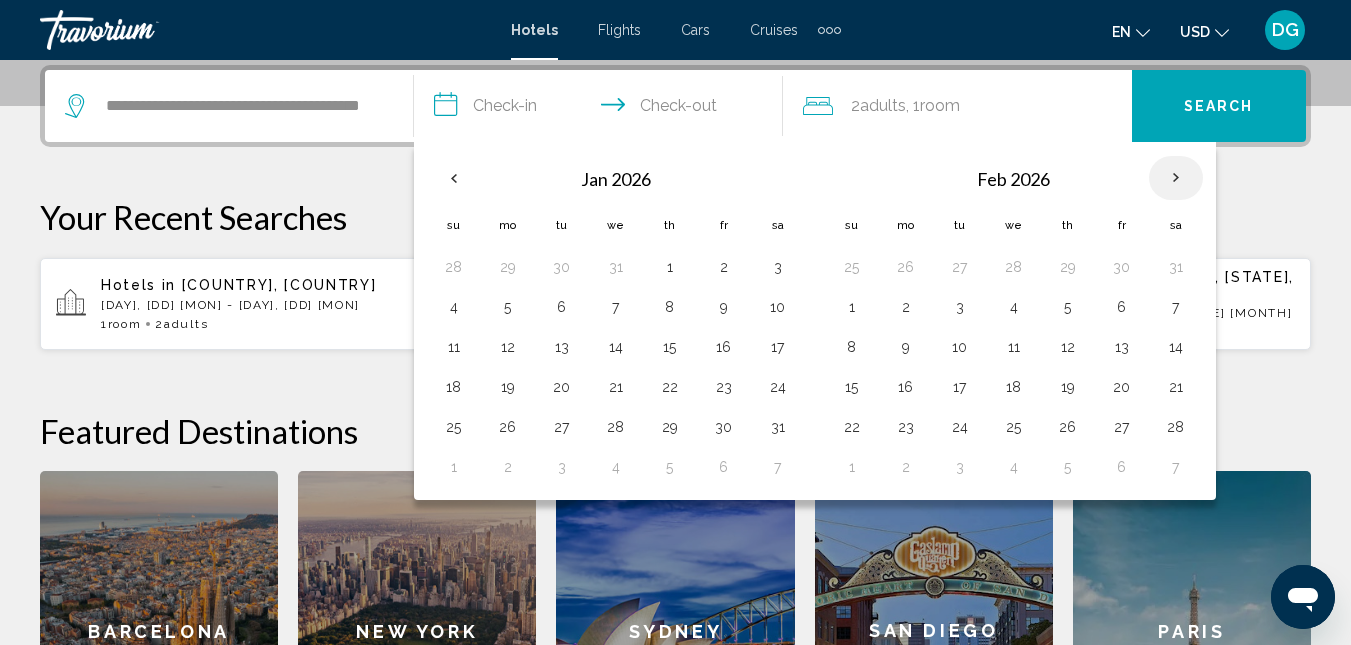 click at bounding box center [1176, 178] 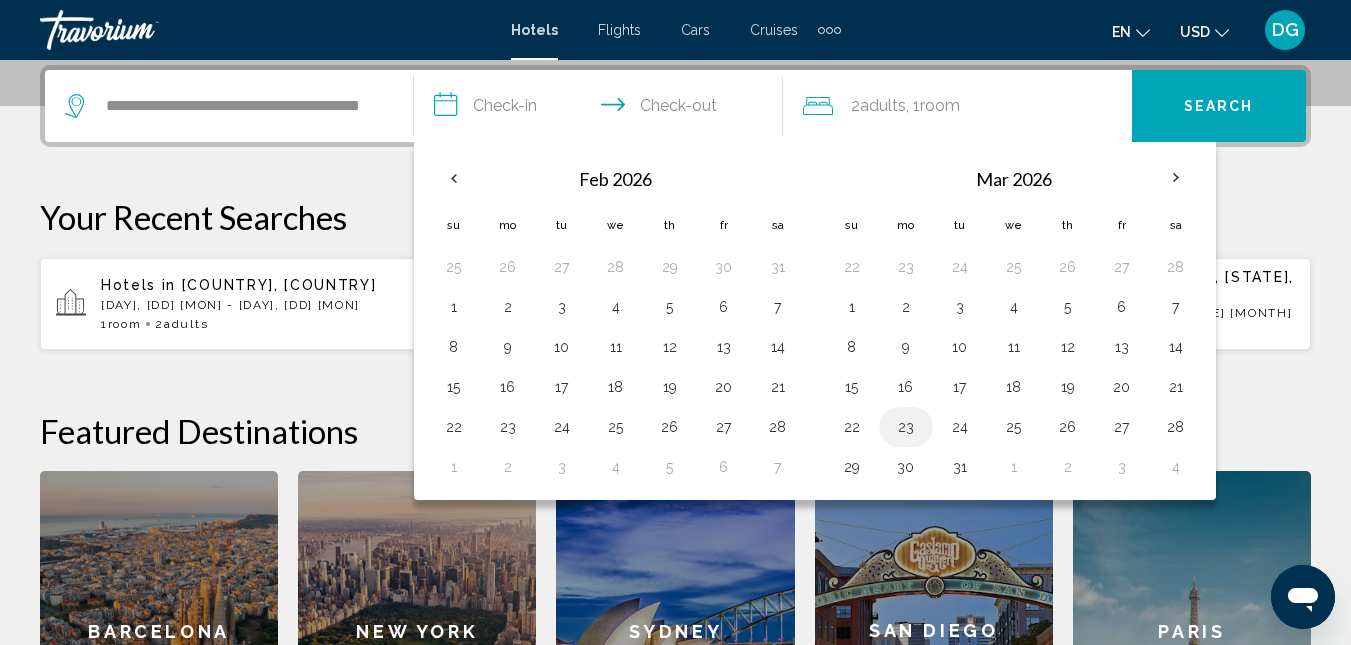 click on "23" at bounding box center [906, 427] 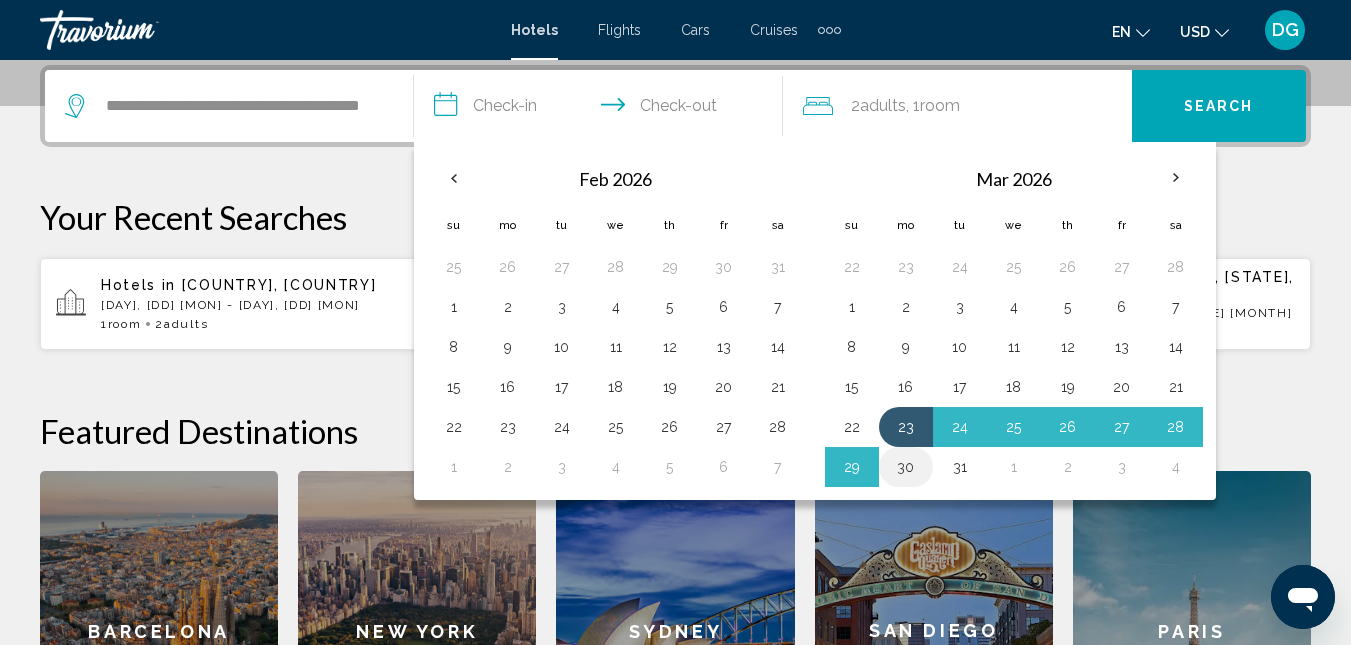 click on "30" at bounding box center [906, 467] 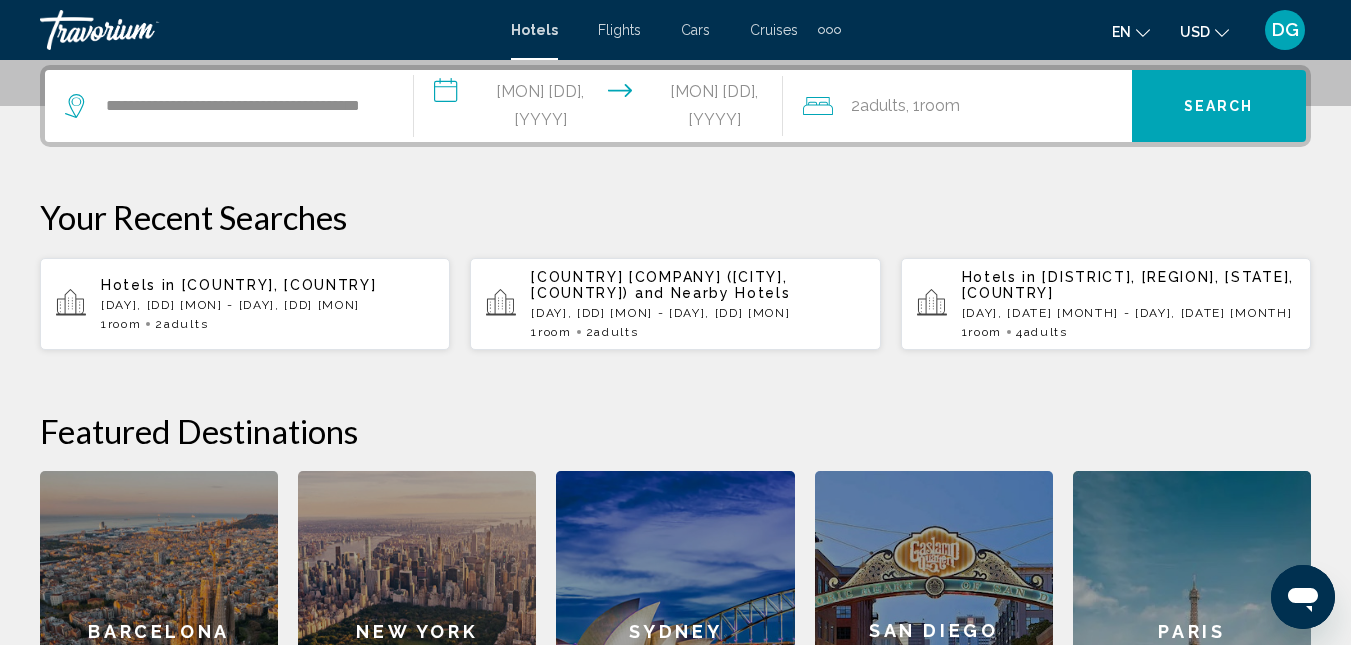 click on ", 1  Room rooms" 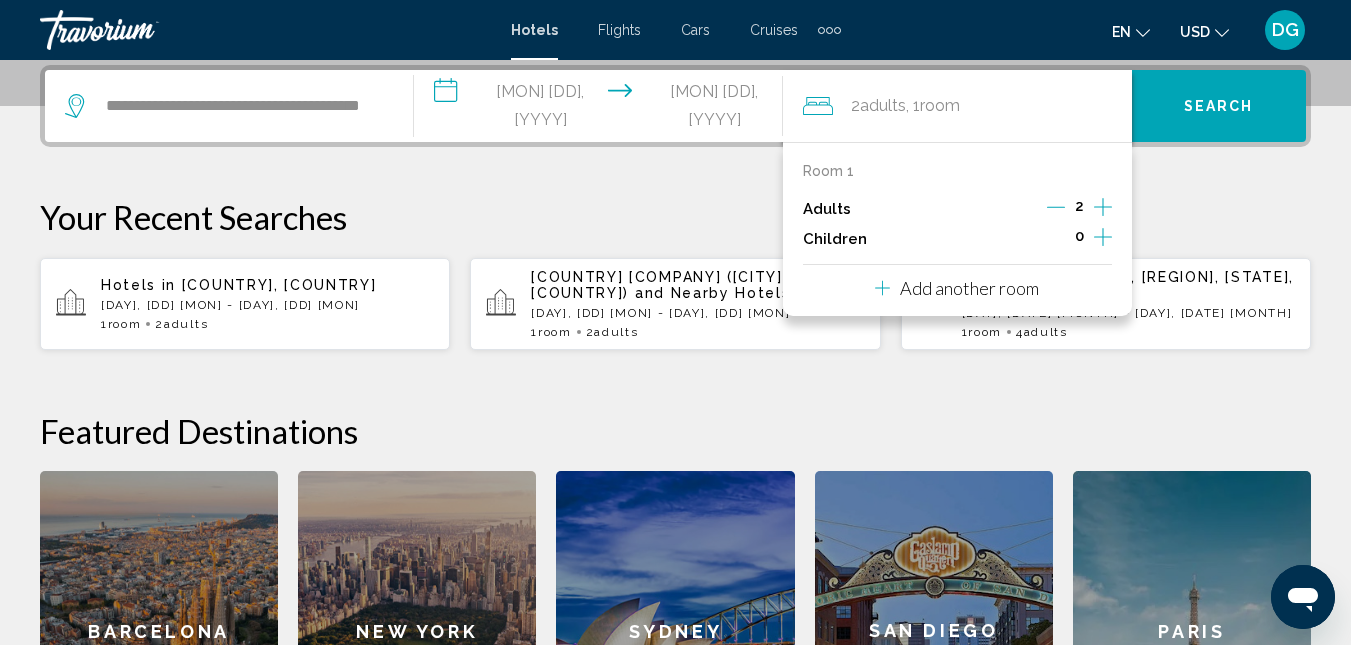 click 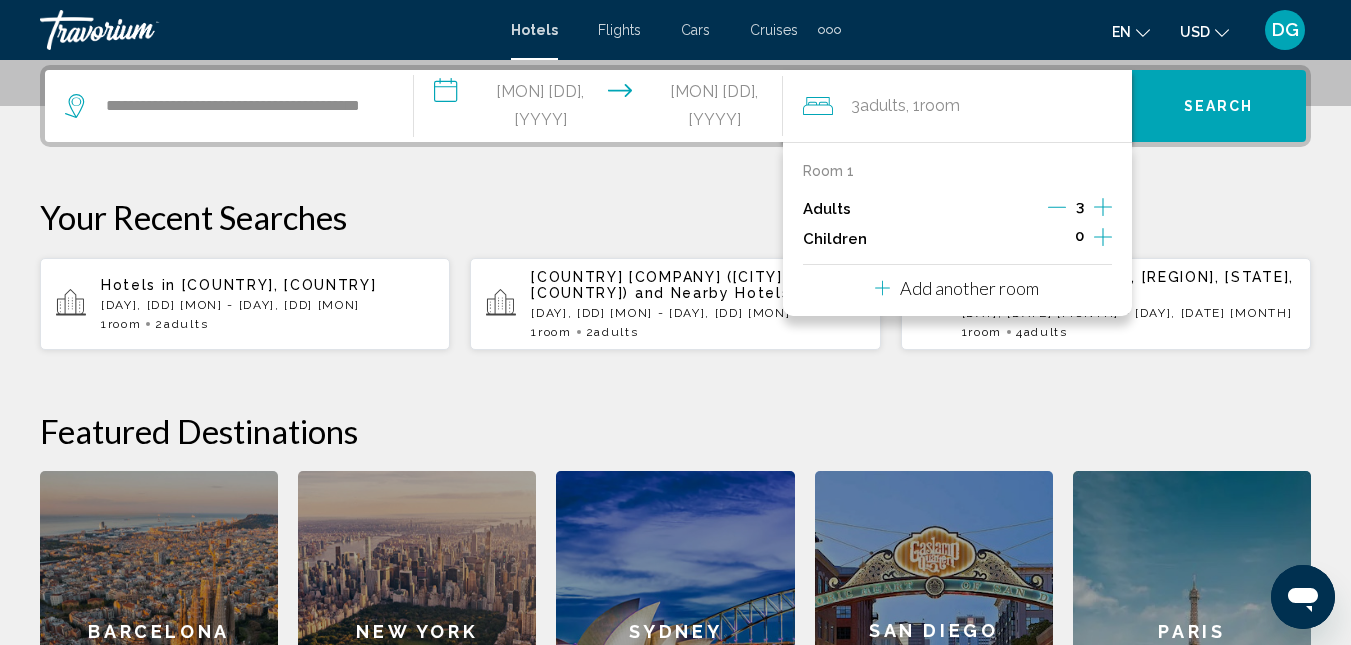 click 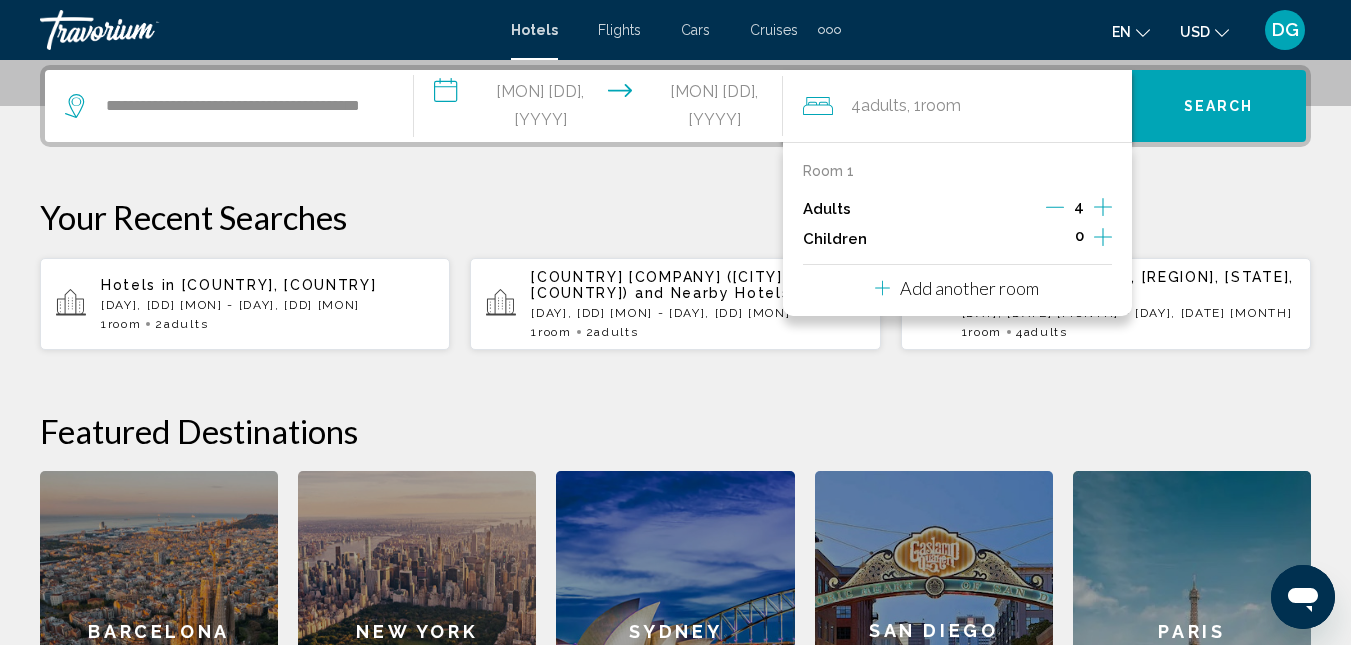 click on "**********" at bounding box center [675, 428] 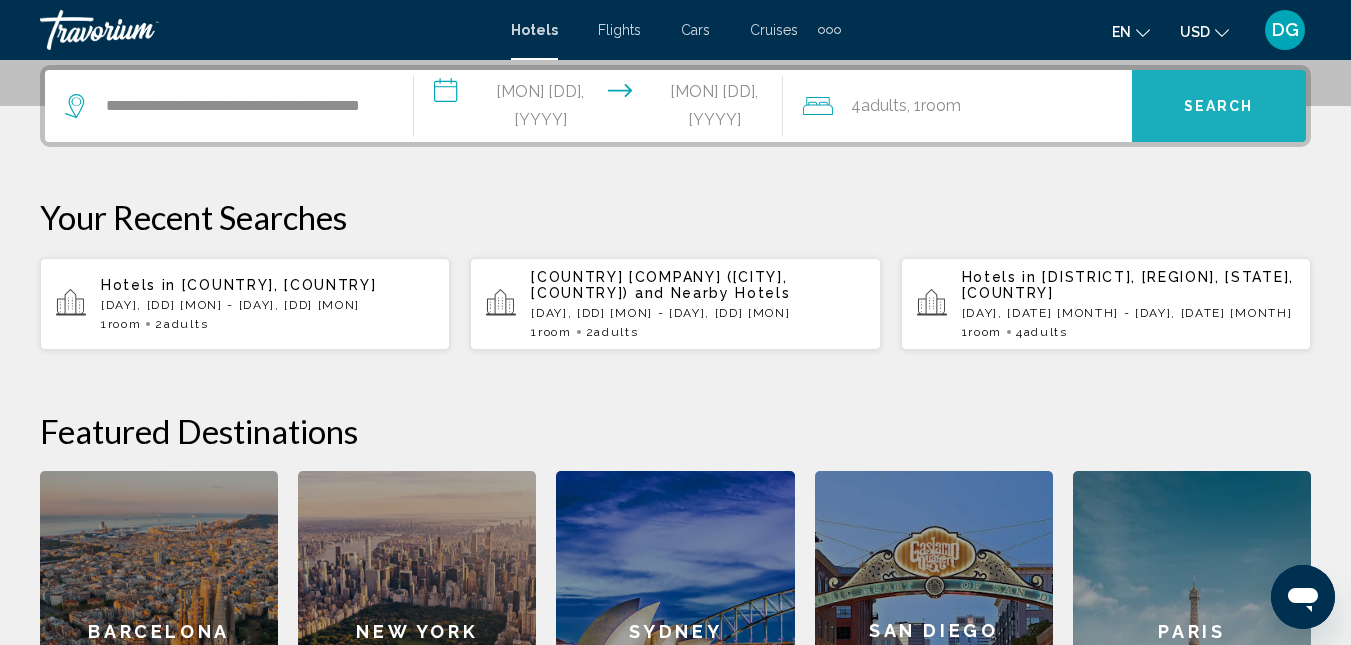 click on "Search" at bounding box center [1219, 107] 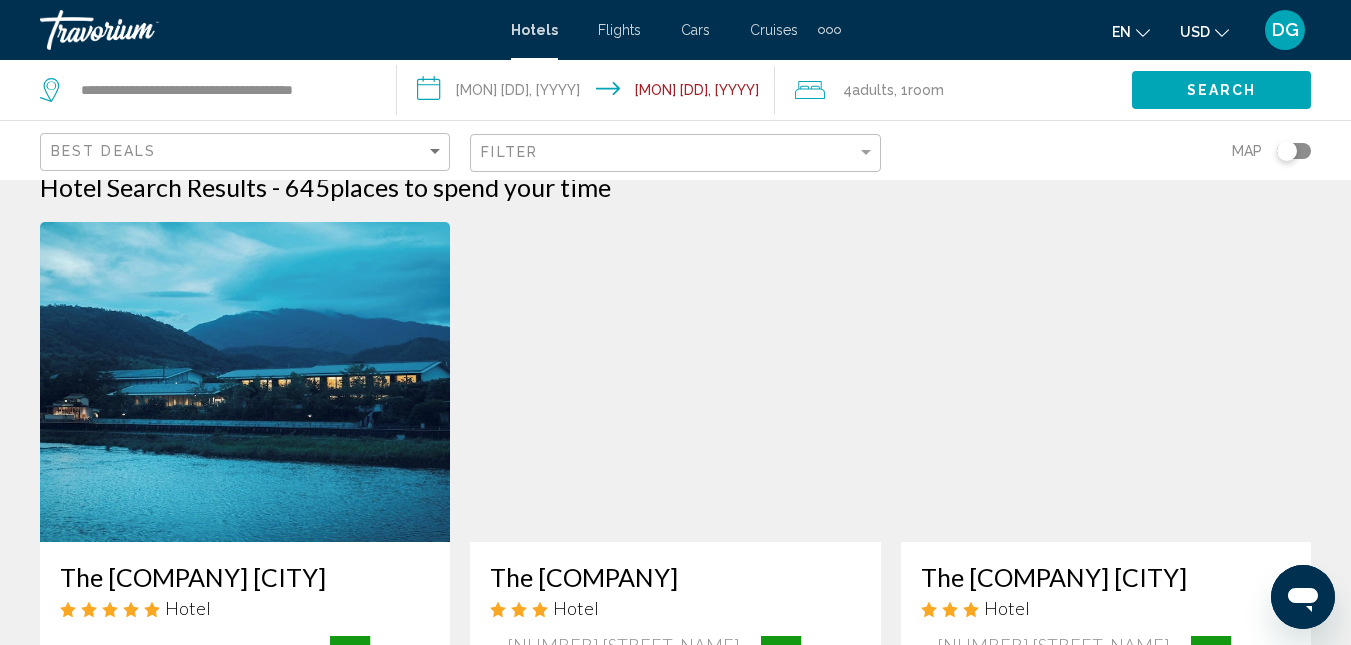 scroll, scrollTop: 0, scrollLeft: 0, axis: both 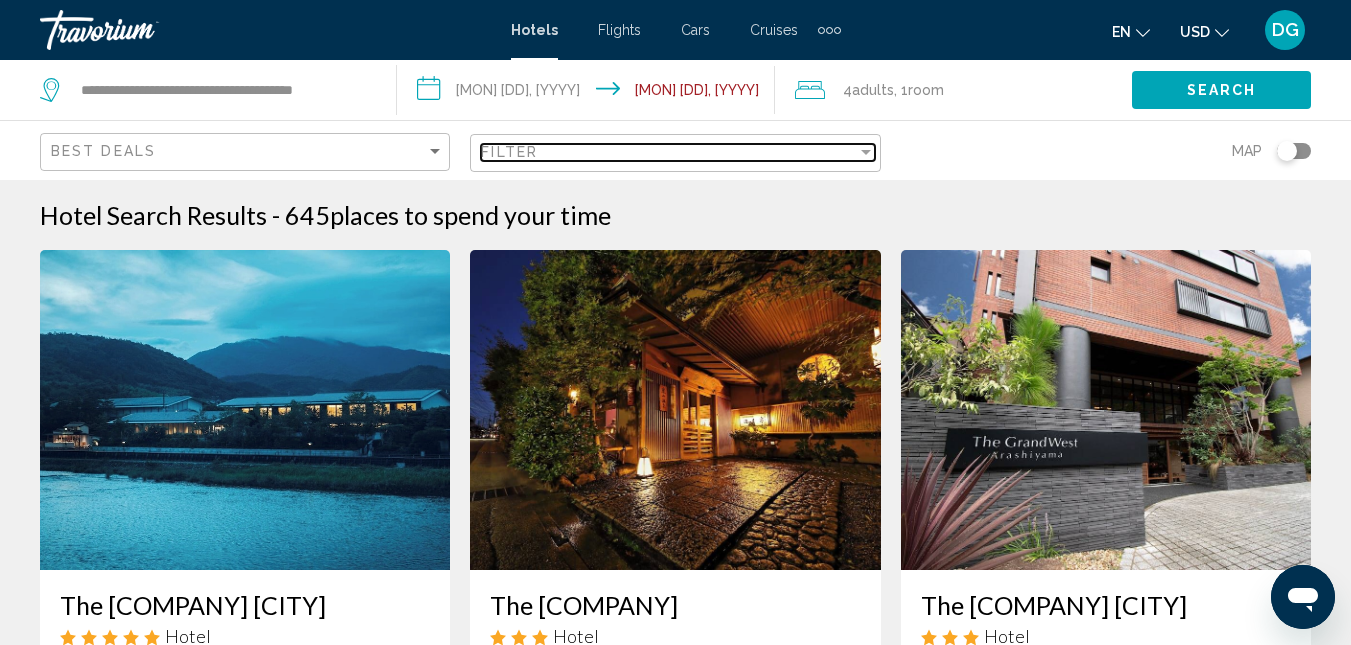 click on "Filter" at bounding box center [509, 152] 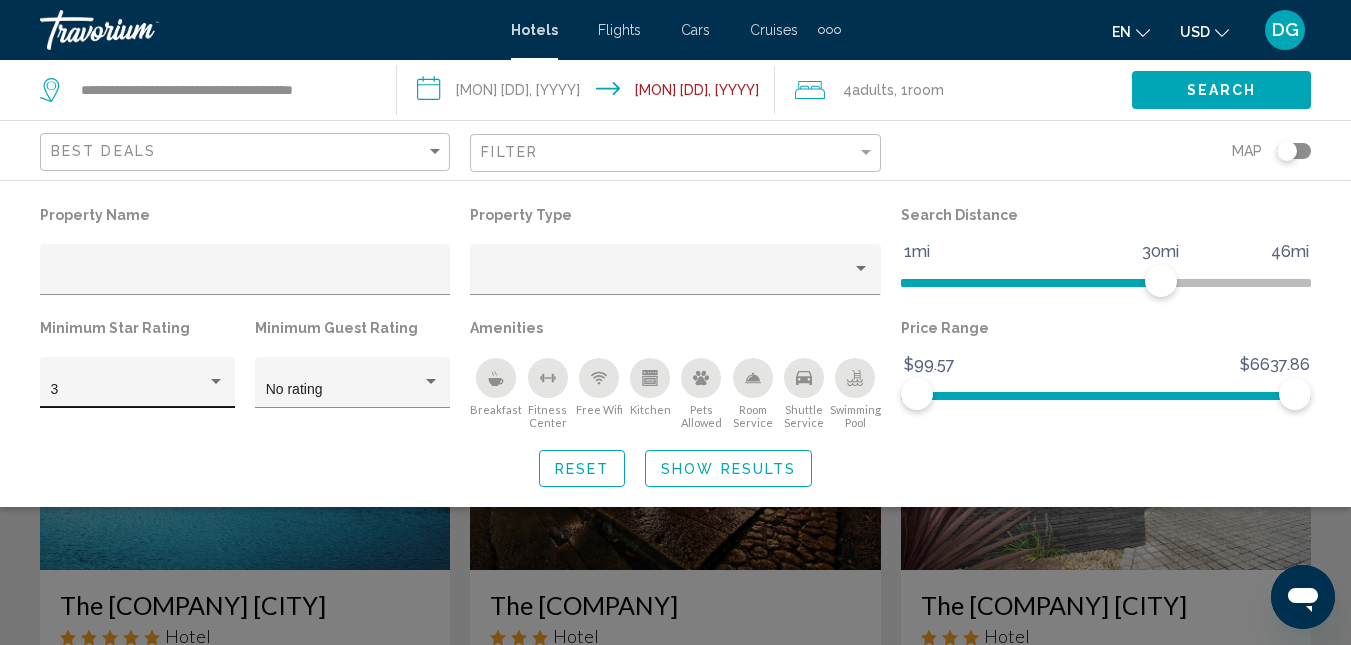click on "3" 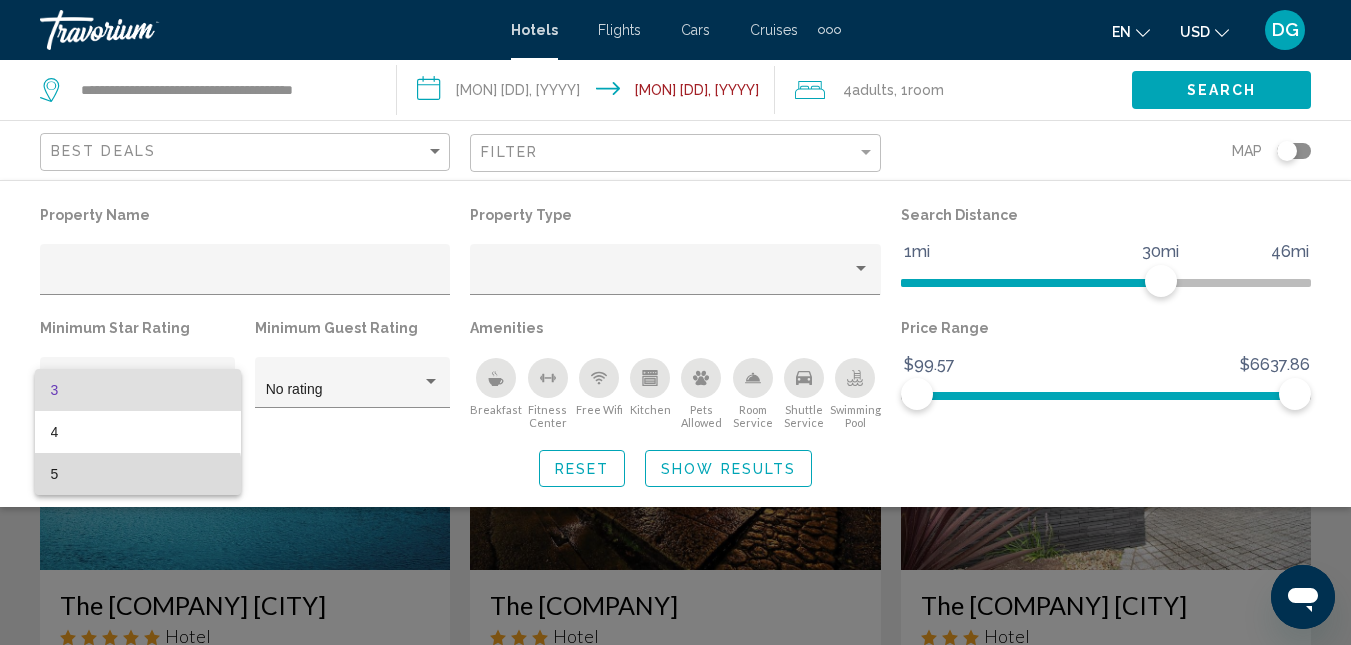click on "5" at bounding box center [138, 474] 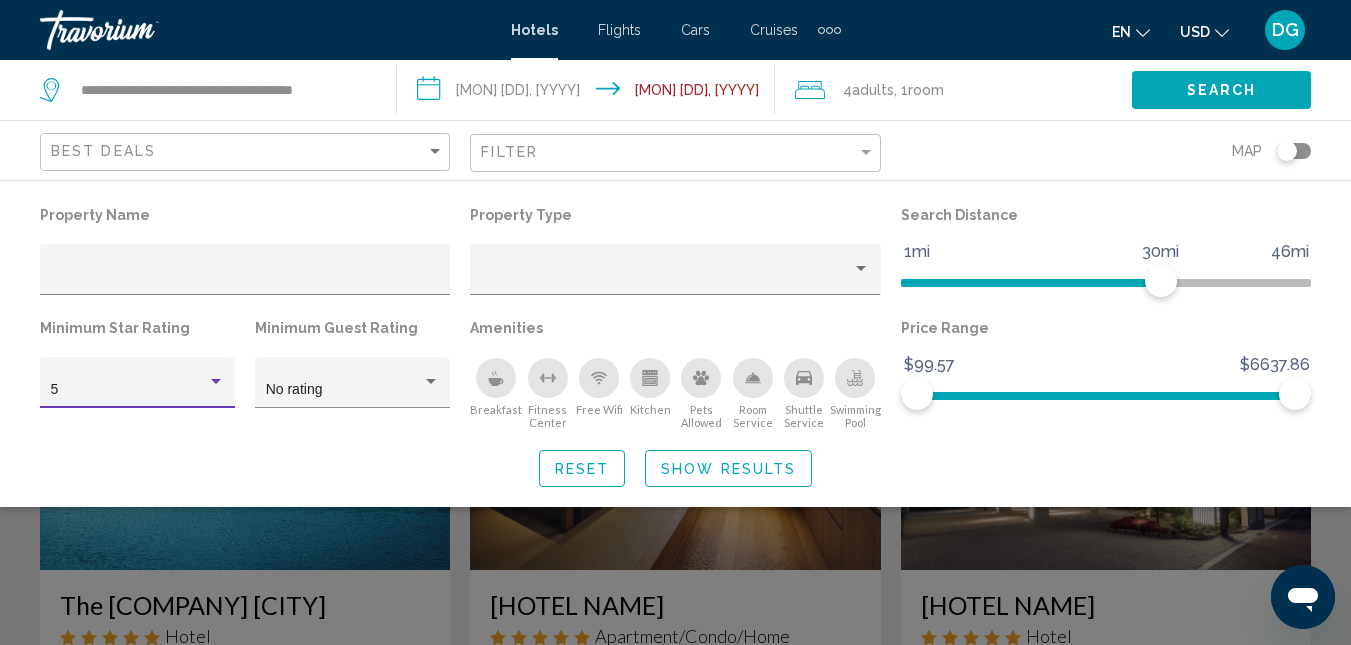 click 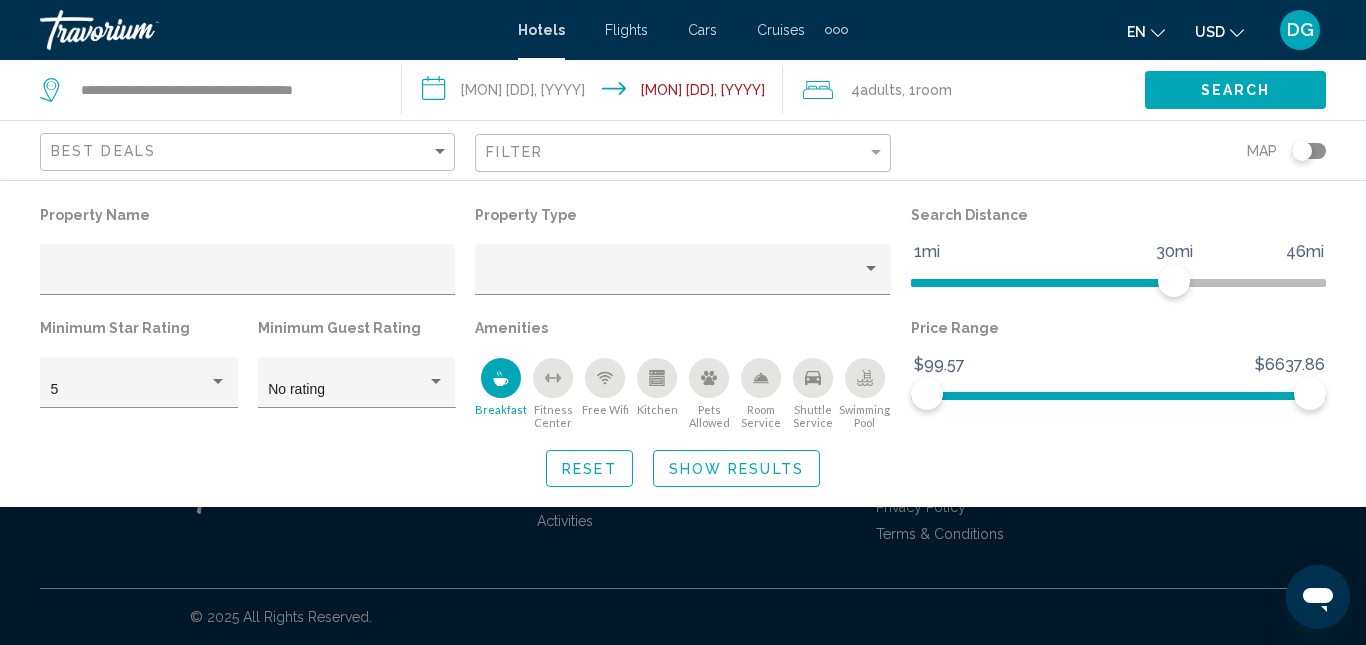 click on "Show Results" 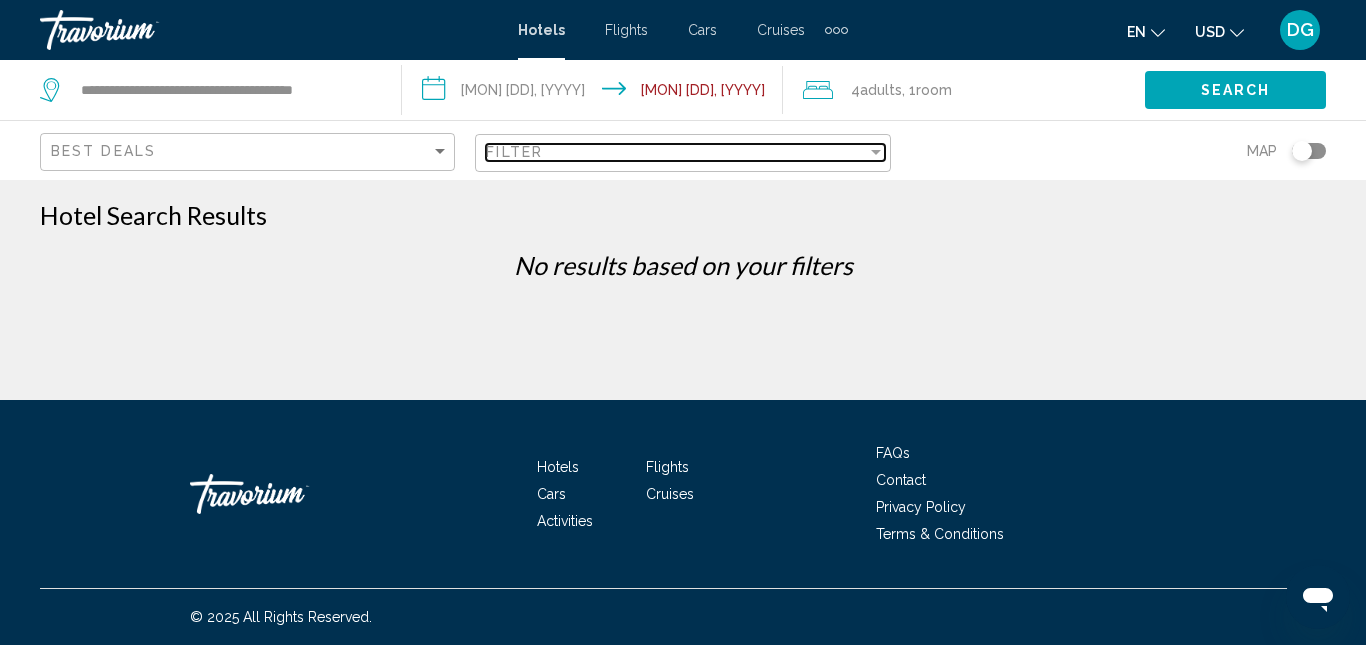 click on "Filter" at bounding box center (514, 152) 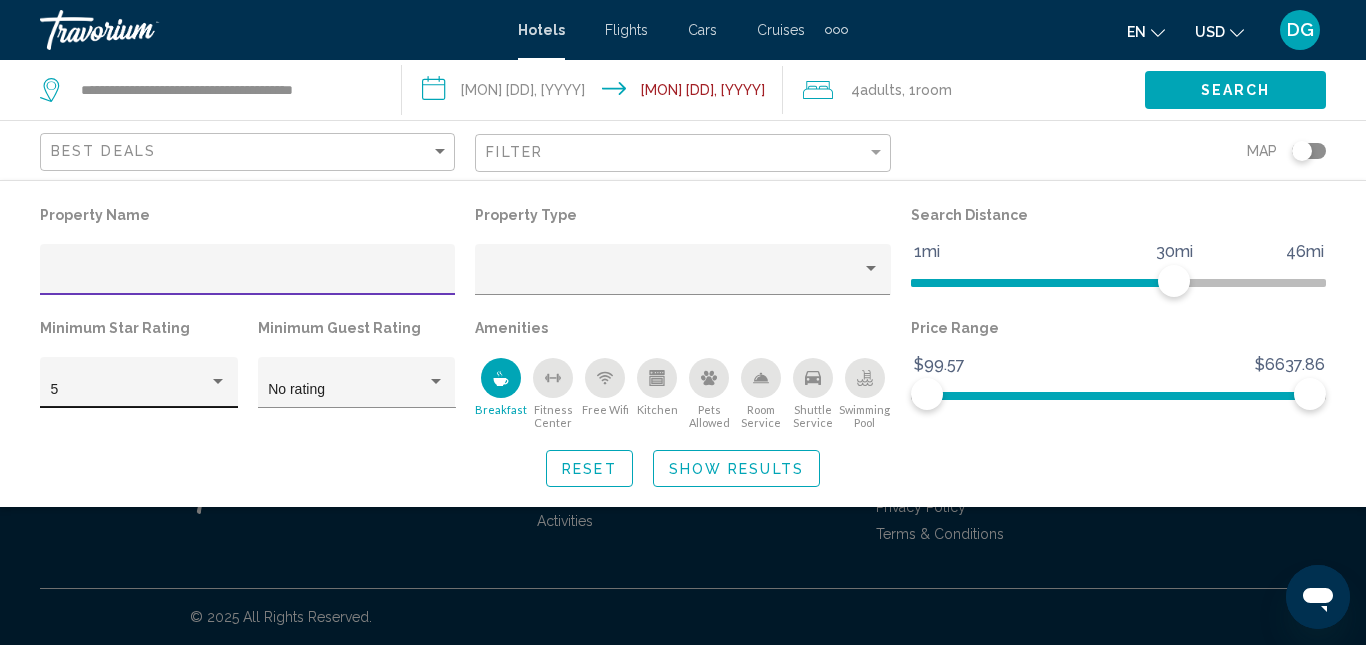 click on "5" 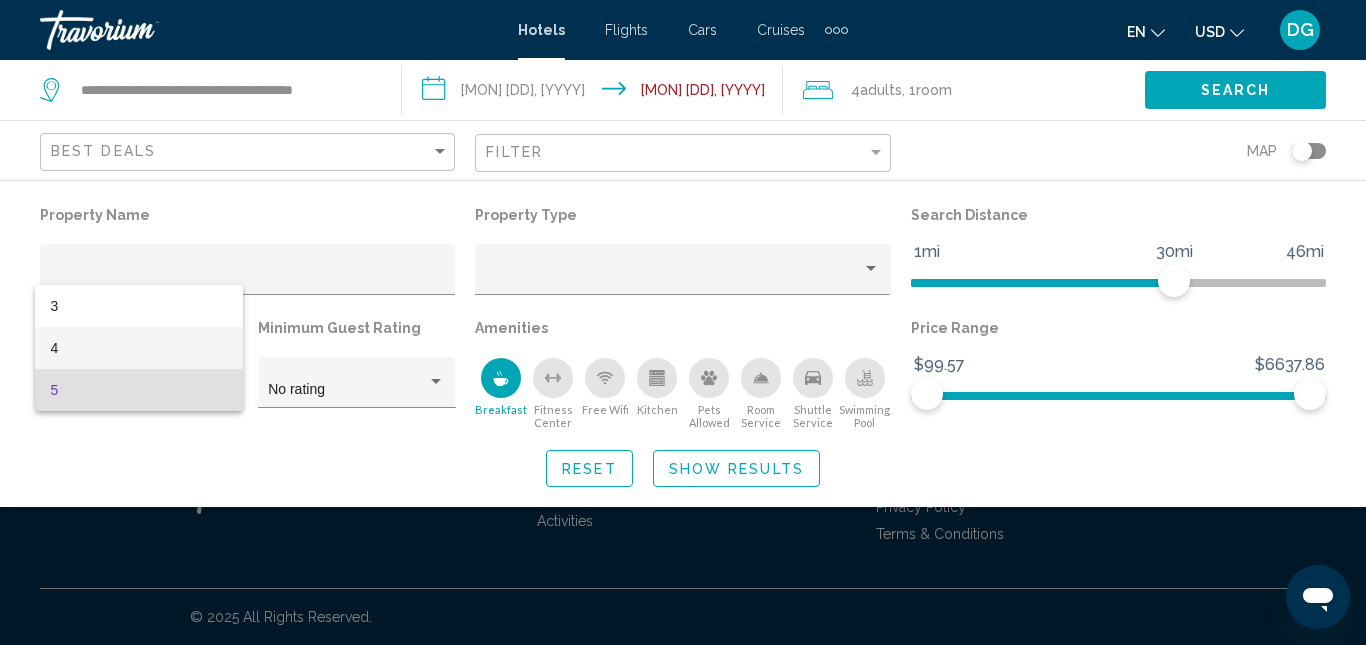 click on "4" at bounding box center [139, 348] 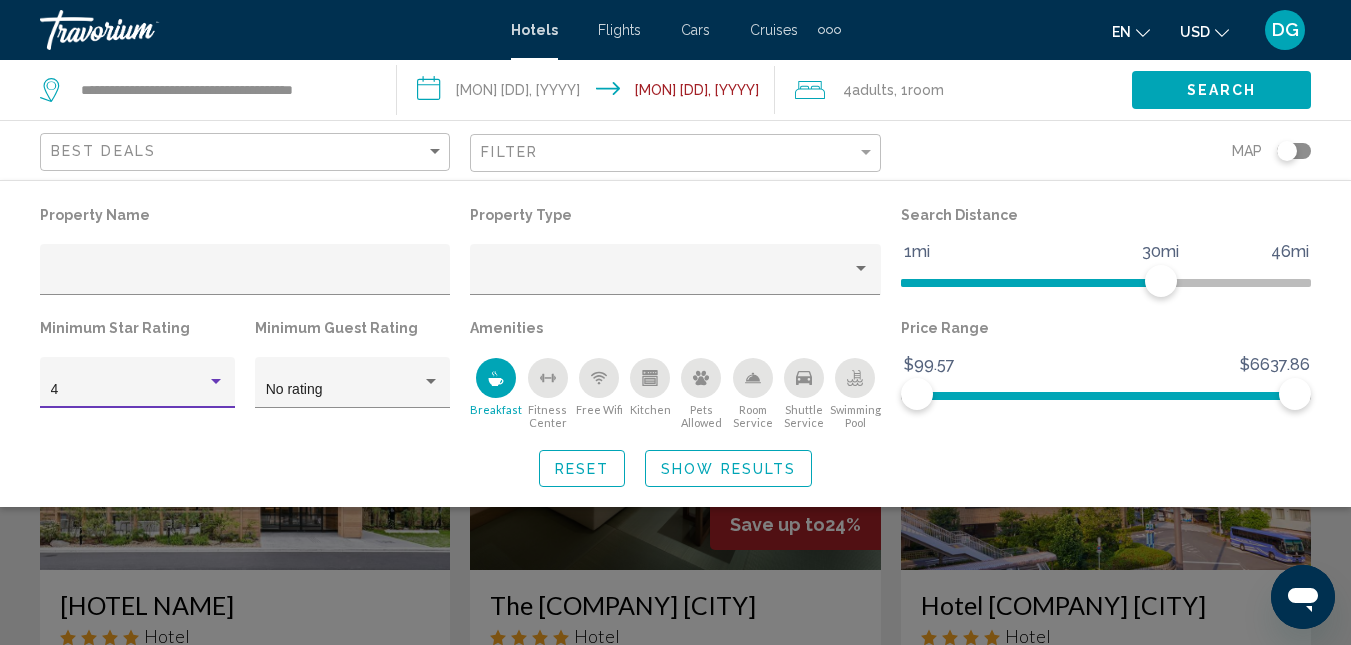 click on "Show Results" 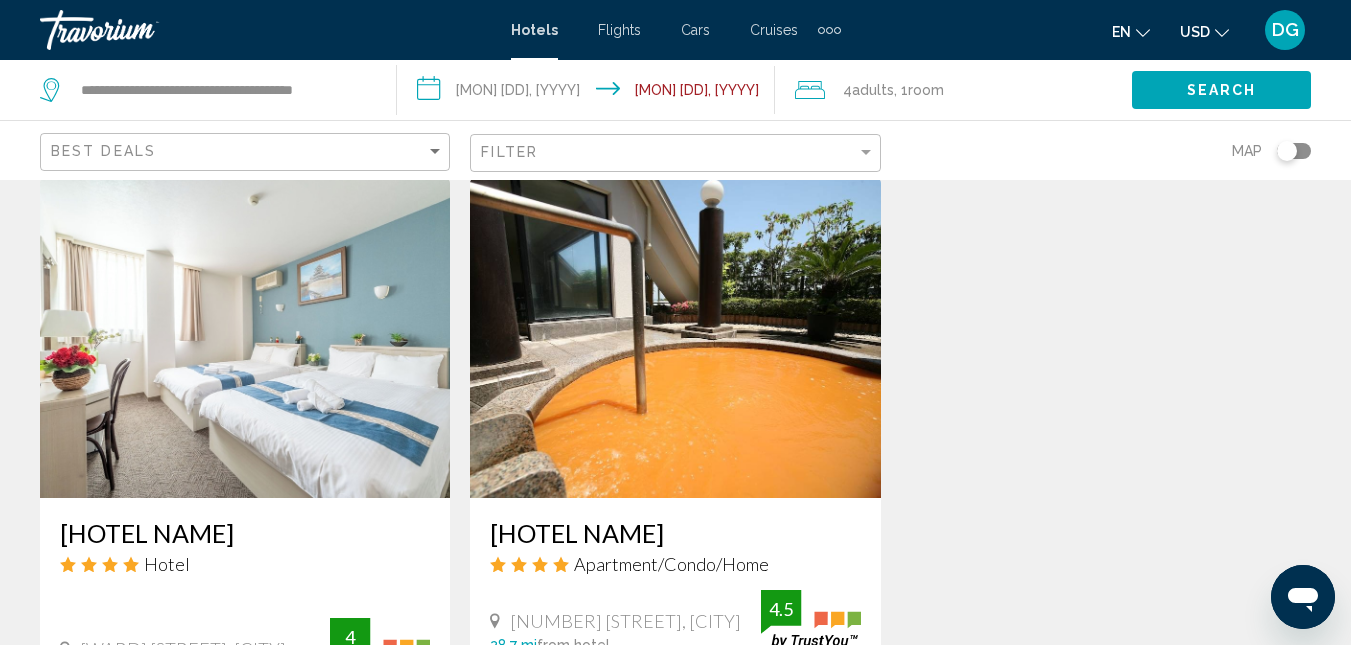 scroll, scrollTop: 700, scrollLeft: 0, axis: vertical 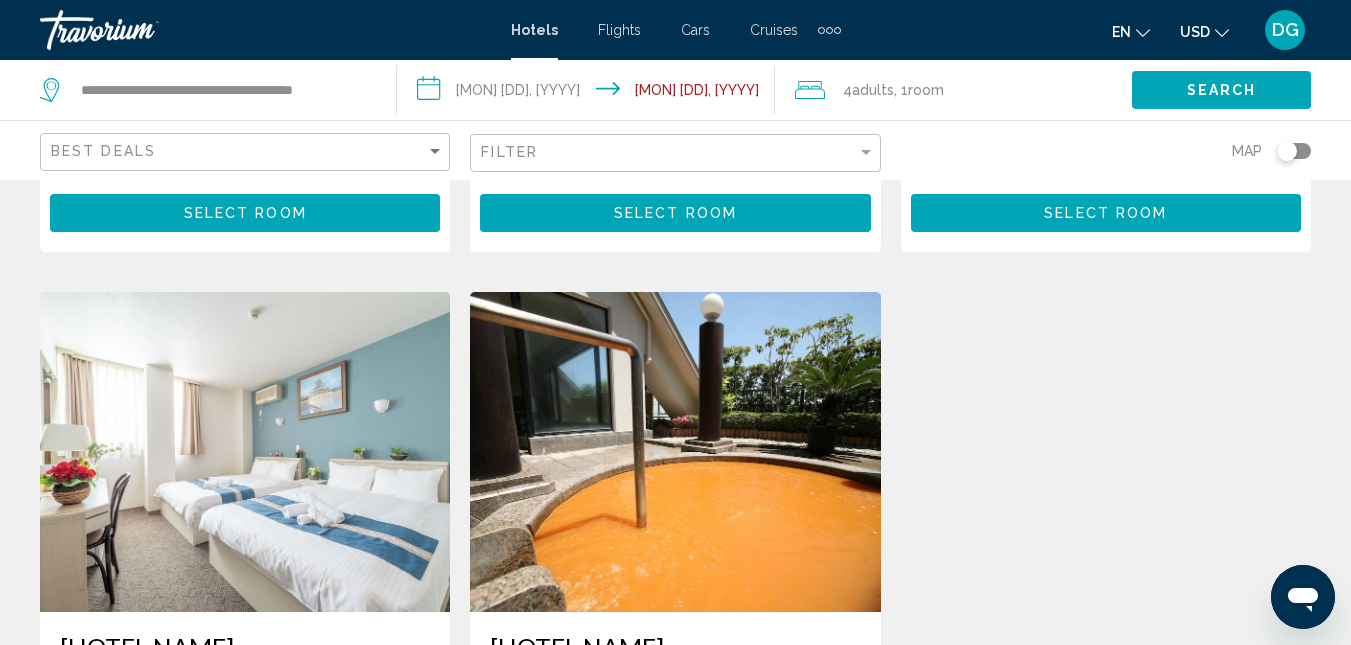 click at bounding box center (245, 452) 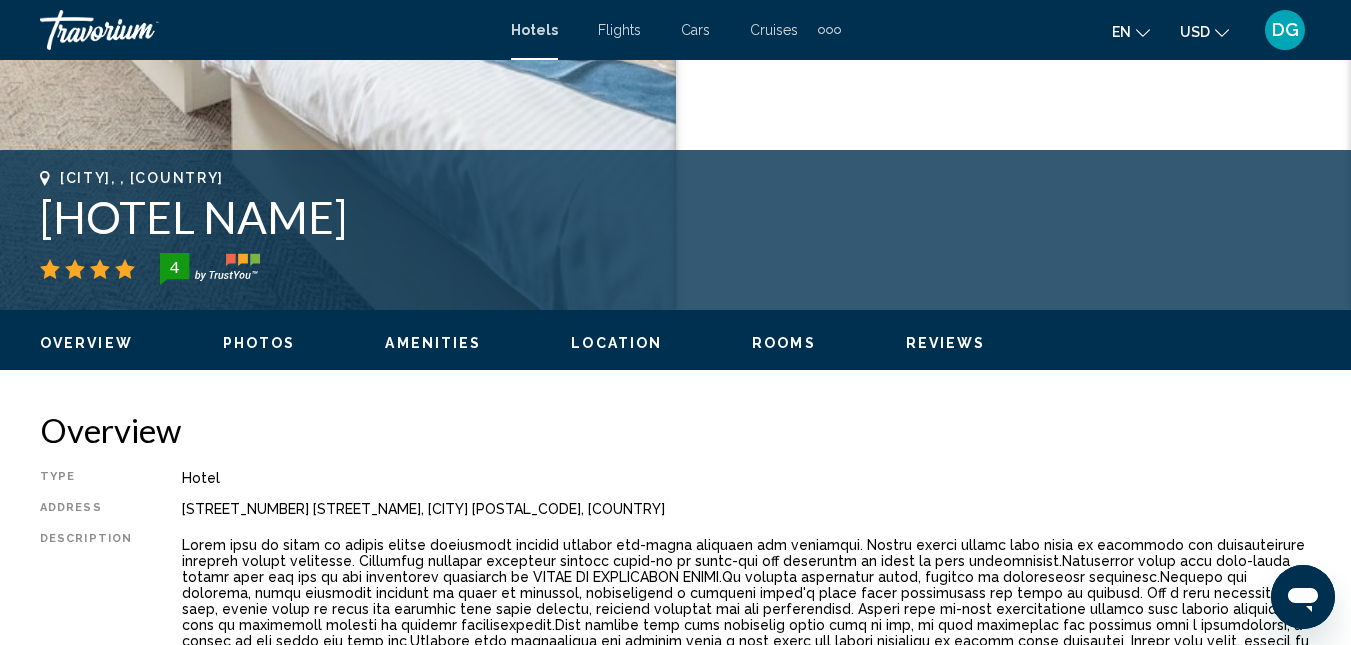 scroll, scrollTop: 213, scrollLeft: 0, axis: vertical 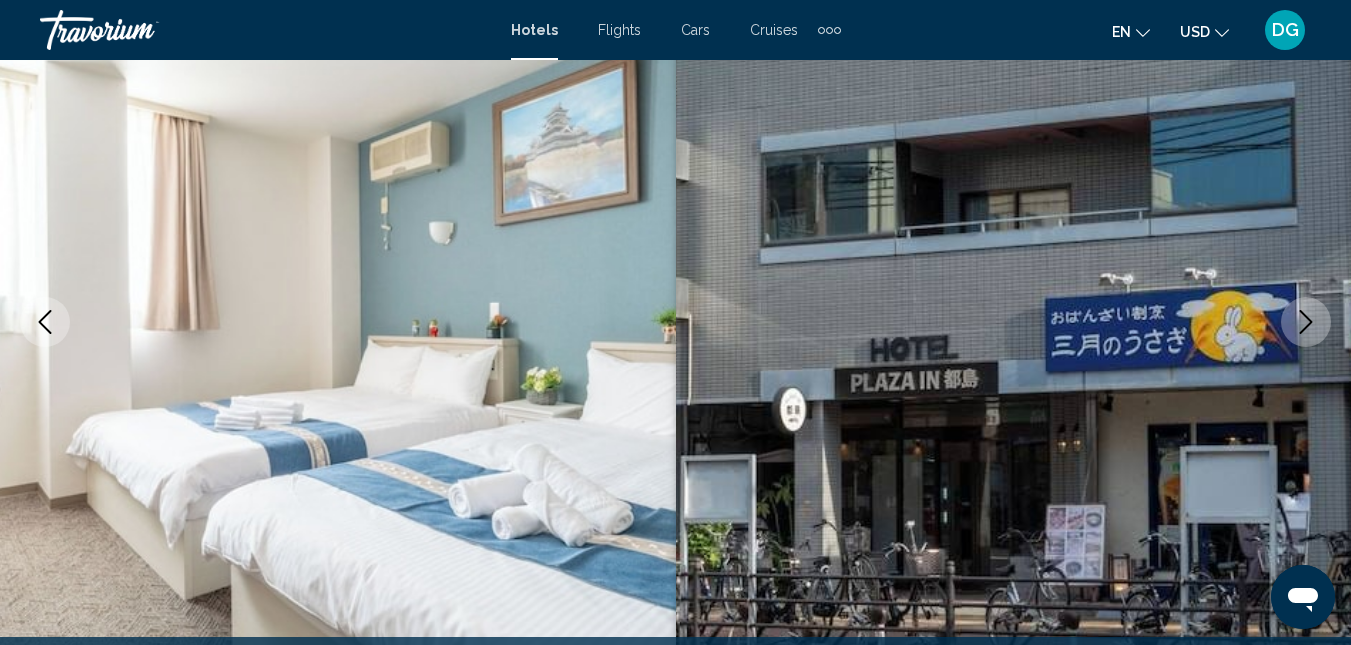 click 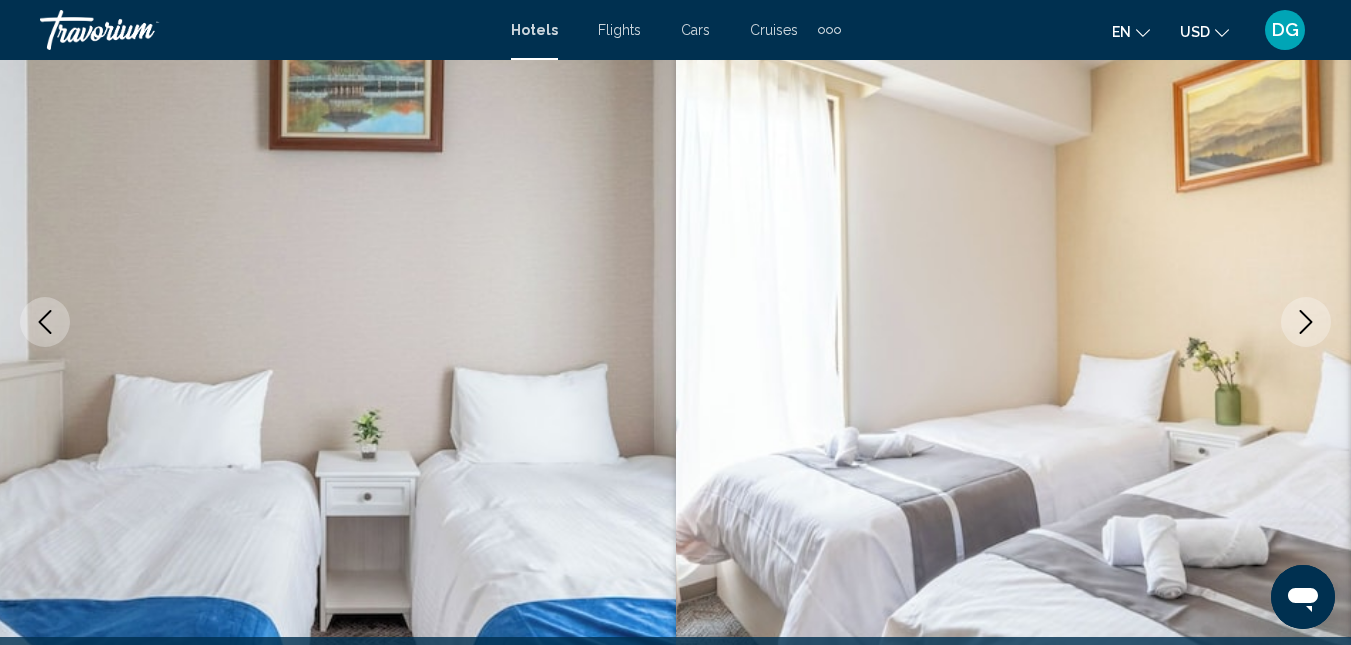 click 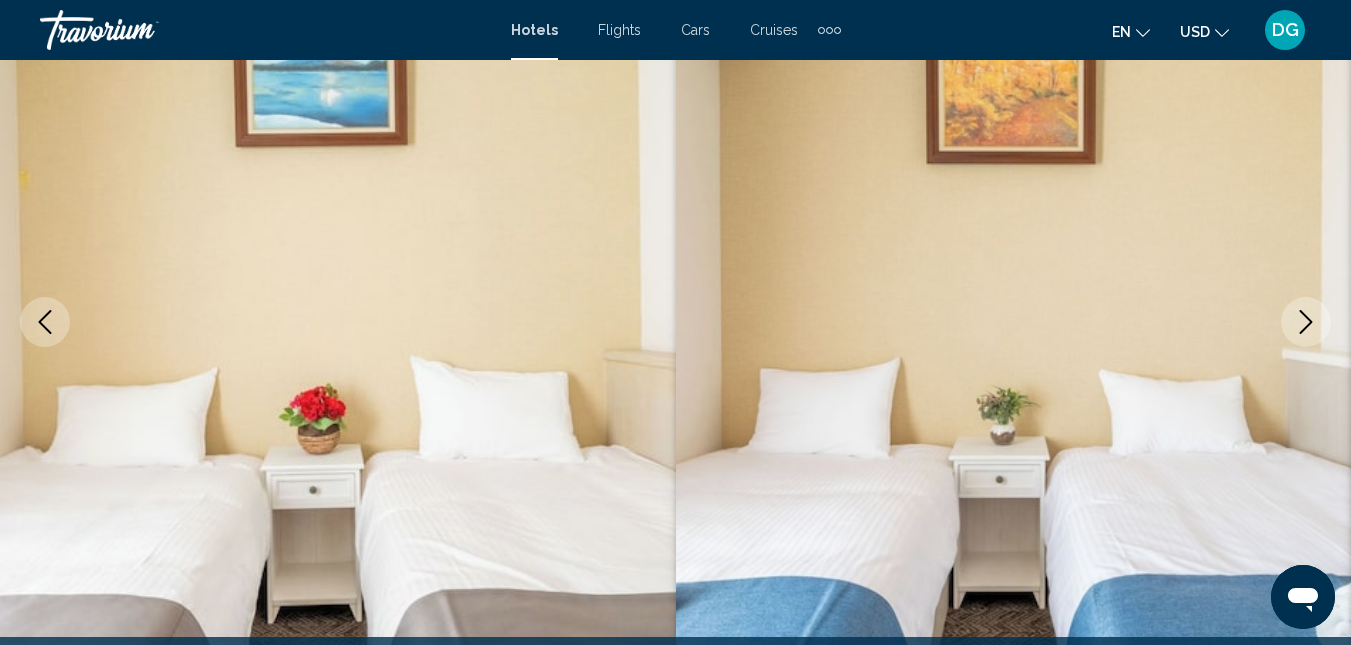 click 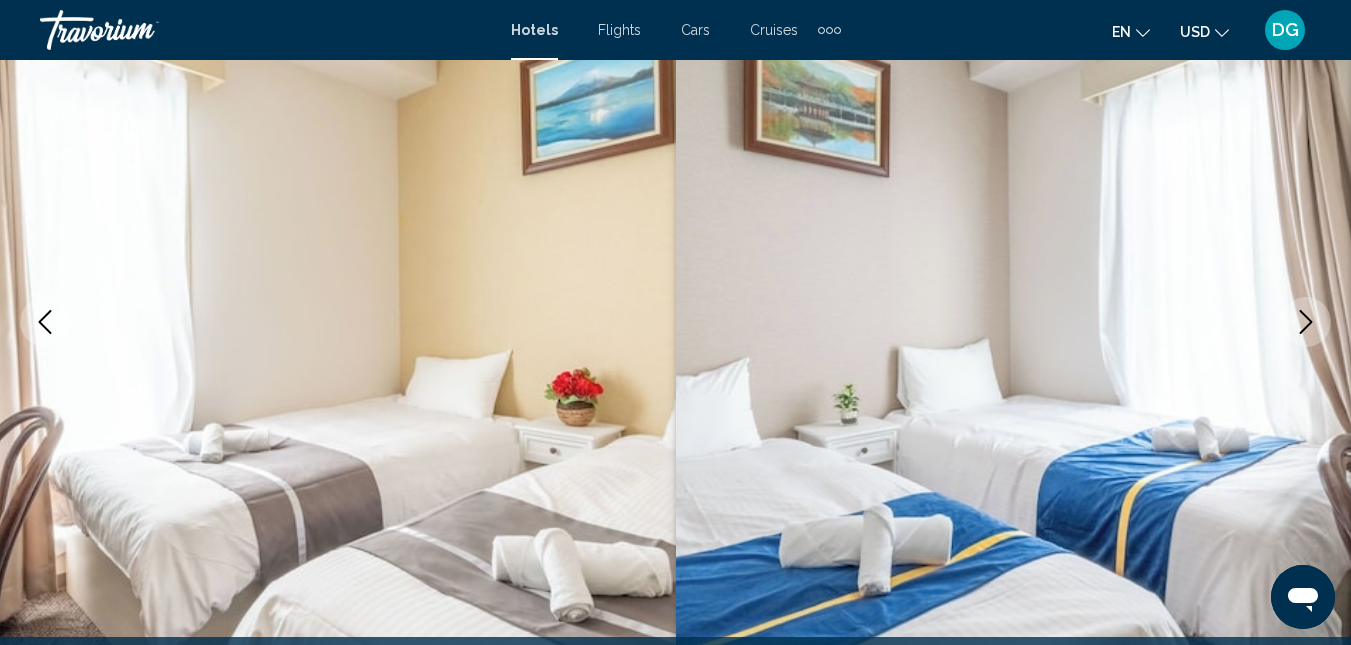 click 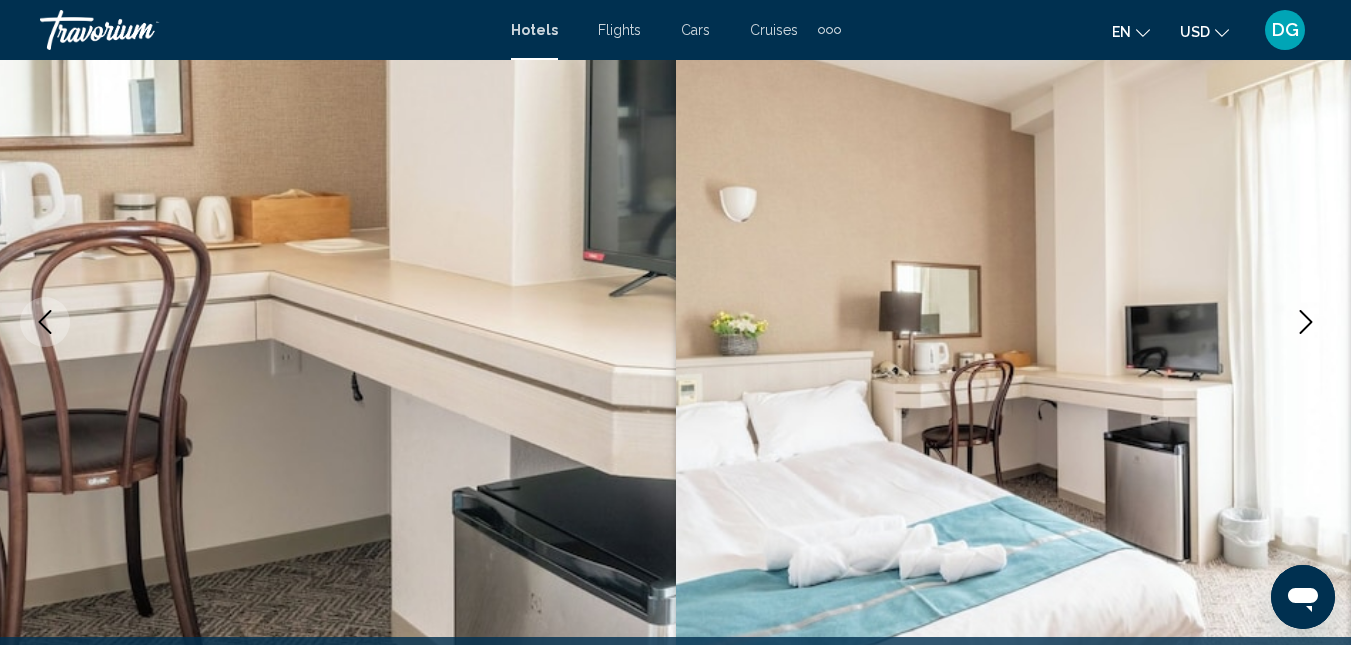 click 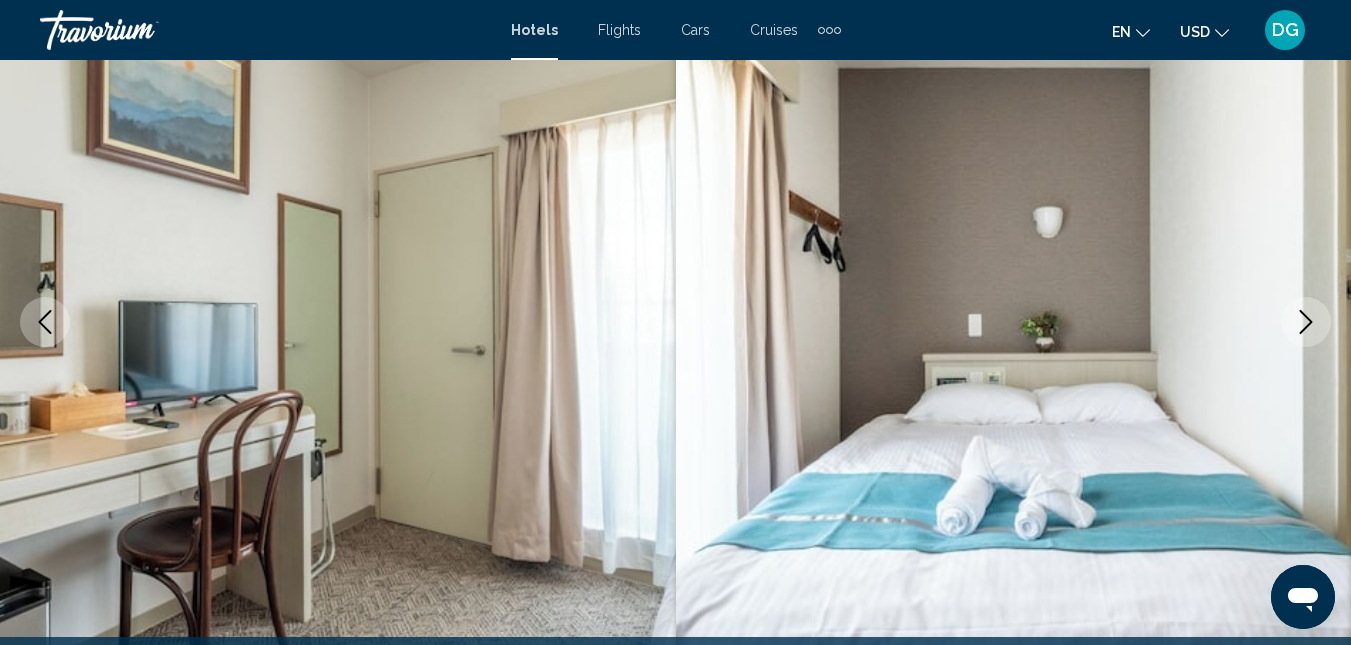 click 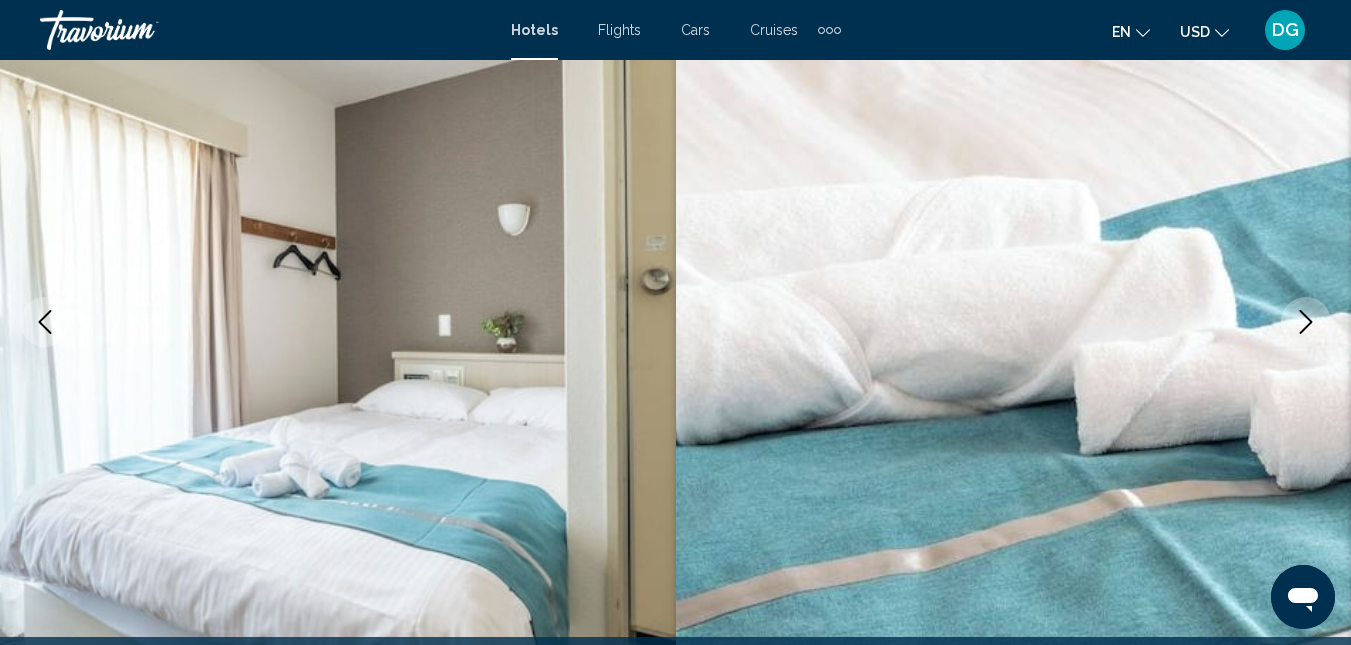 click 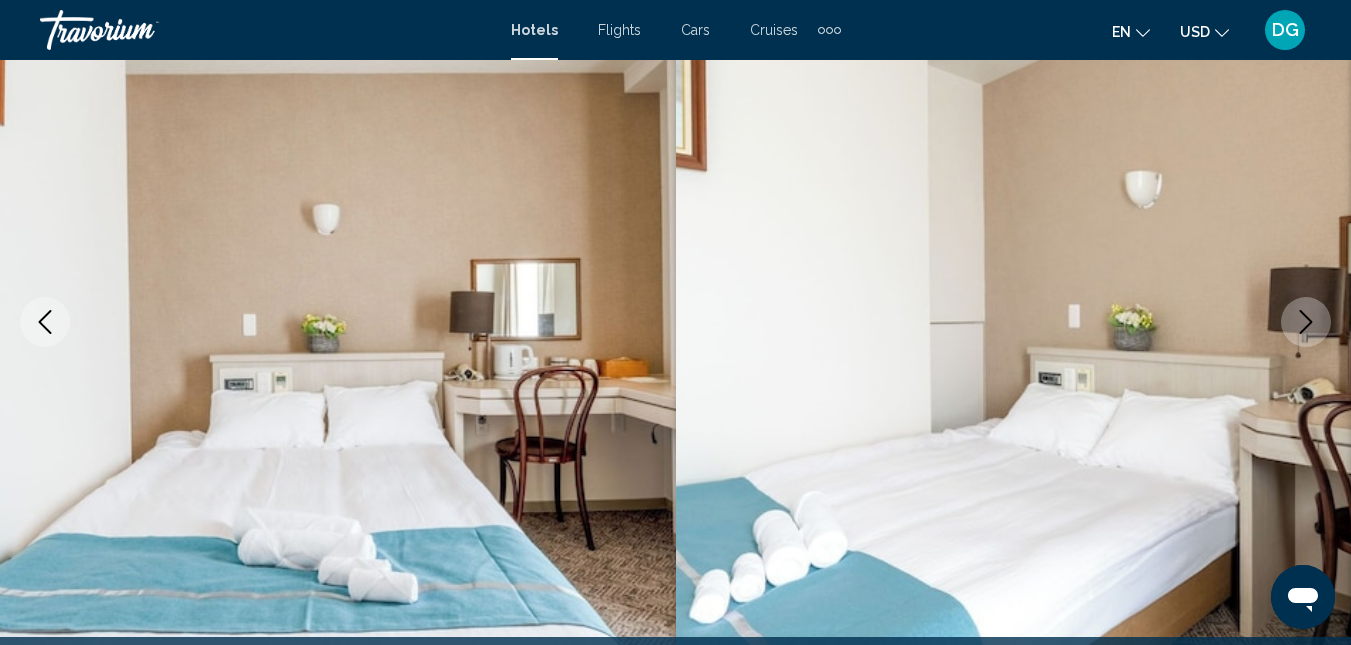 click 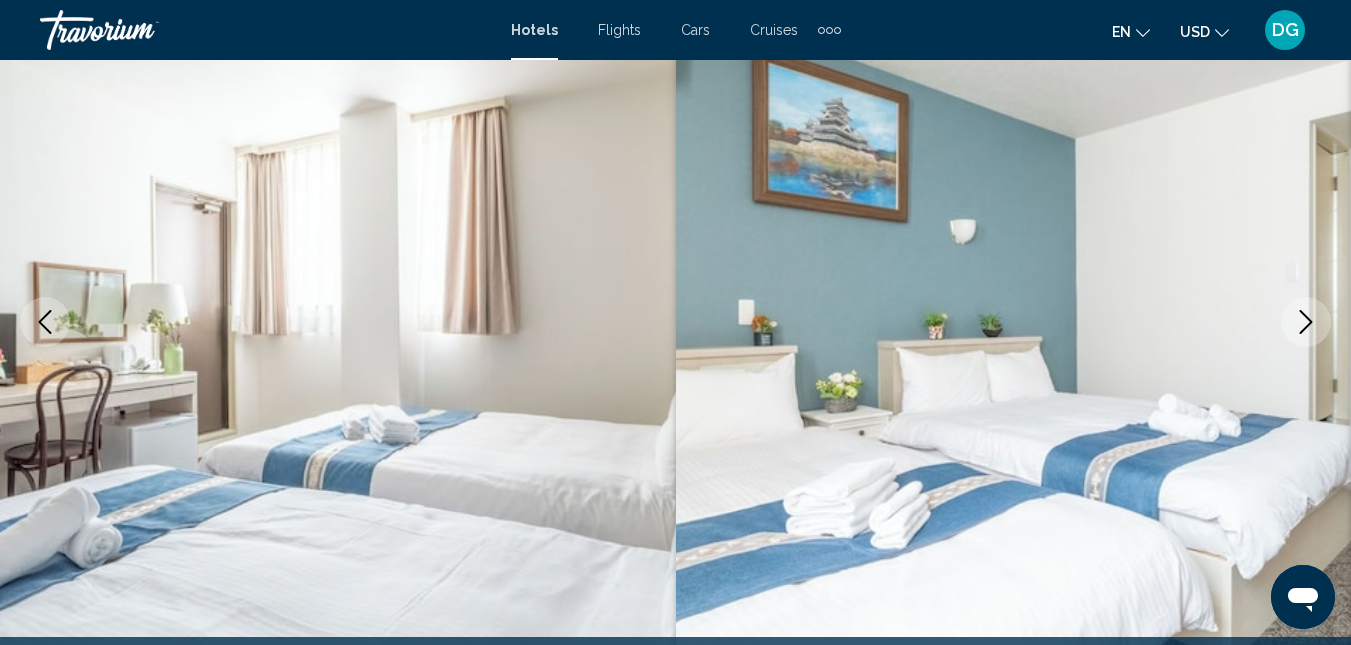 click 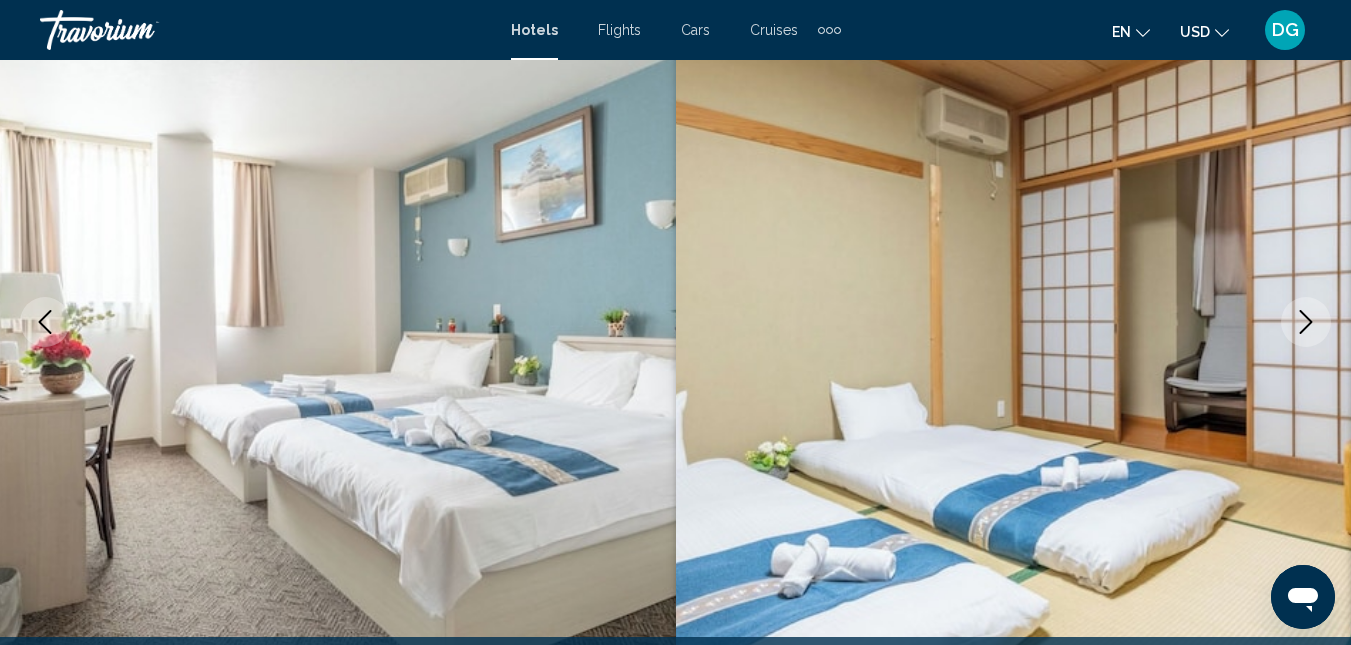 click 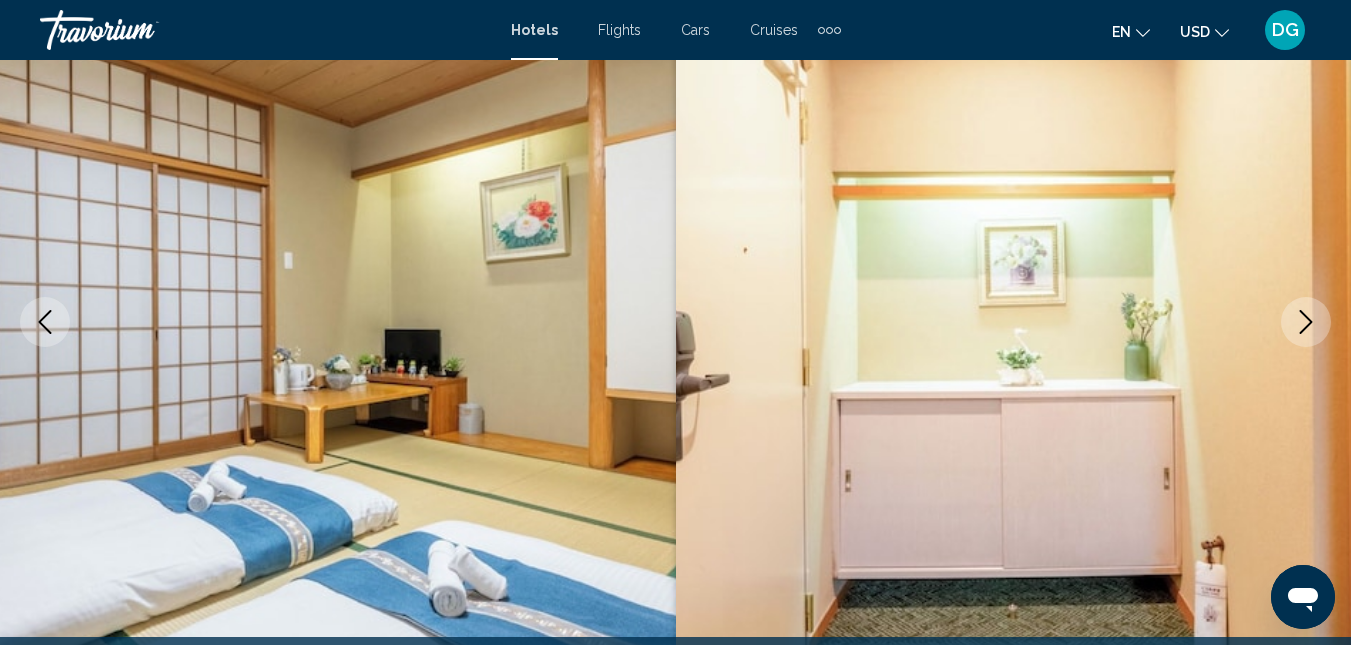 click 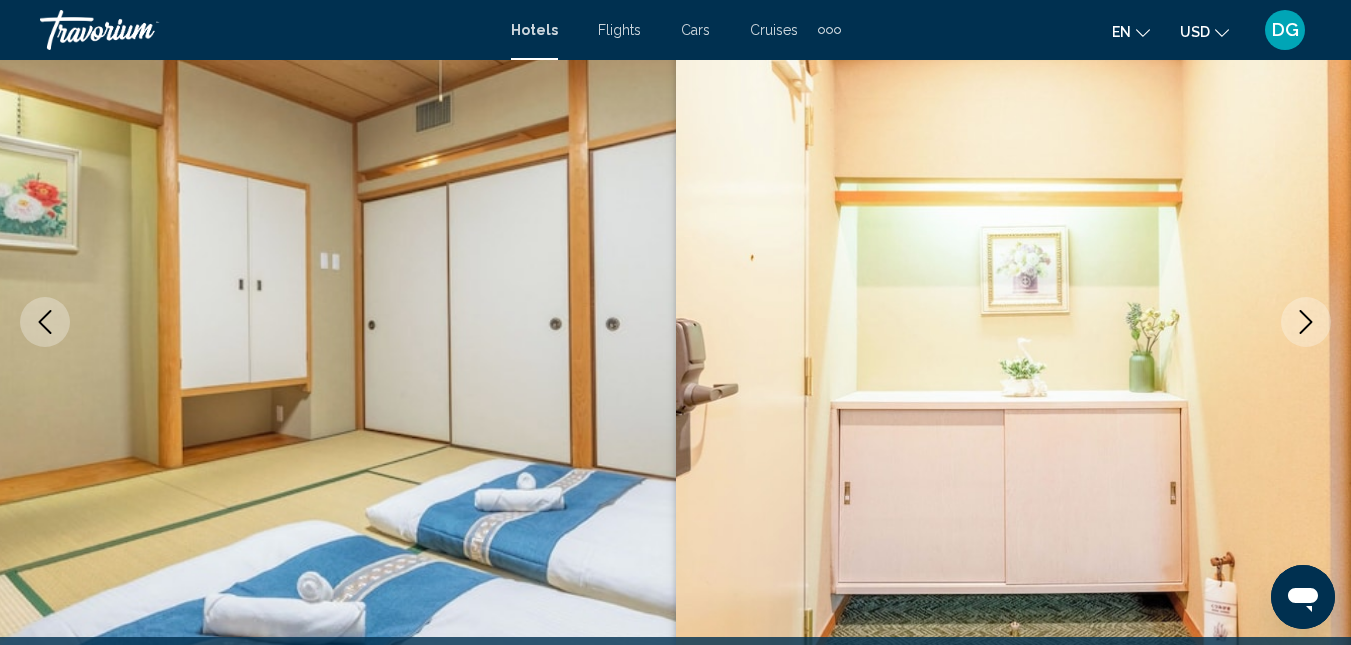 click 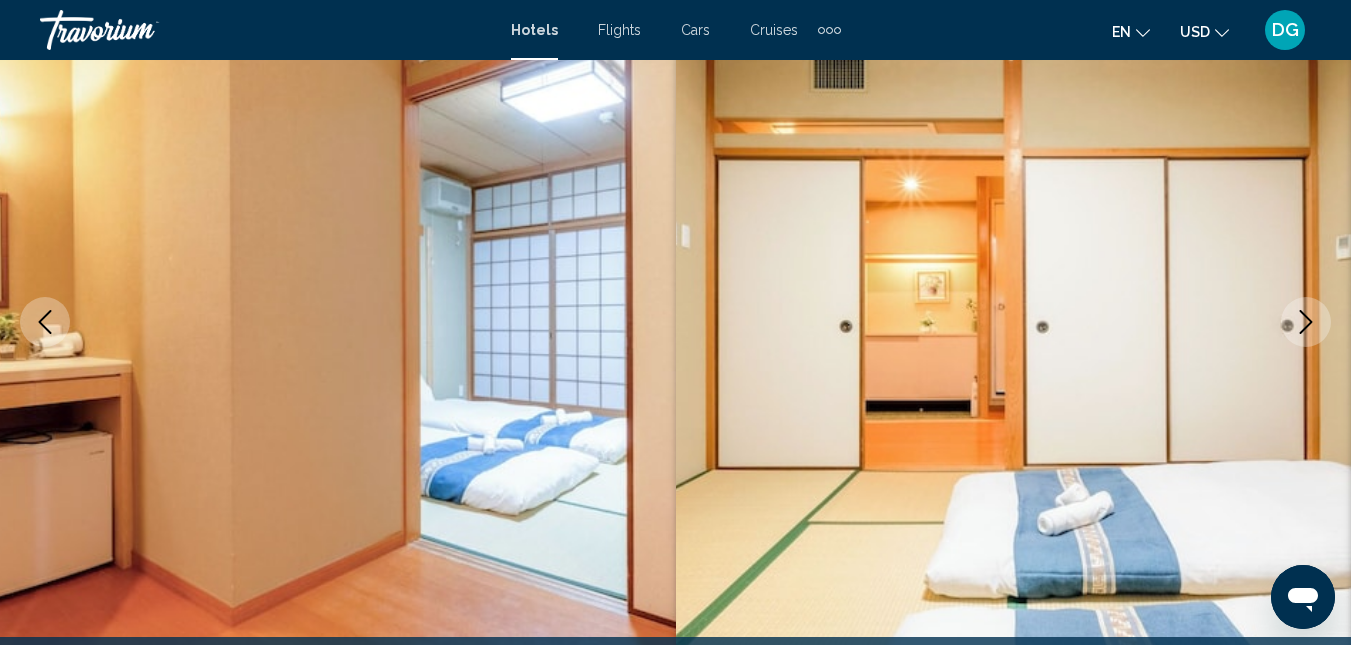 click 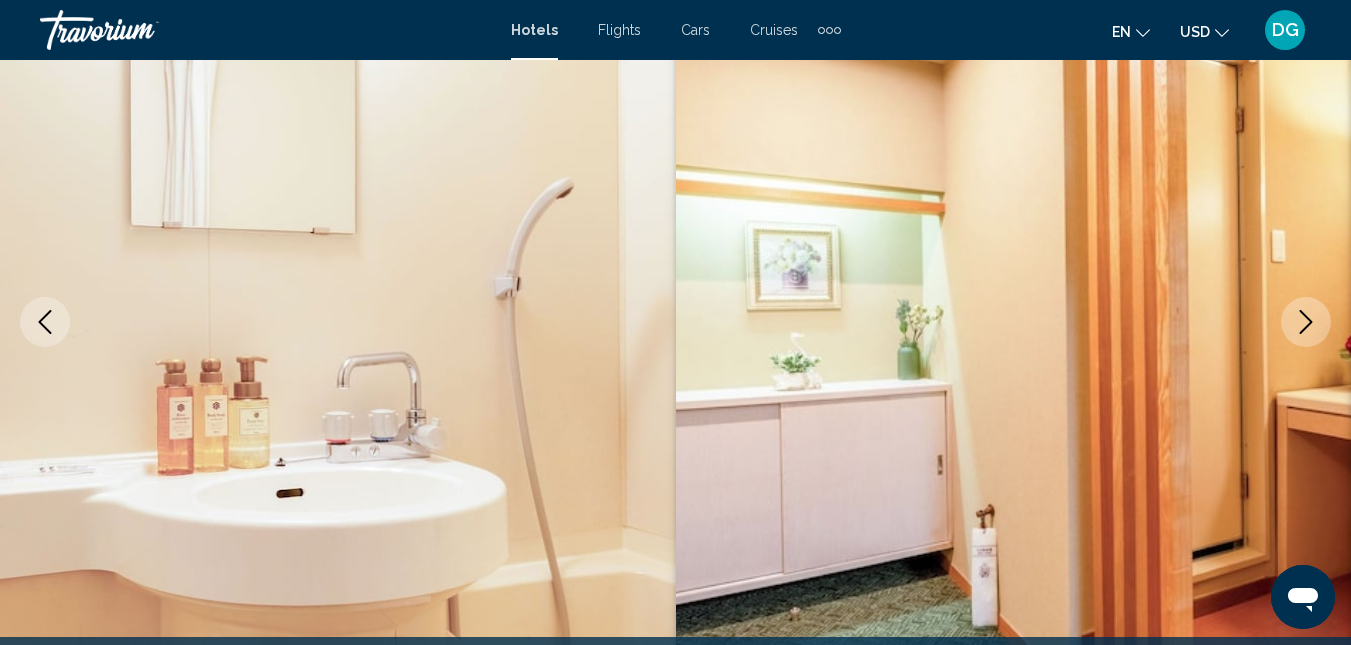 click 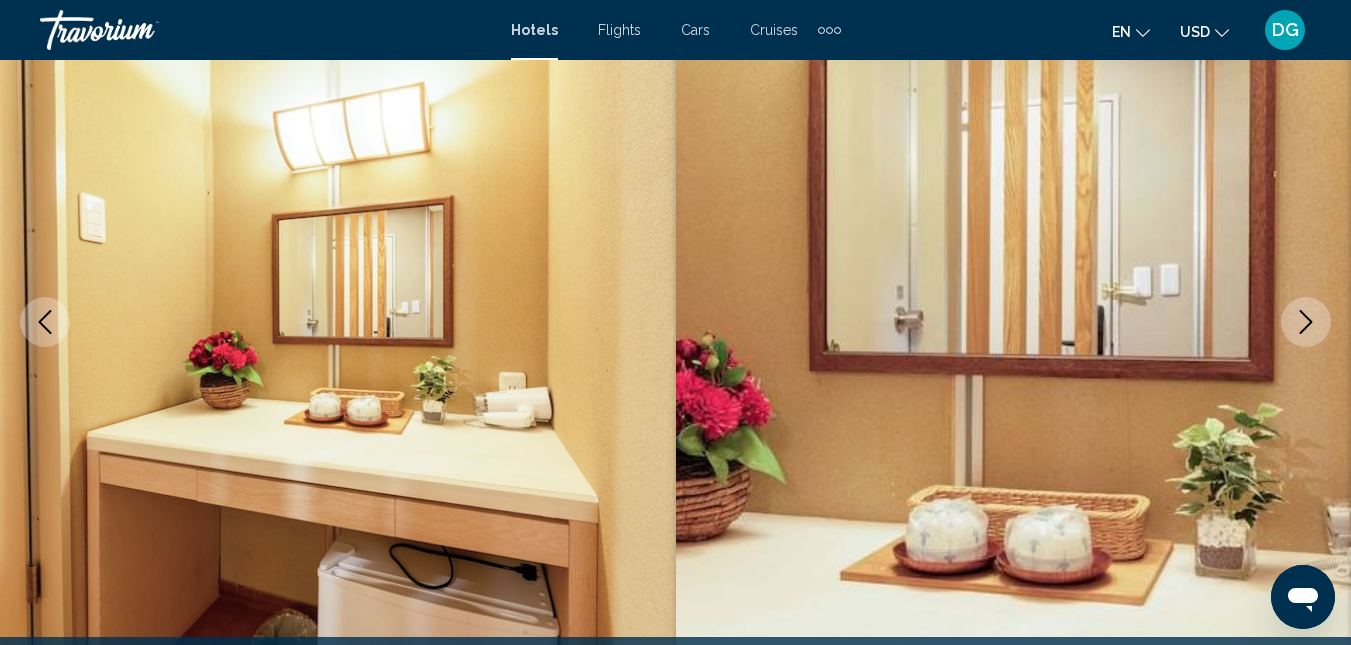 click 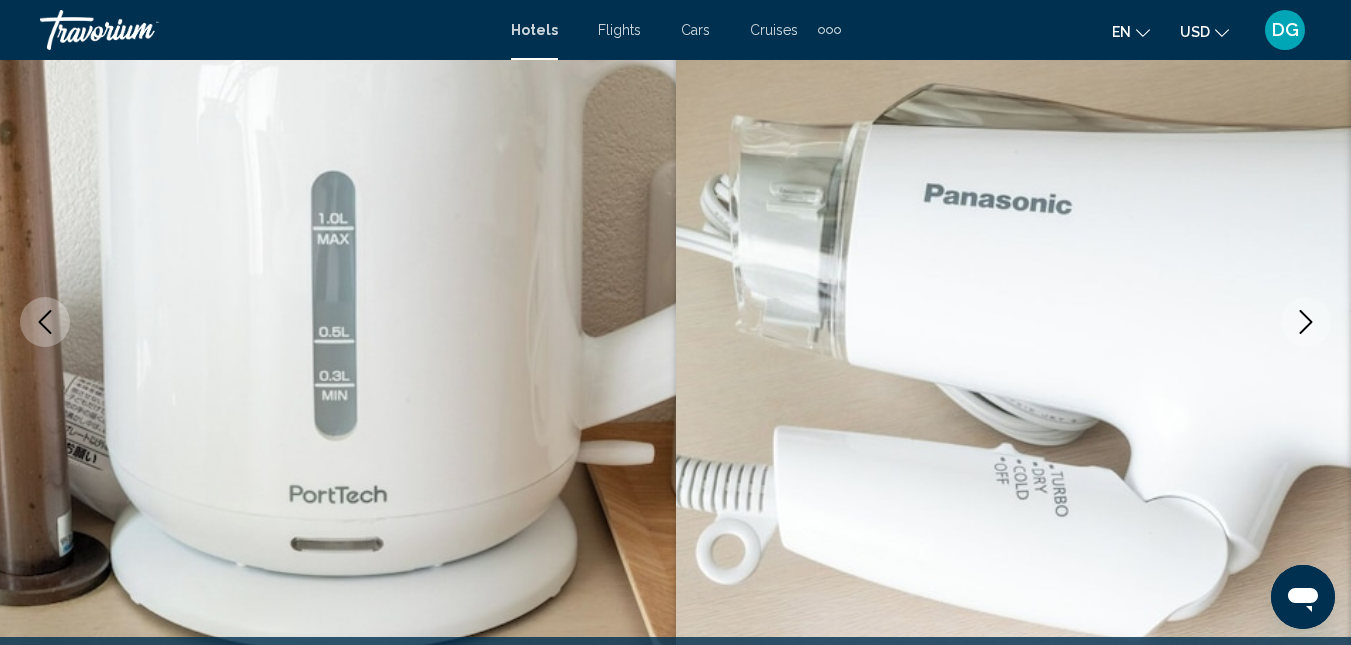 click 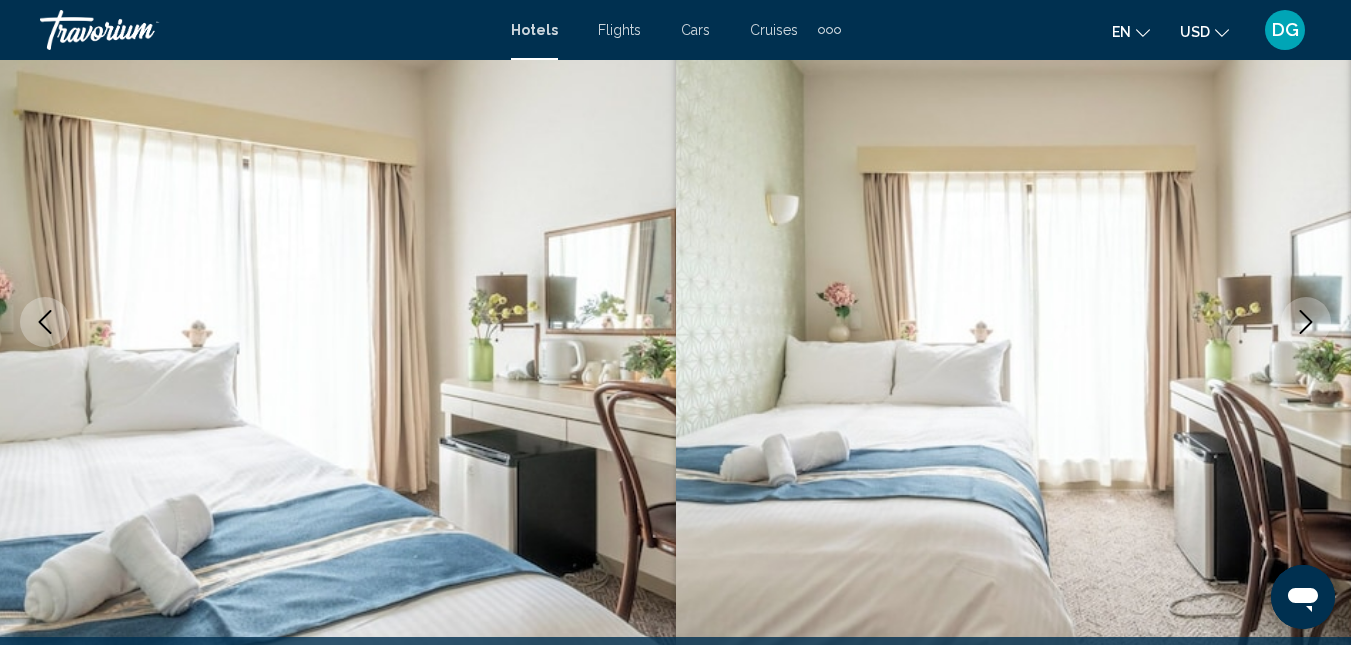 click 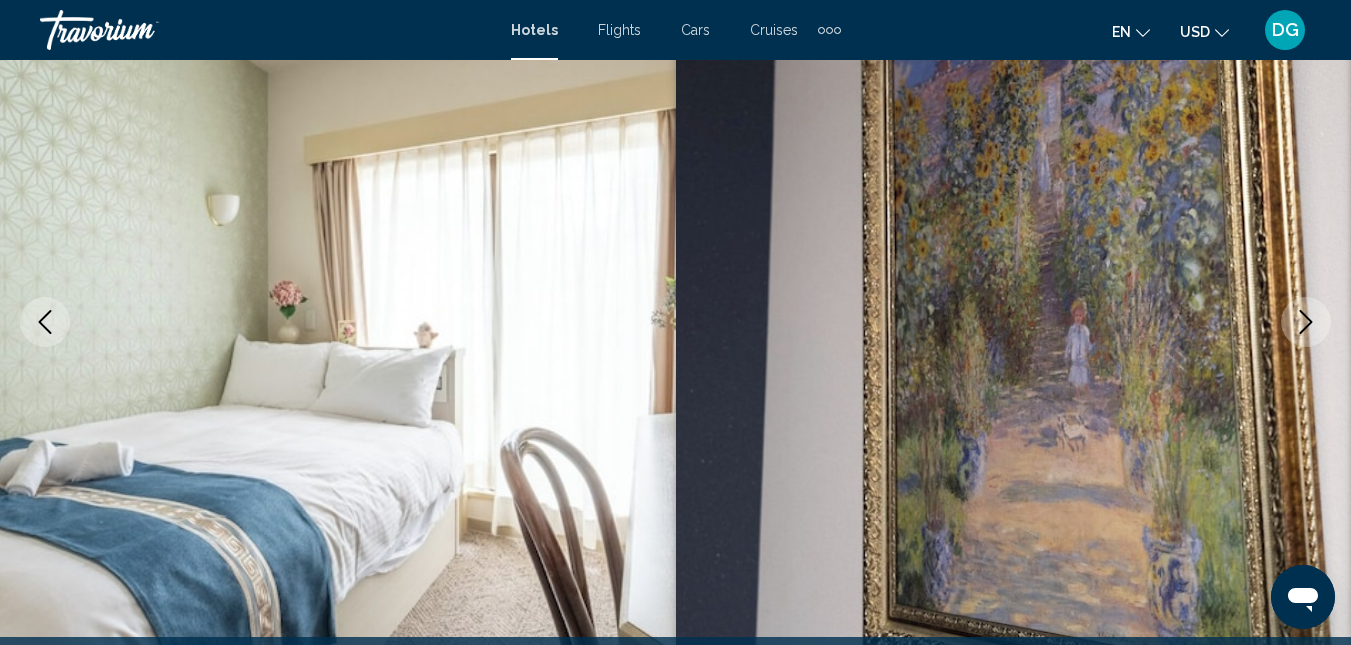 click 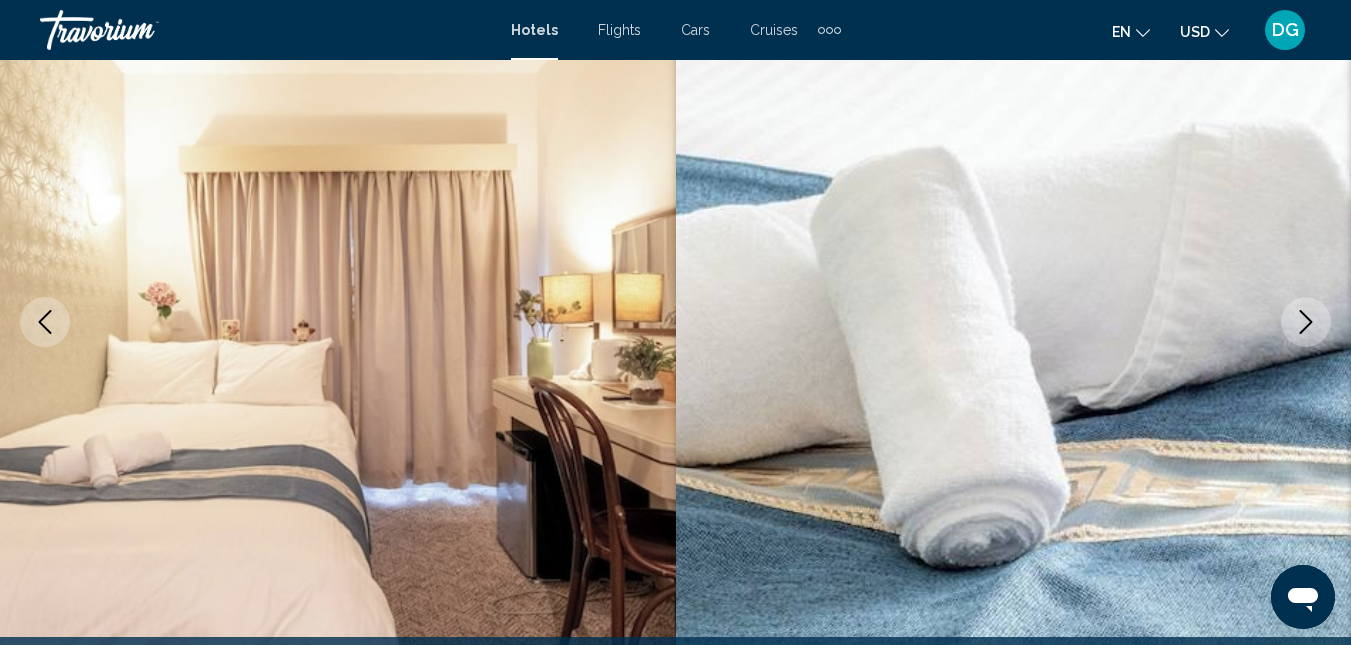 click 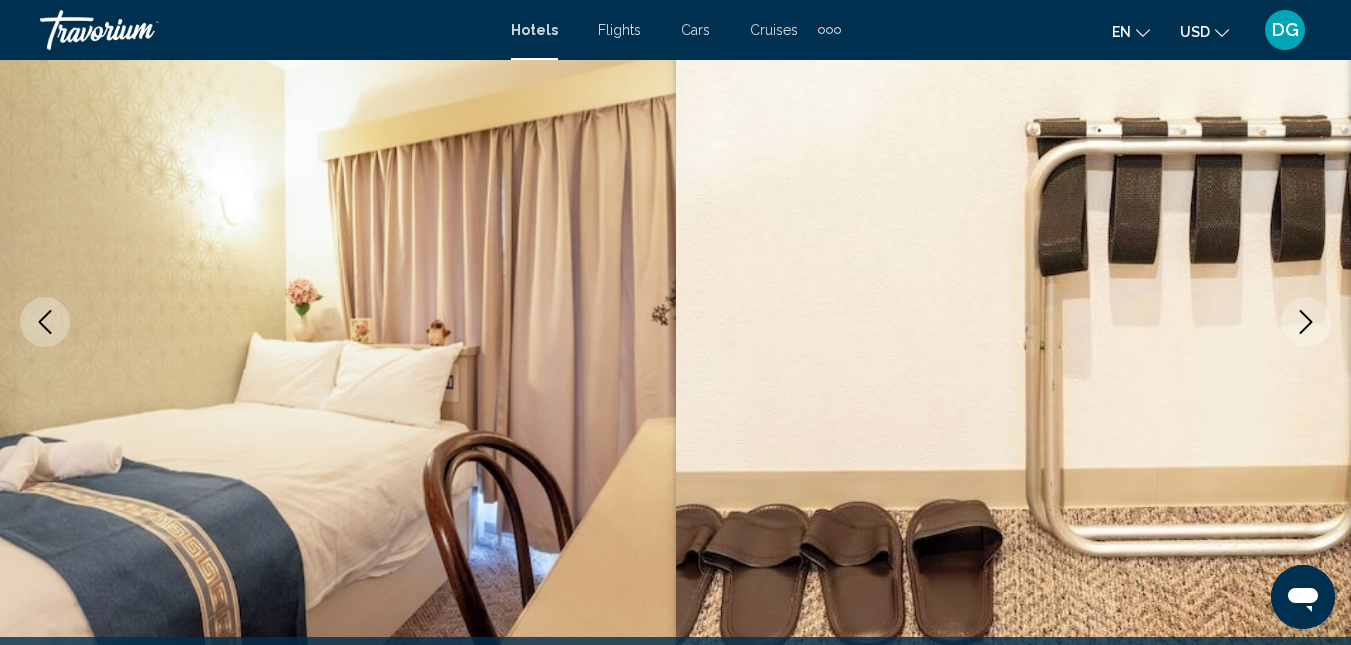 click 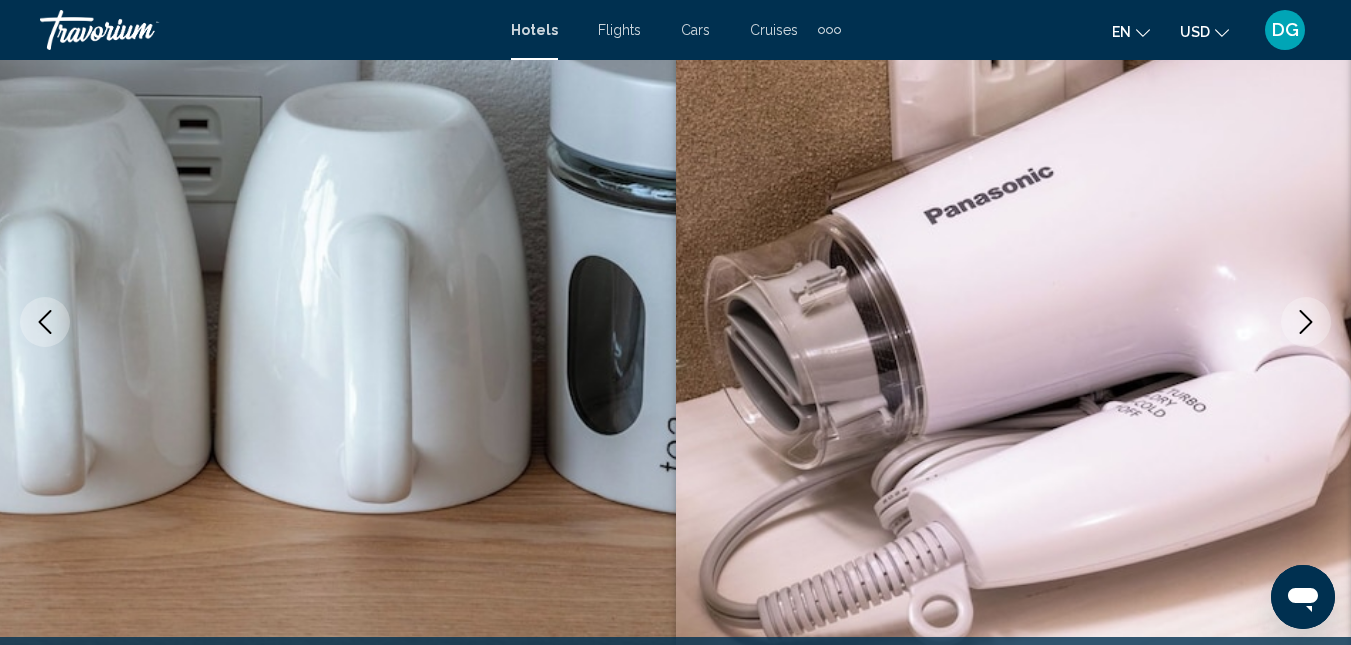 click 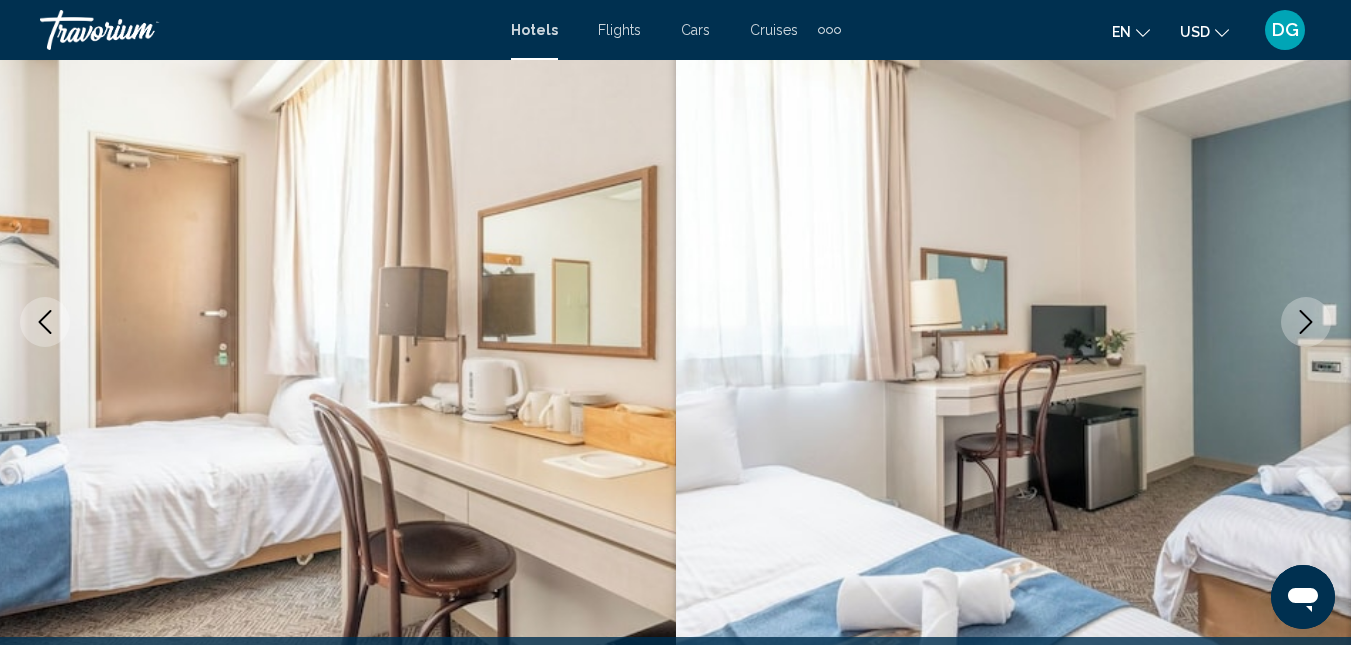 click 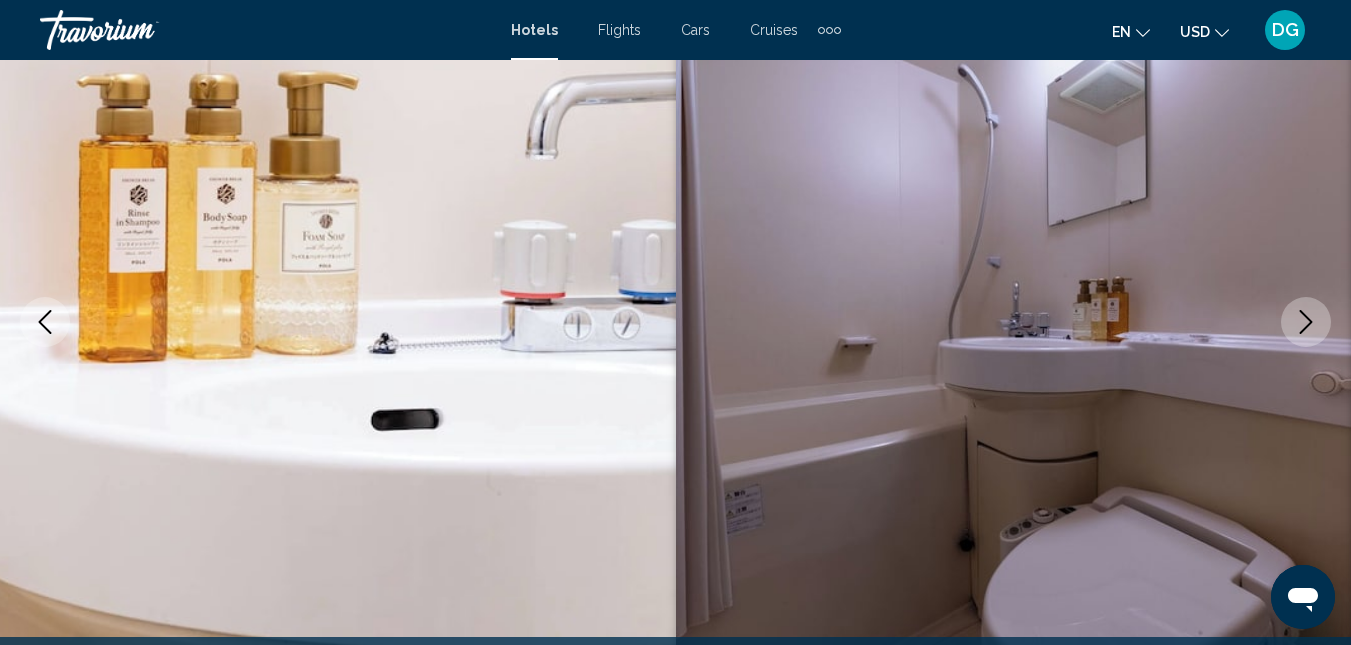 click 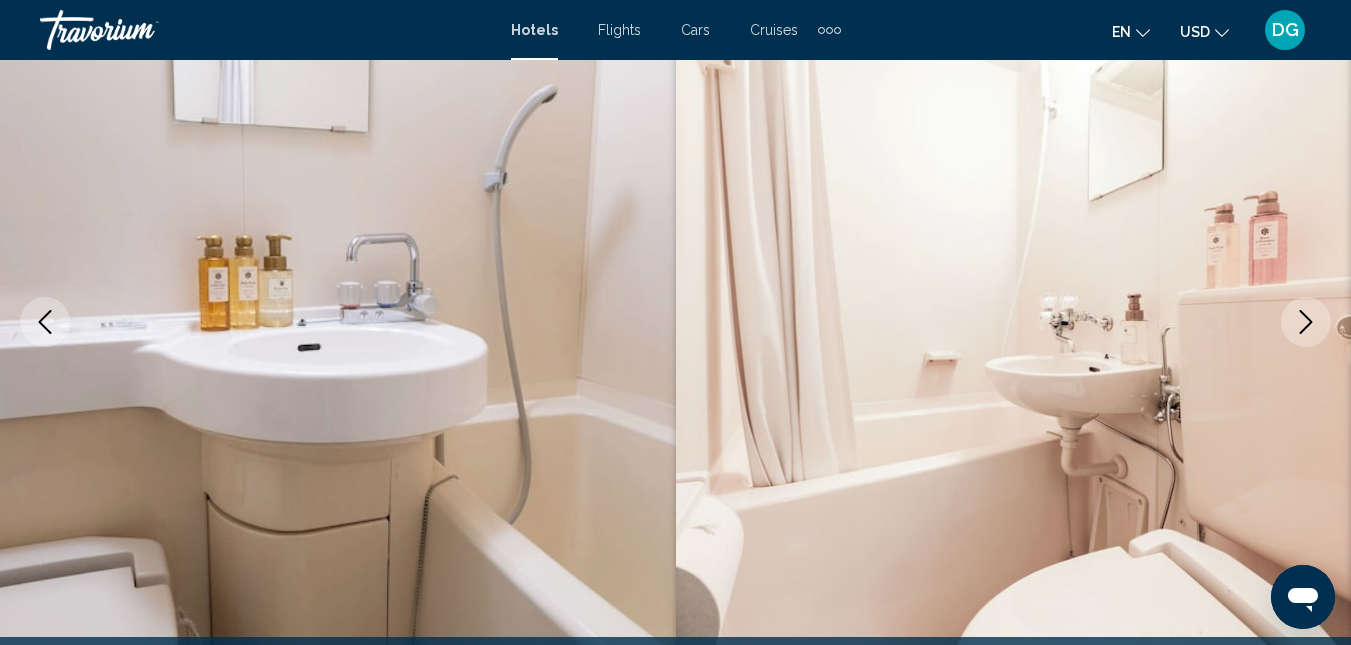 click 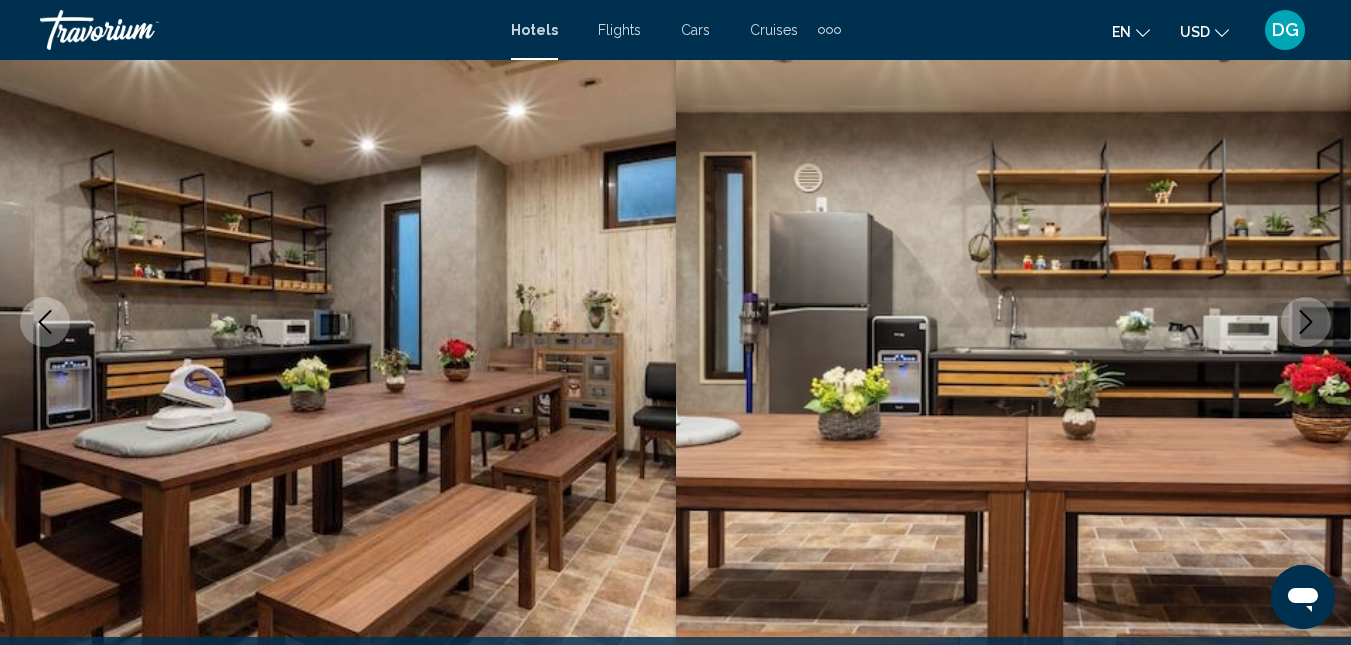 click 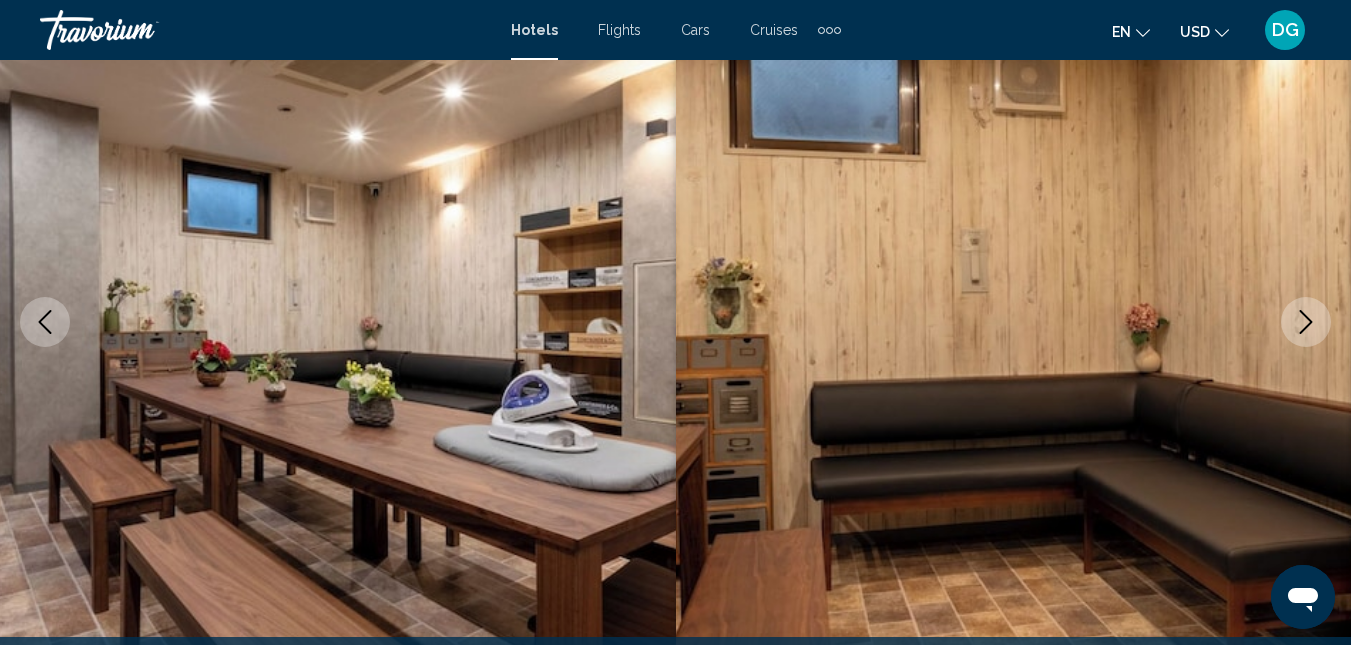 click 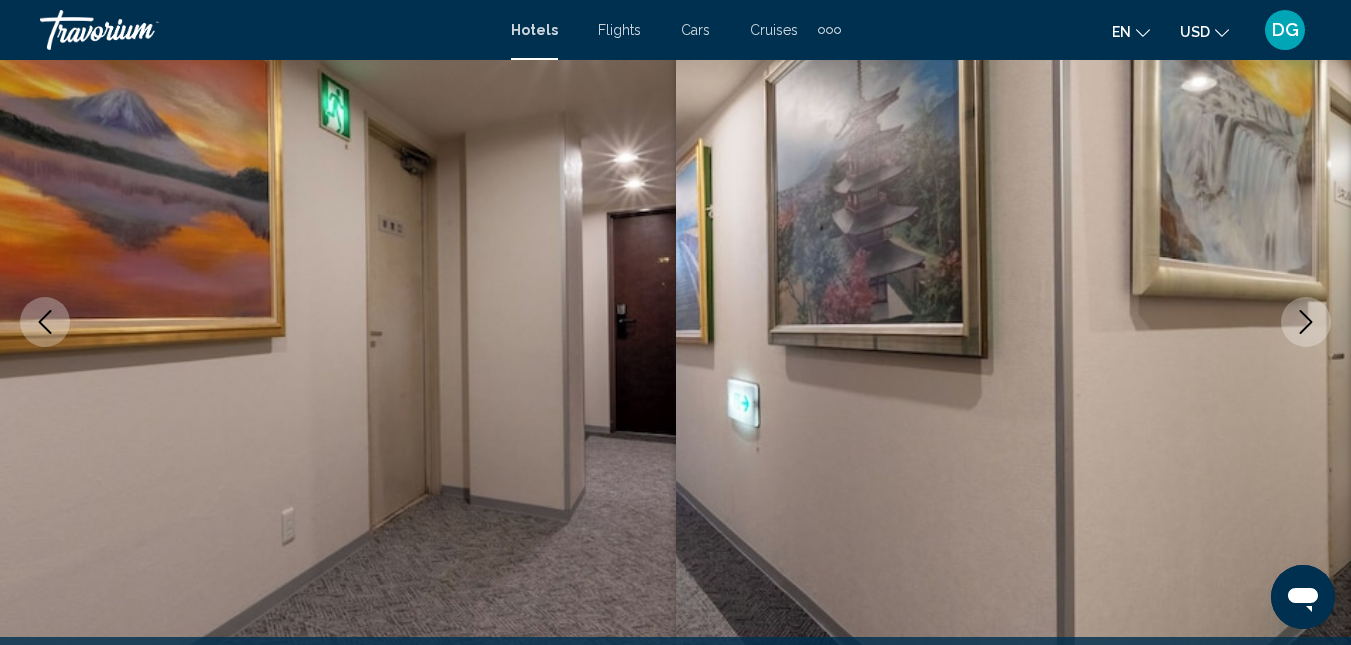 click 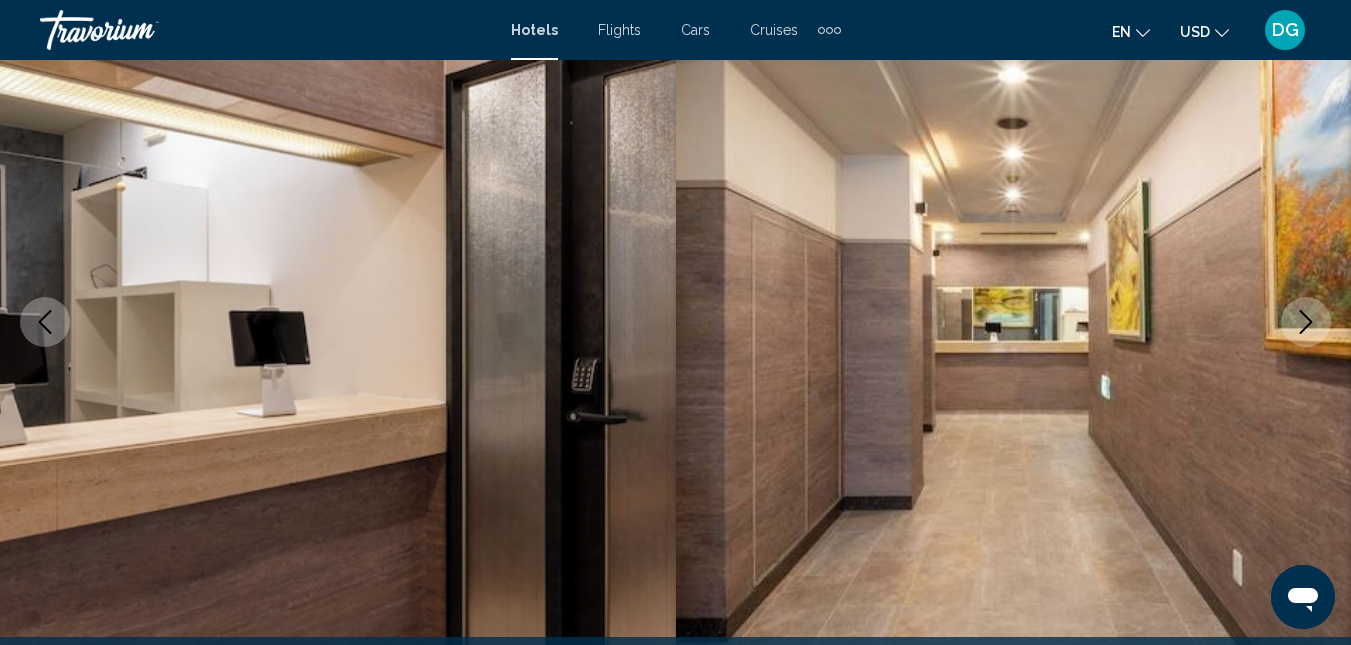 click 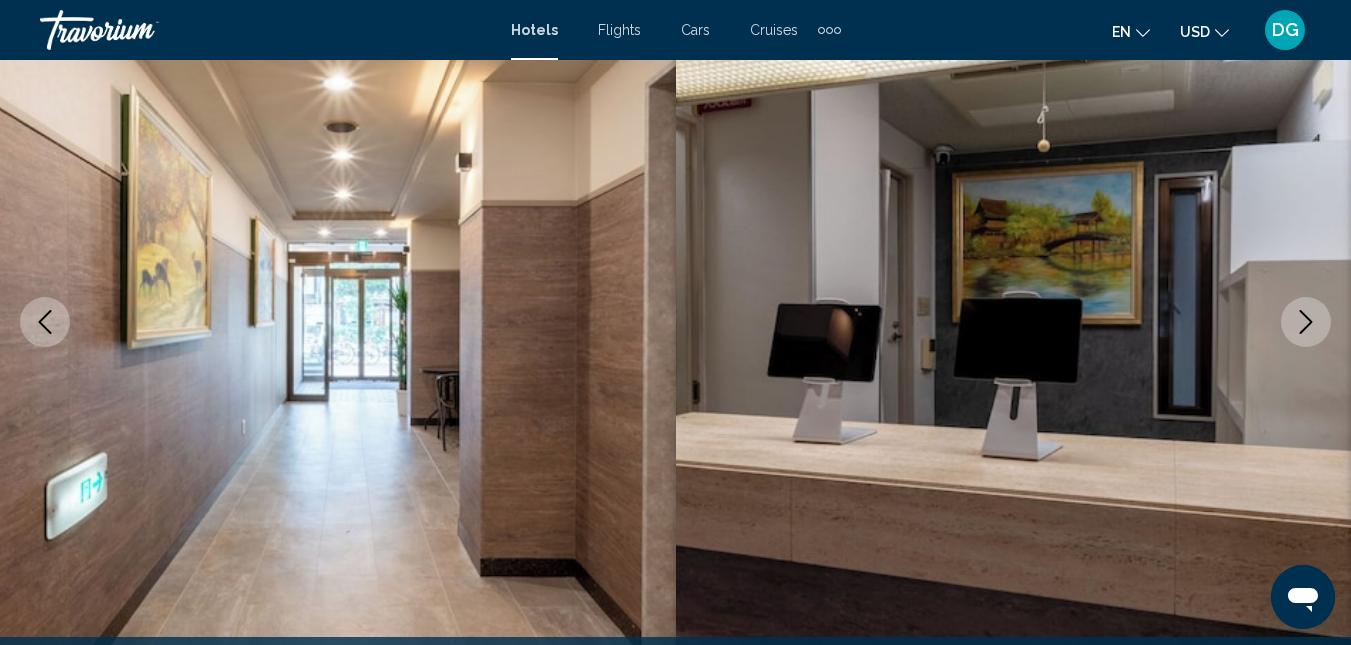 click 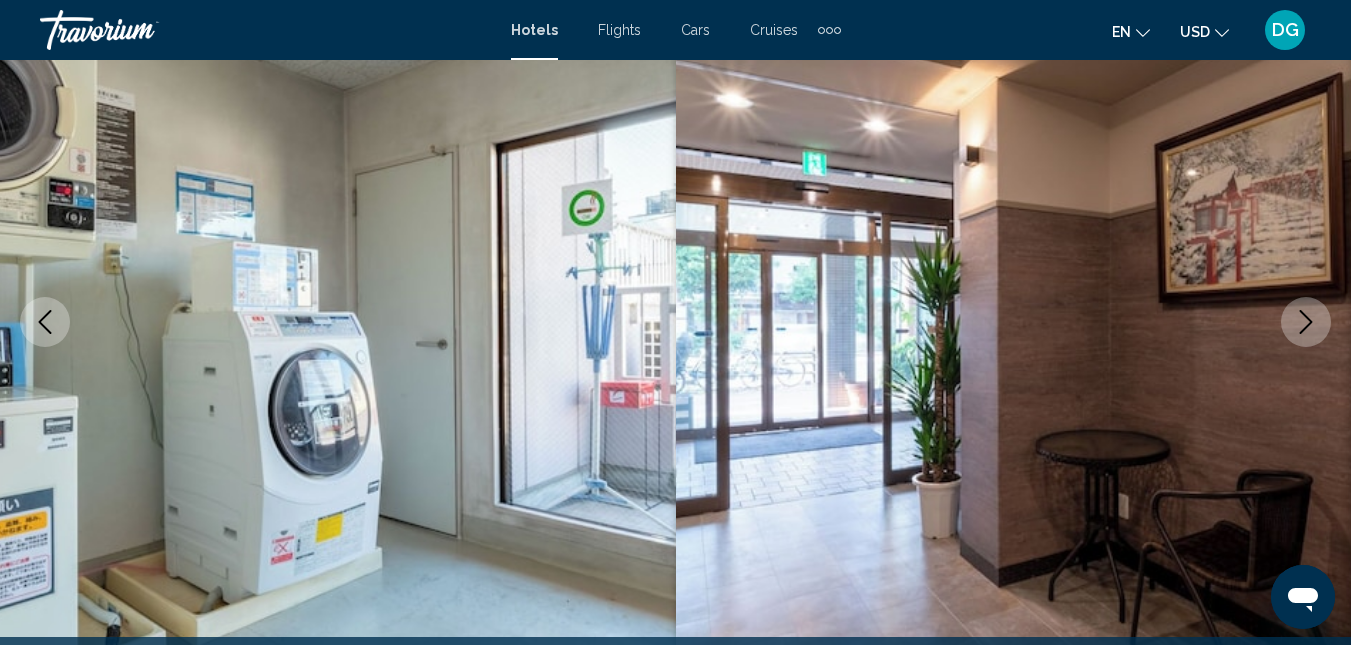 click 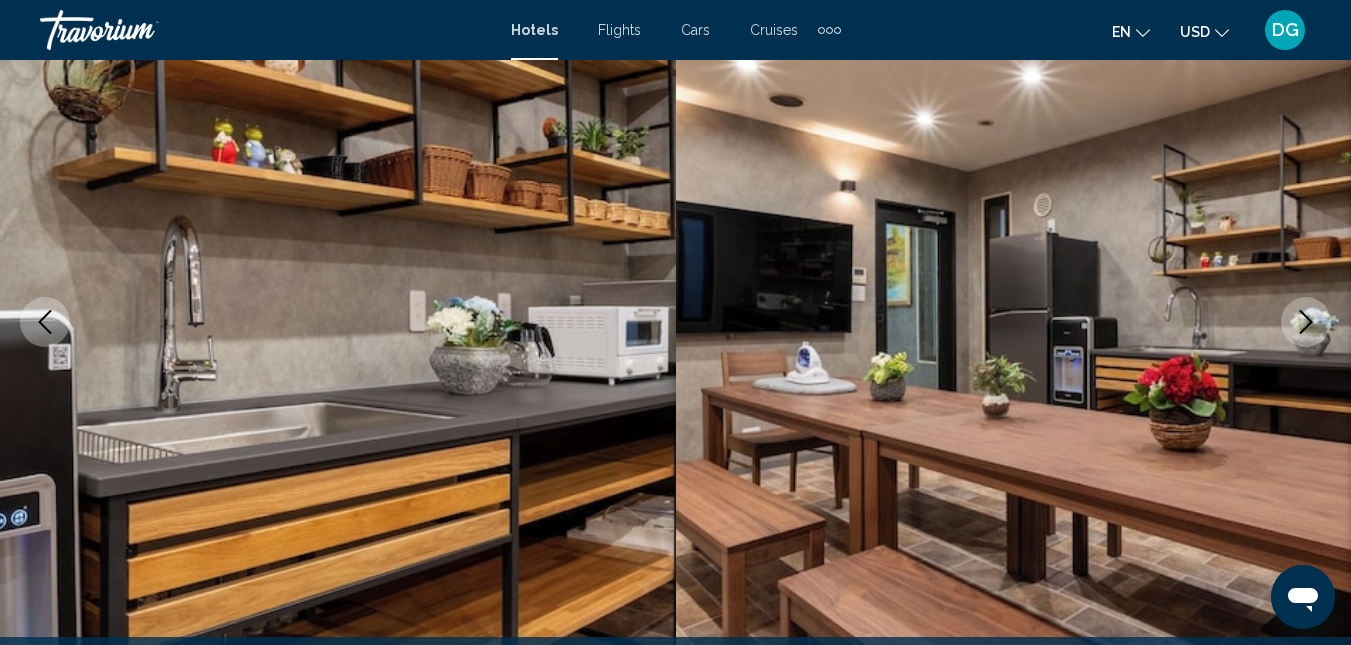 click 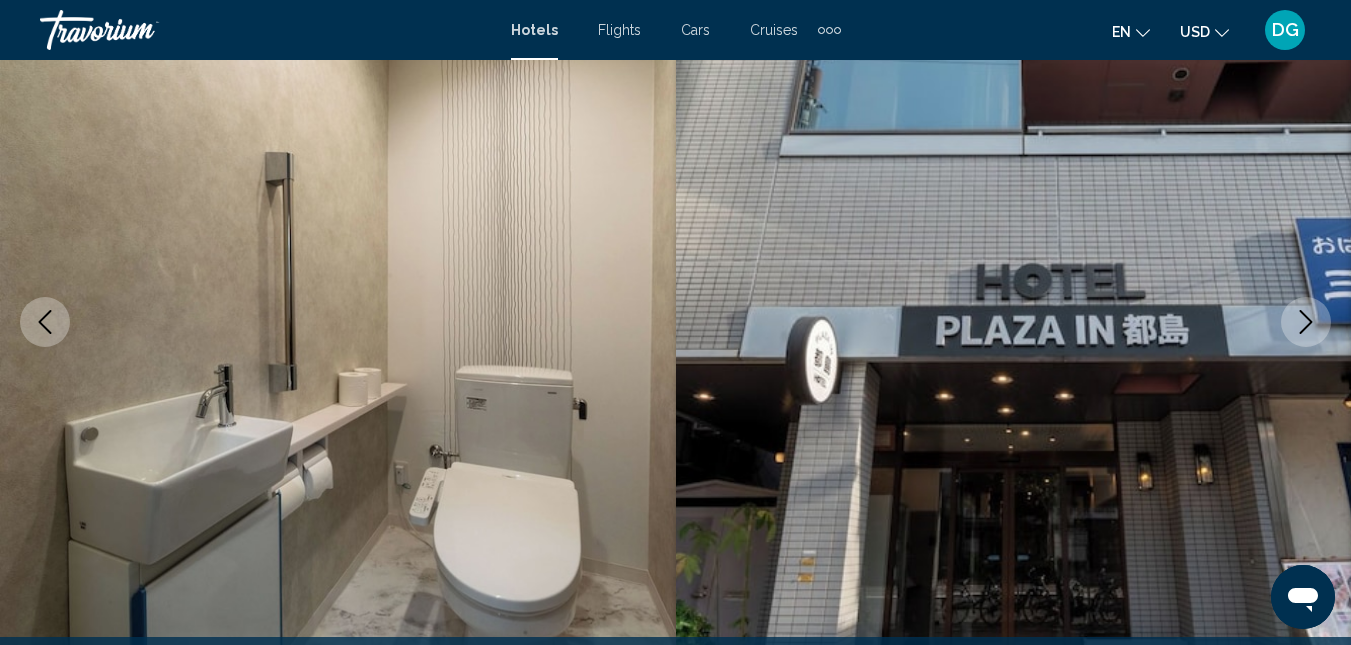 click 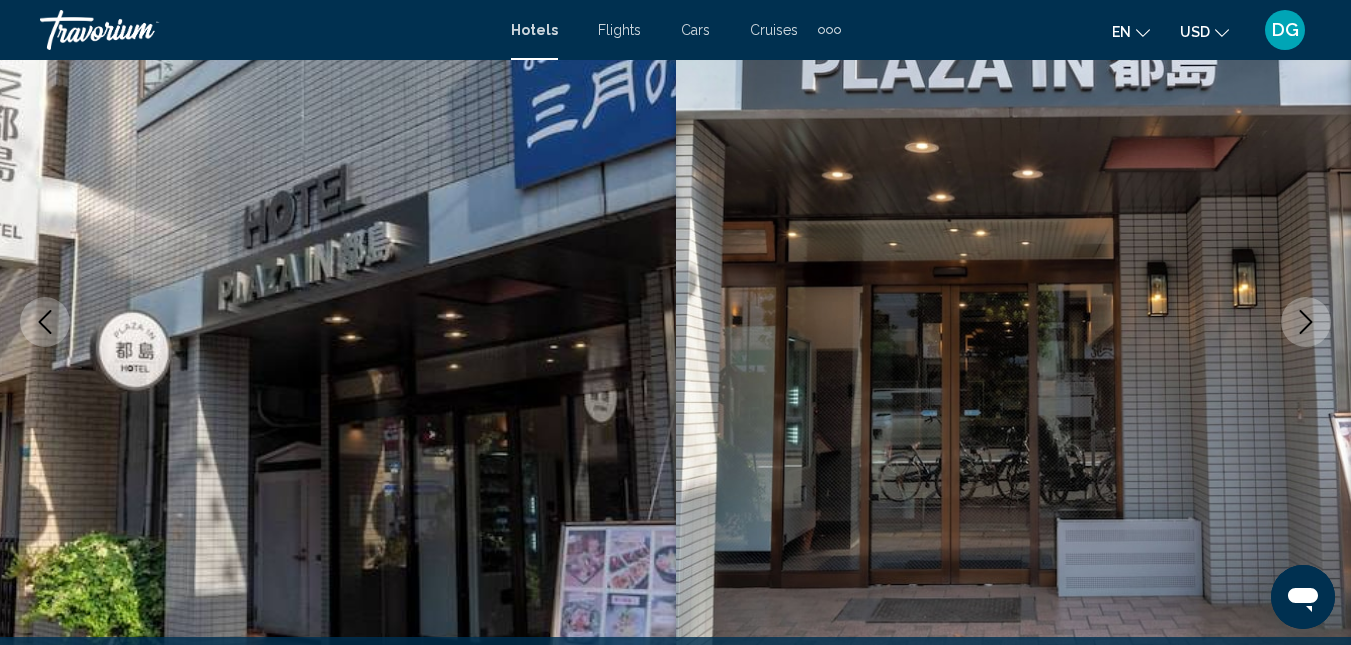 click 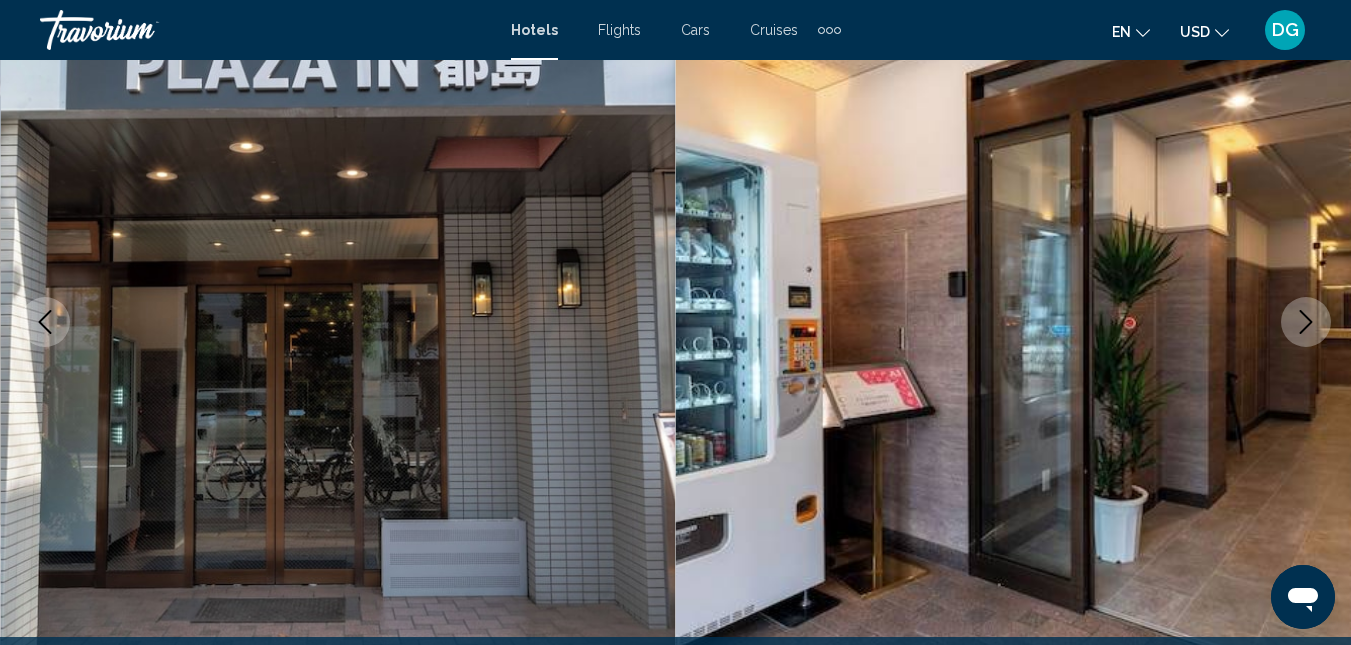 click 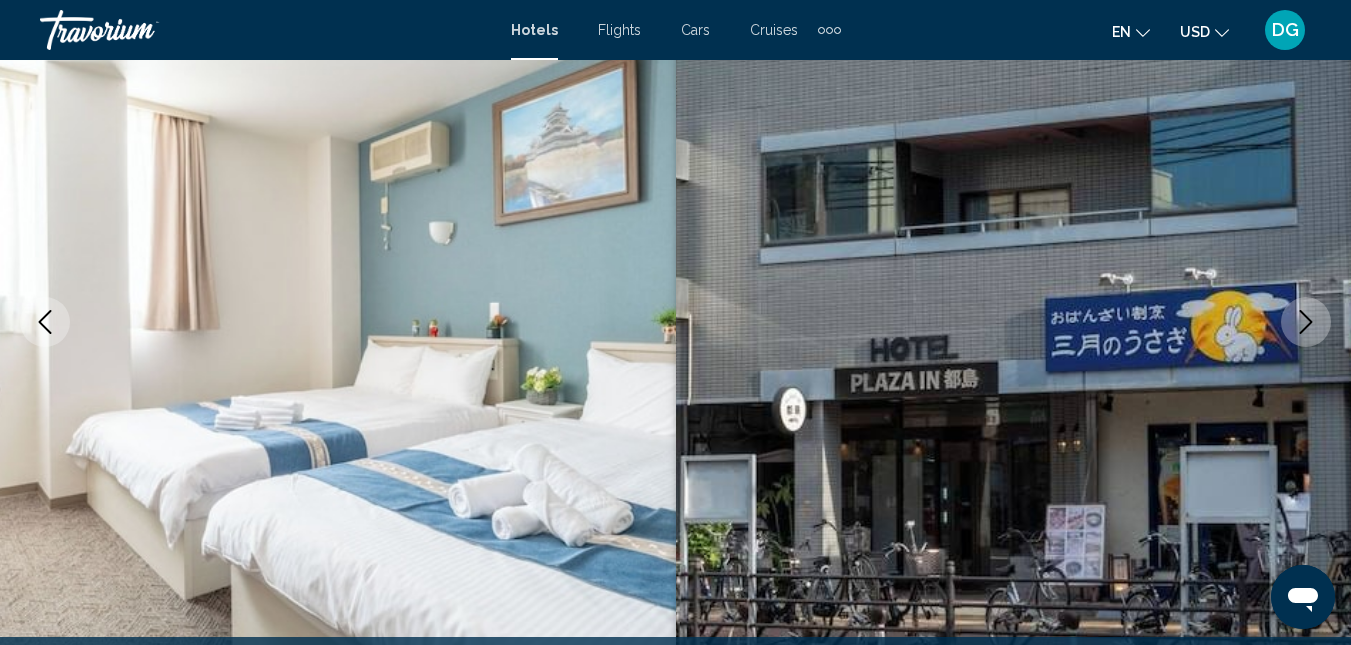 click 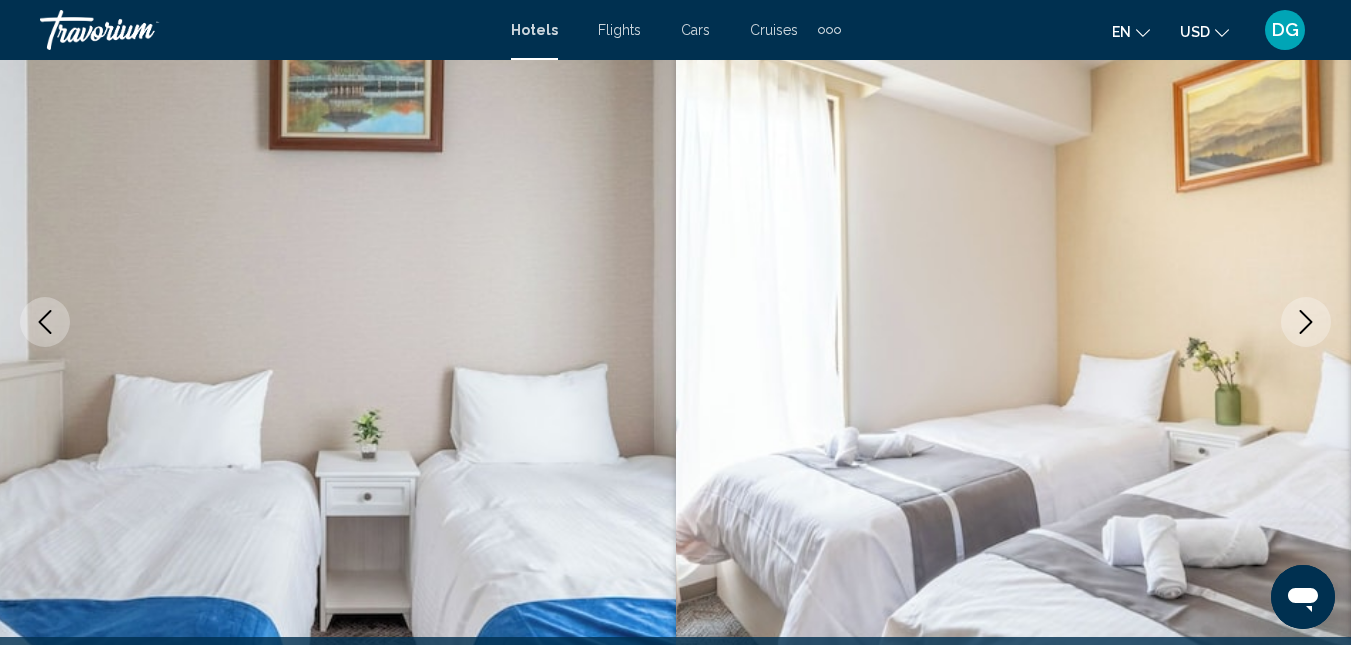 click 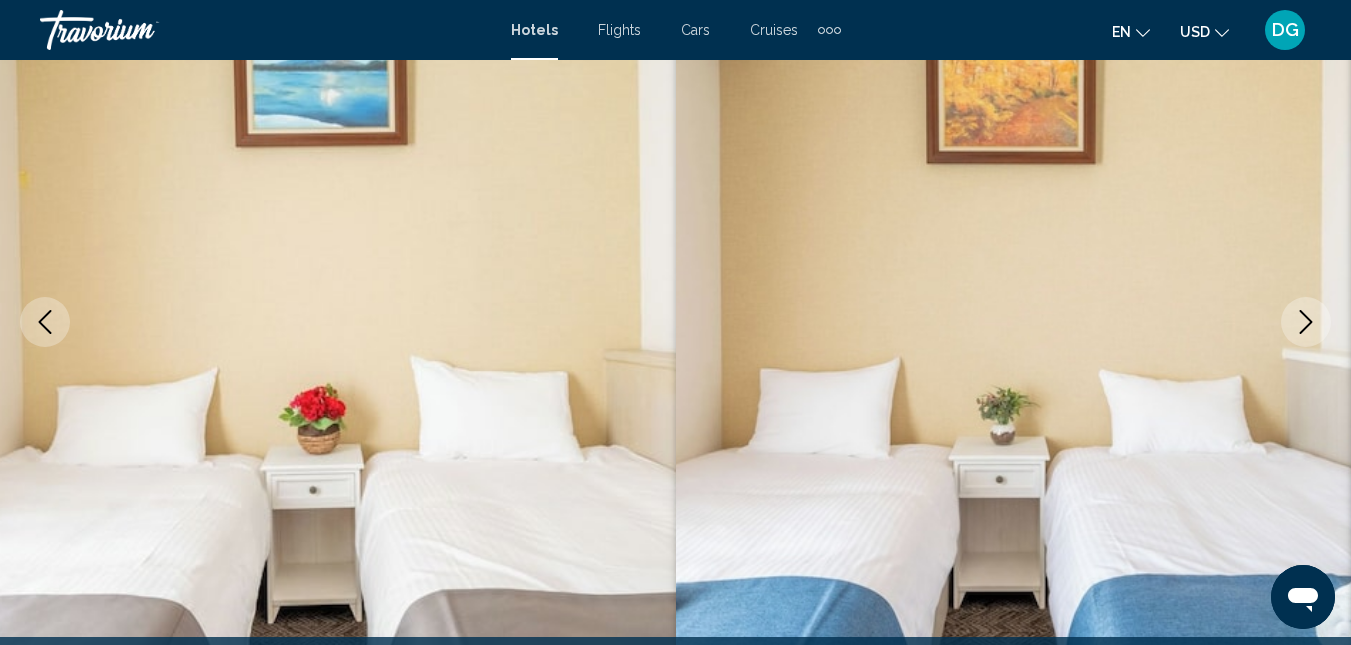 click 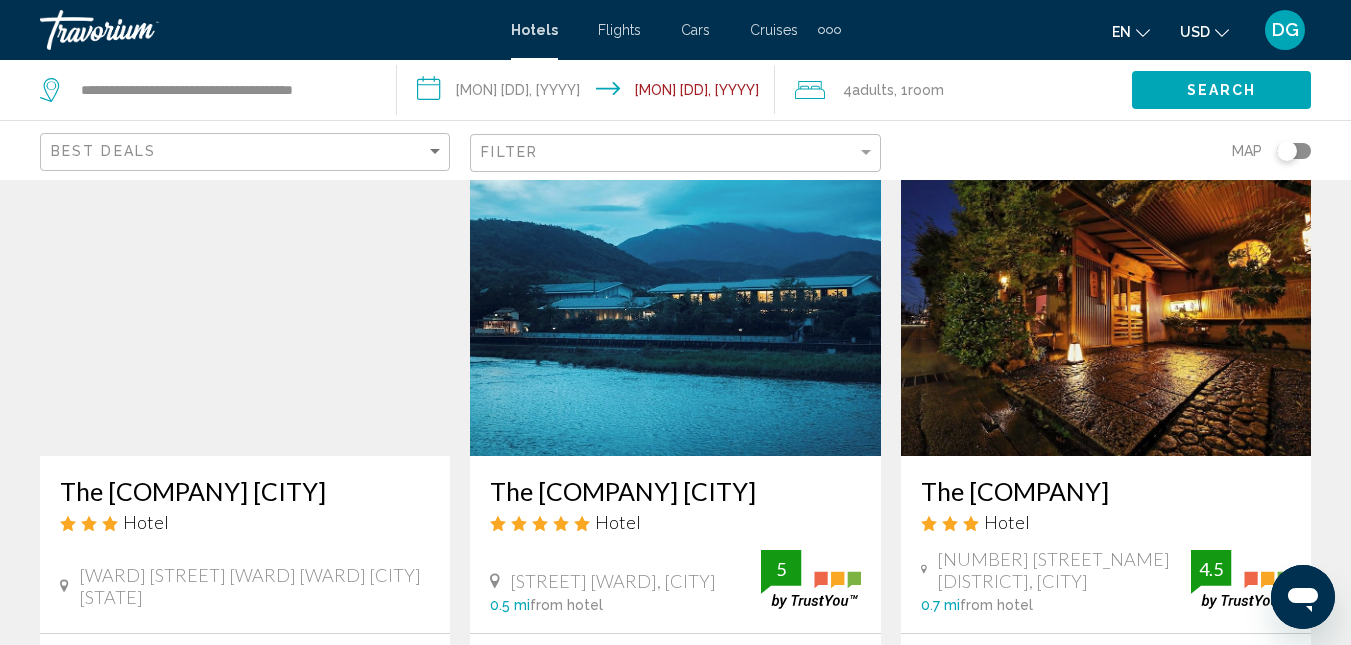 scroll, scrollTop: 0, scrollLeft: 0, axis: both 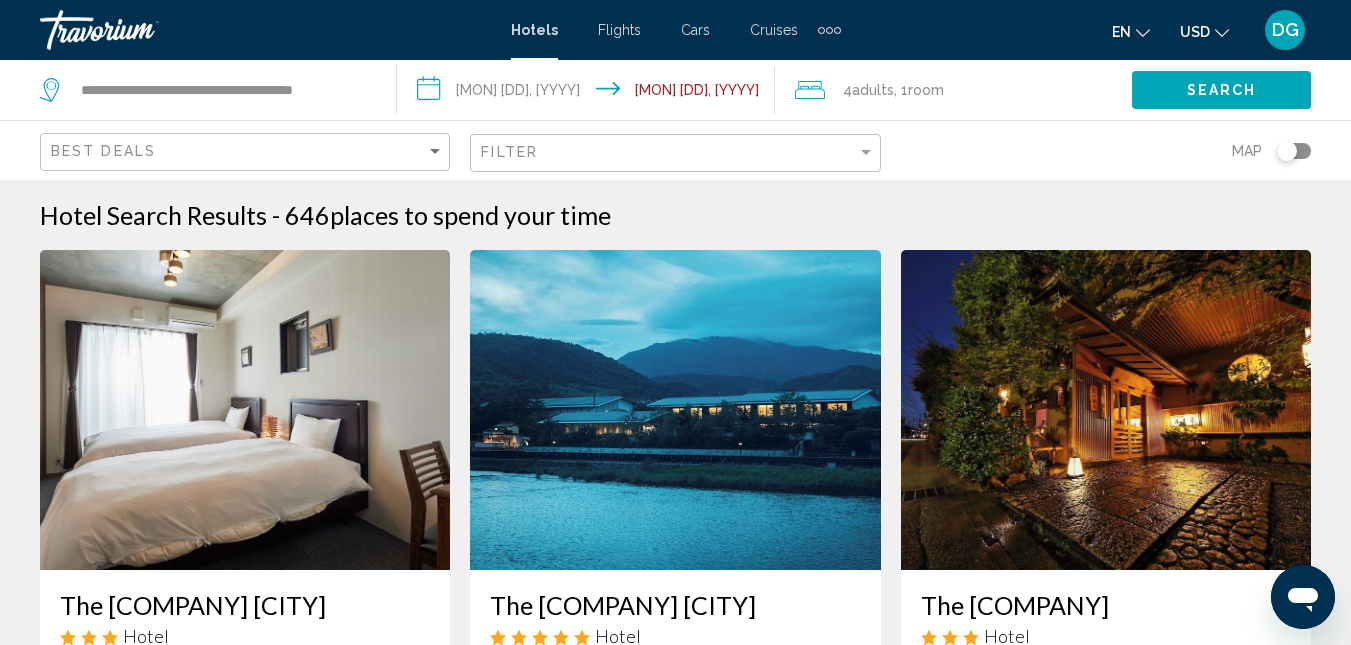 click at bounding box center (675, 410) 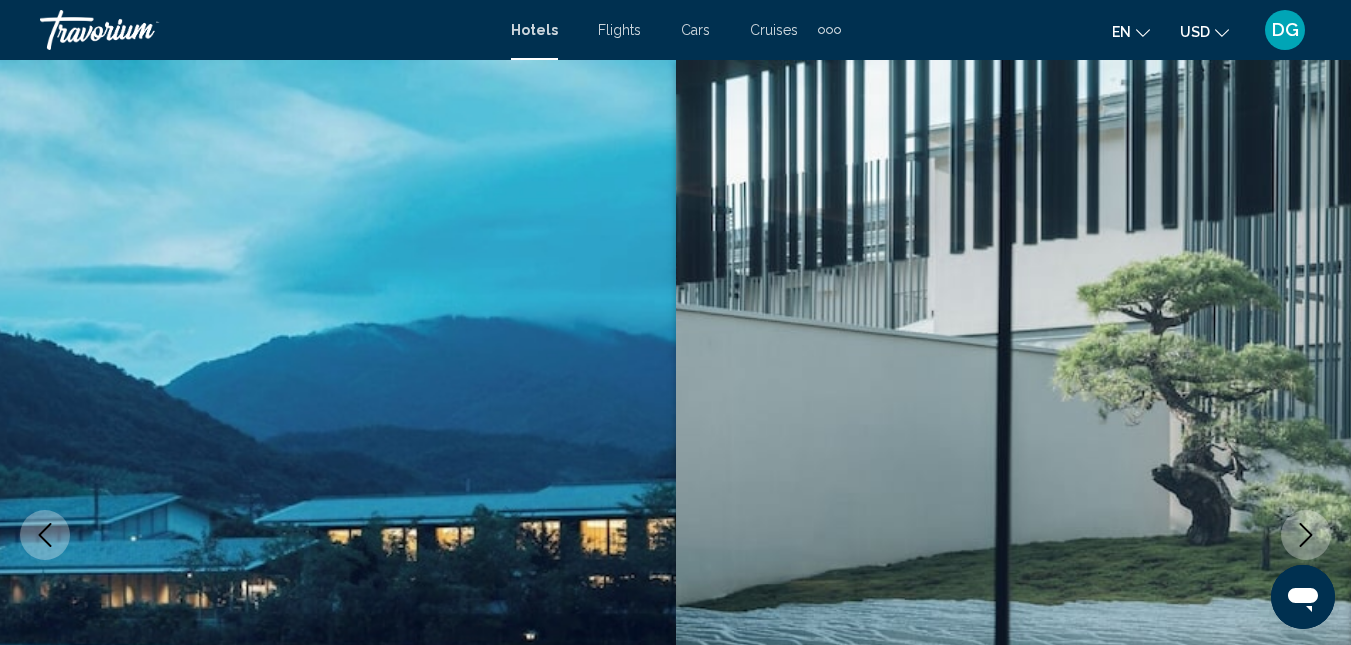 scroll, scrollTop: 213, scrollLeft: 0, axis: vertical 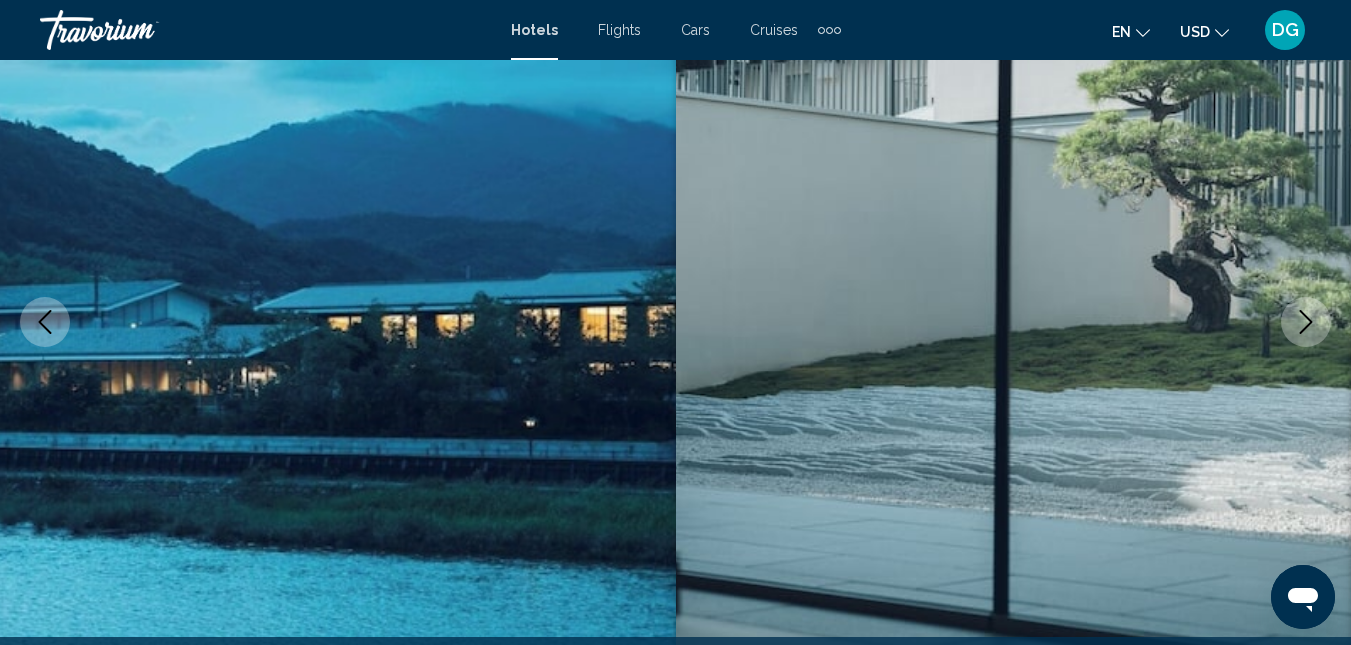 click at bounding box center (1306, 322) 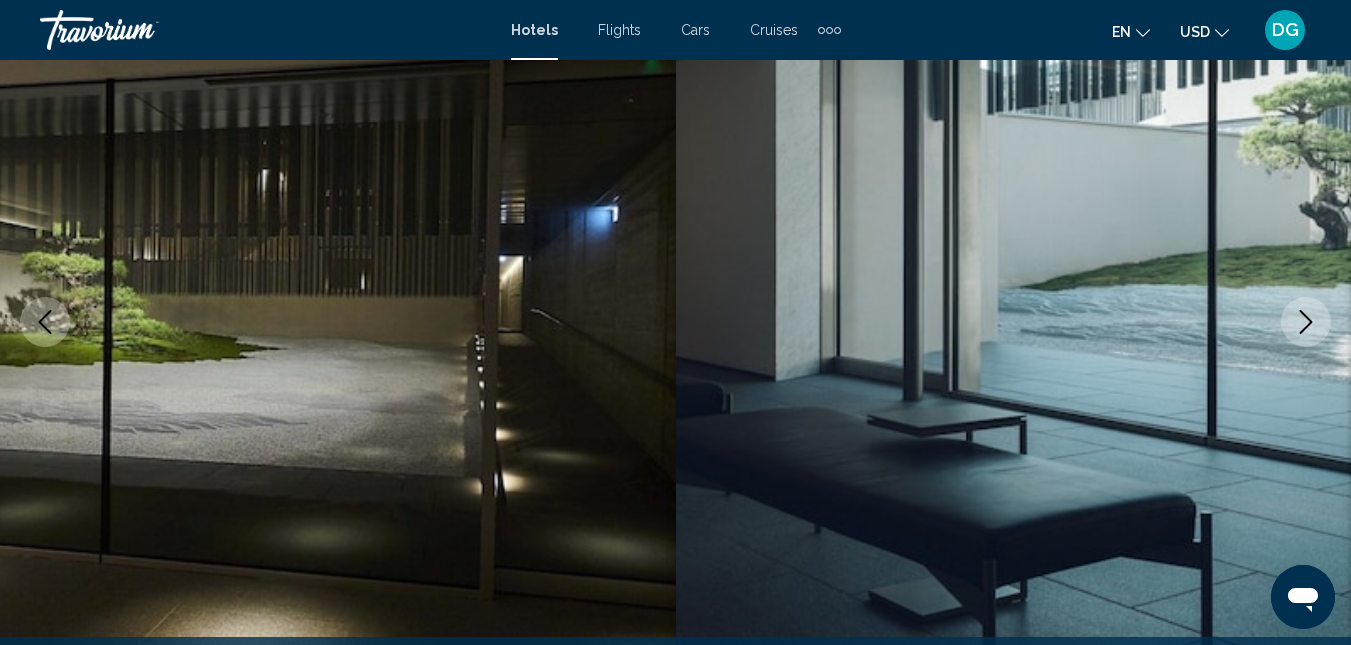 click at bounding box center (1306, 322) 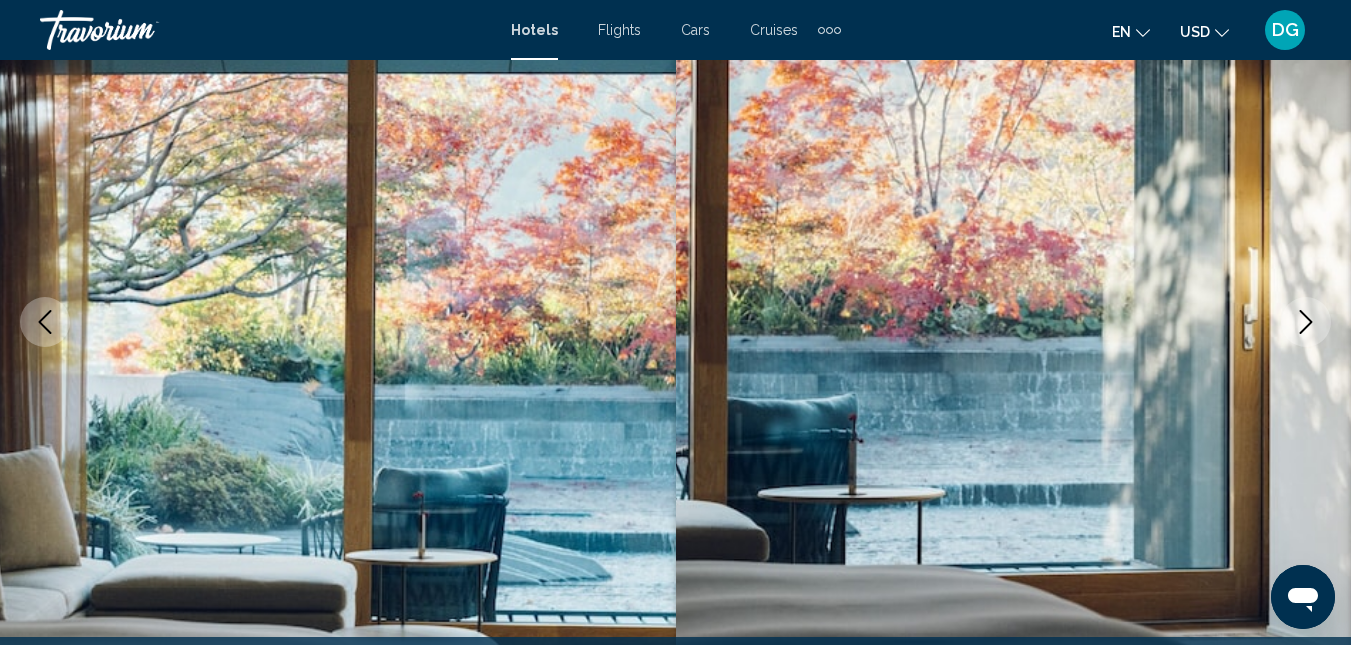 click 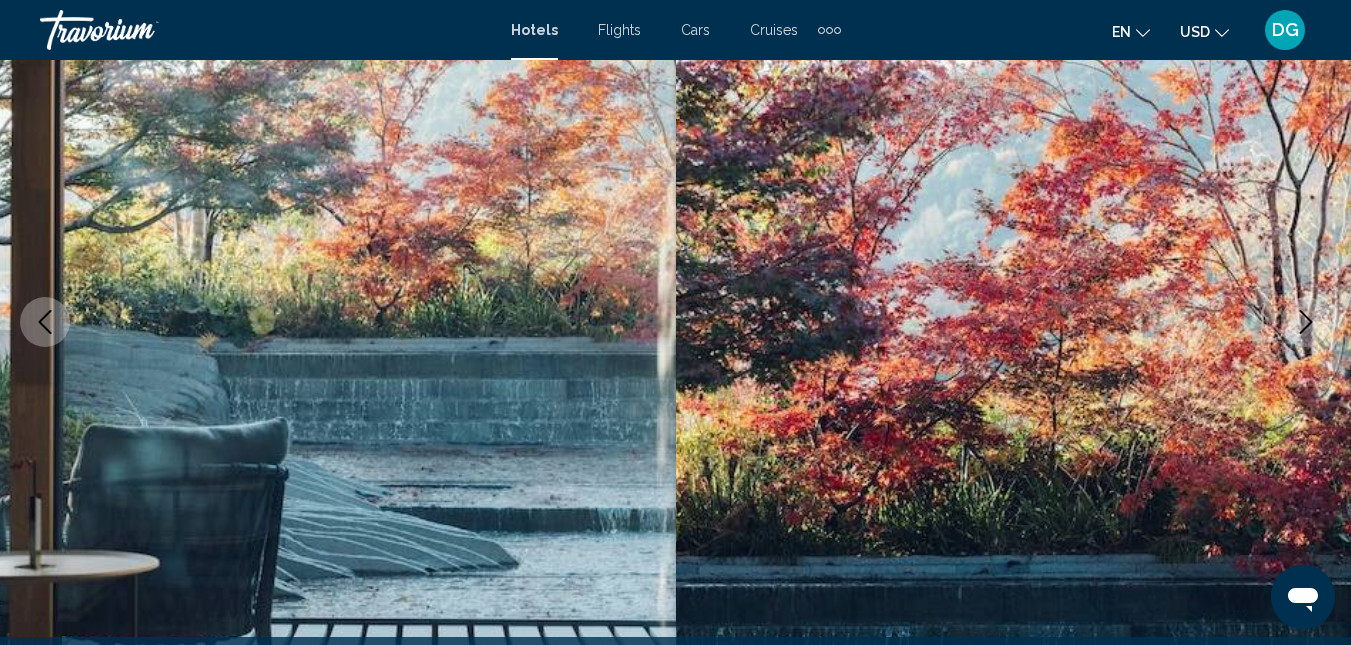 click 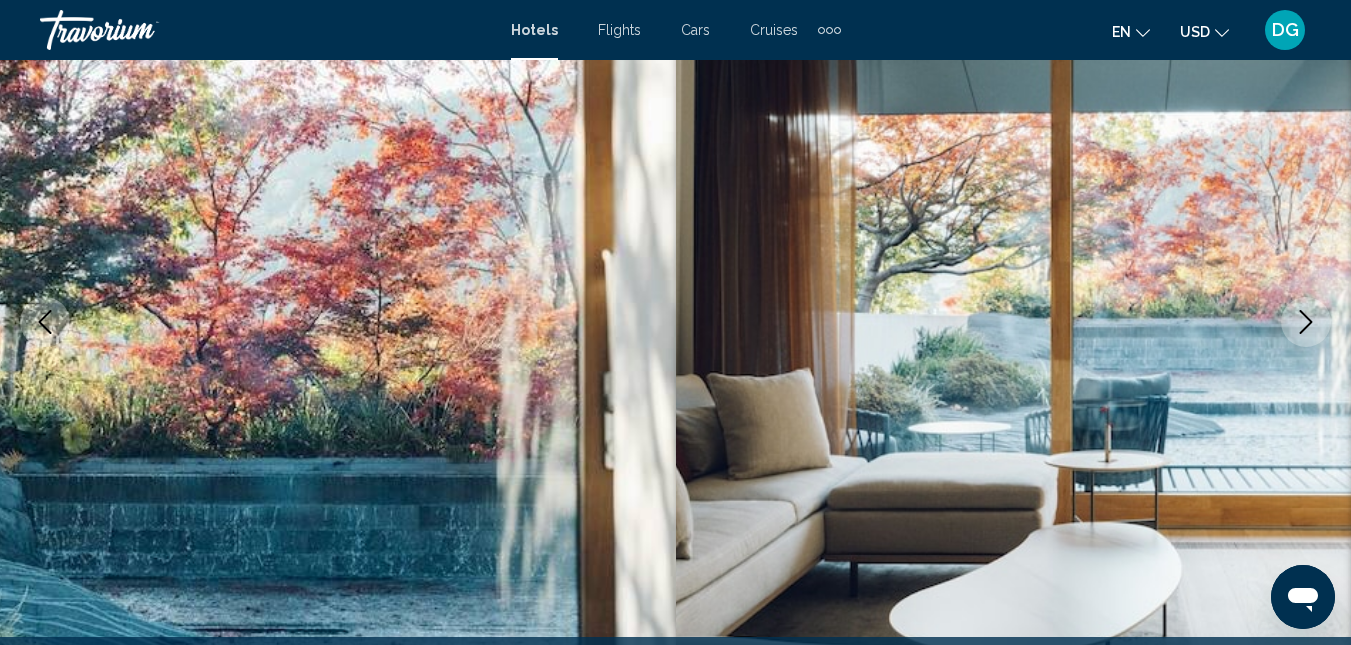 click 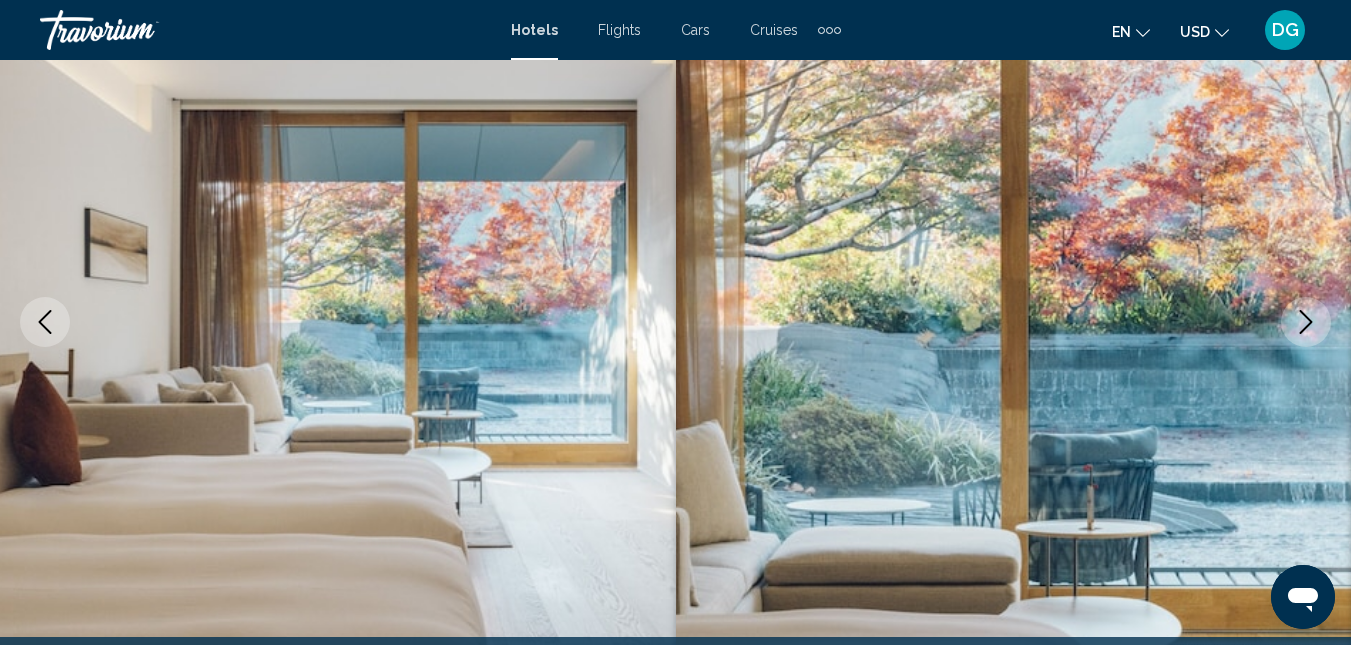 click 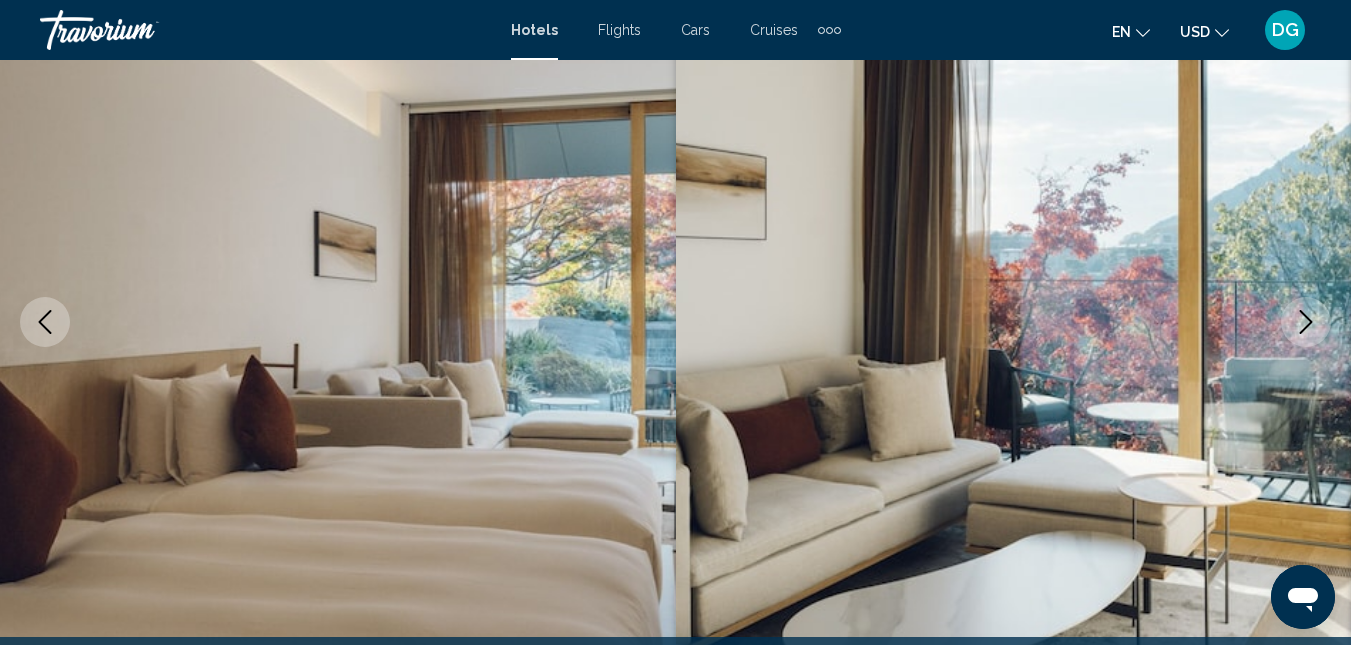 click 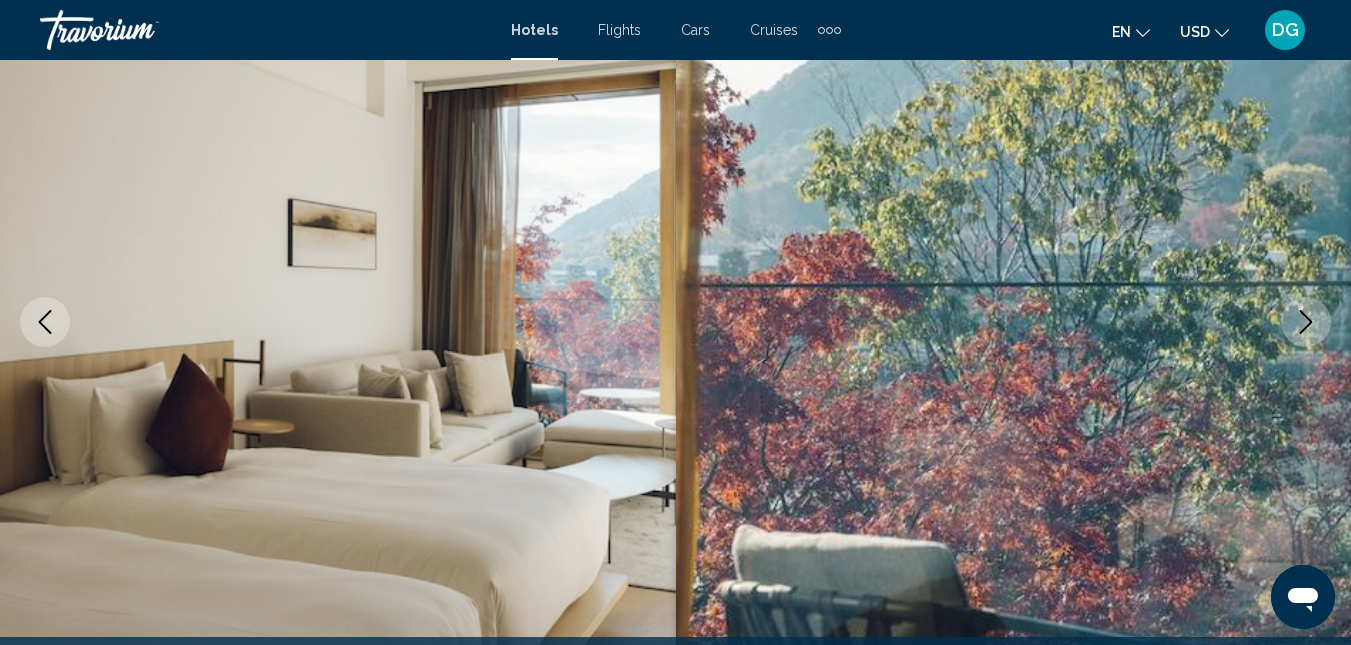 click 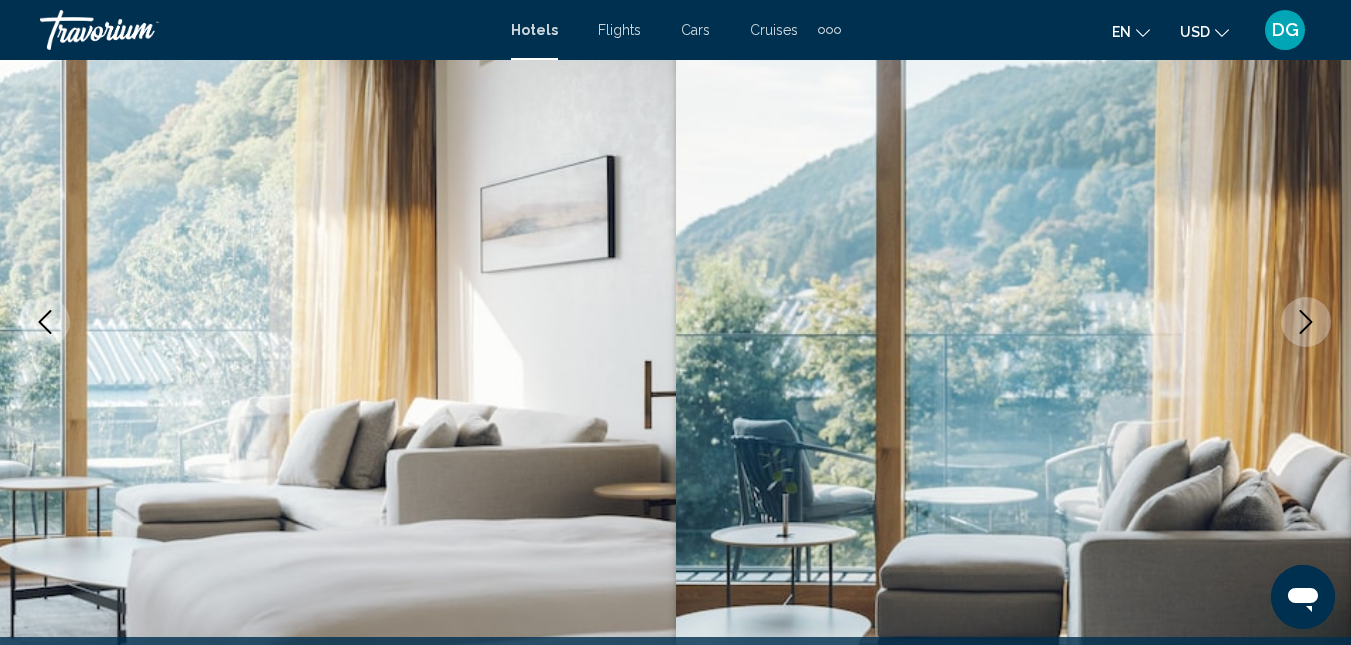 click 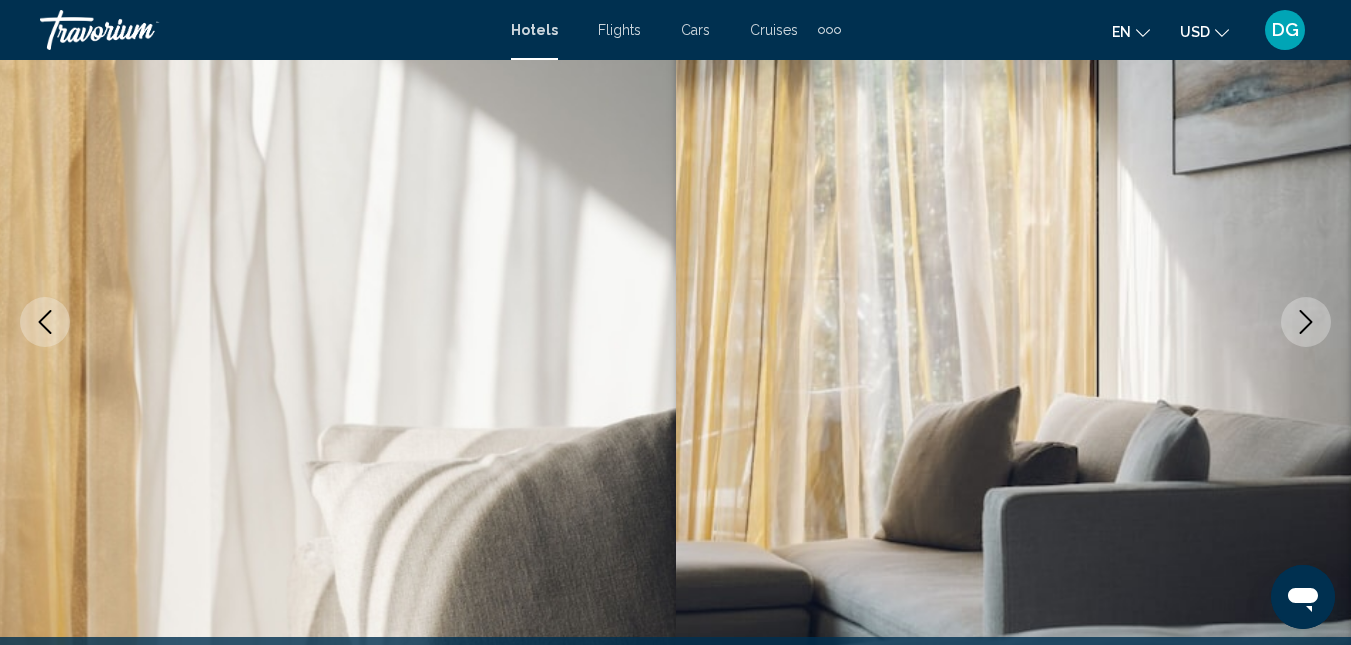 click 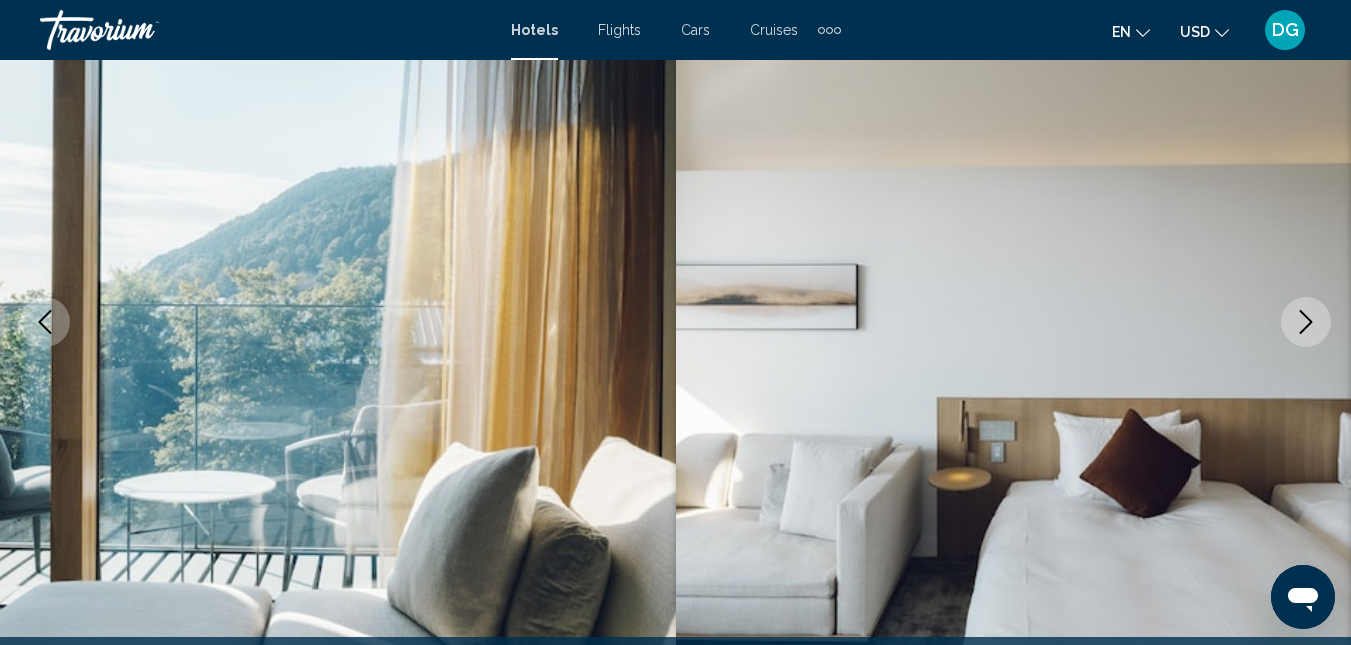 click 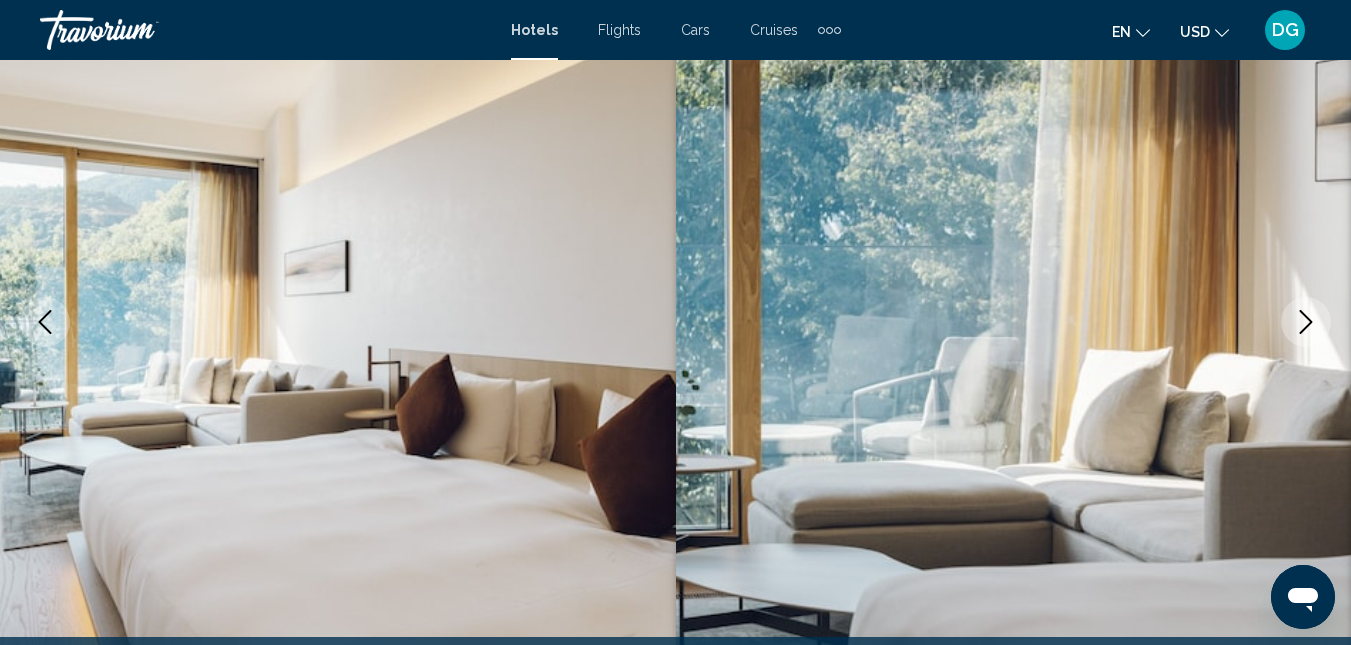 click 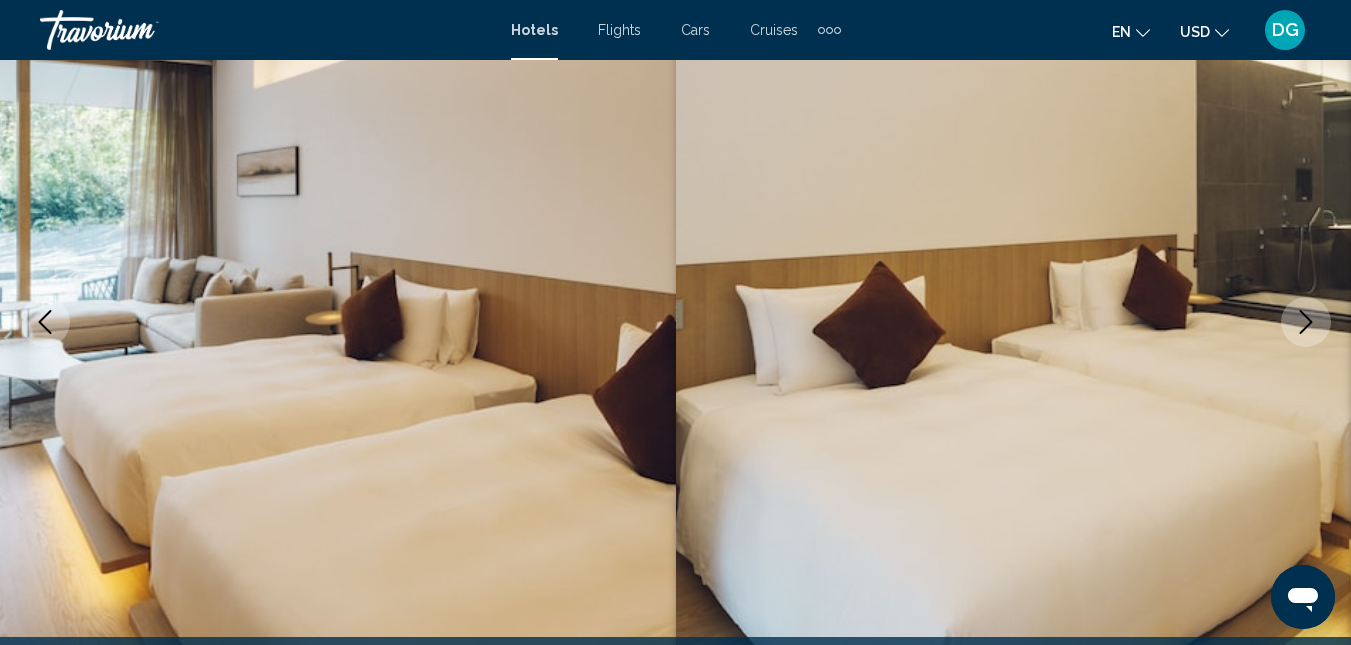 click 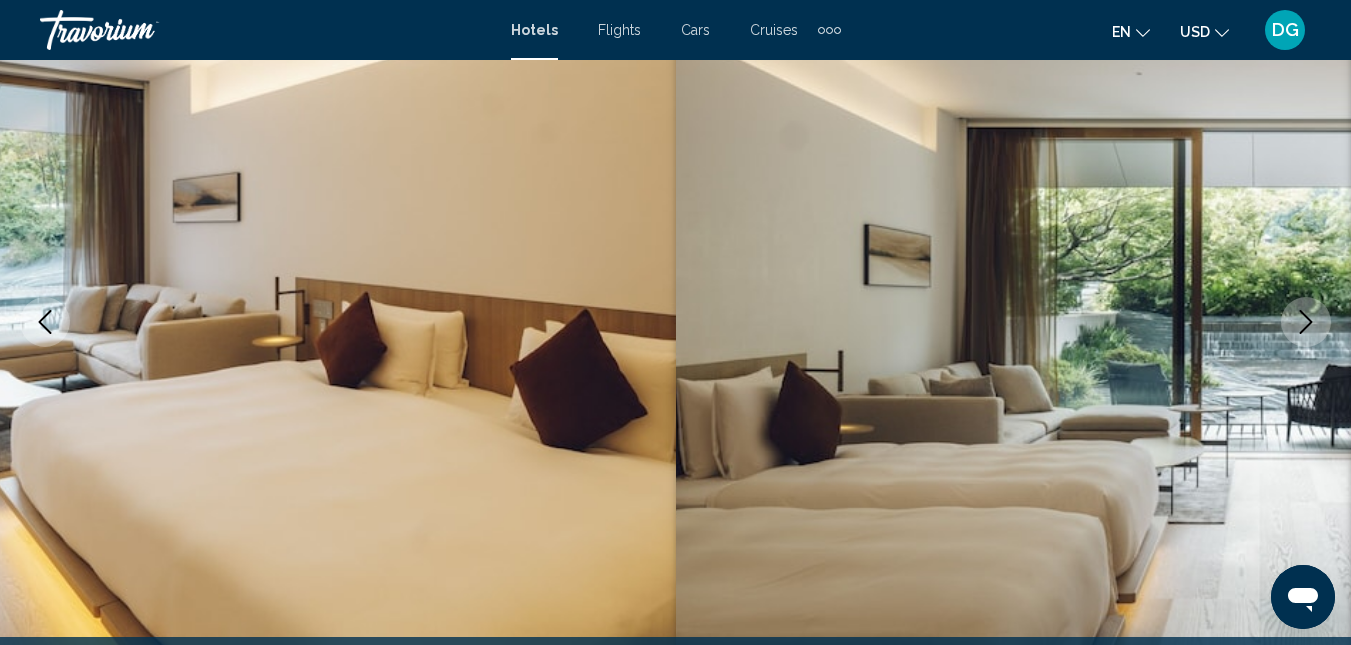 click 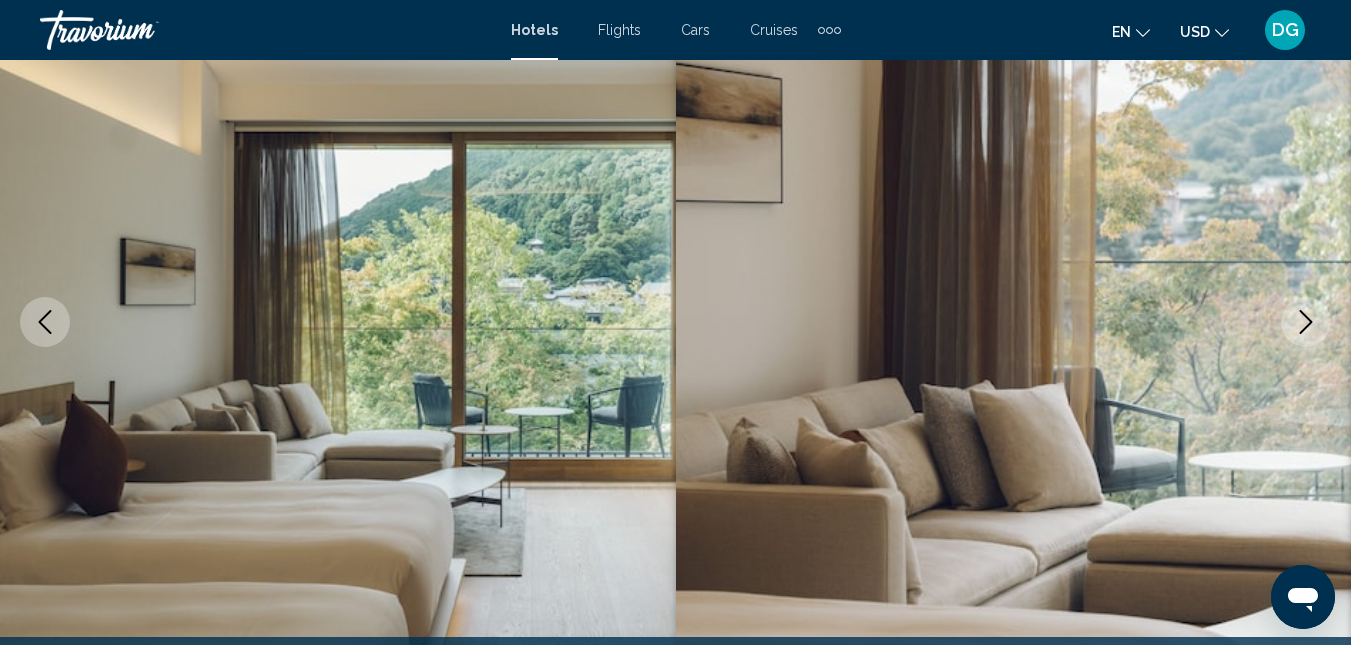 click 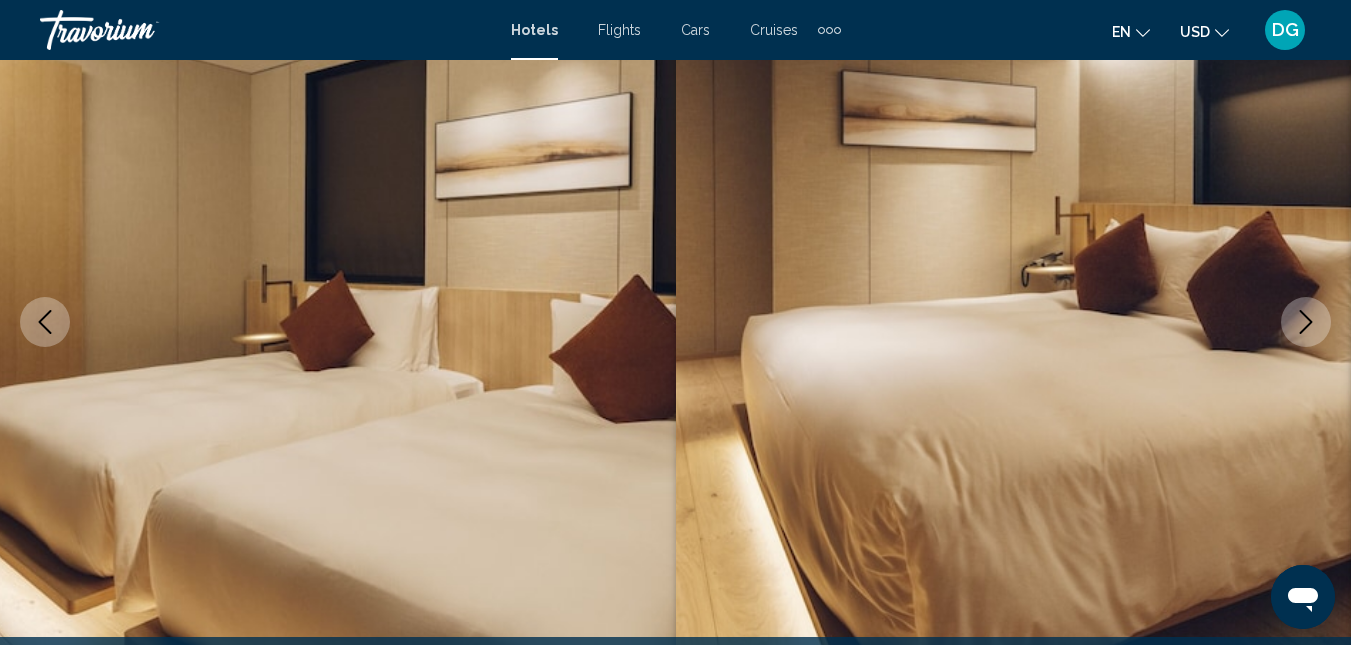 click 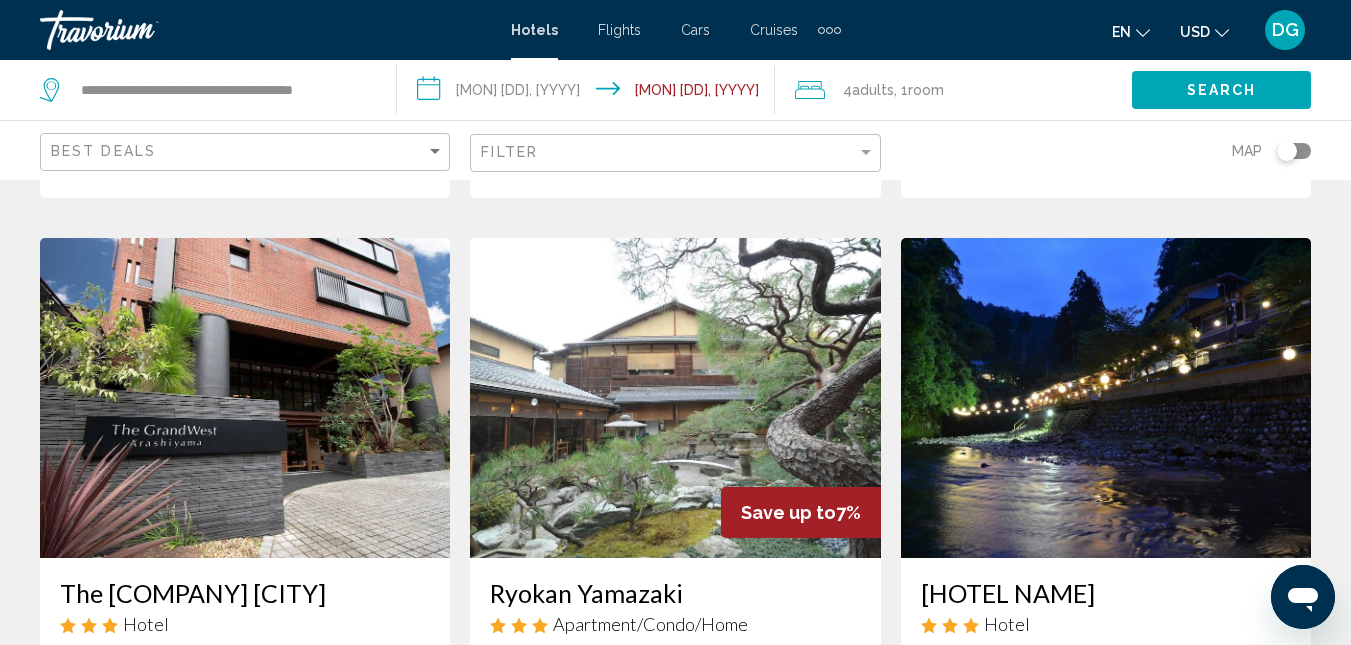 scroll, scrollTop: 700, scrollLeft: 0, axis: vertical 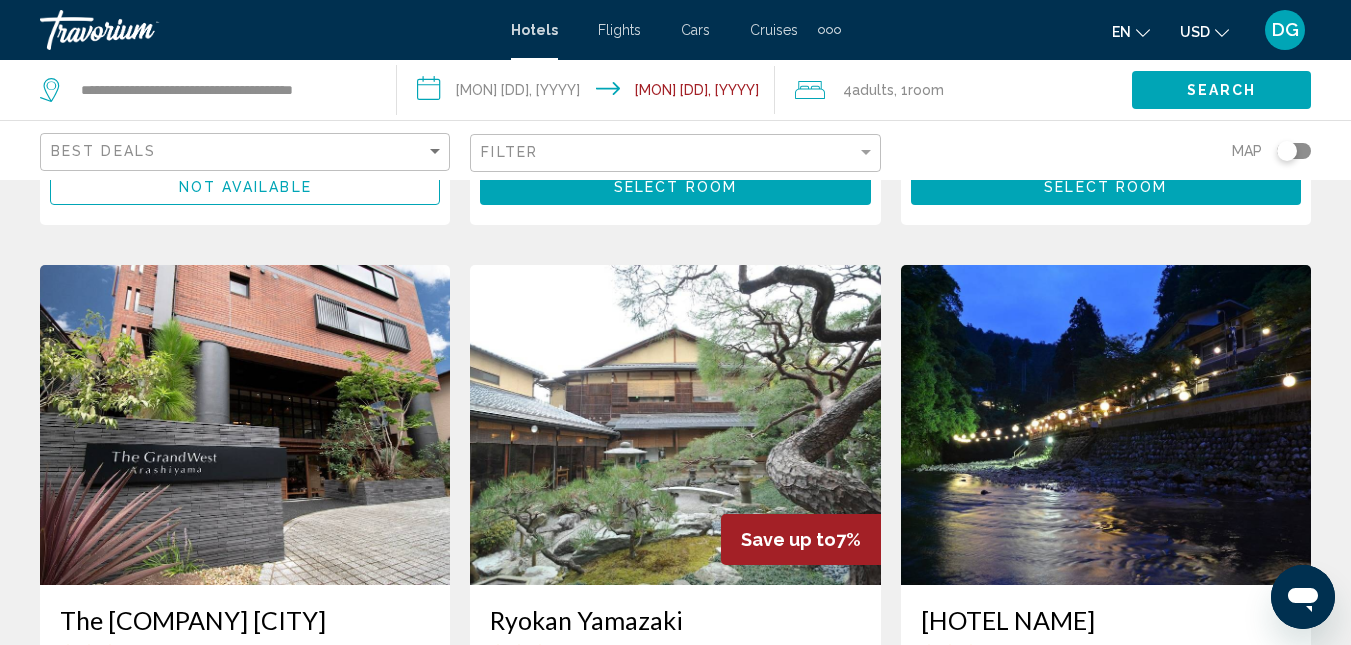 click at bounding box center (675, 425) 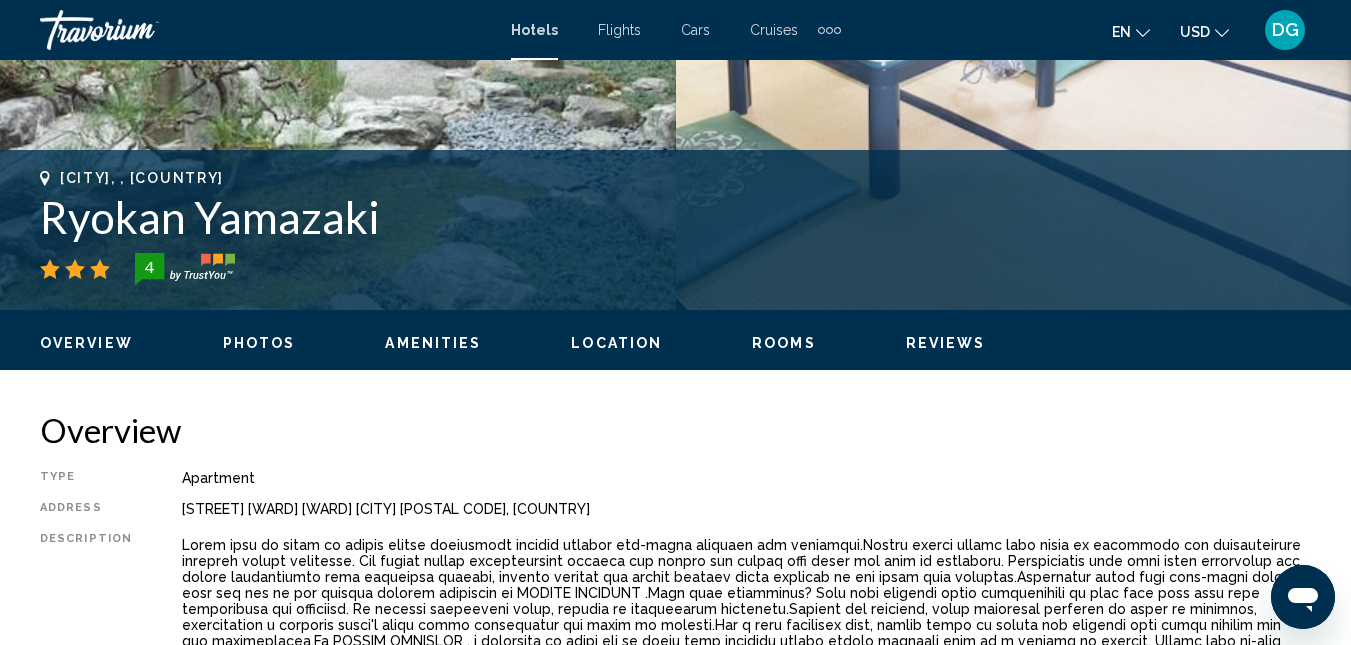 scroll, scrollTop: 213, scrollLeft: 0, axis: vertical 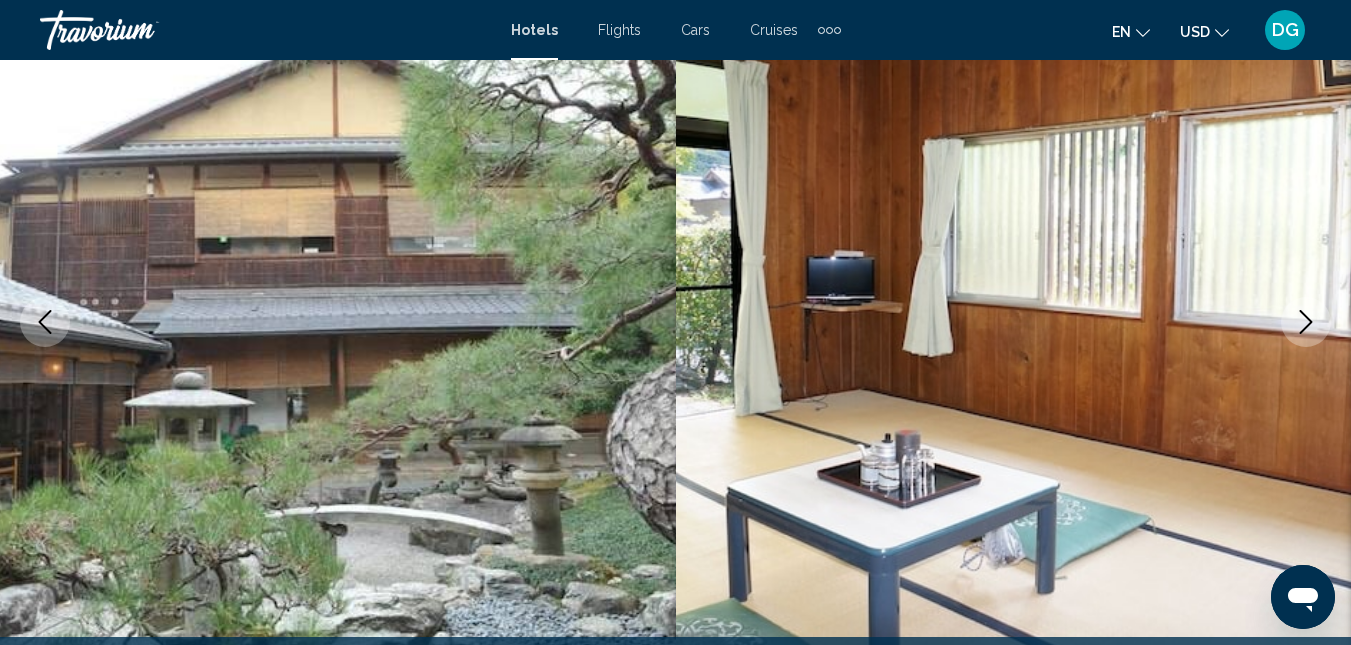 click 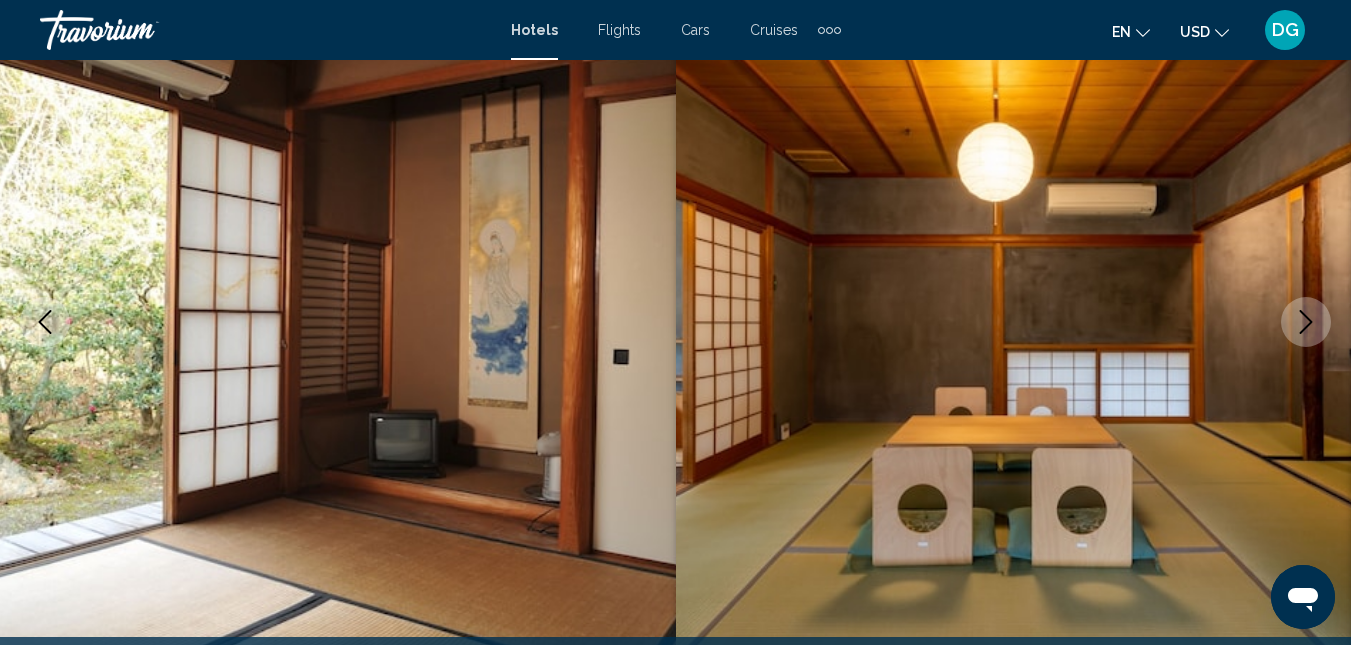 click 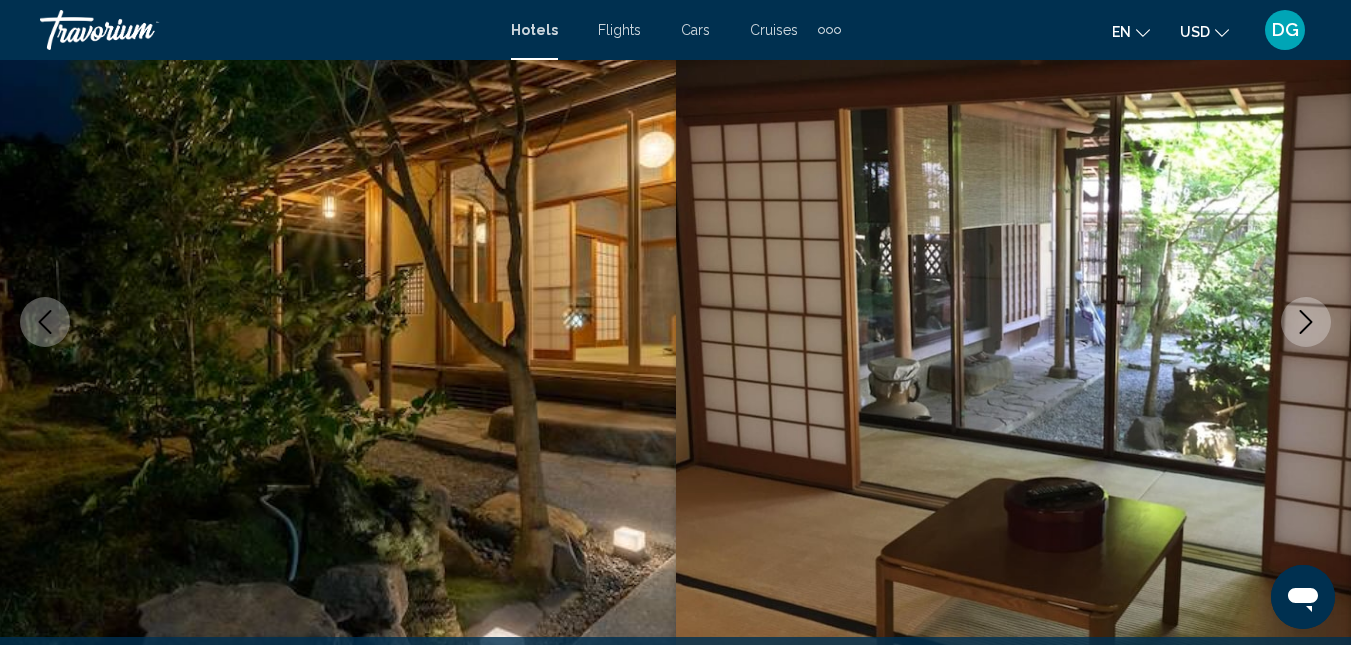 click 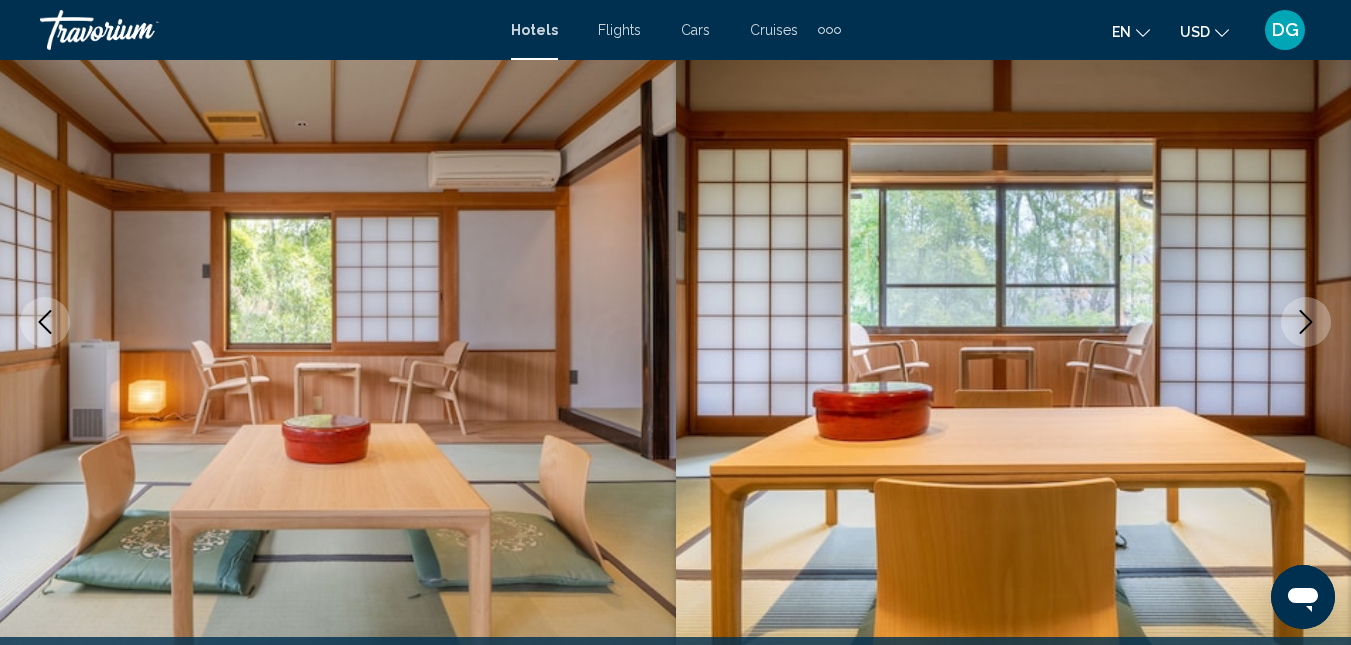 click 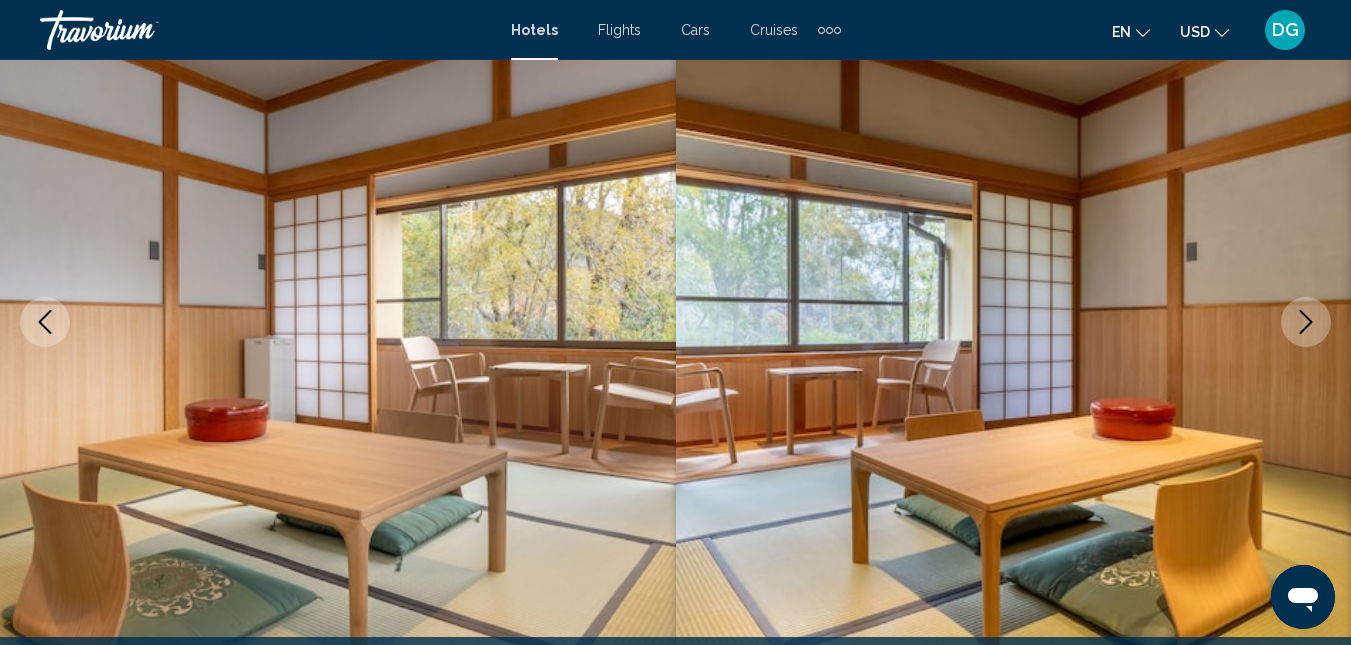 click 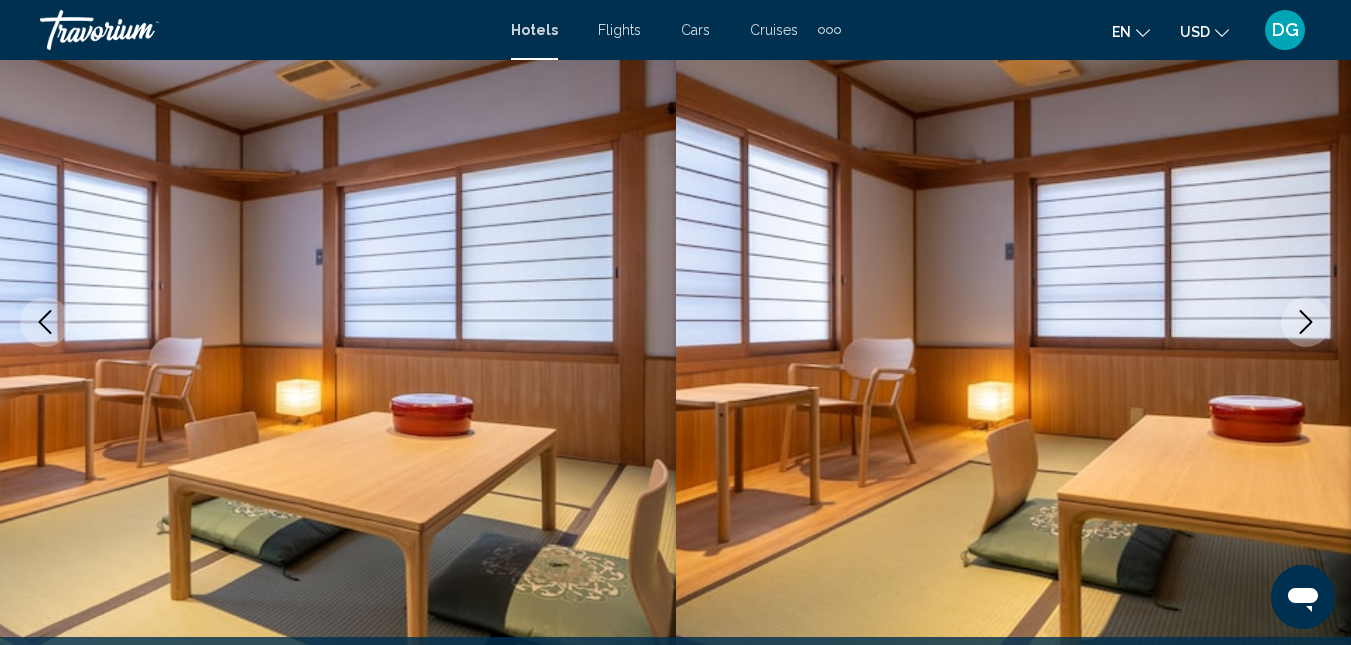 click 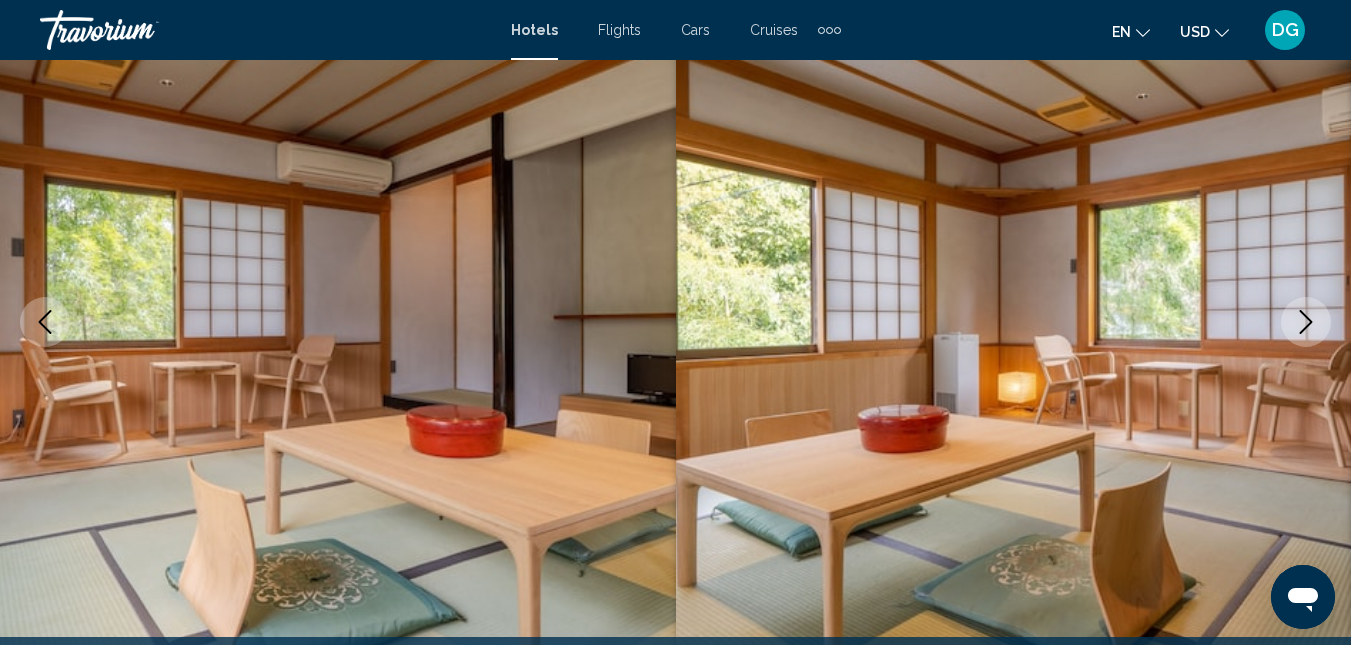 click 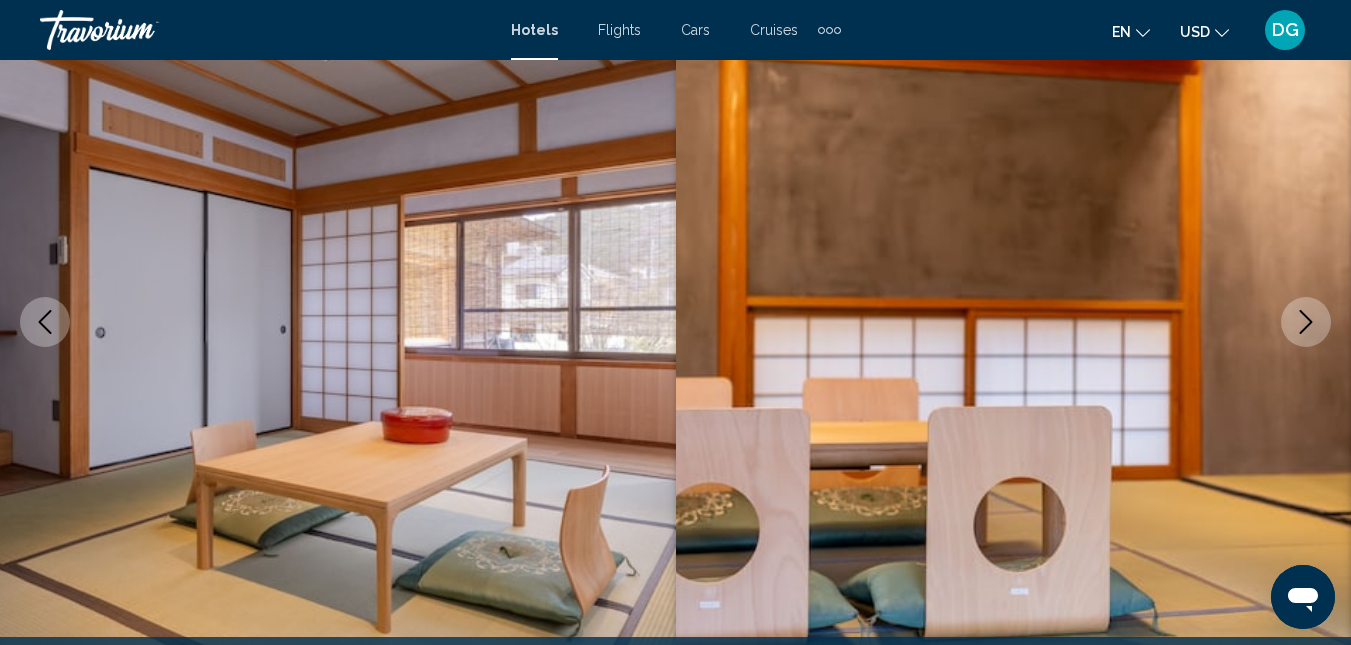 click 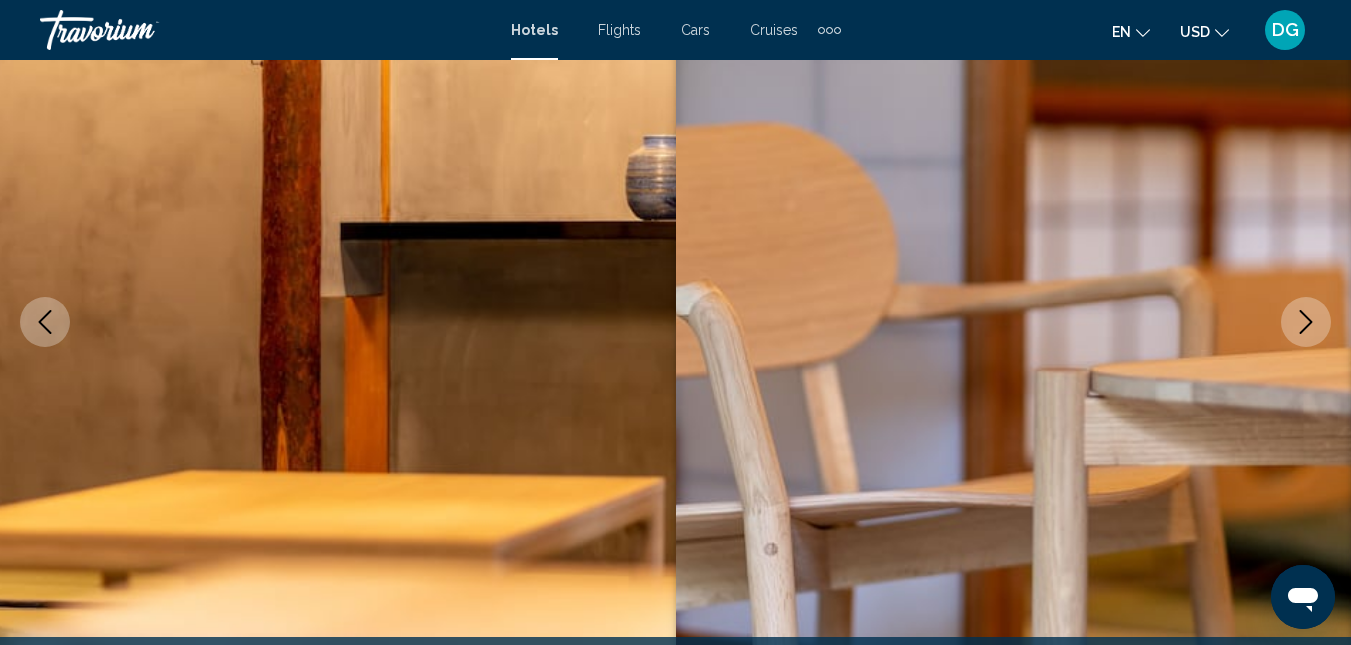 click 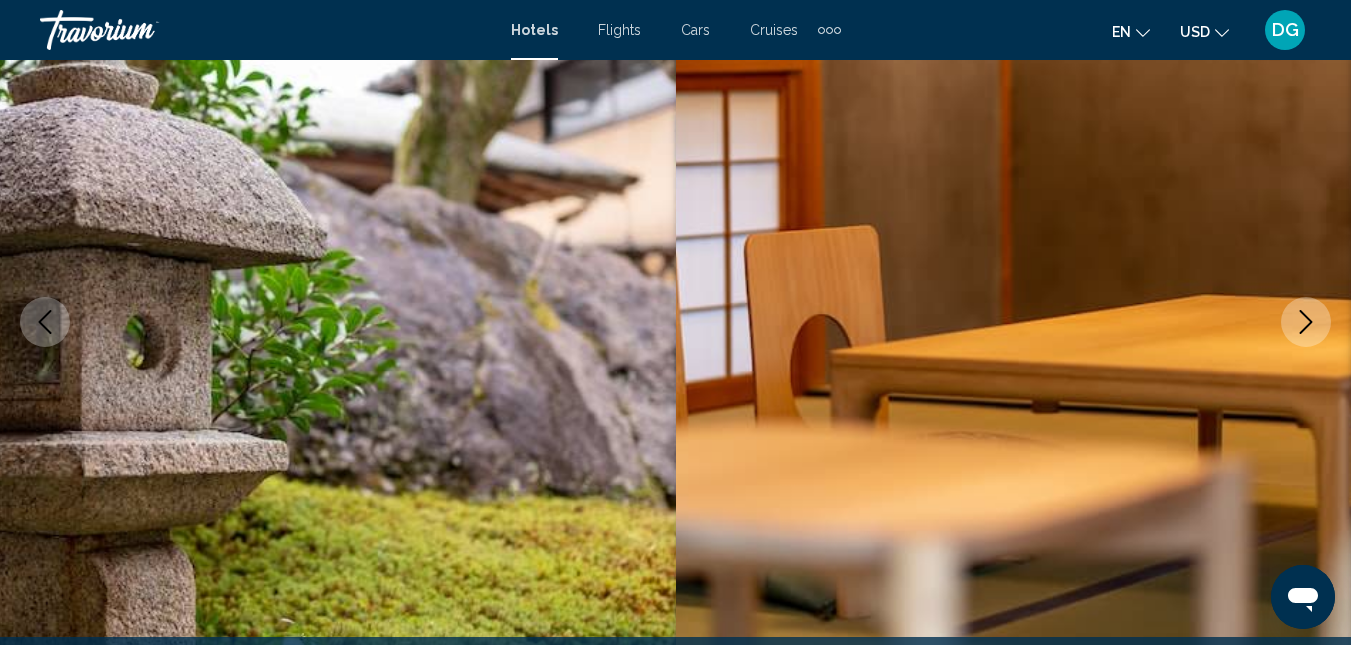 click 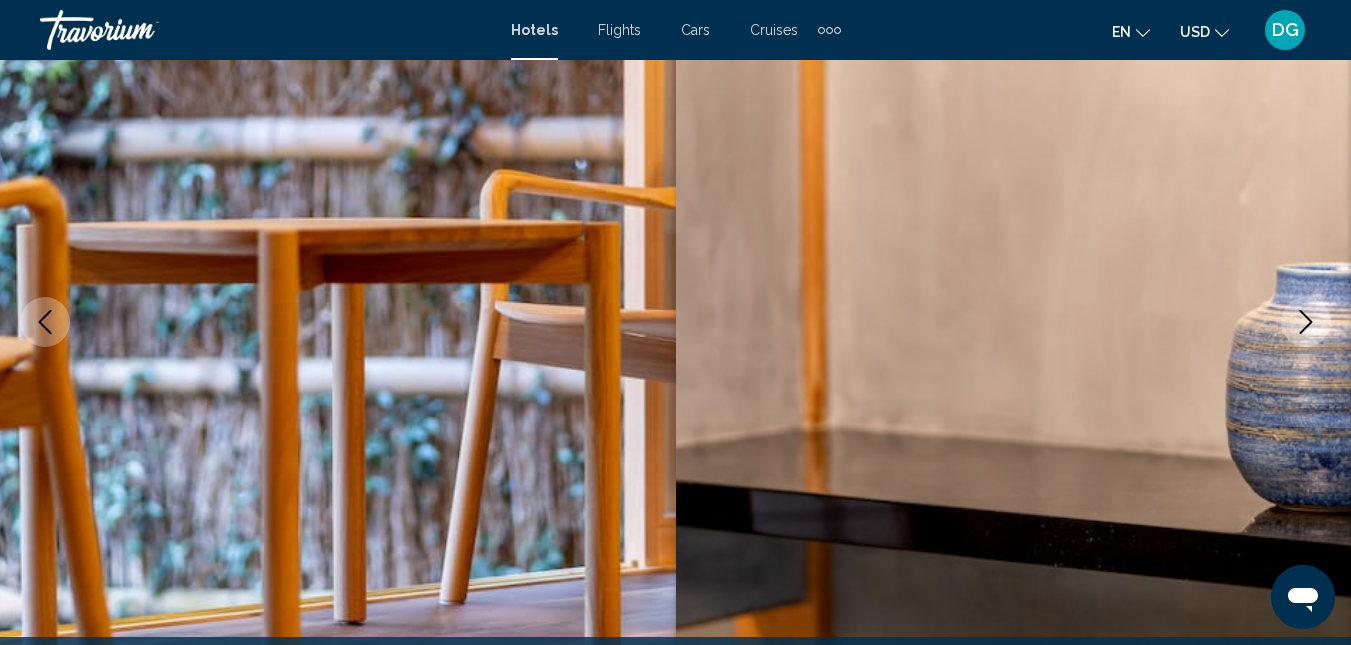 click 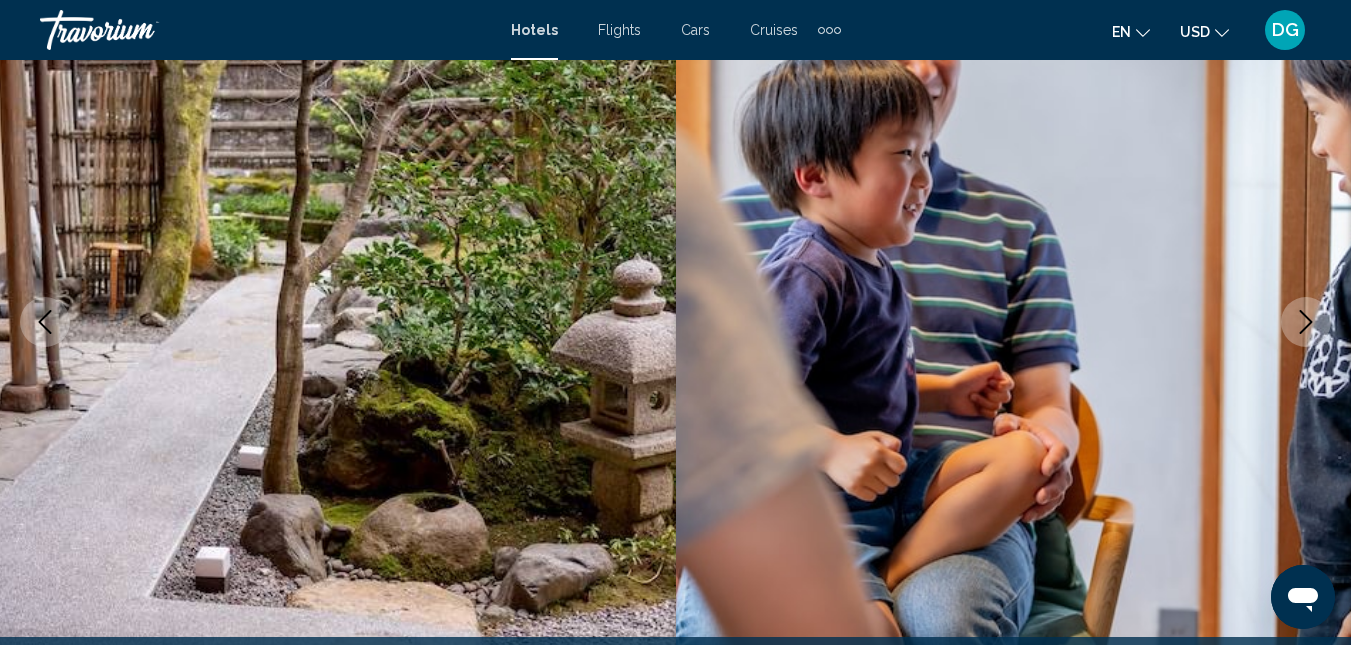 click 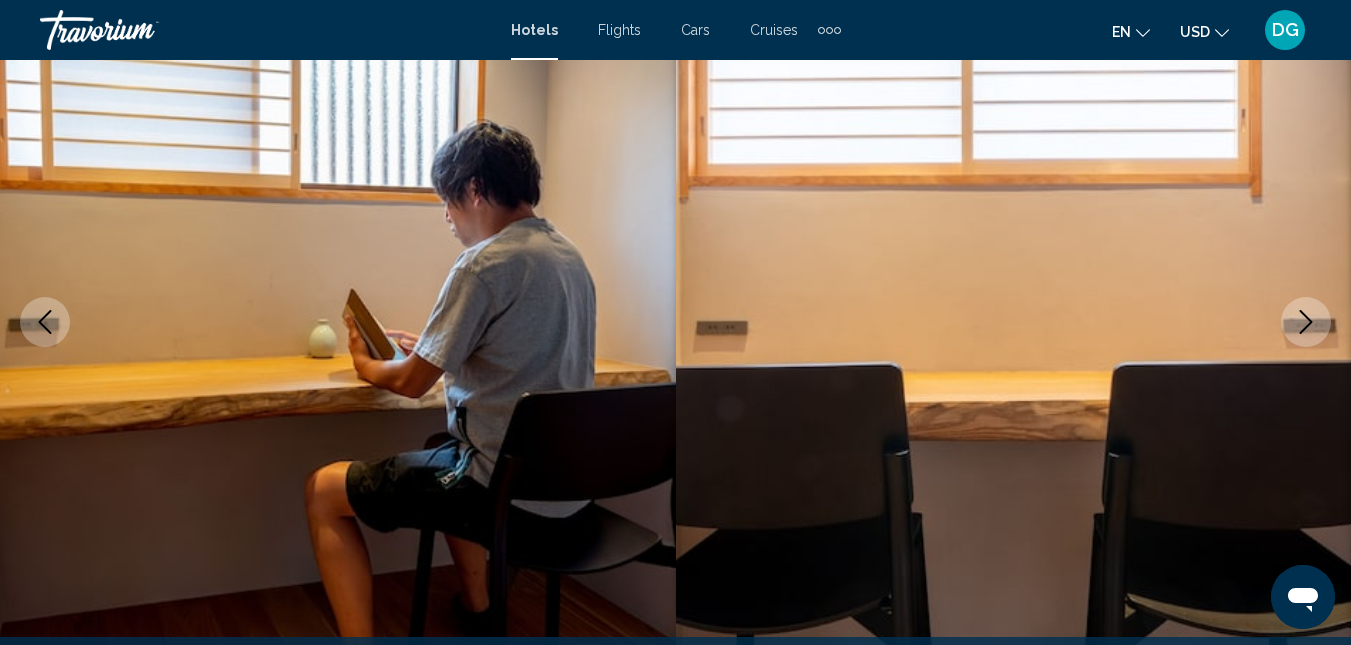 click 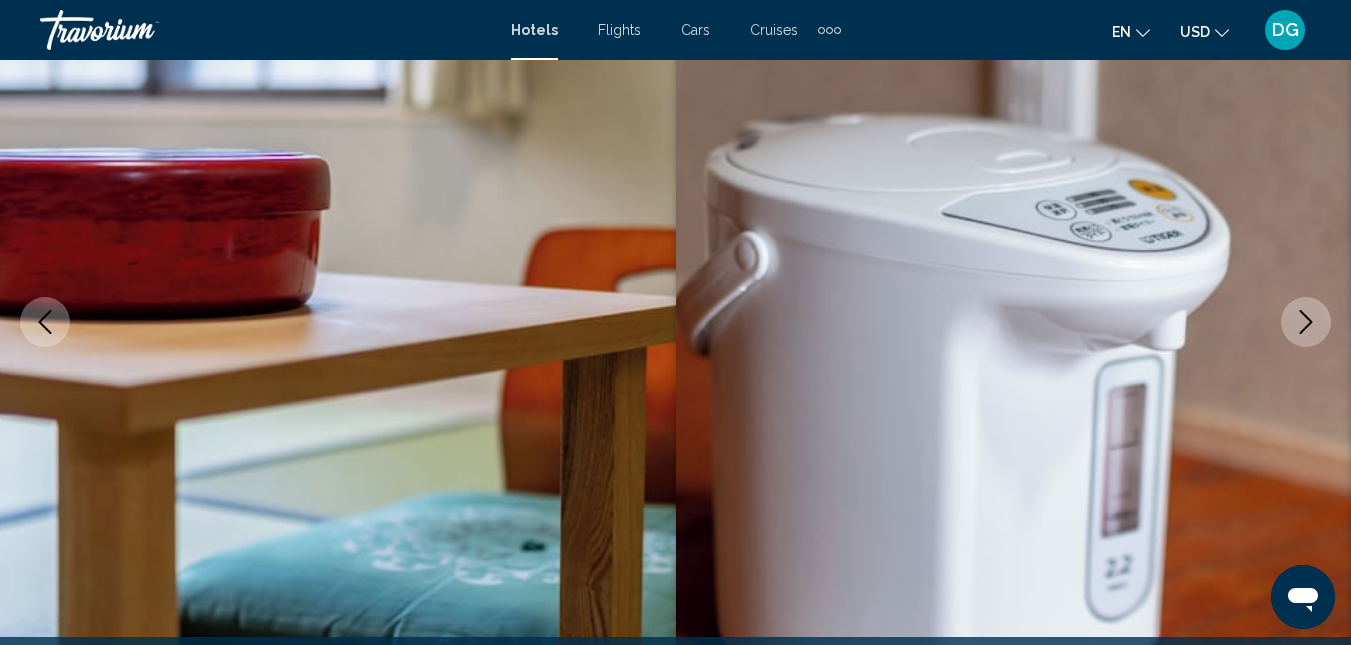 click 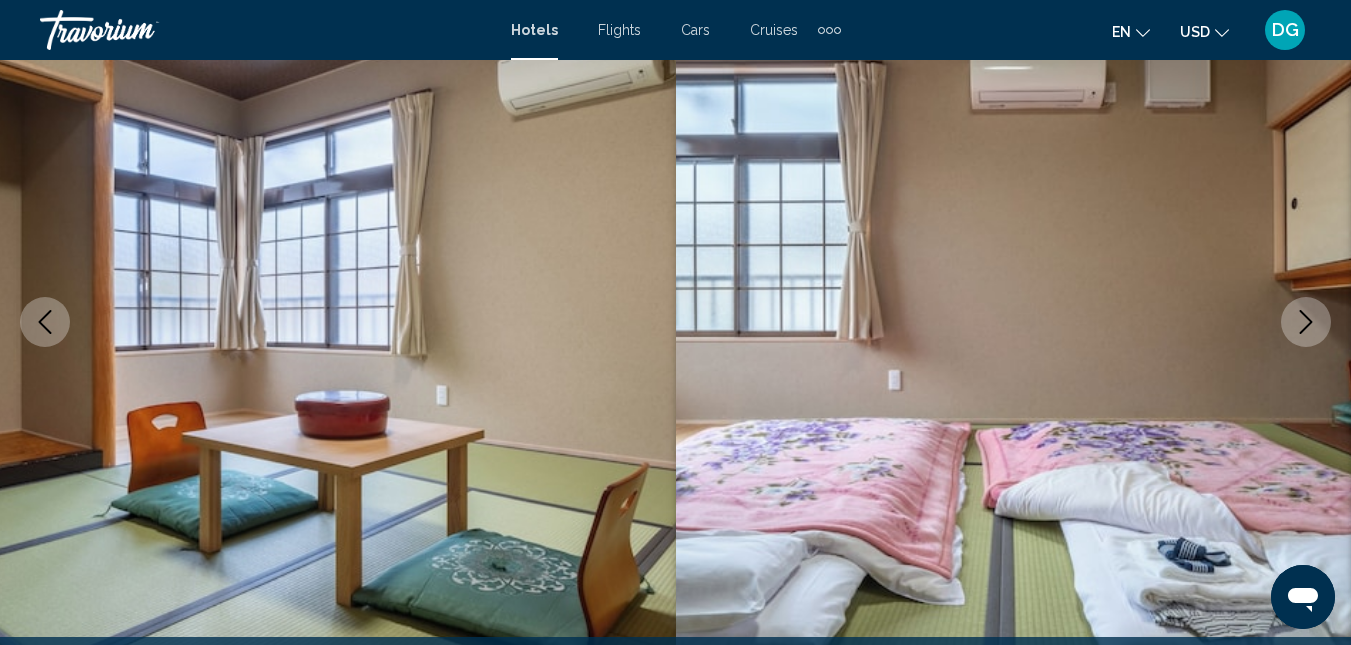 click 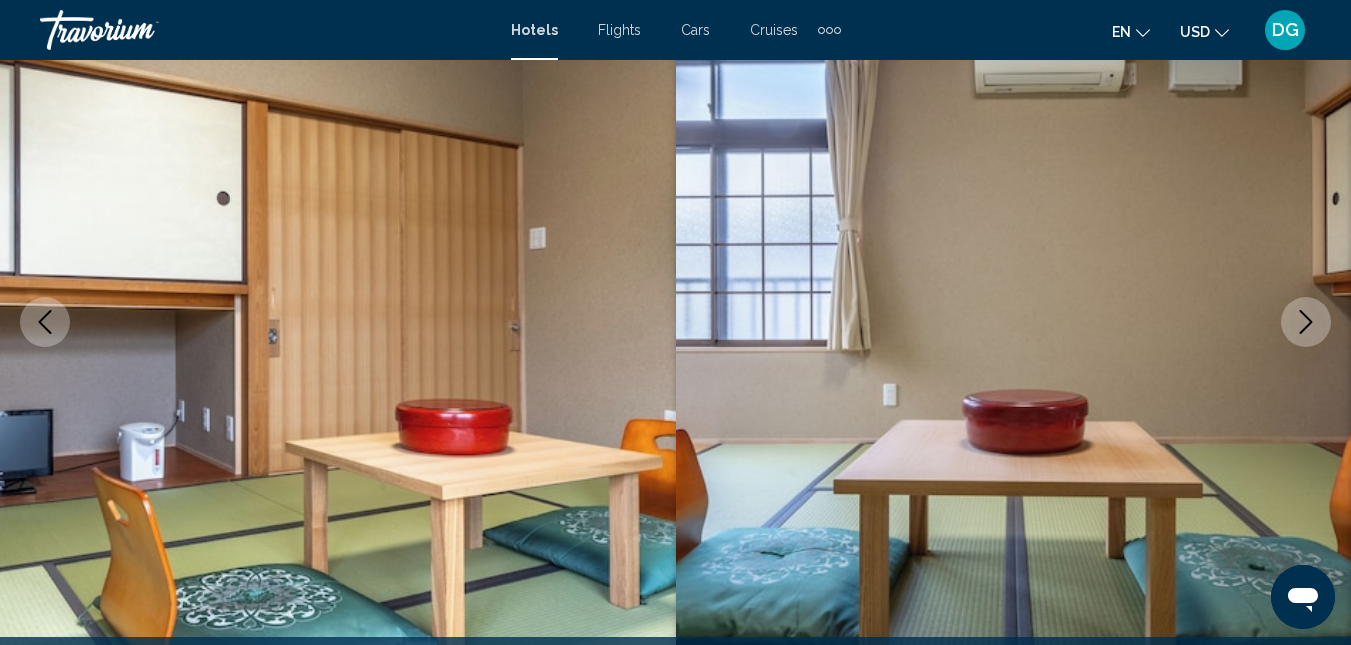 click 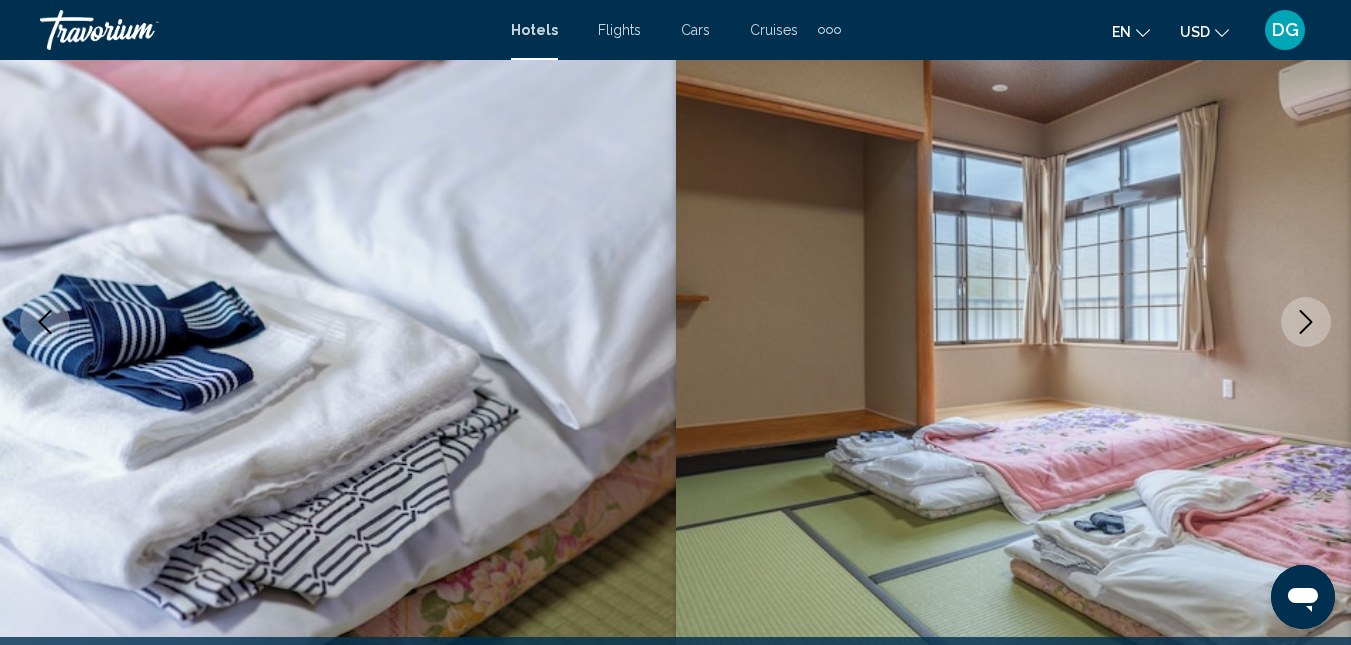 click 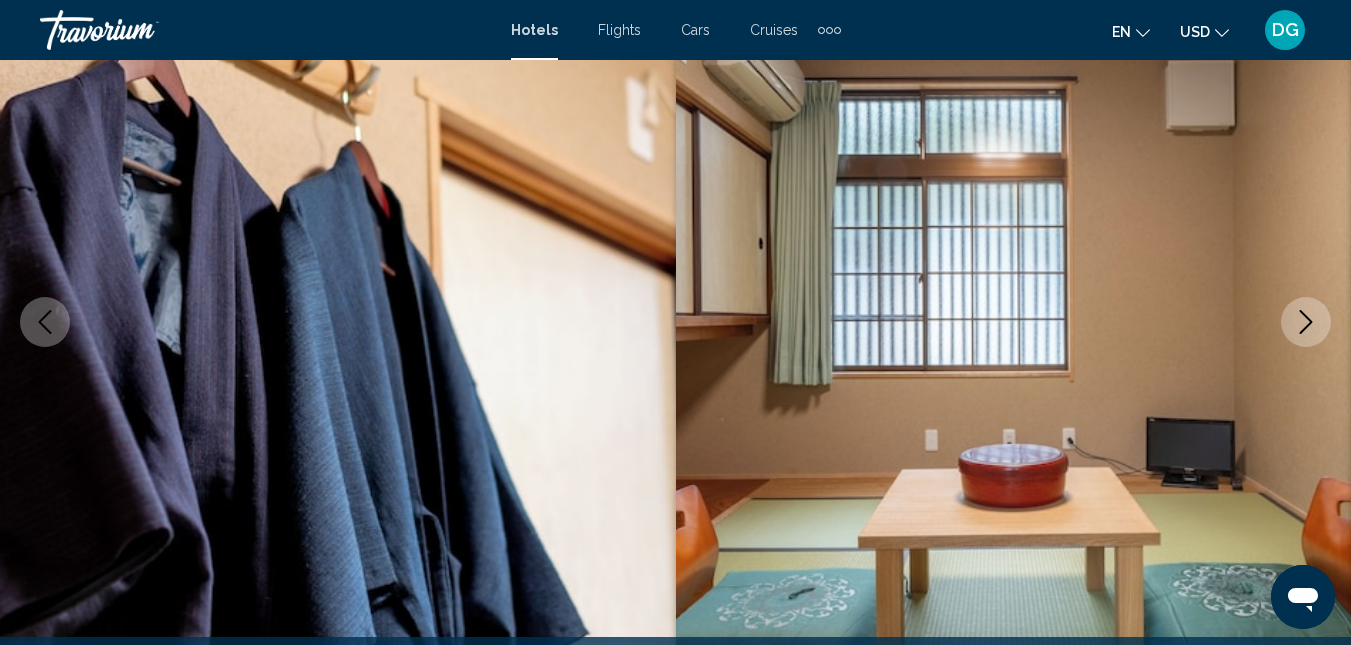 click 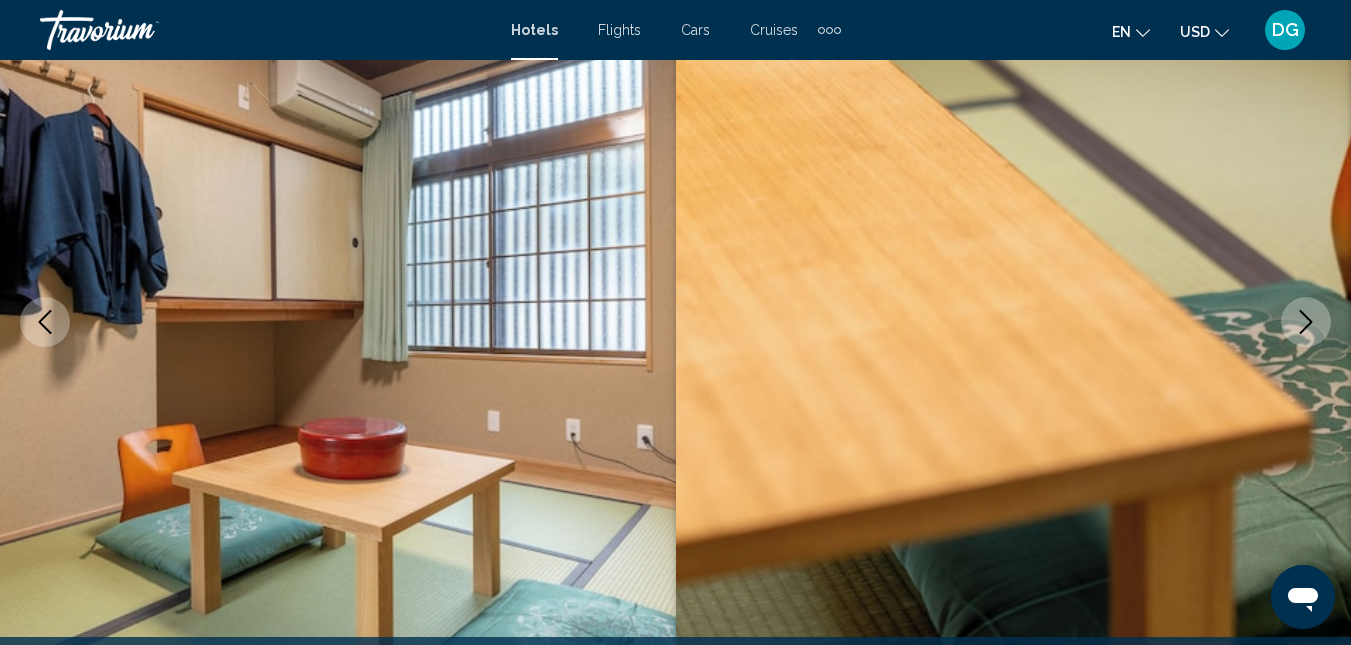 click 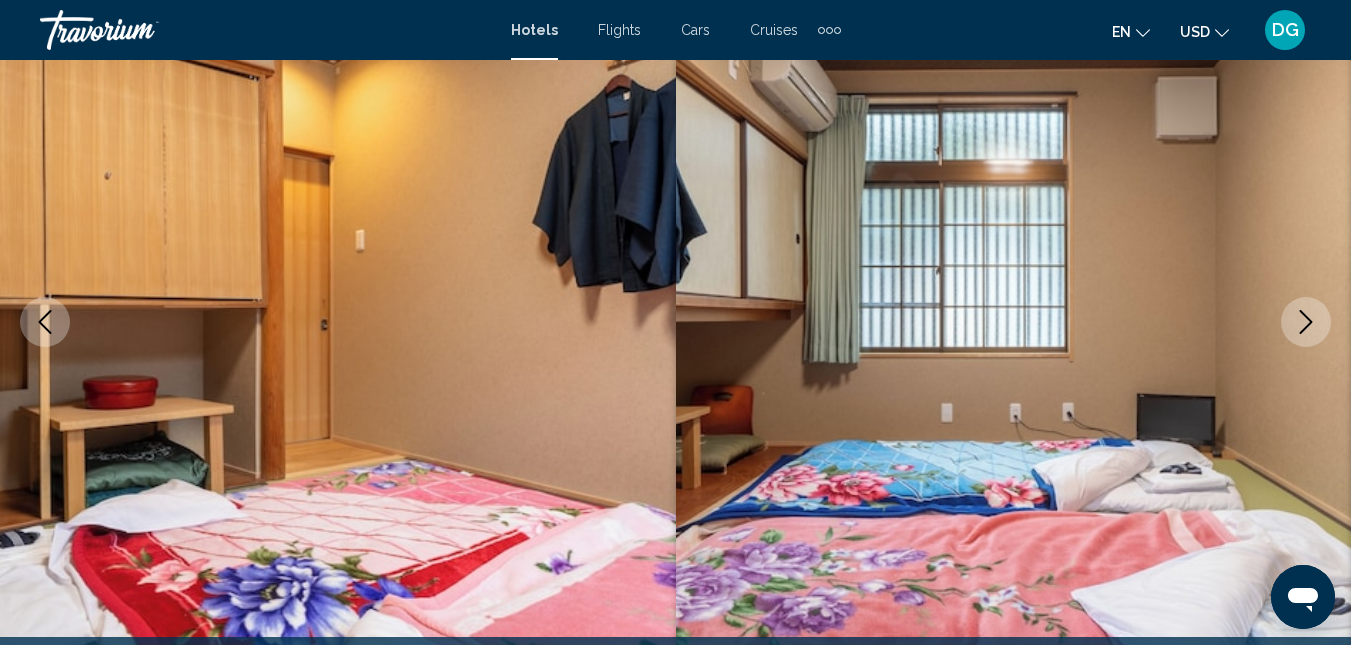 click 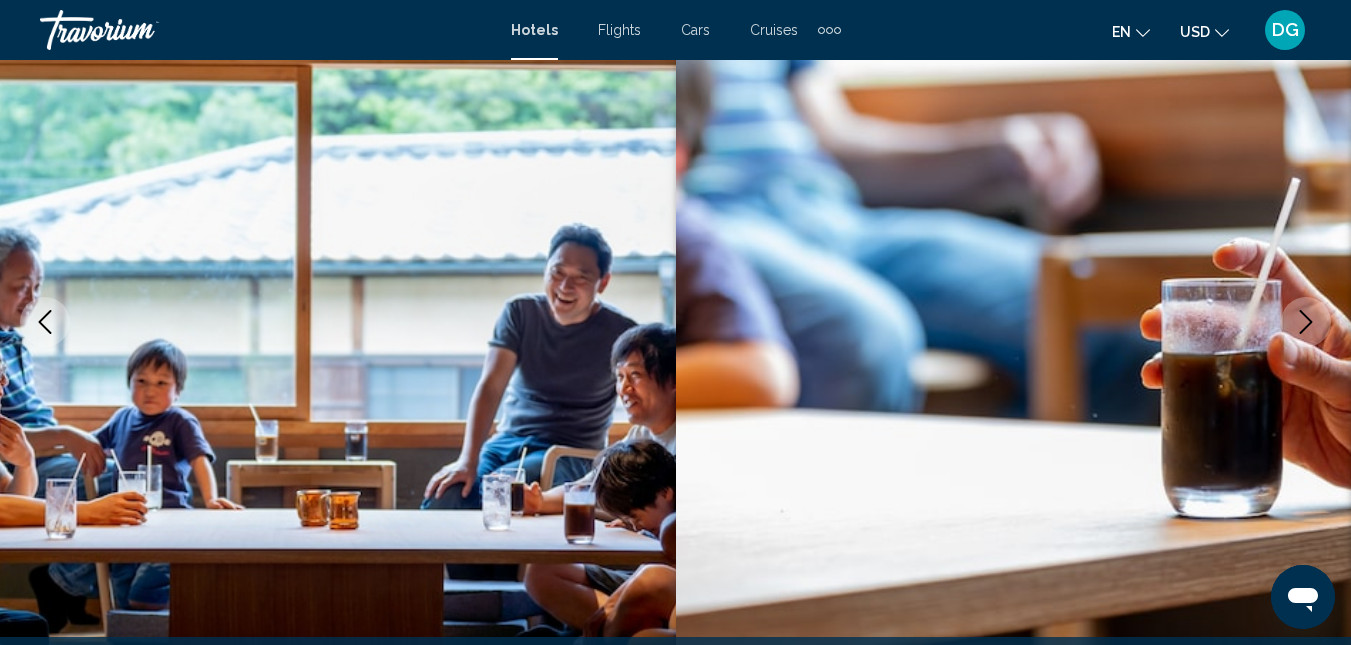 click 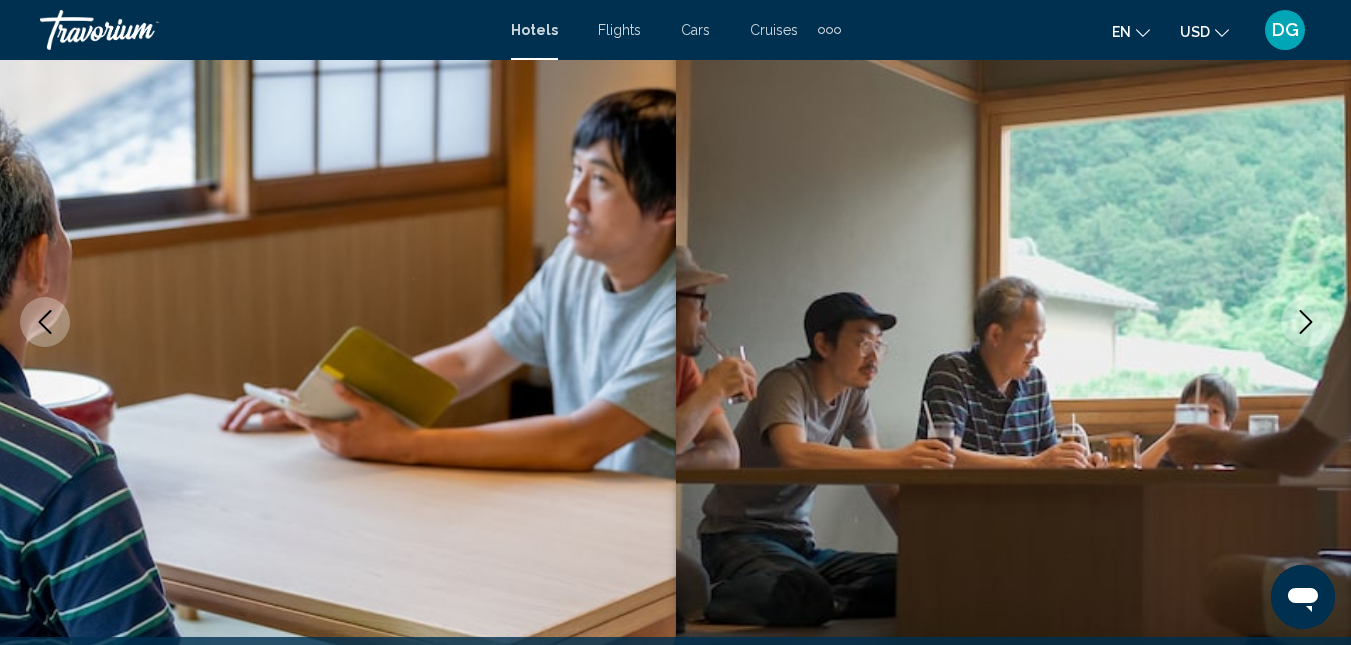 click 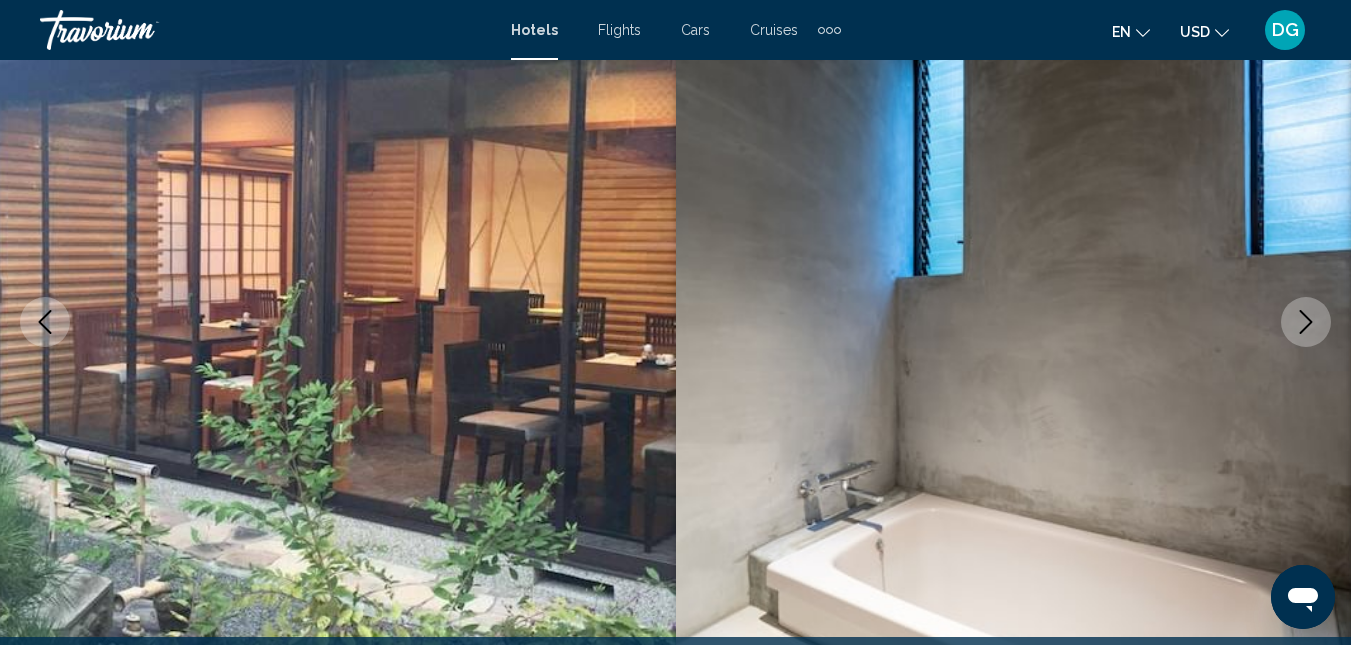 click 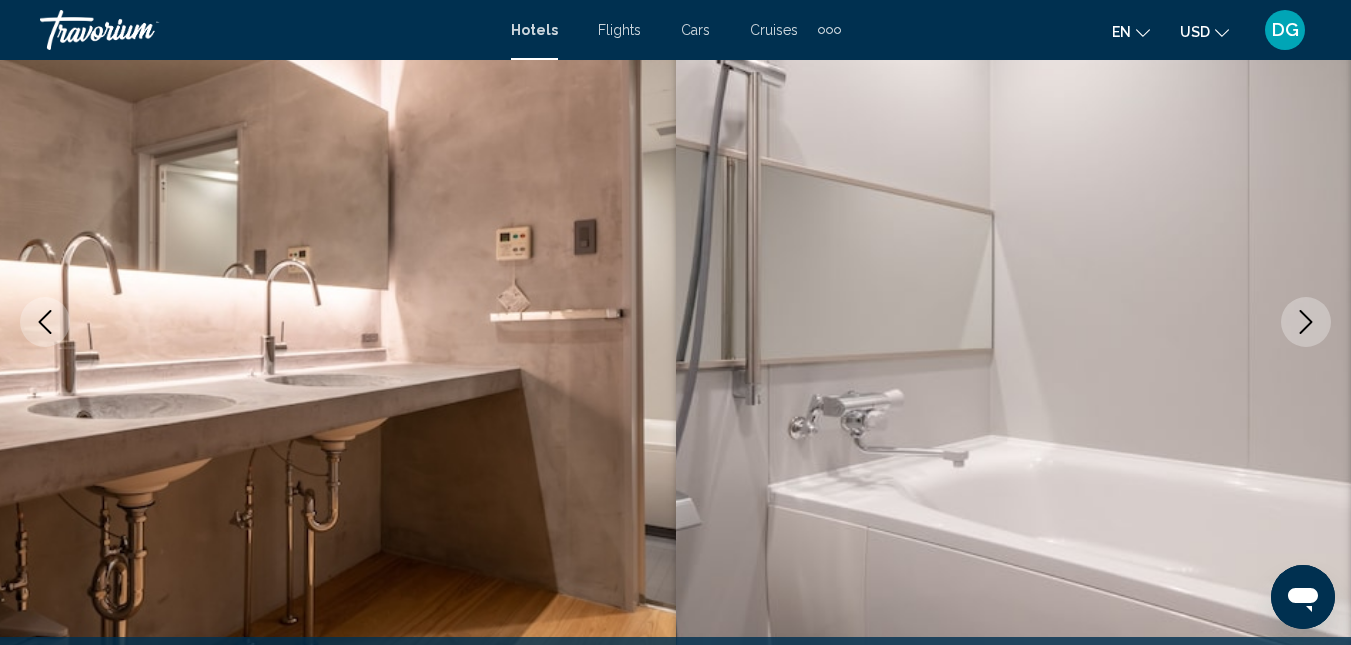 click 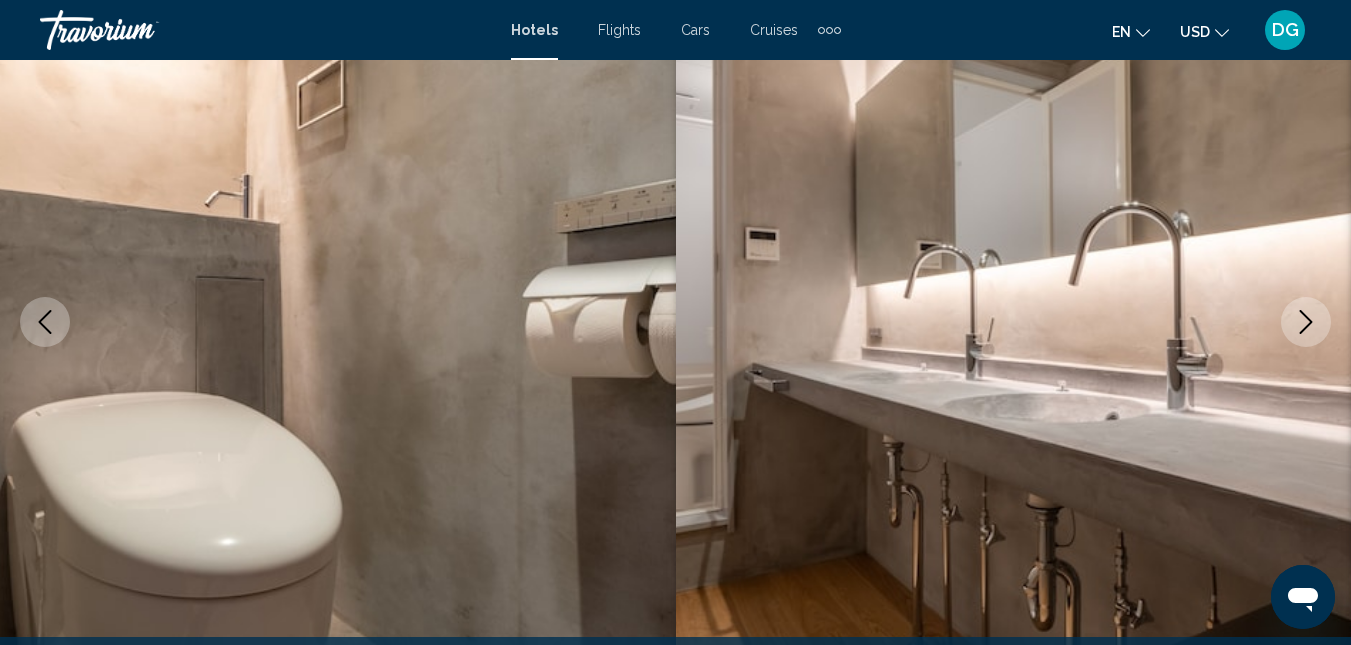 click 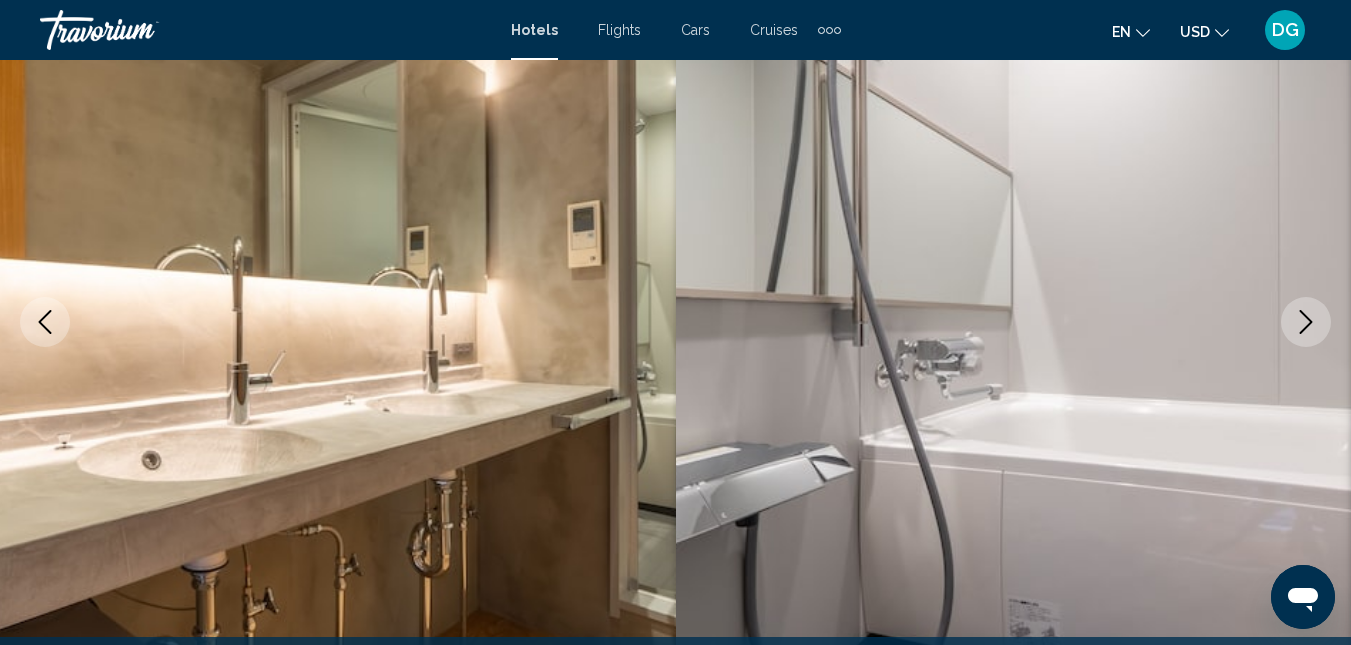 click 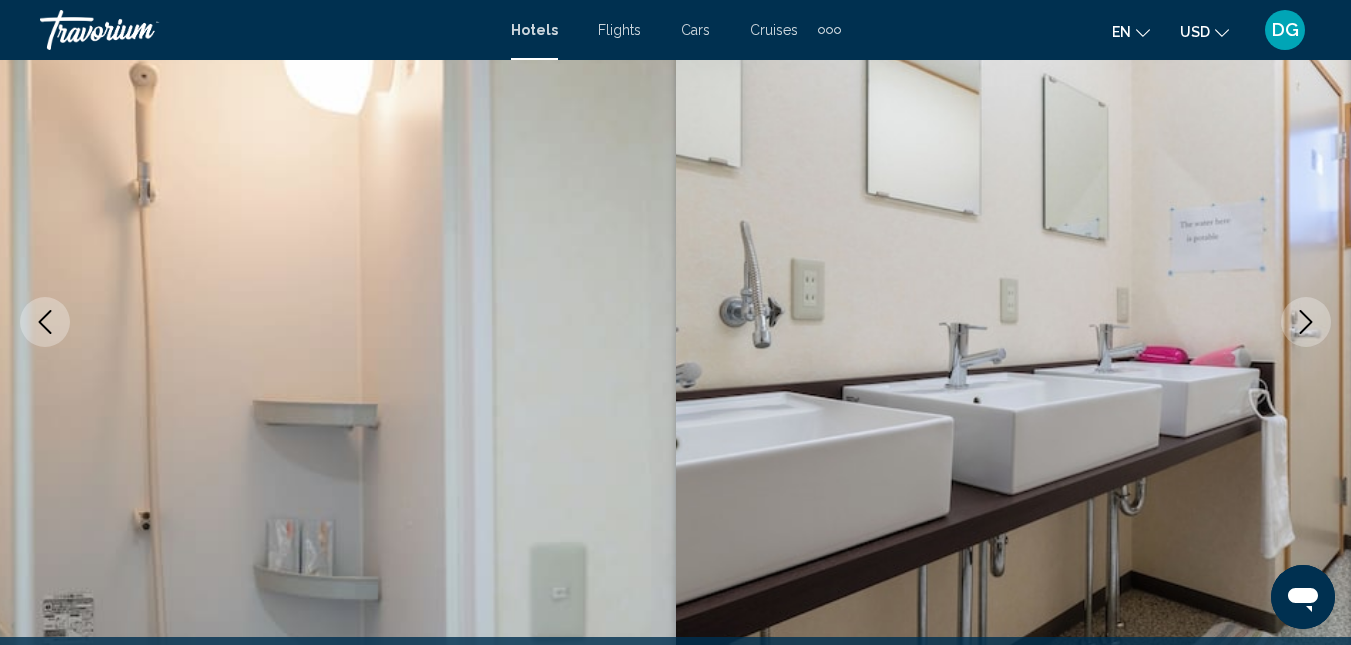 click 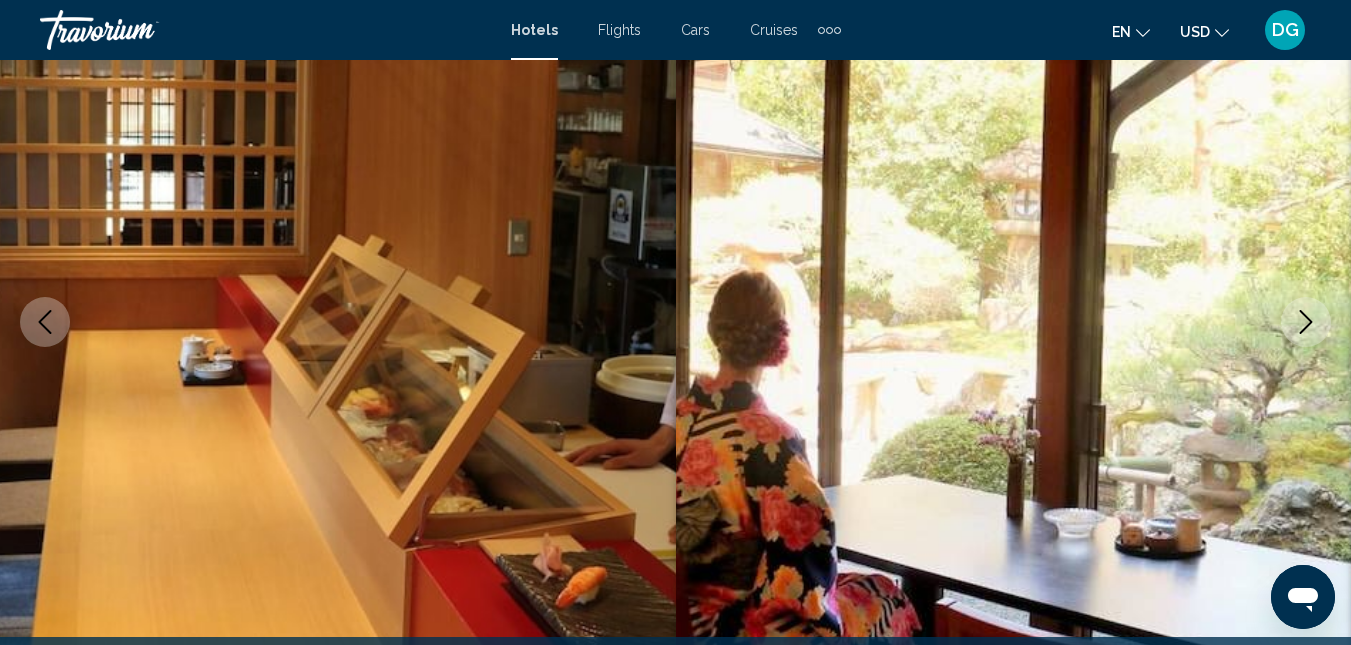 click 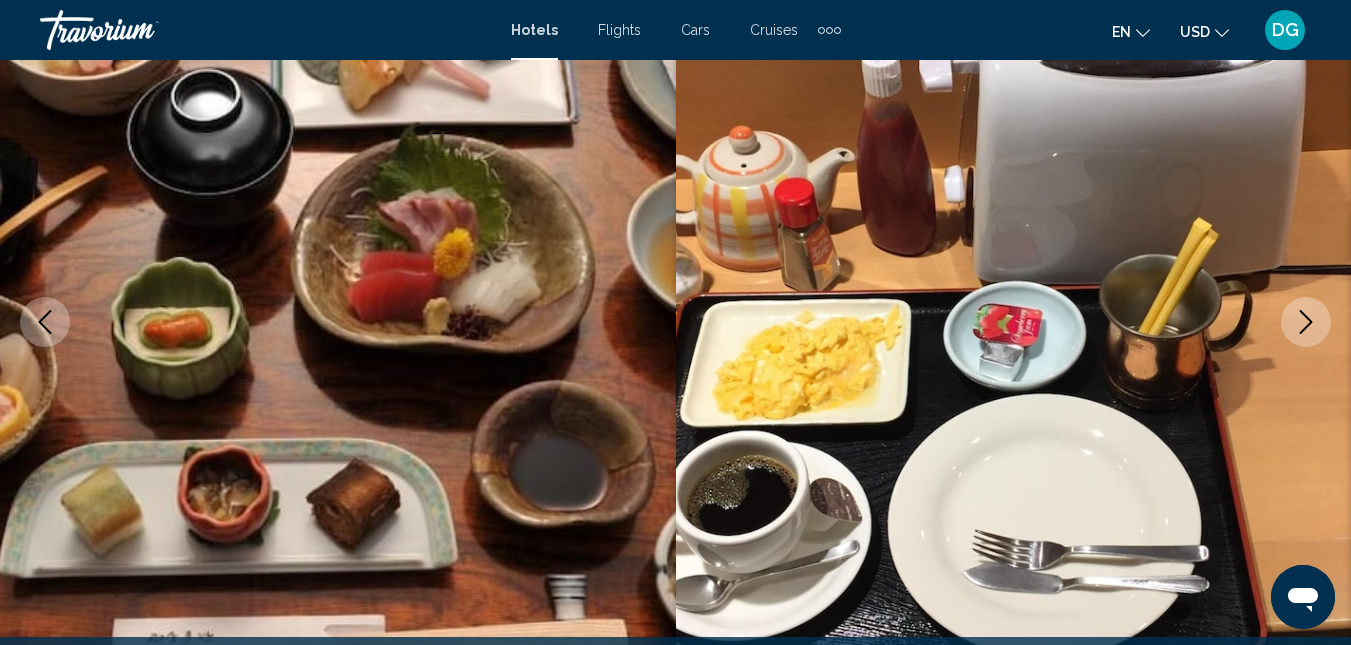 click 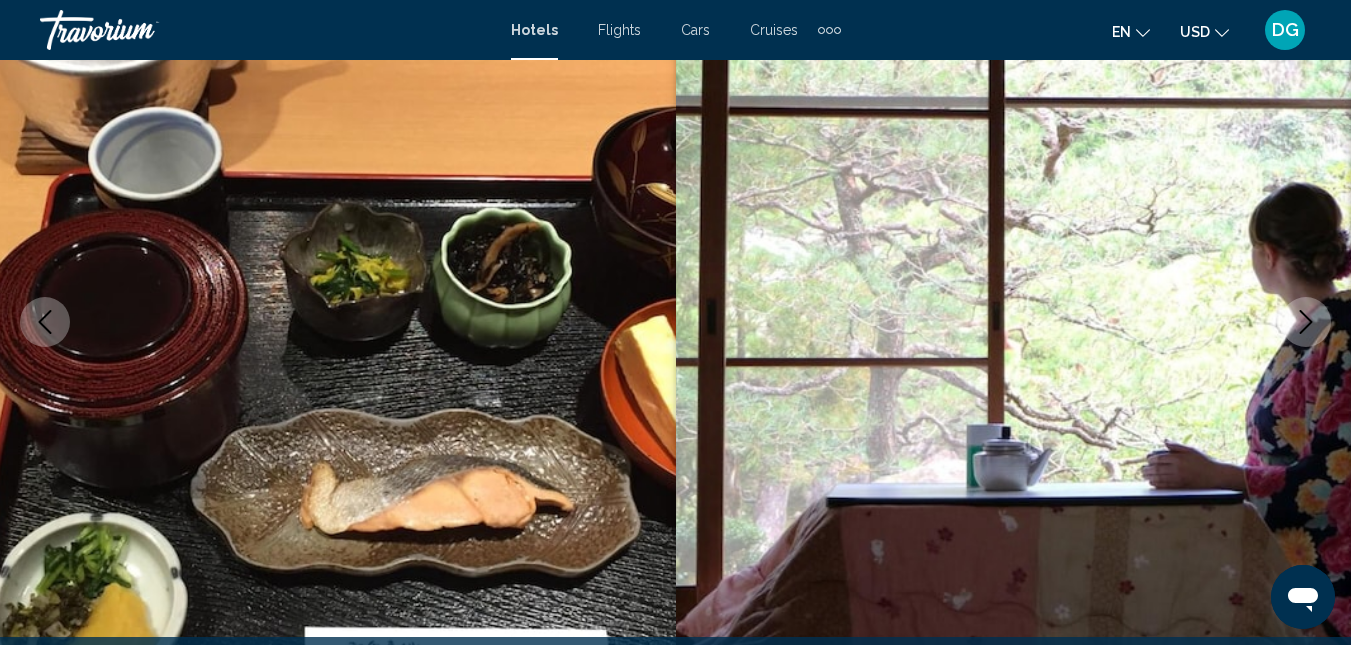 click 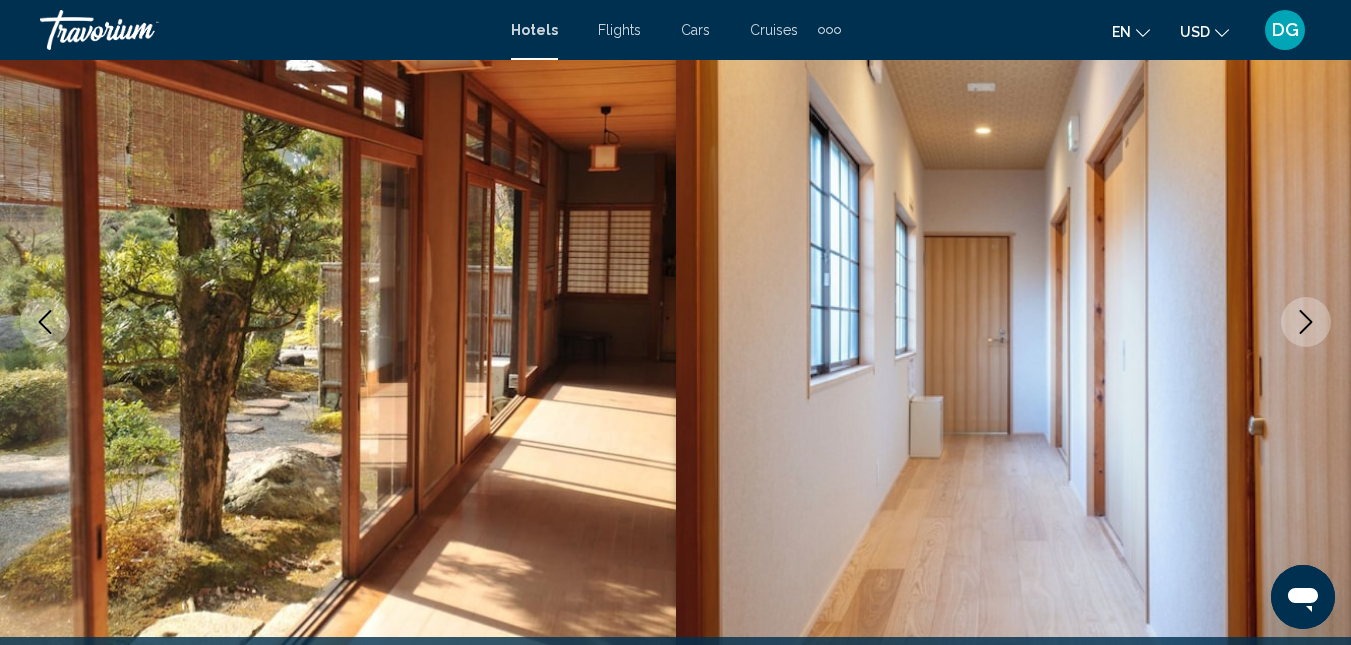 click 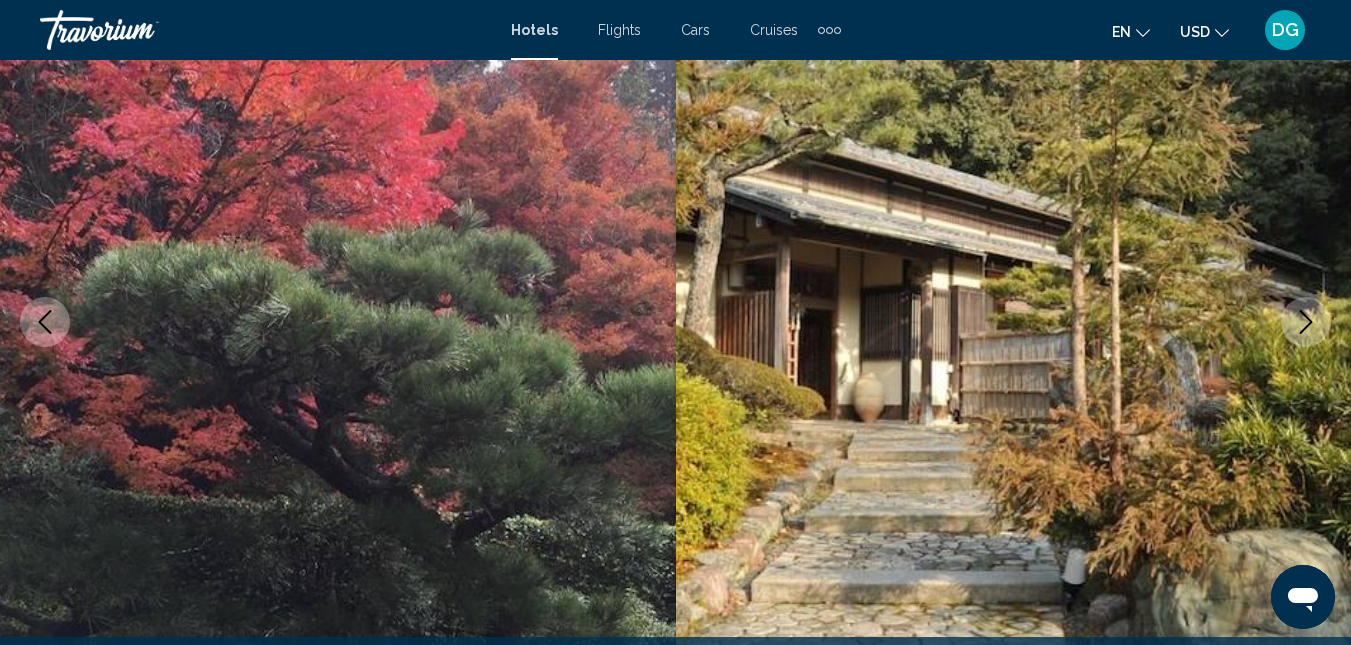 click 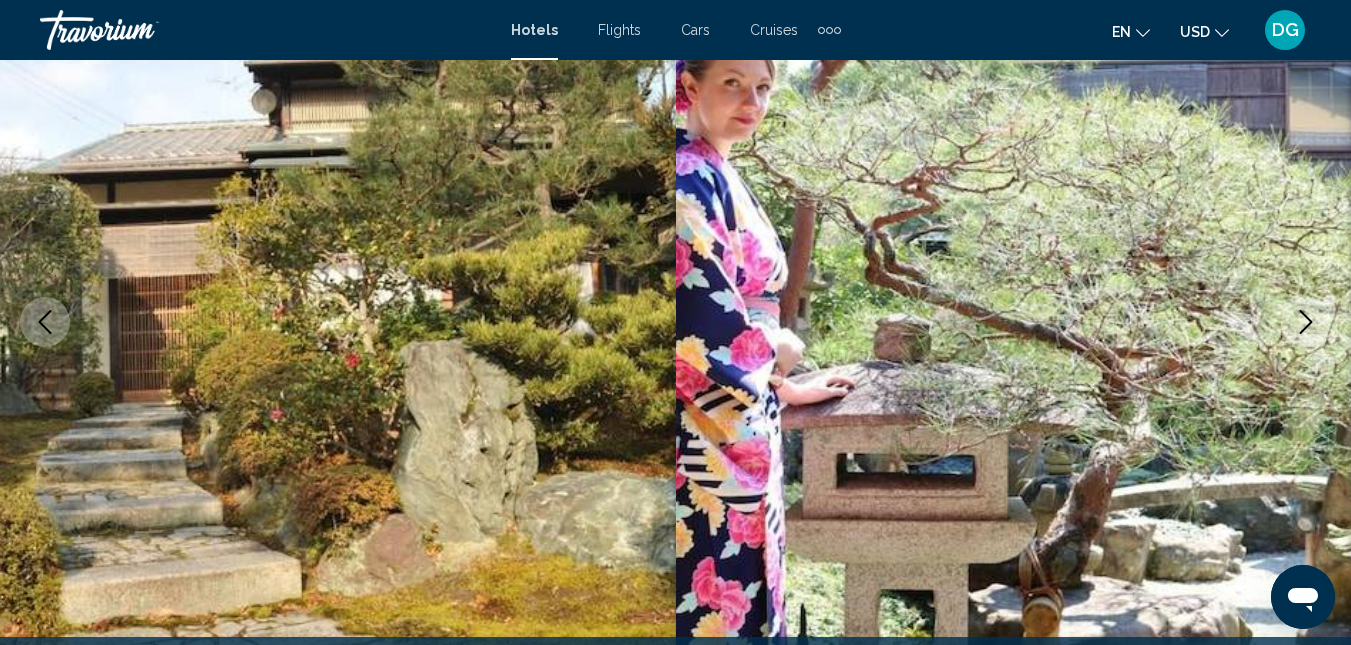 click 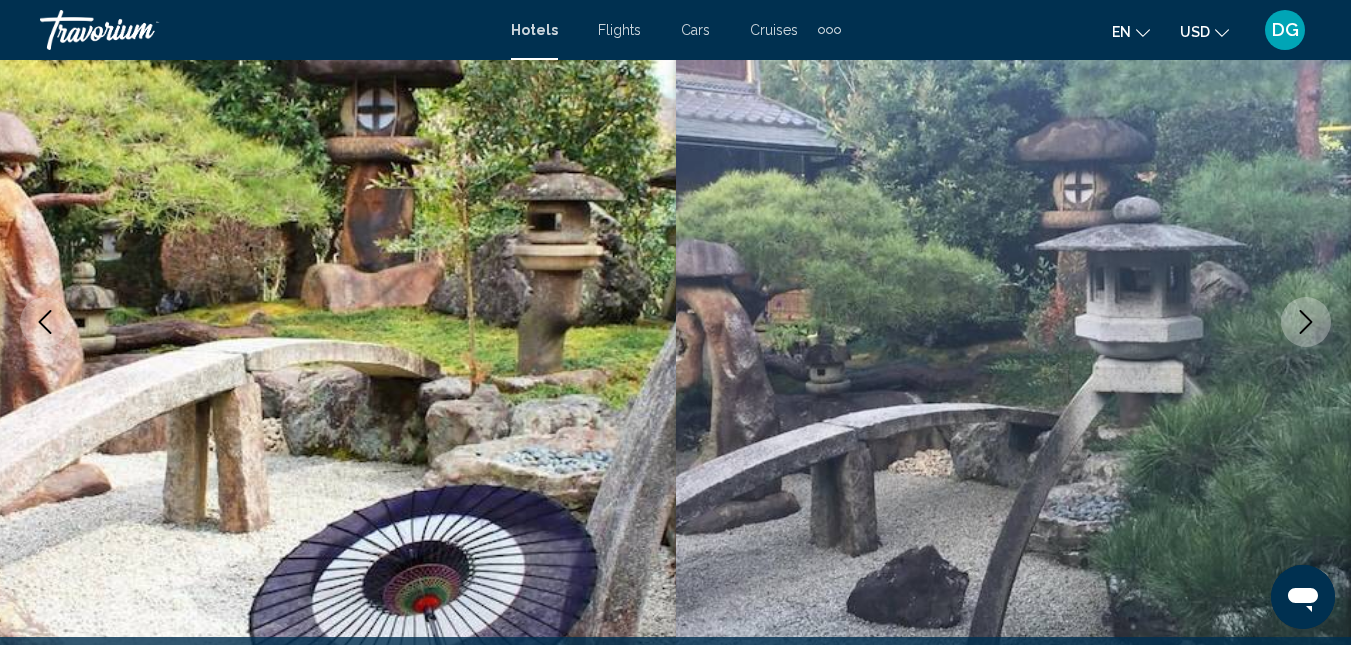 click 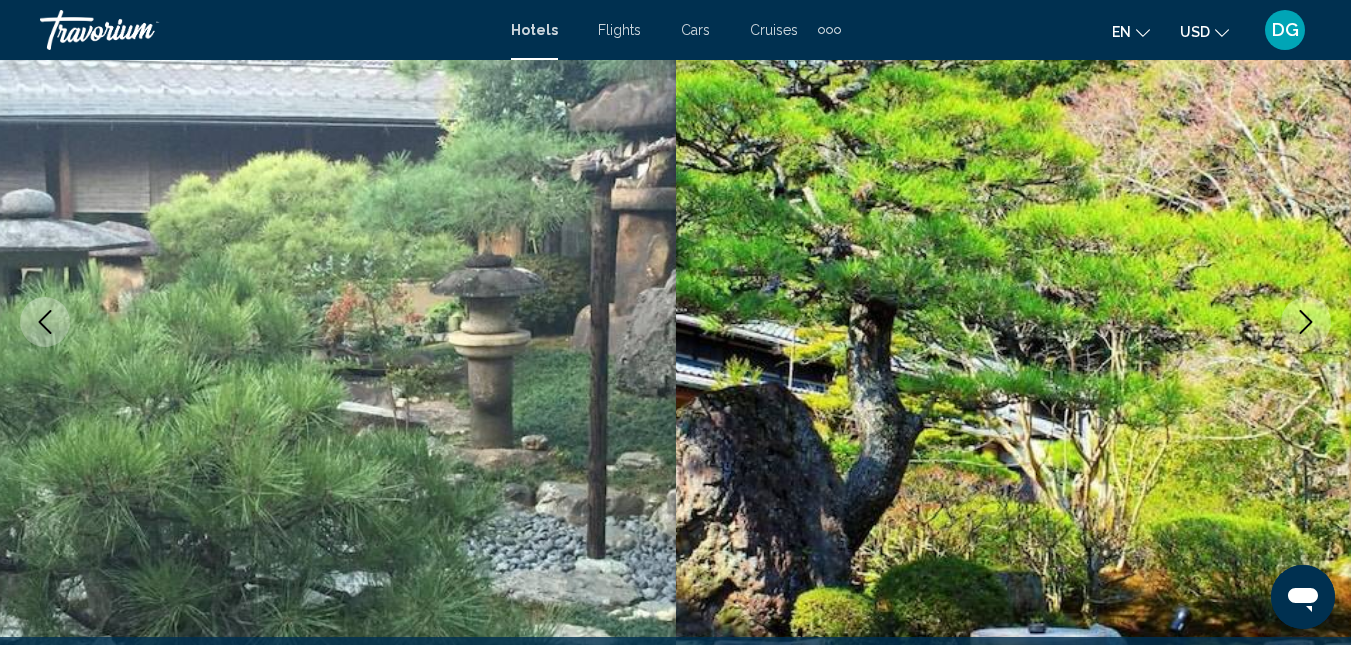 click 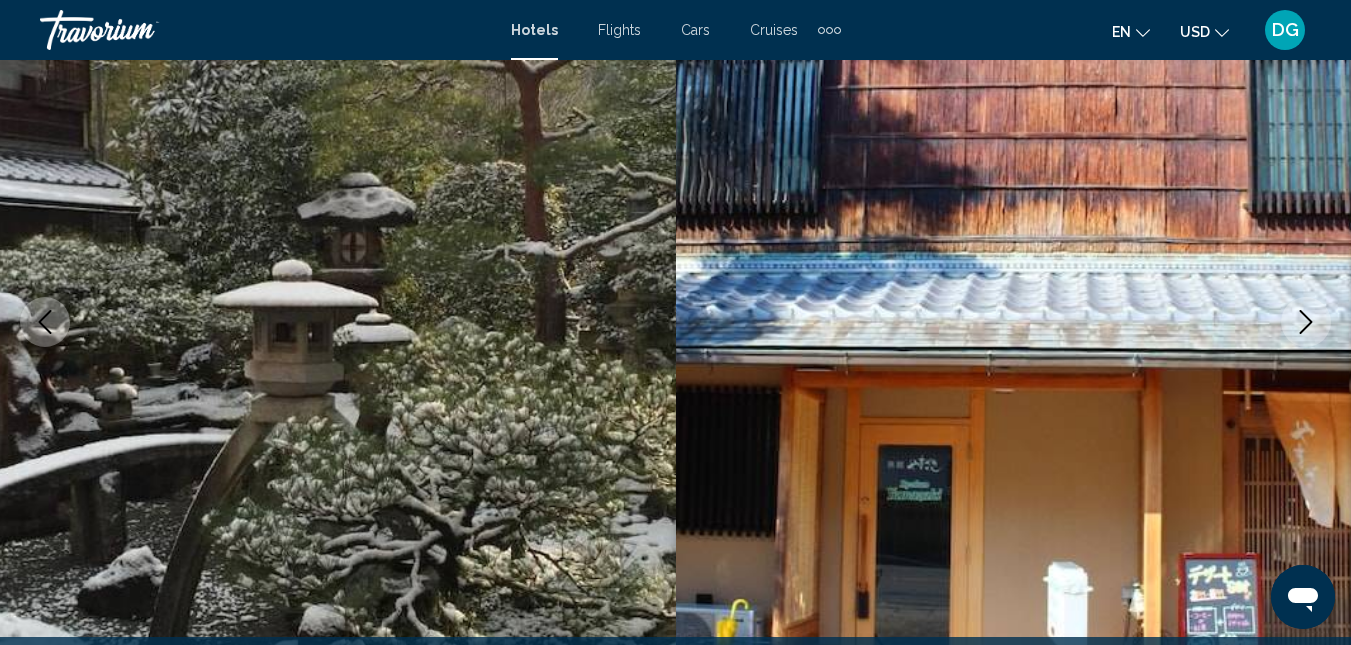 click 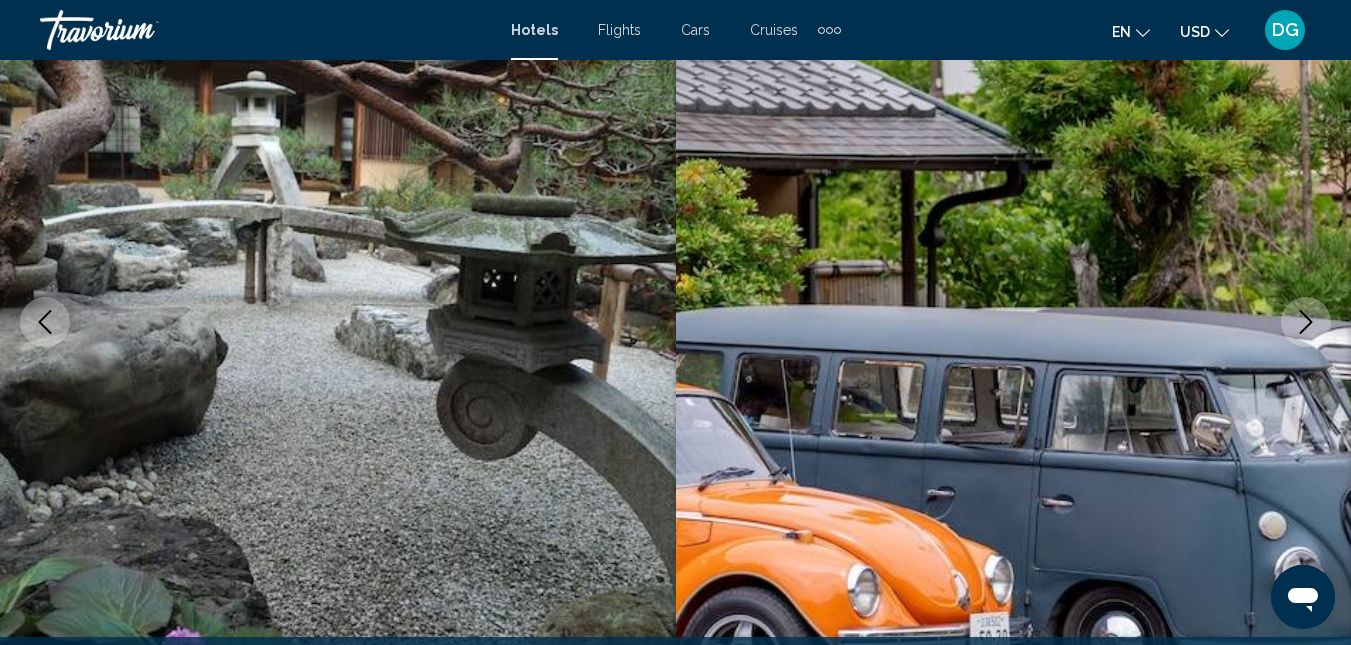 click 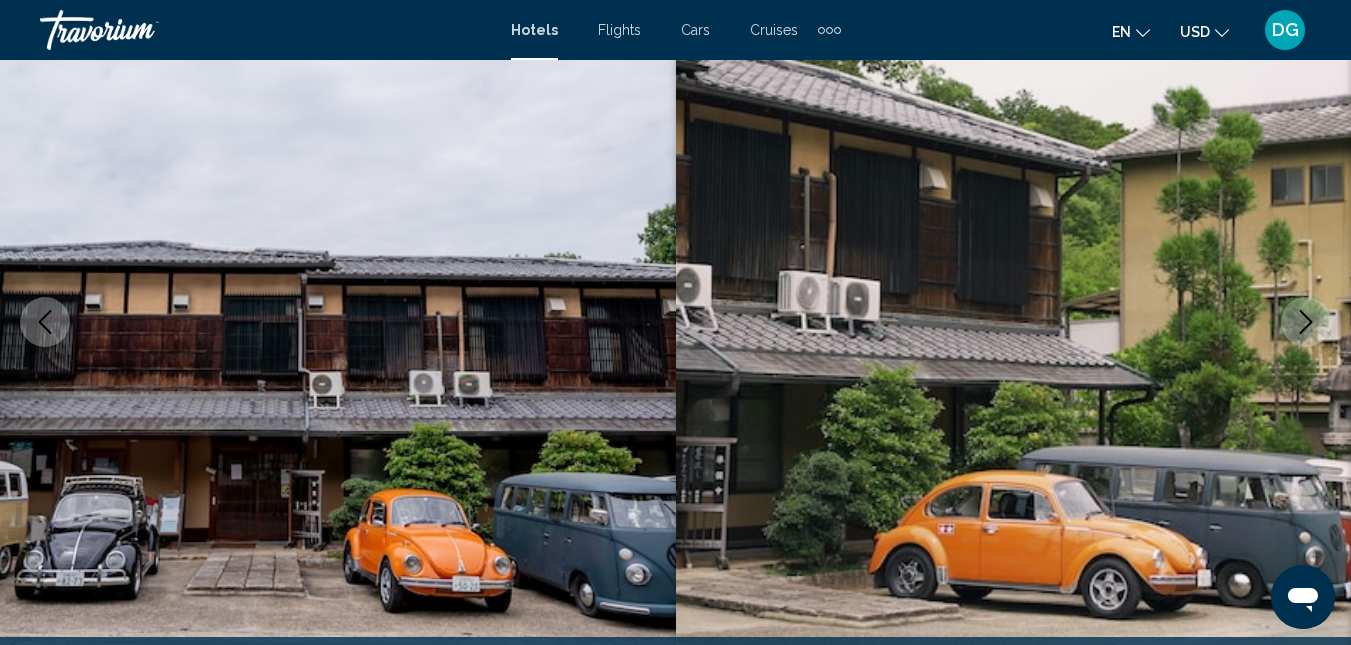 click 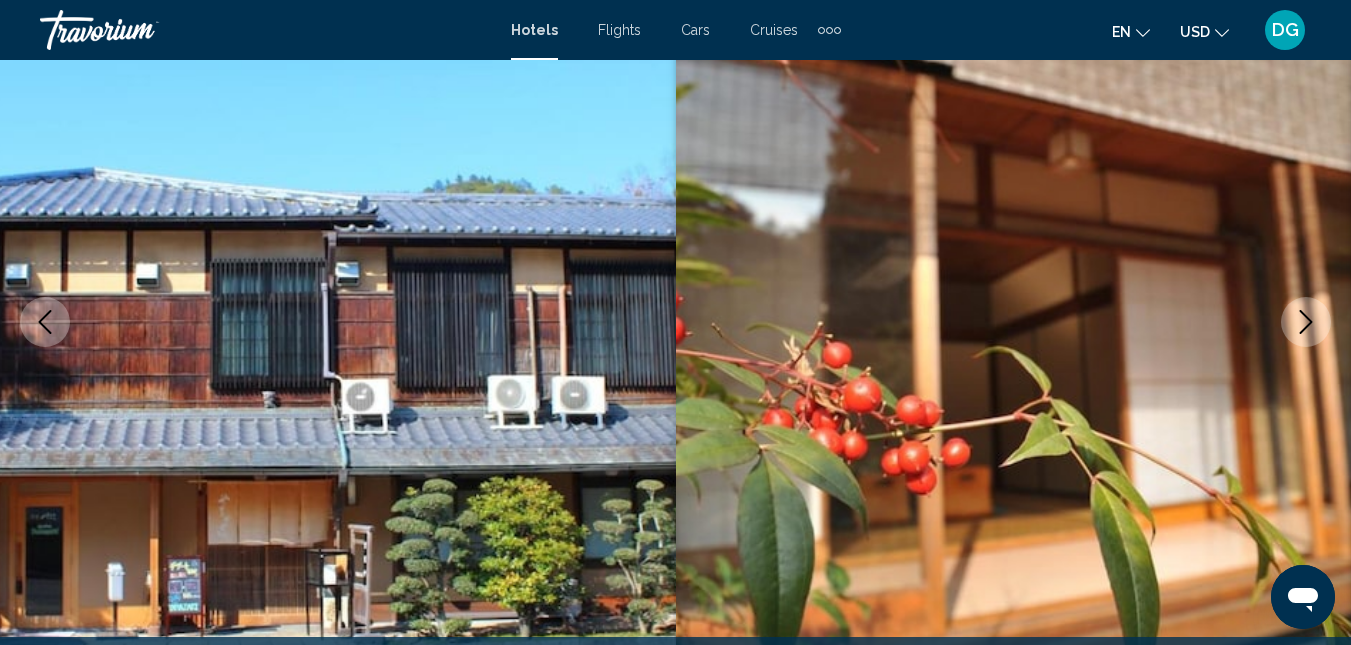 click 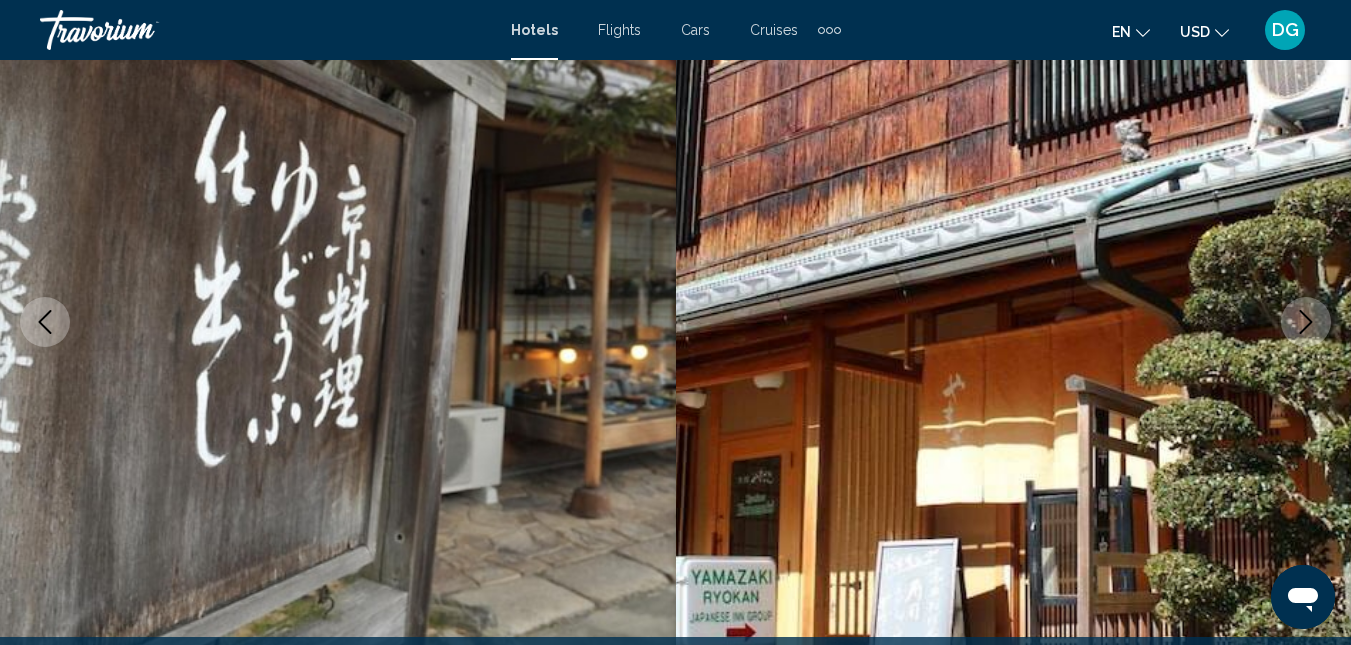 click 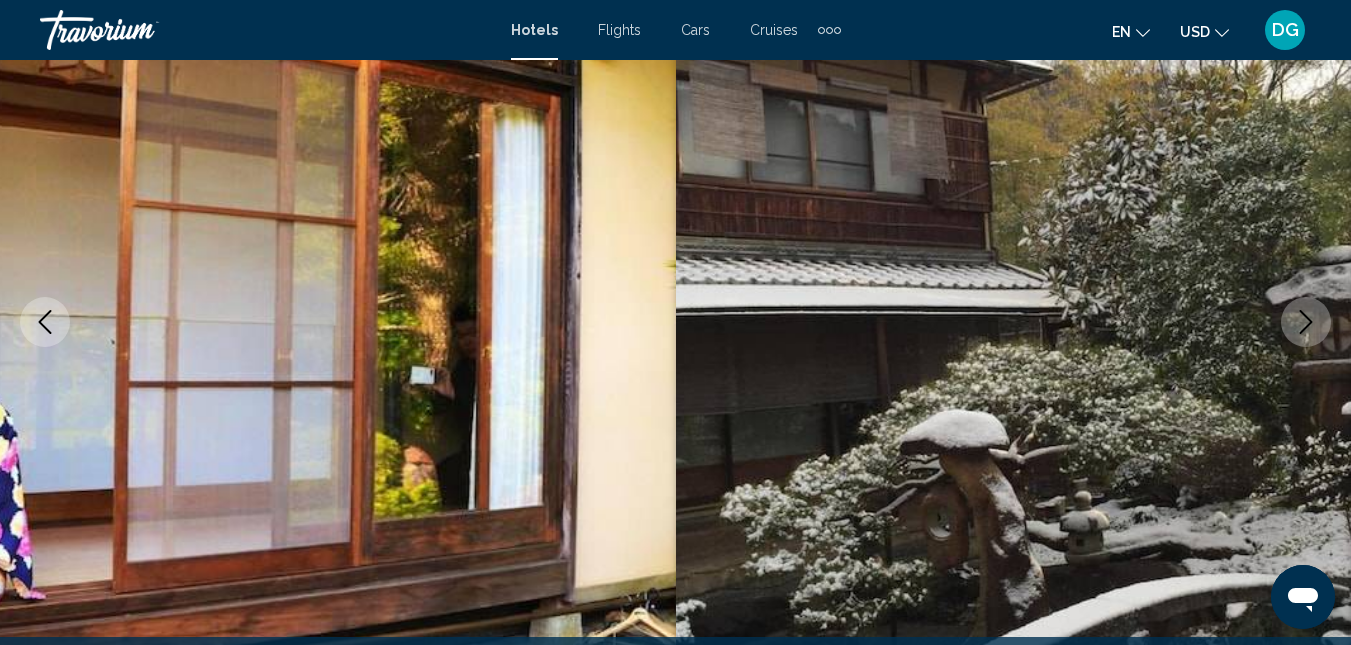 click 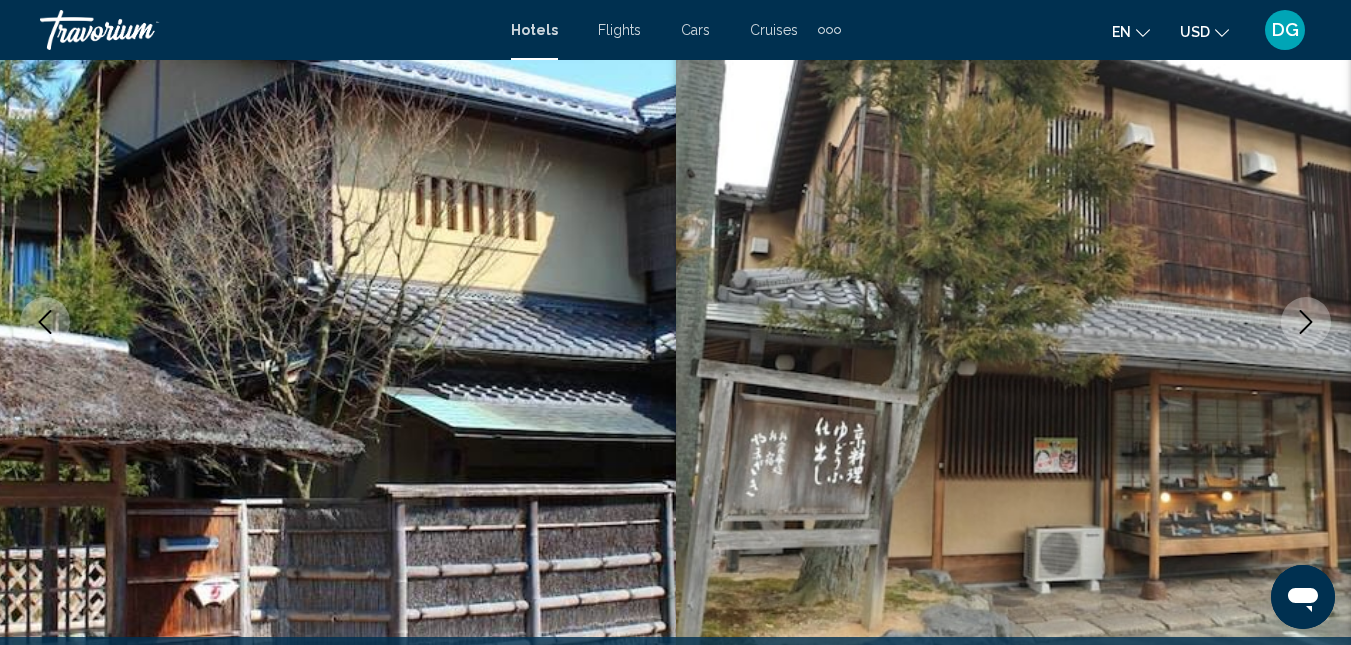 click 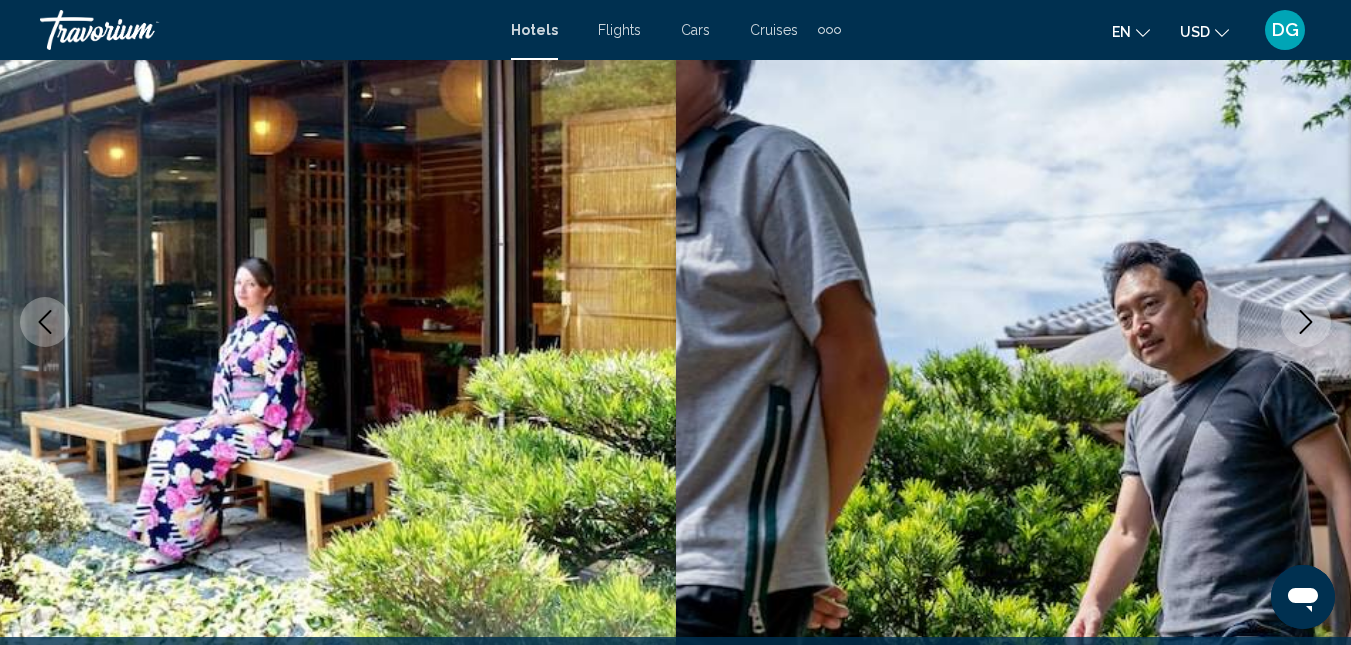 click 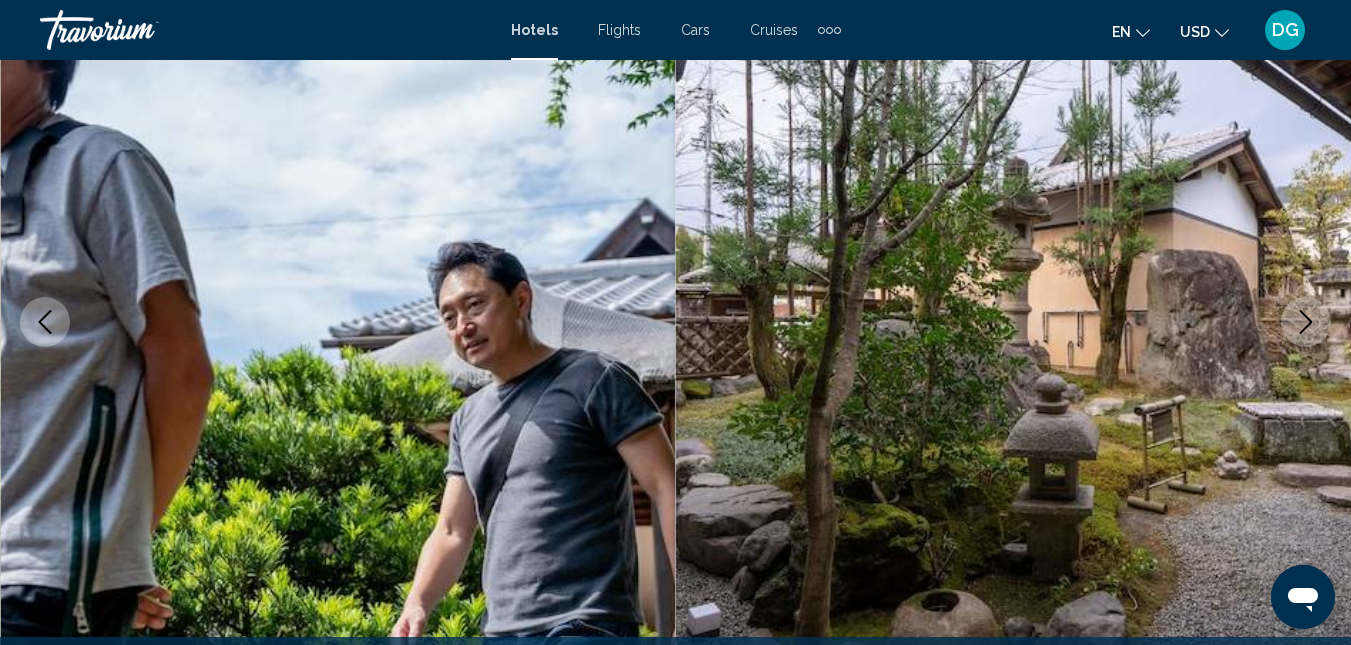 click 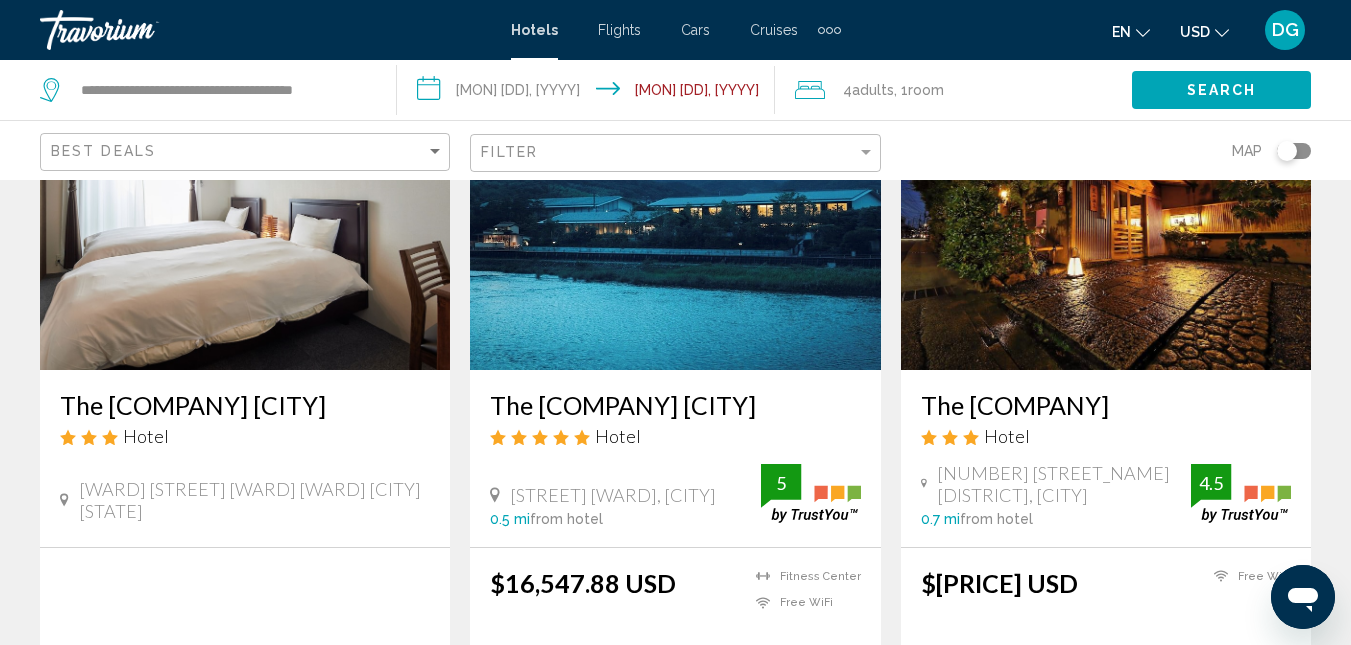 scroll, scrollTop: 100, scrollLeft: 0, axis: vertical 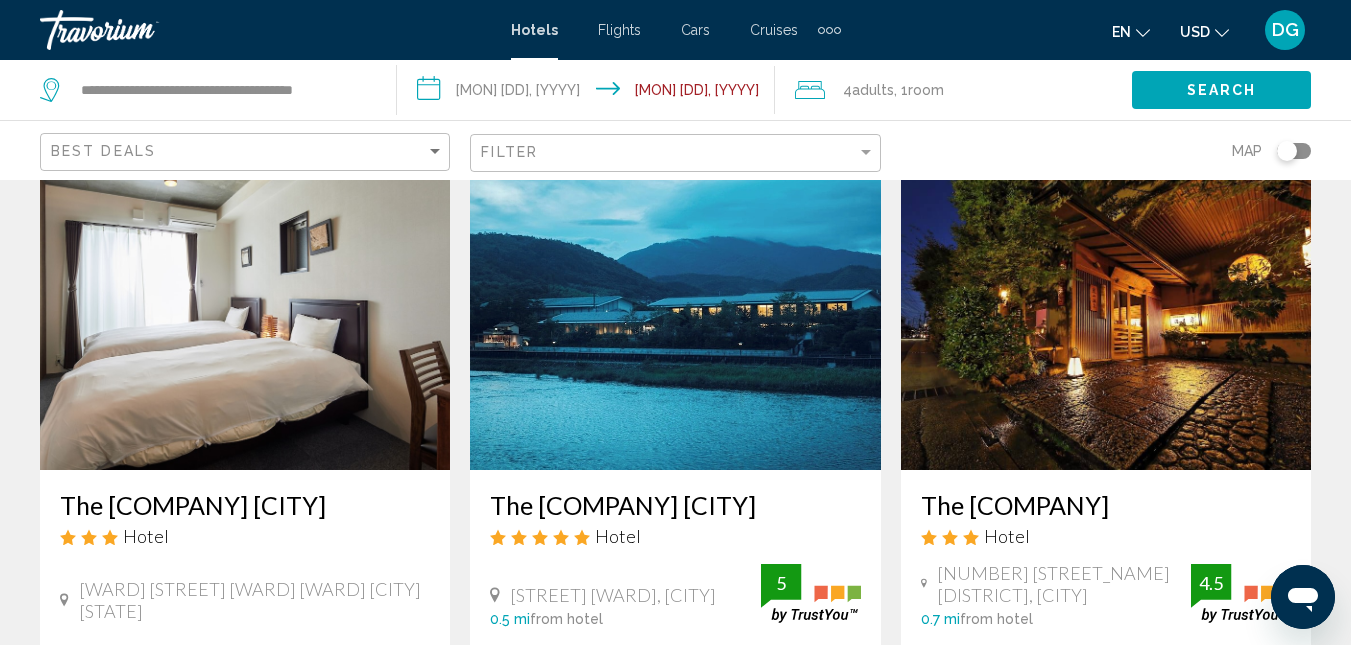 click at bounding box center [1106, 310] 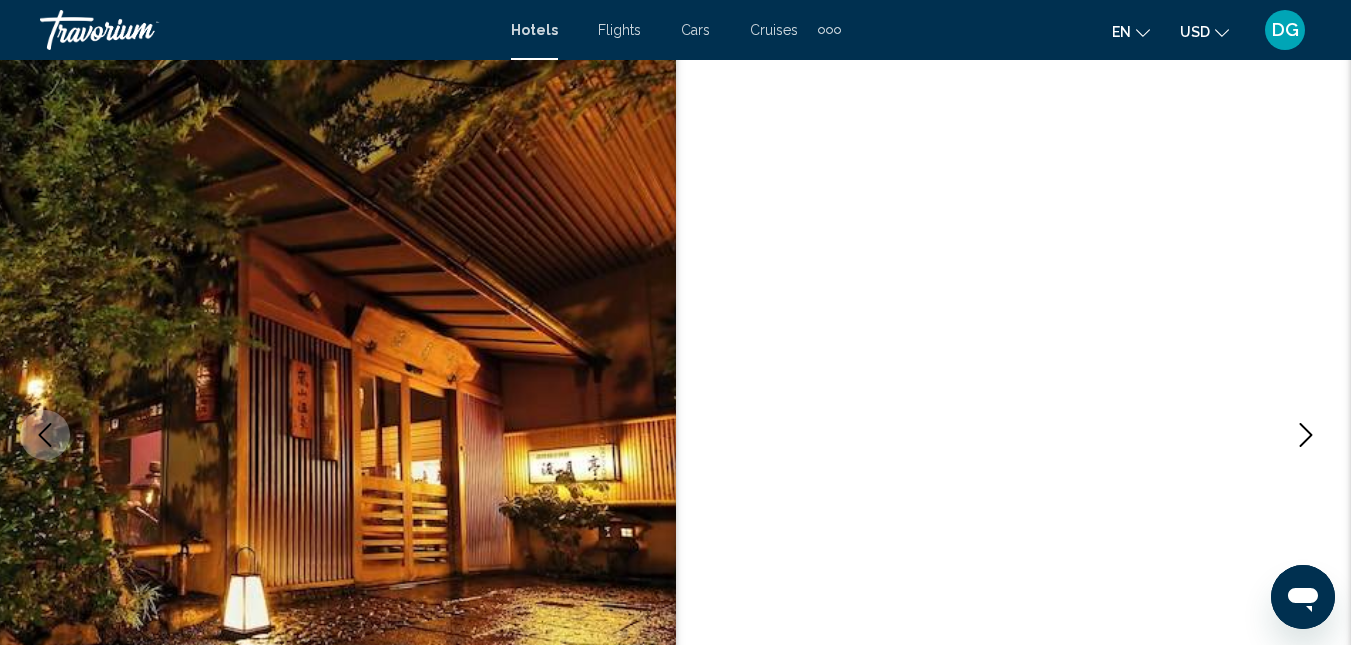 scroll, scrollTop: 213, scrollLeft: 0, axis: vertical 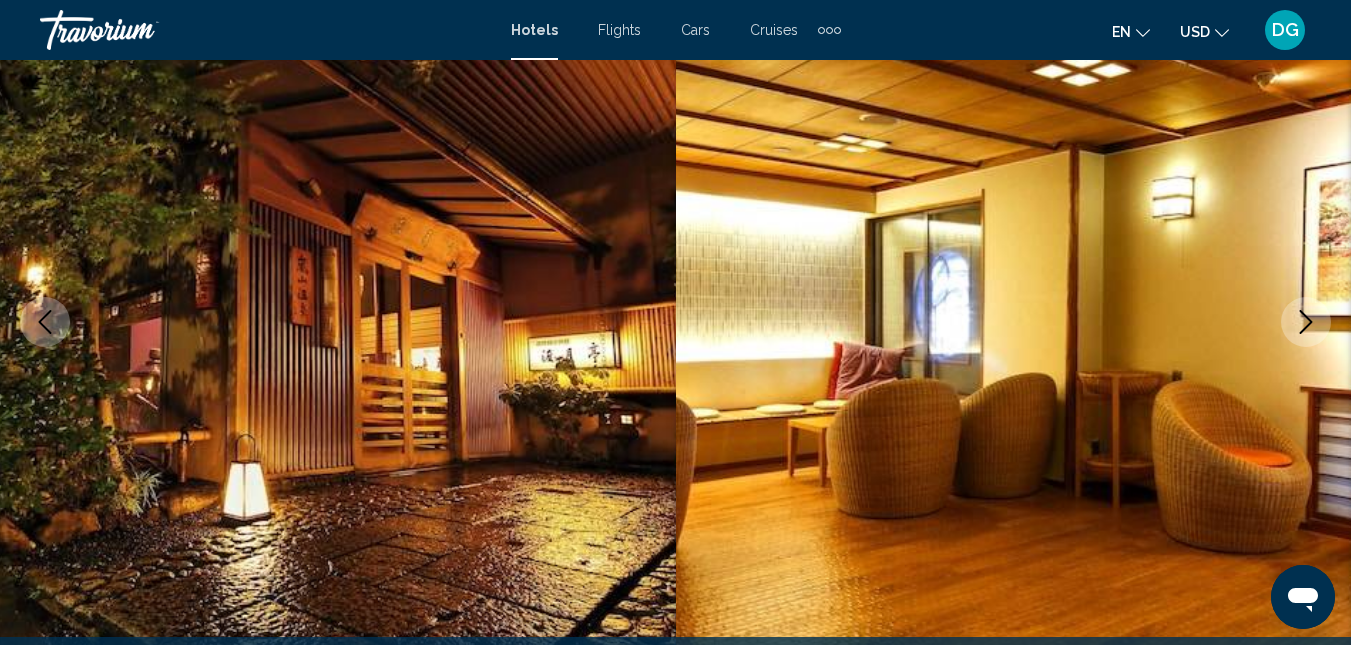 click 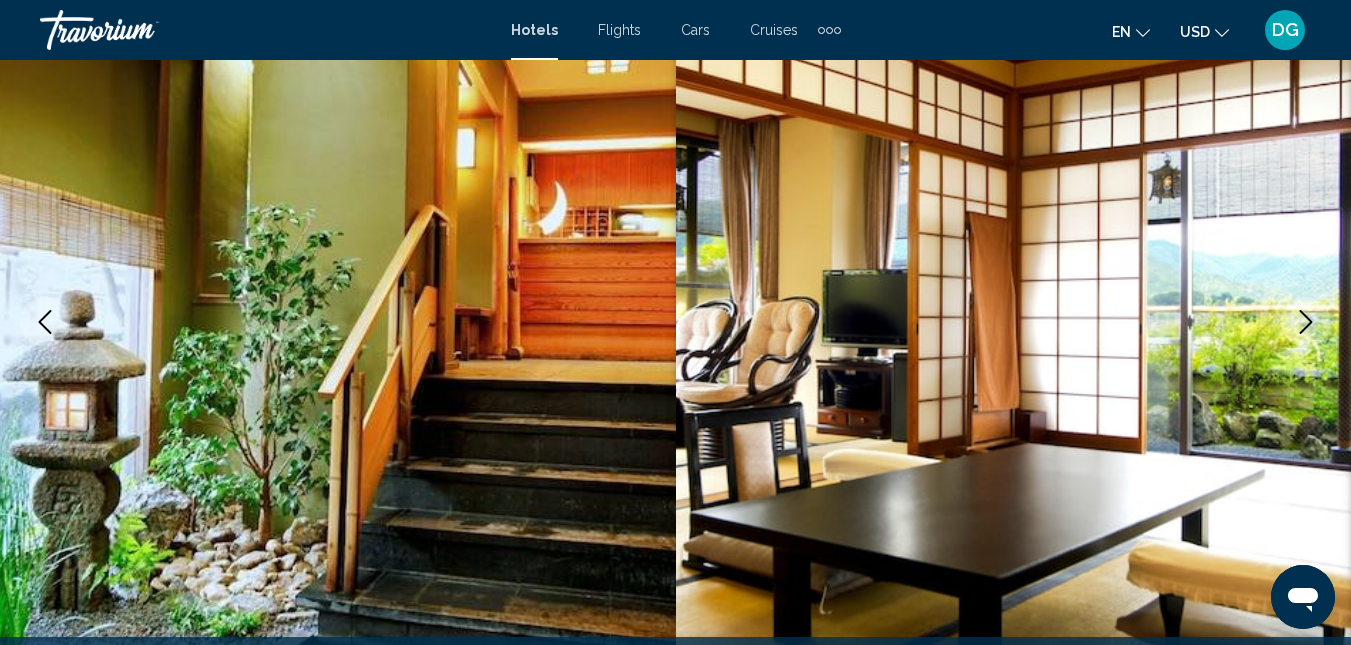 click 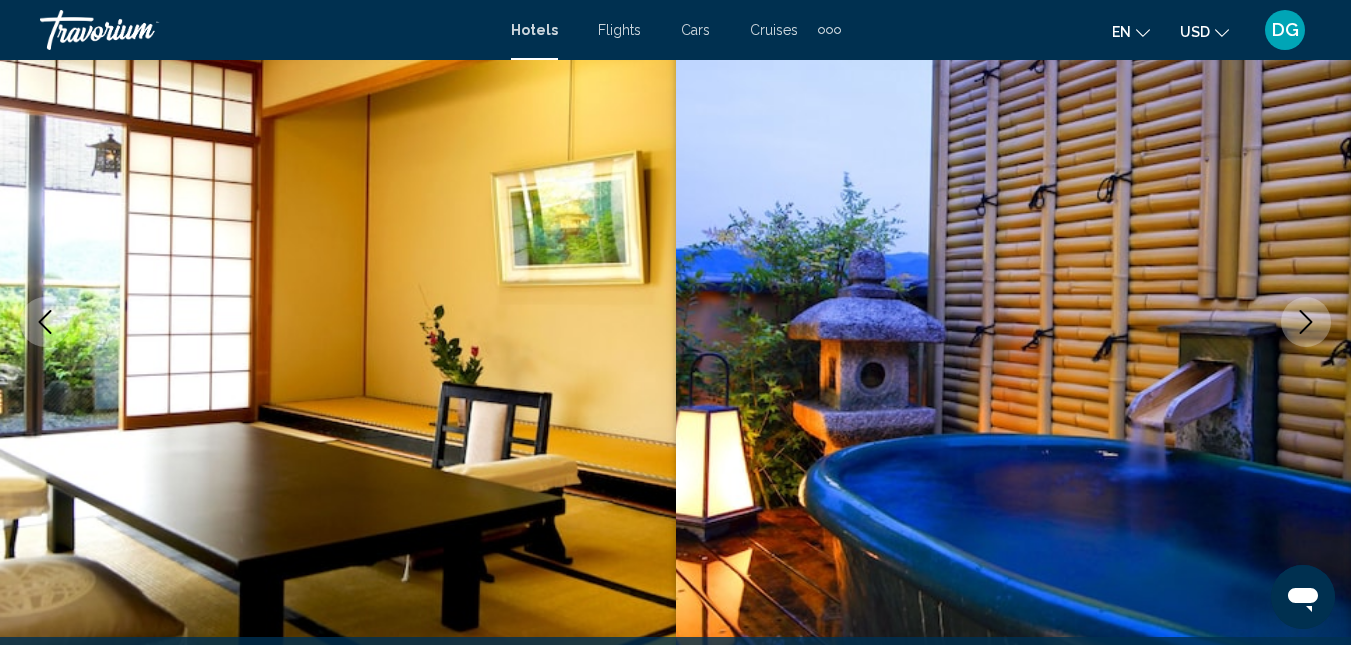 click 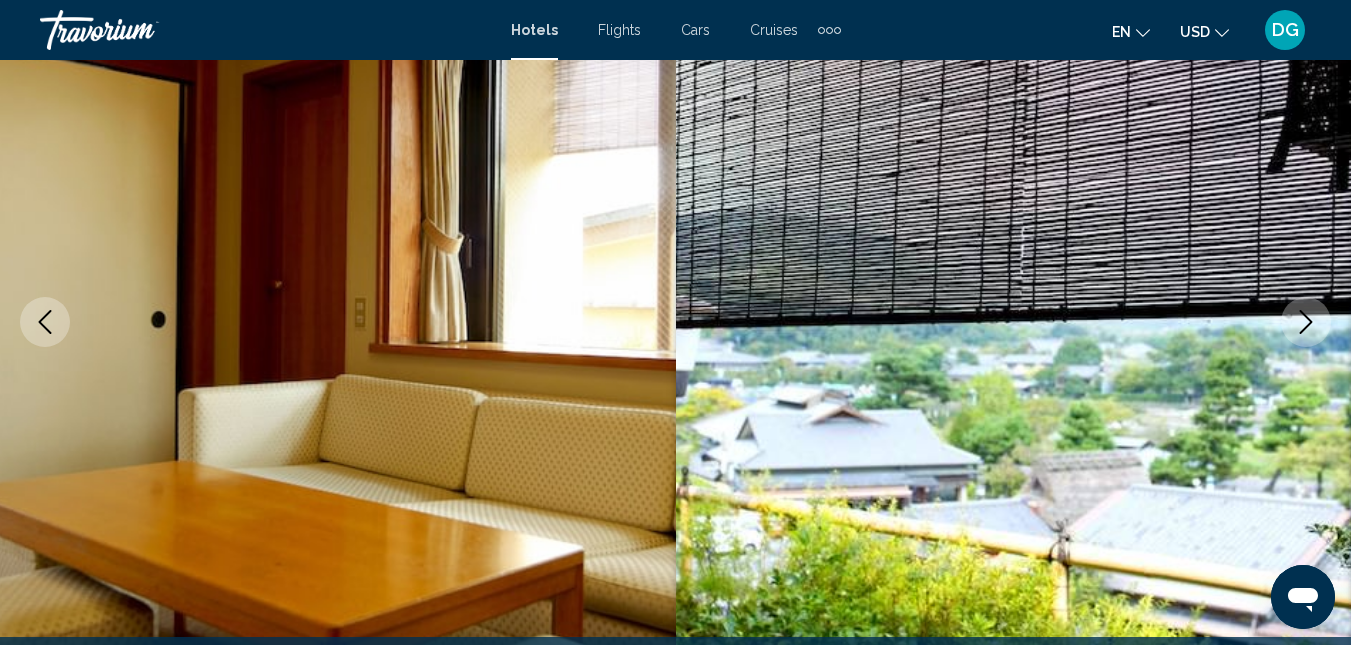click 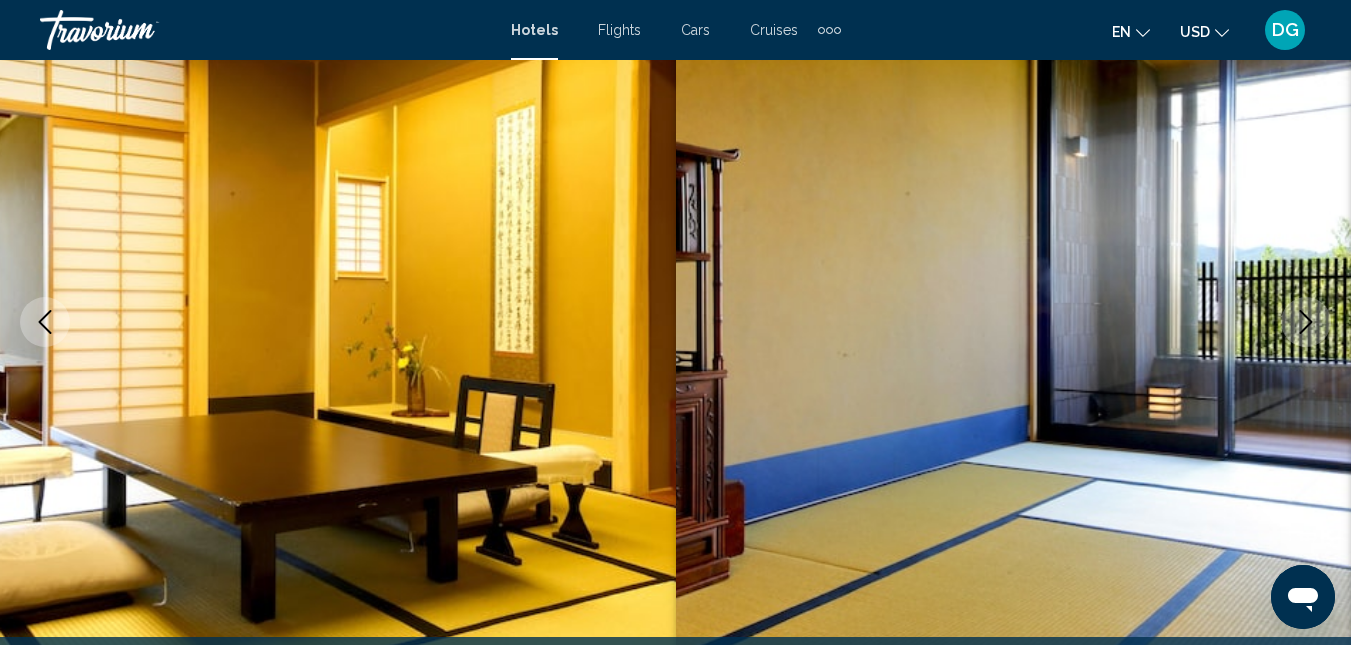 click 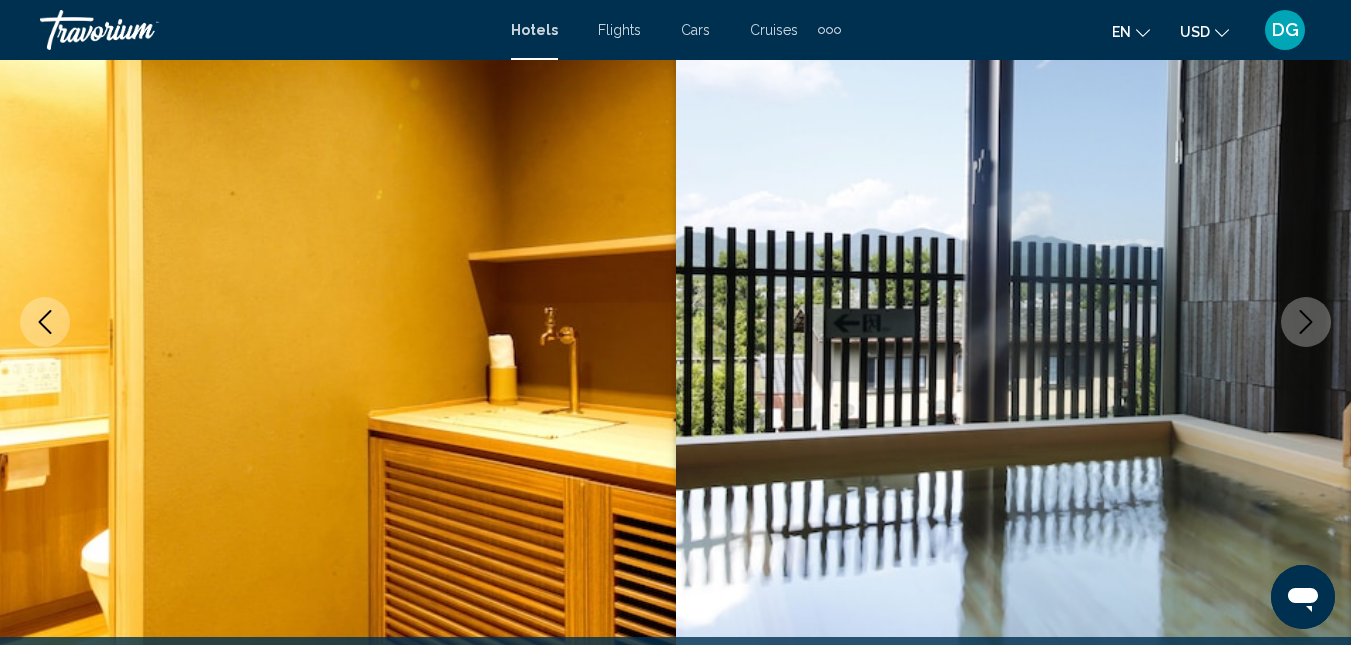 click 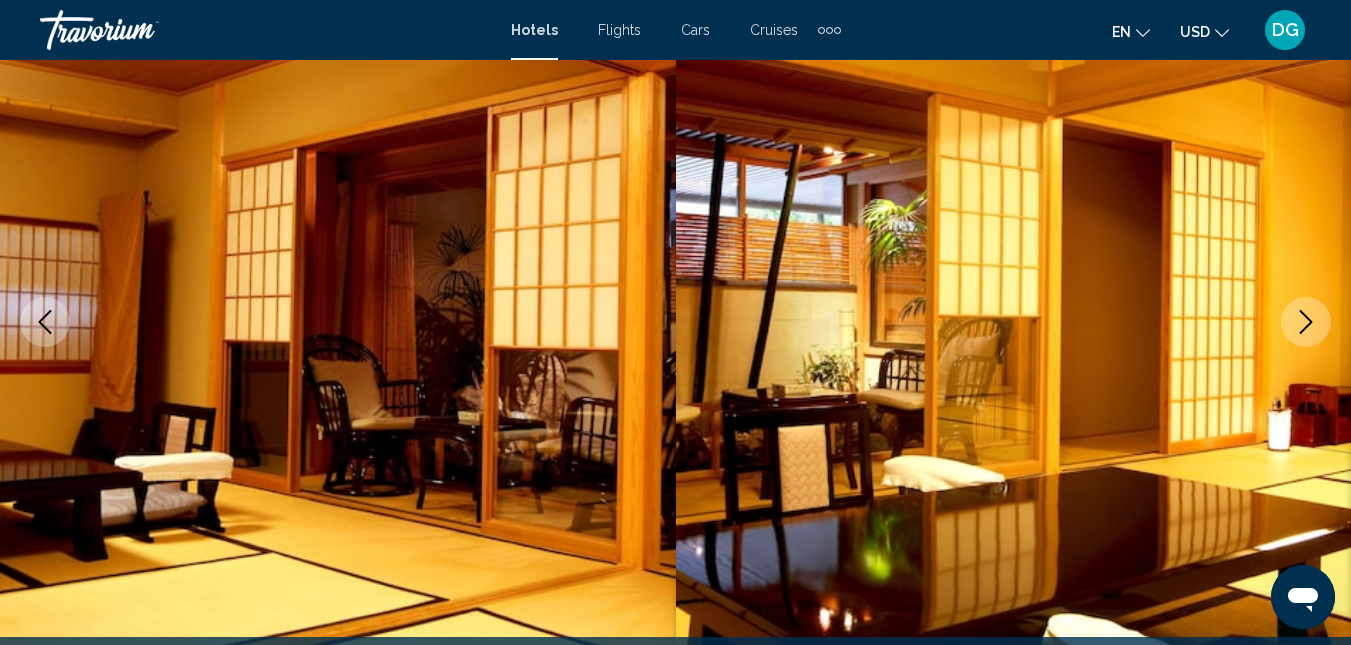 click 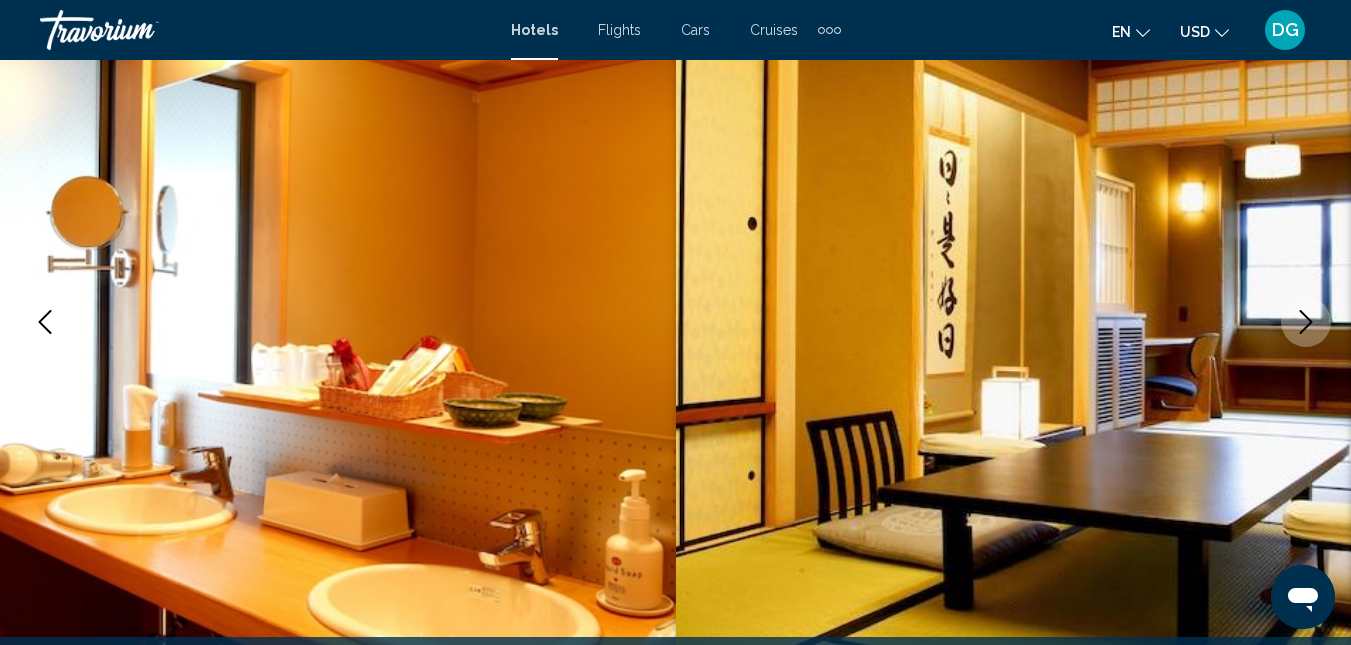 click 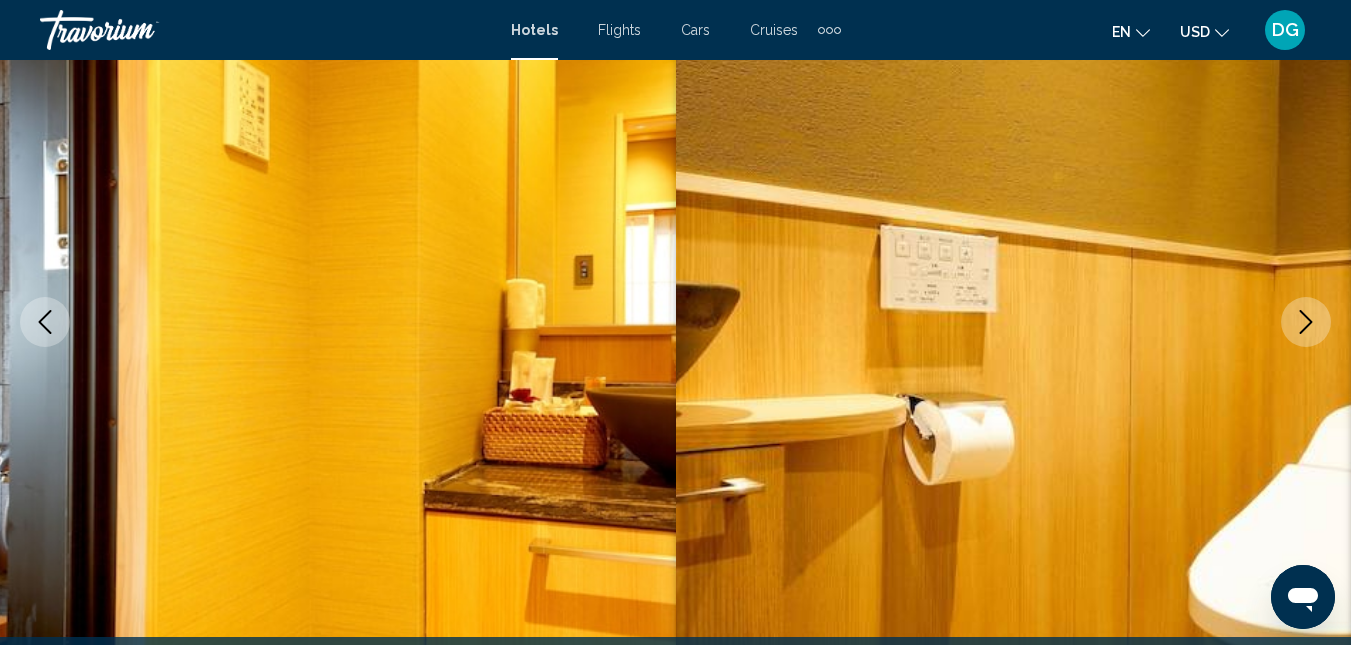 click 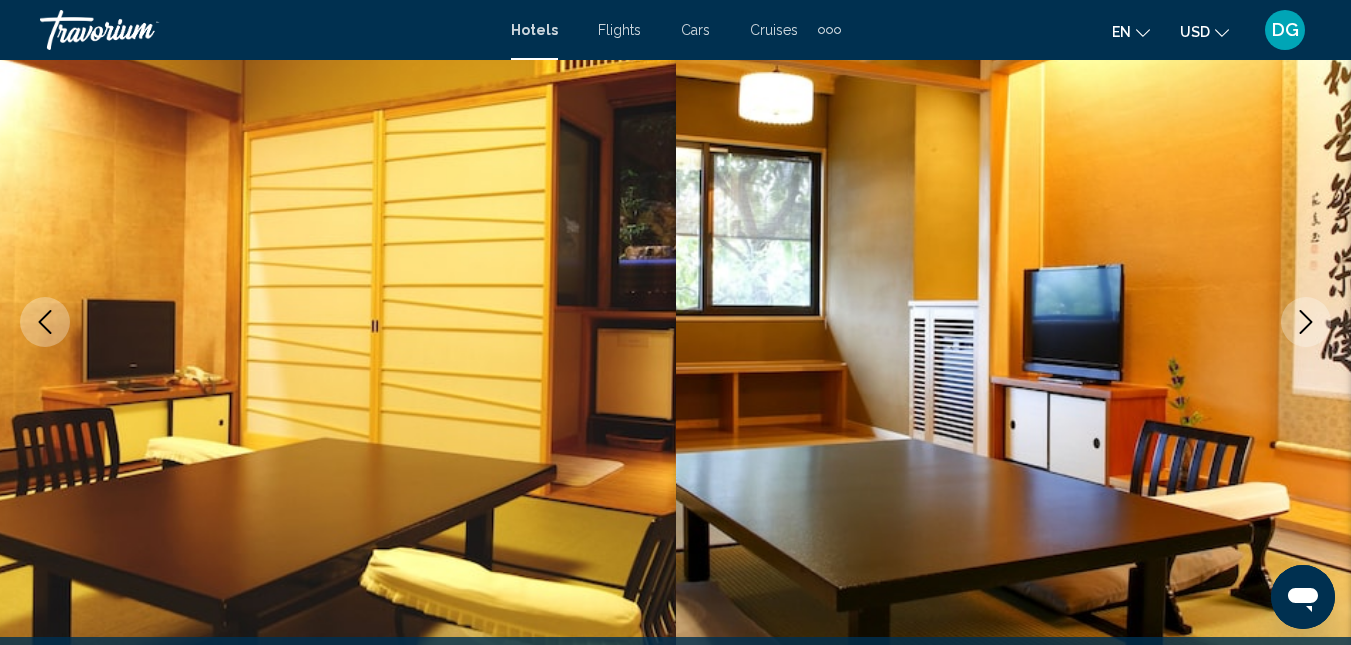 click 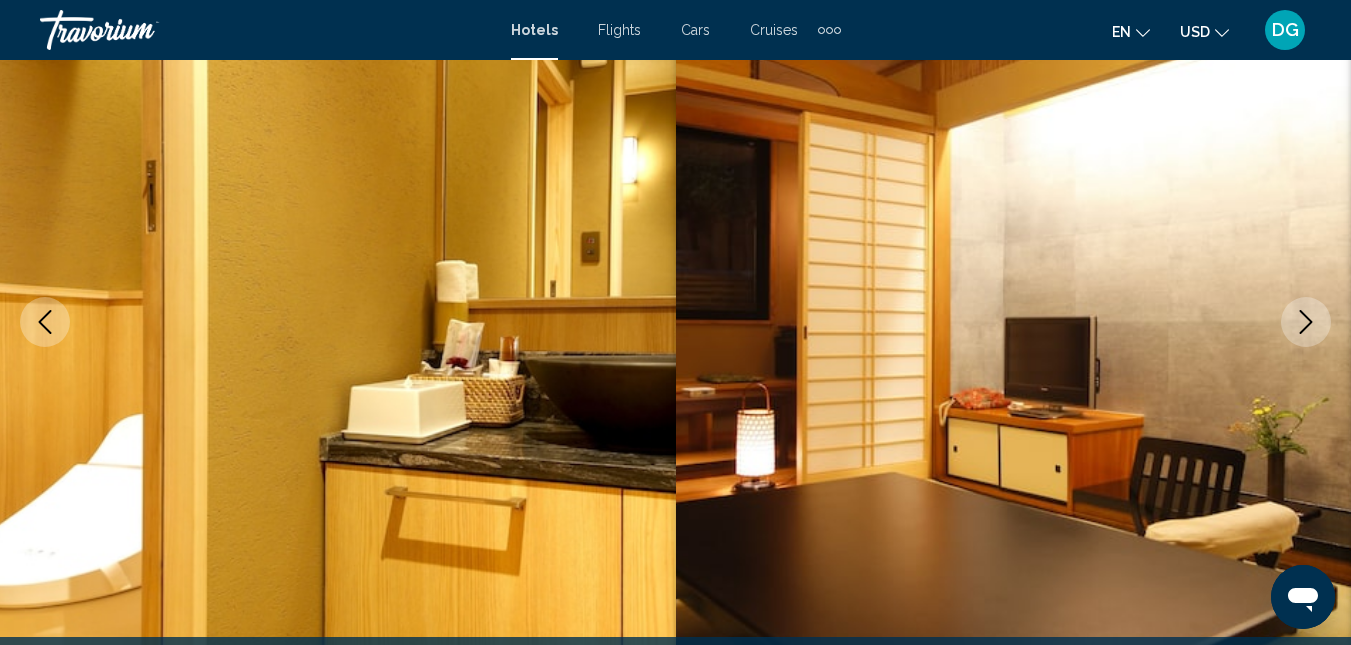click 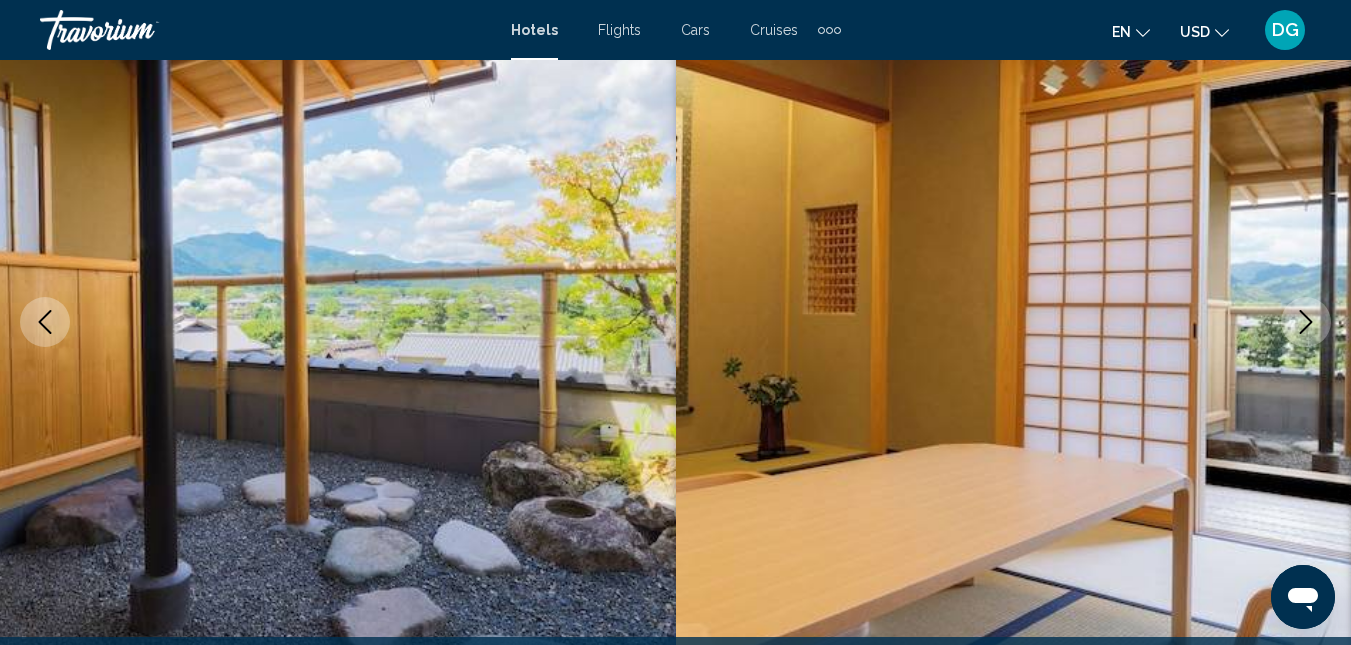 click 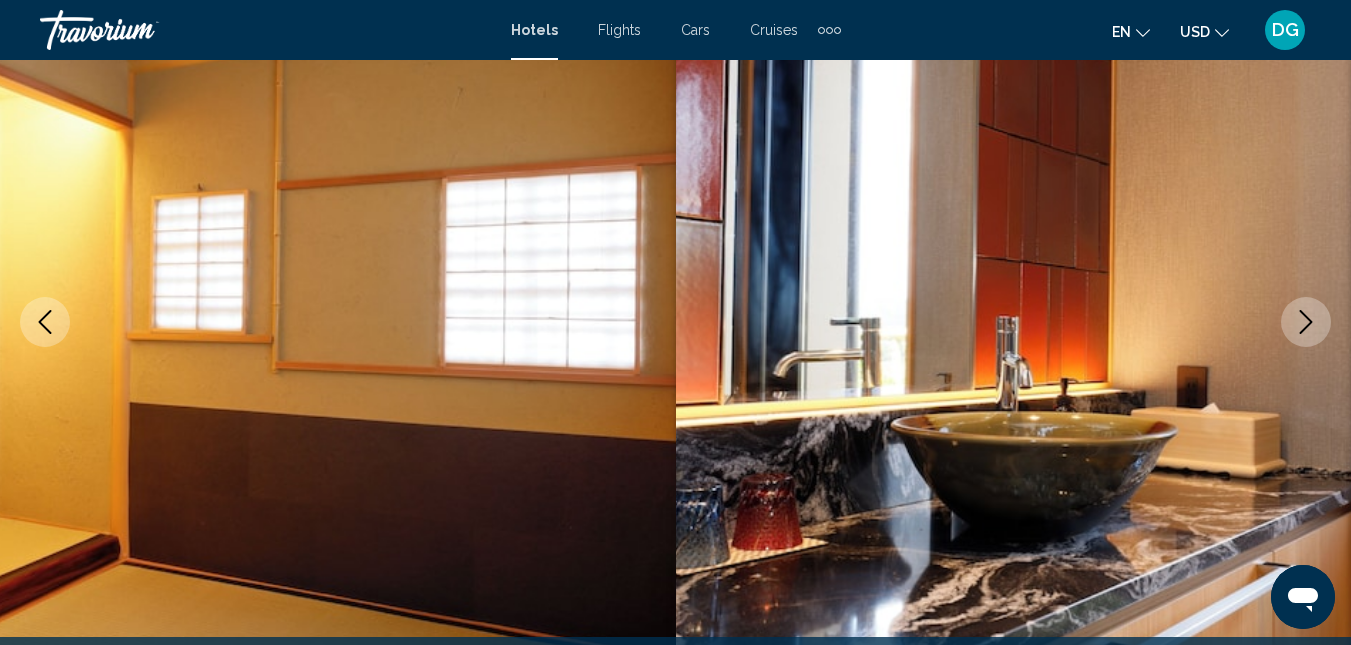 click 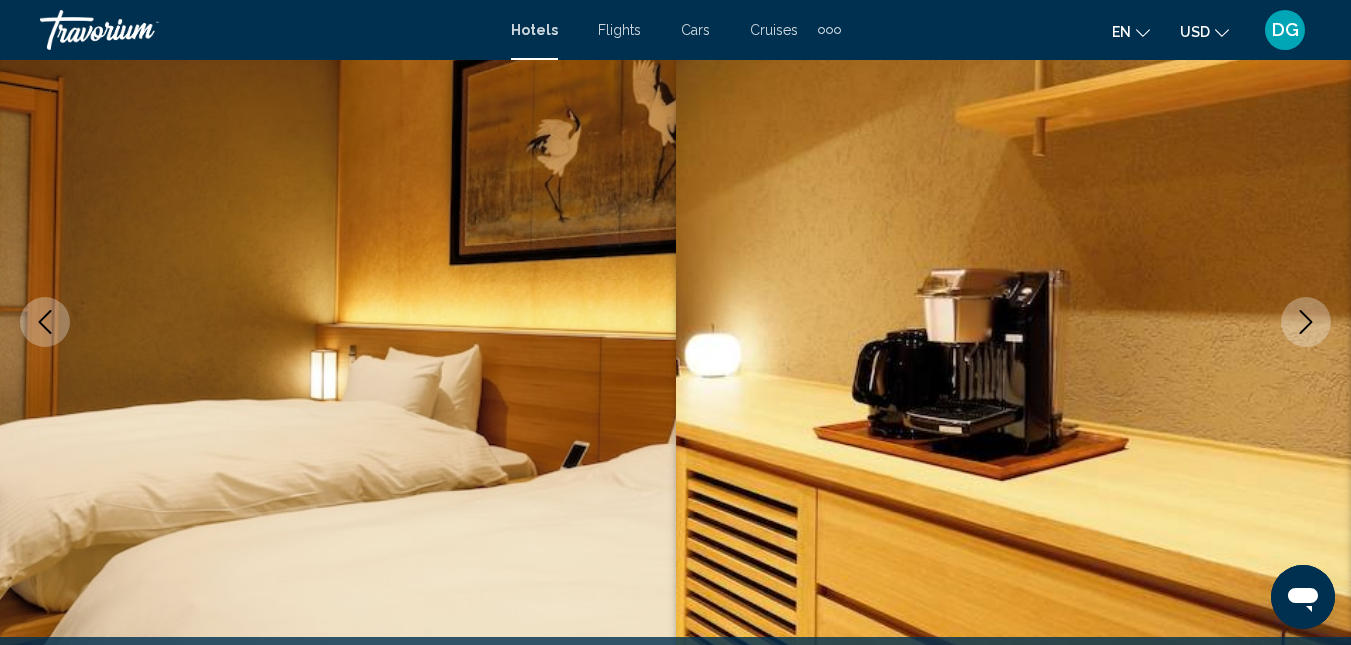 click 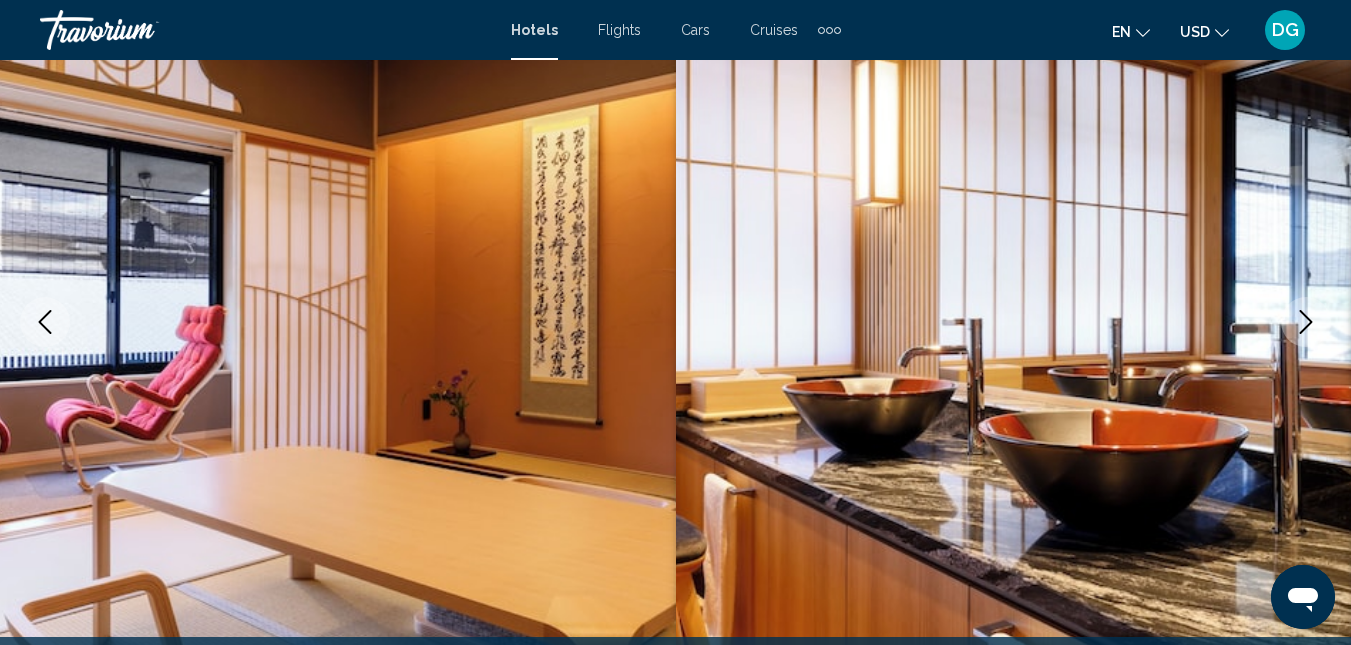 click 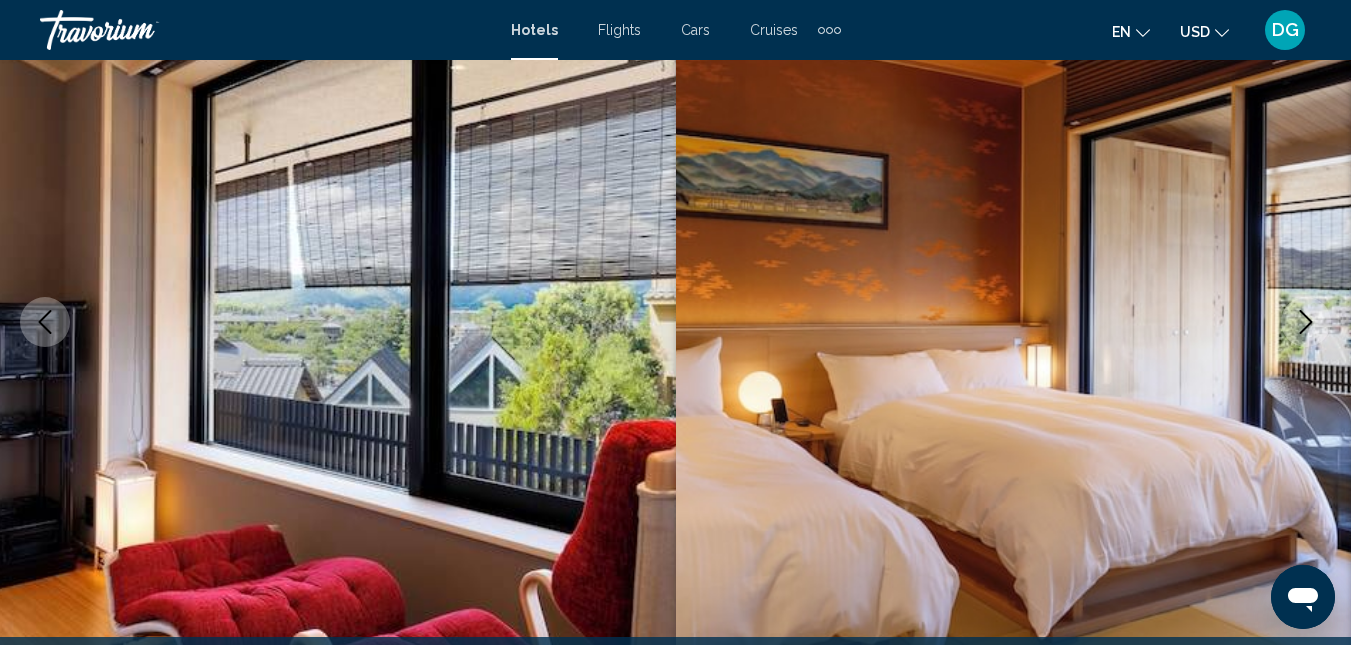 click 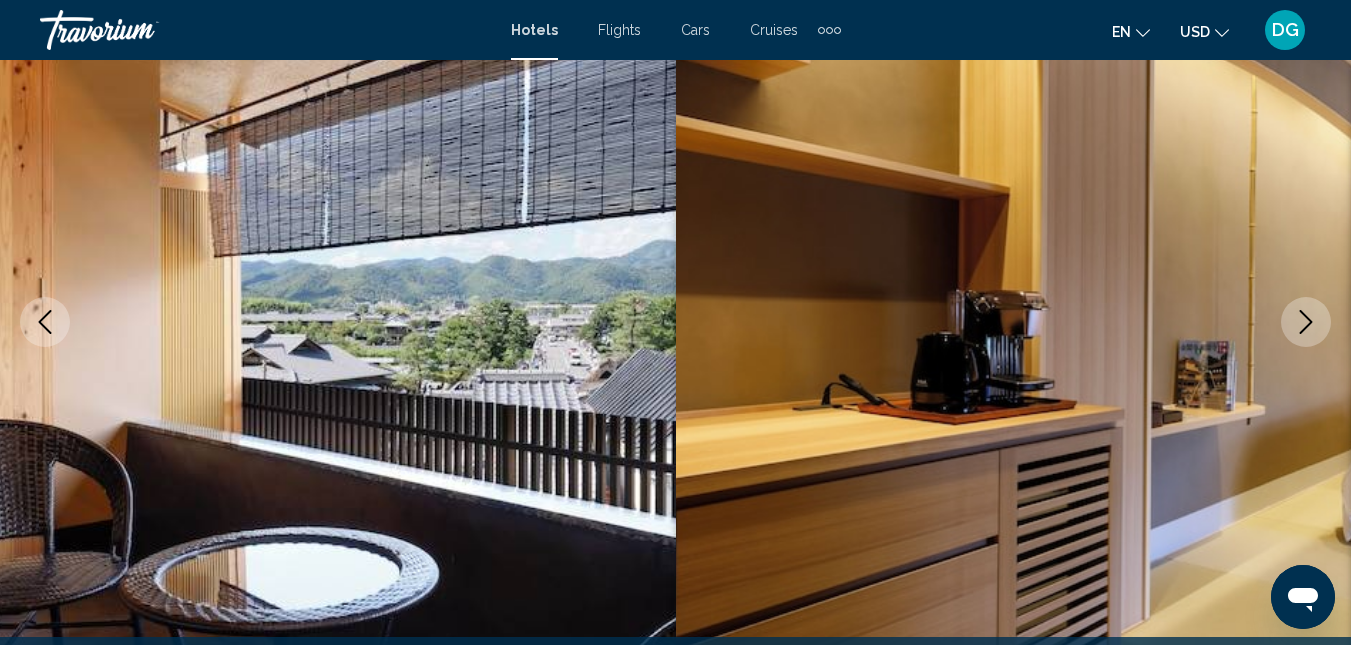 click 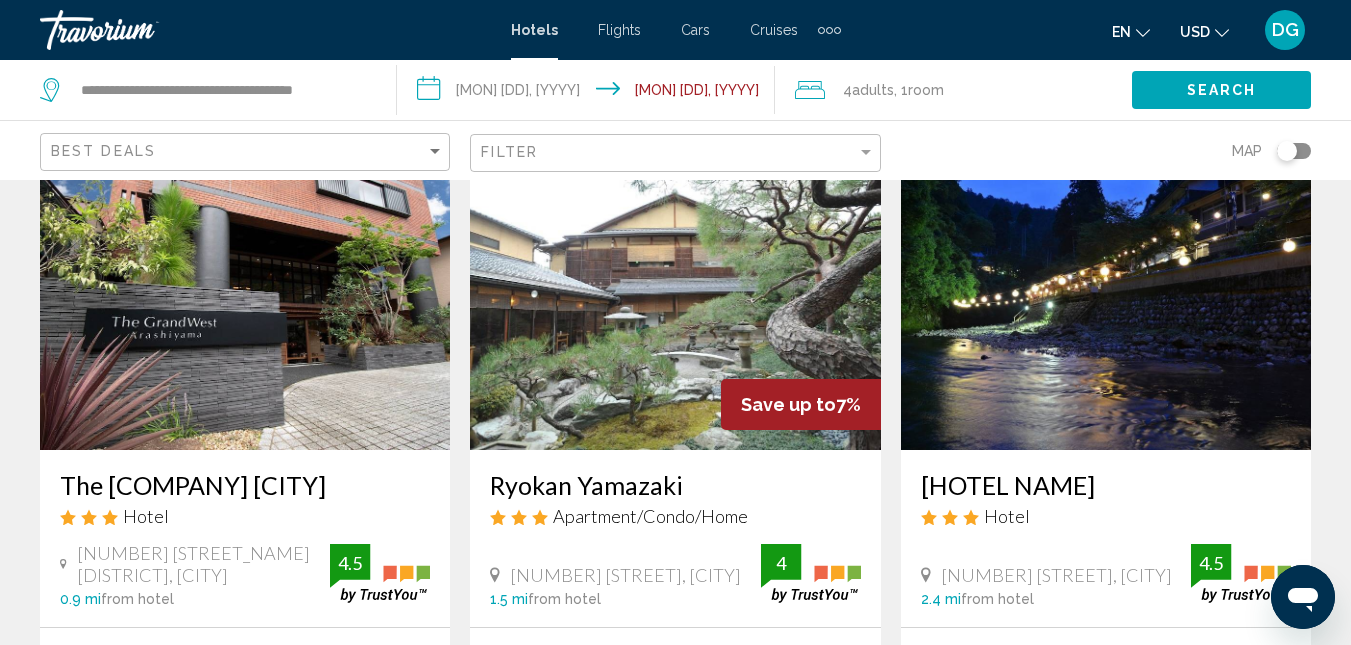 scroll, scrollTop: 800, scrollLeft: 0, axis: vertical 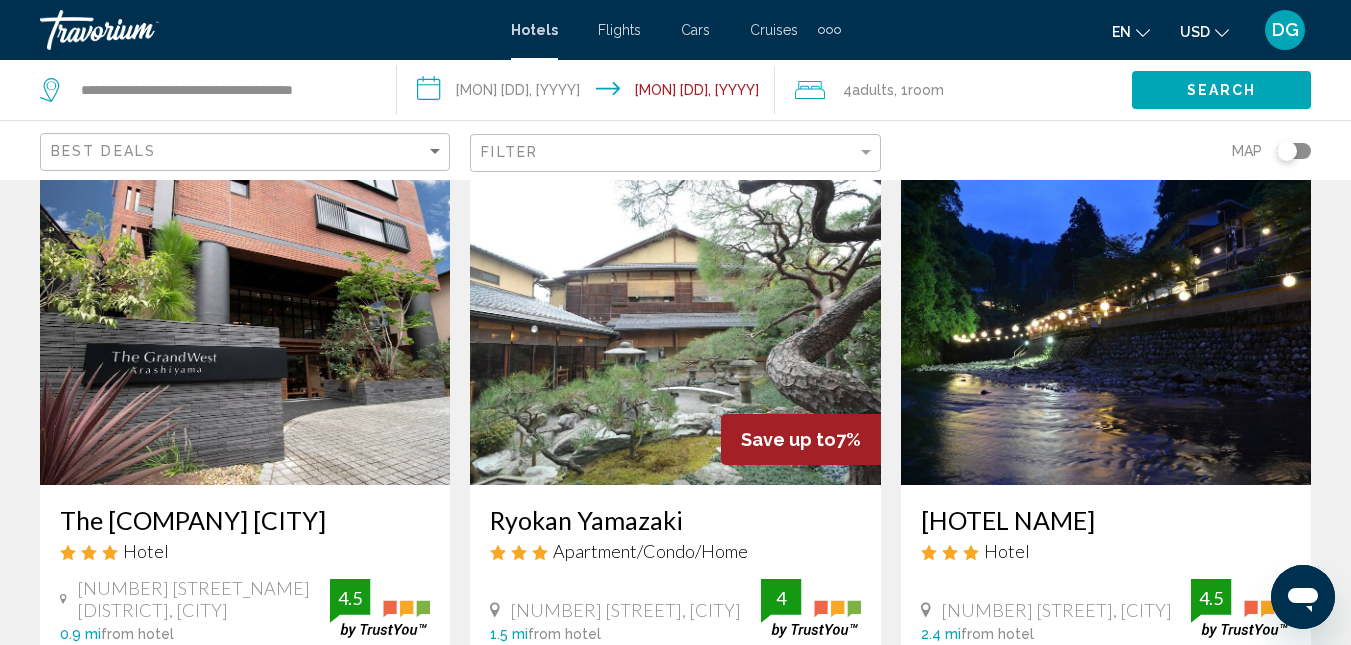 click at bounding box center (1106, 325) 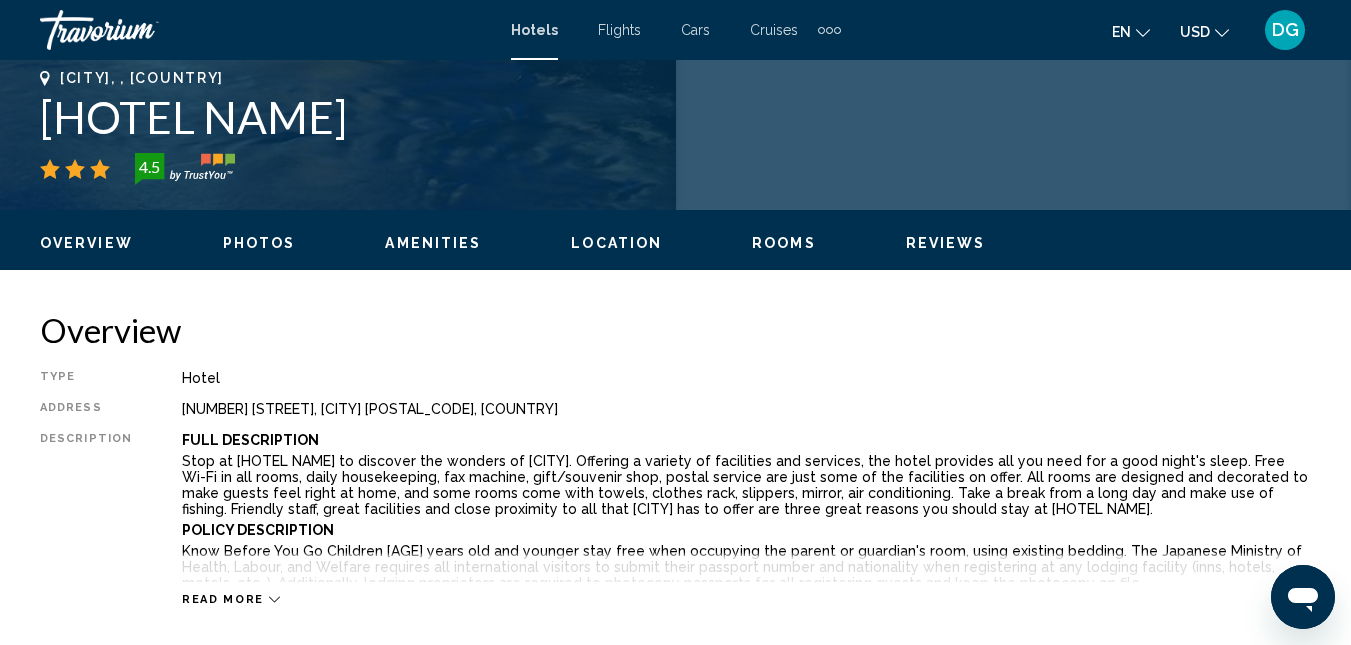 scroll, scrollTop: 213, scrollLeft: 0, axis: vertical 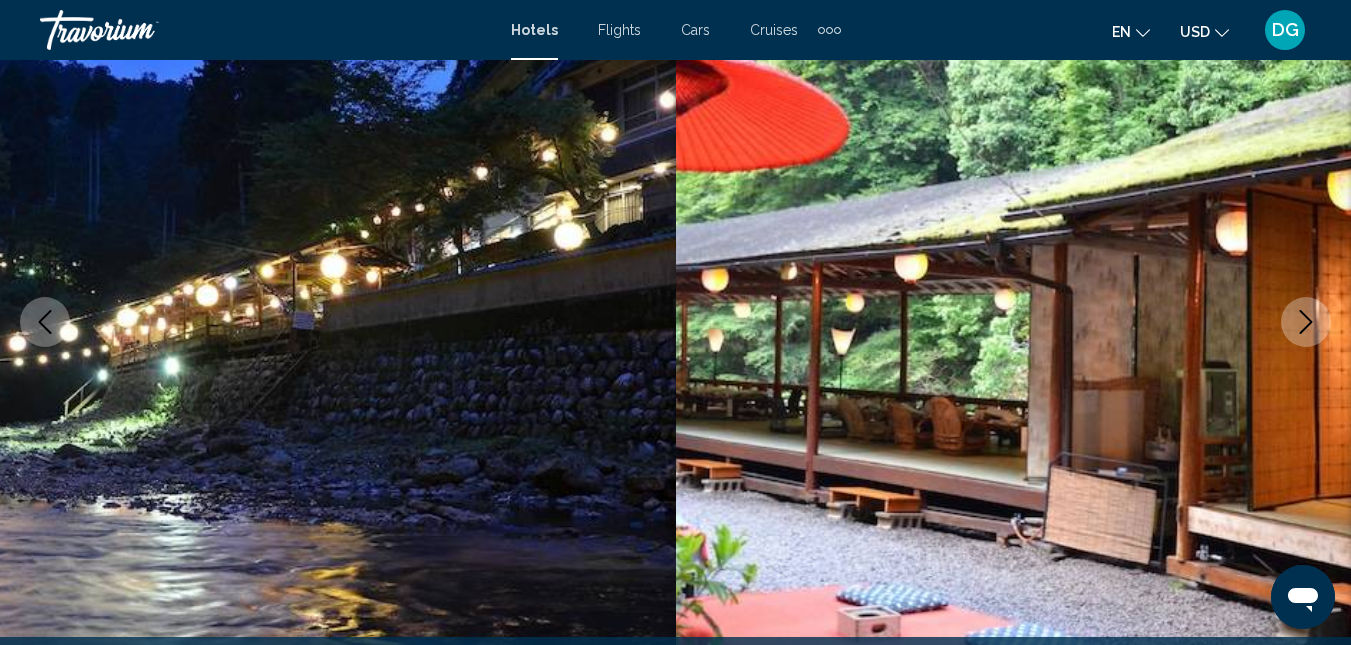 click 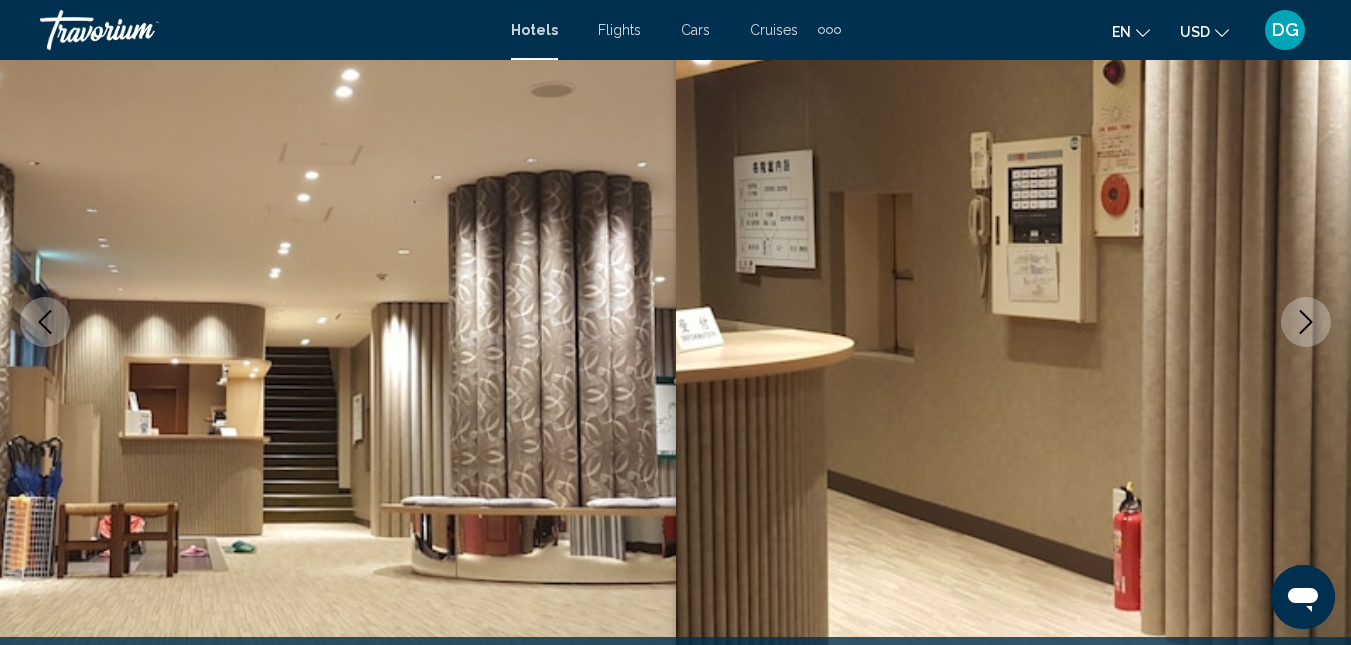 click 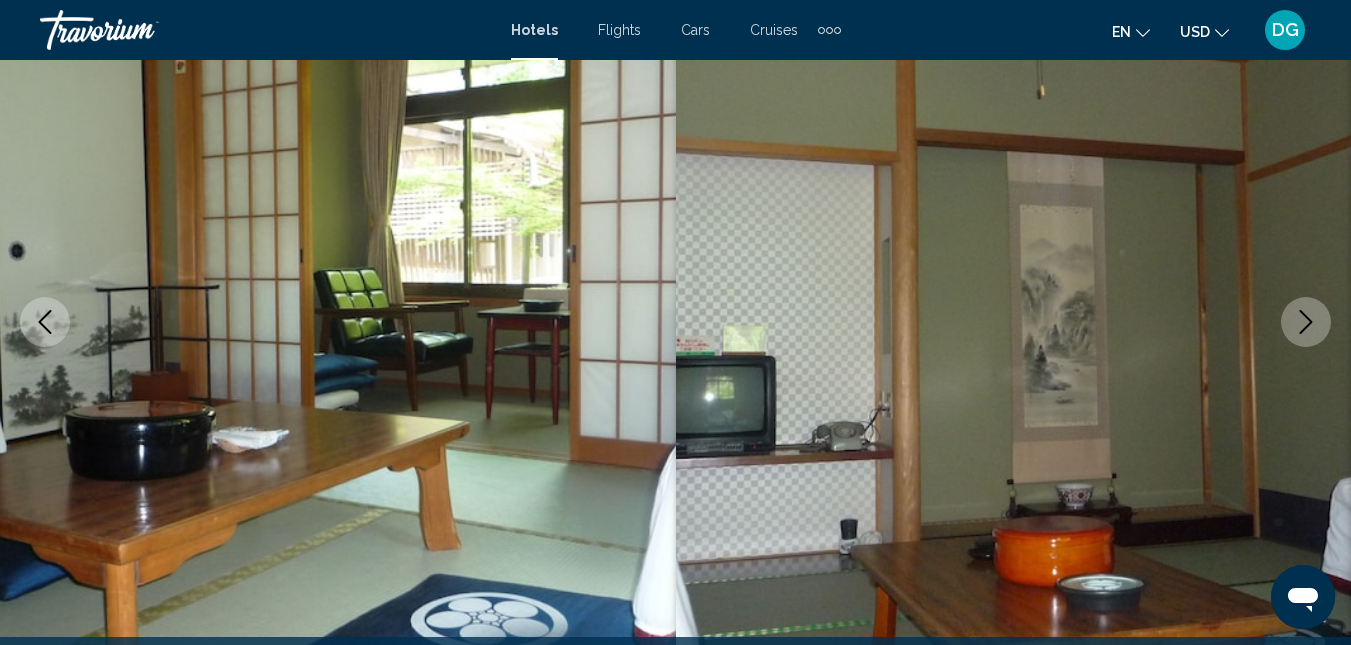 click 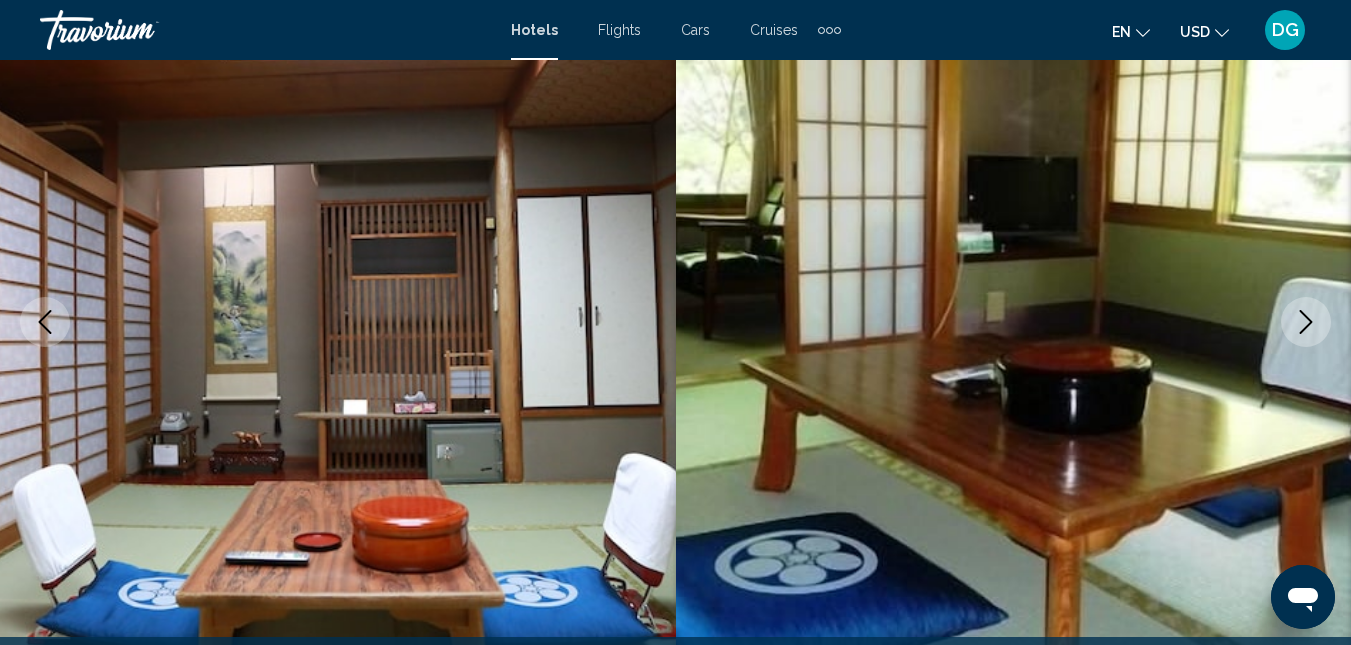 click 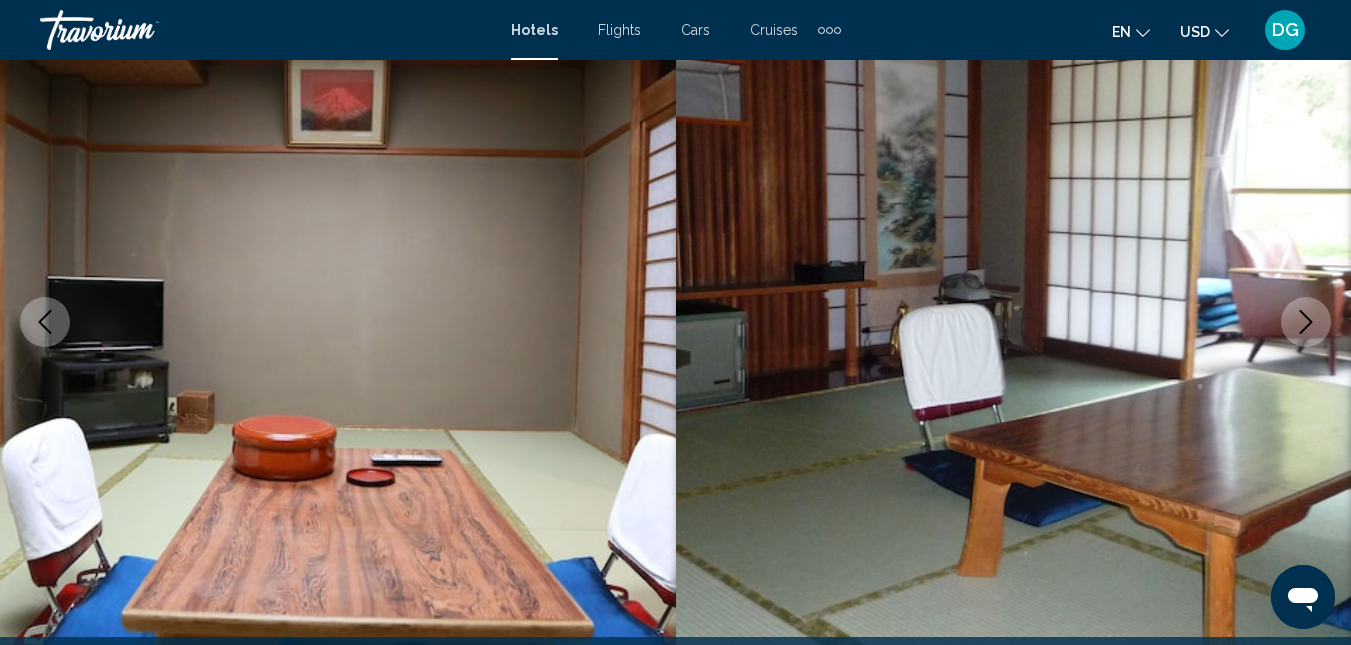 click 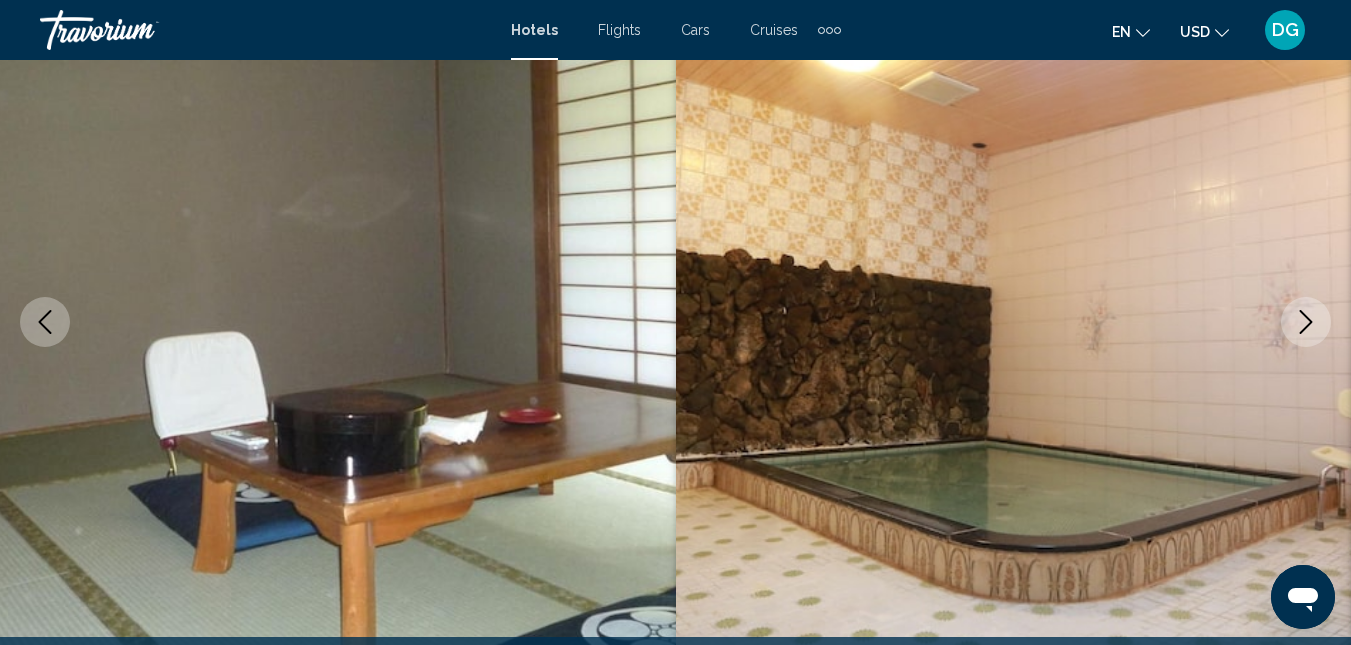 click 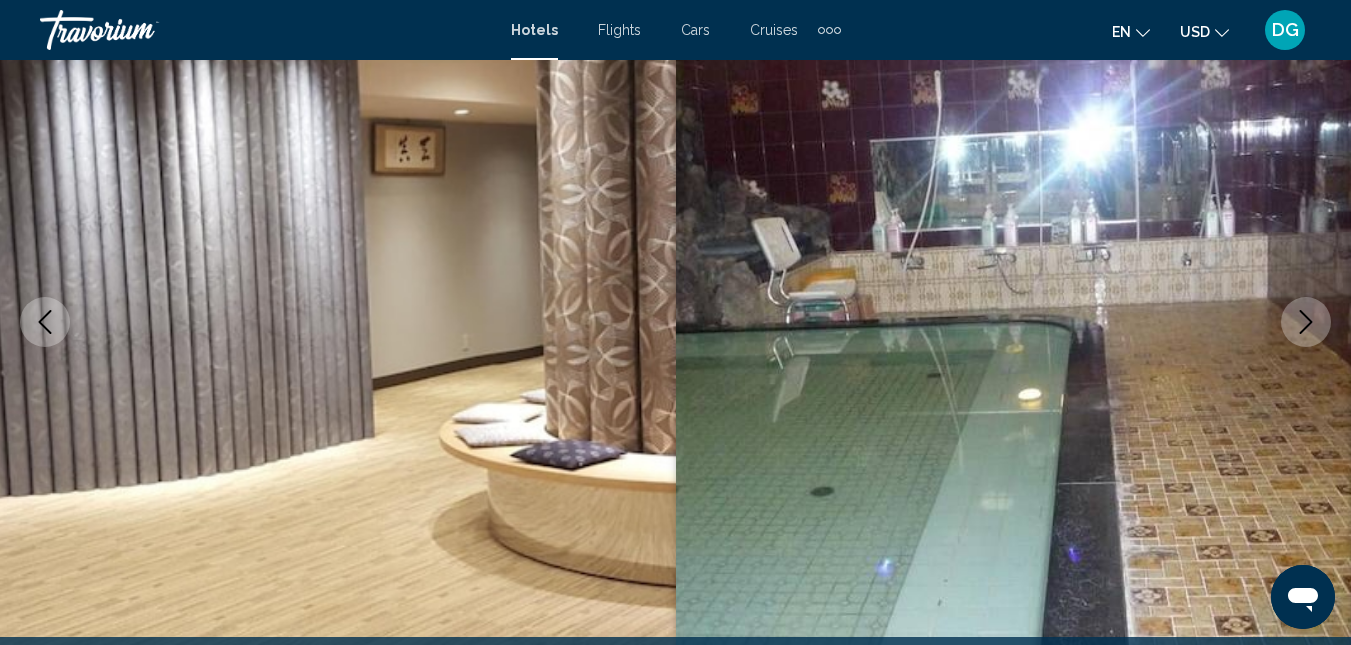 click 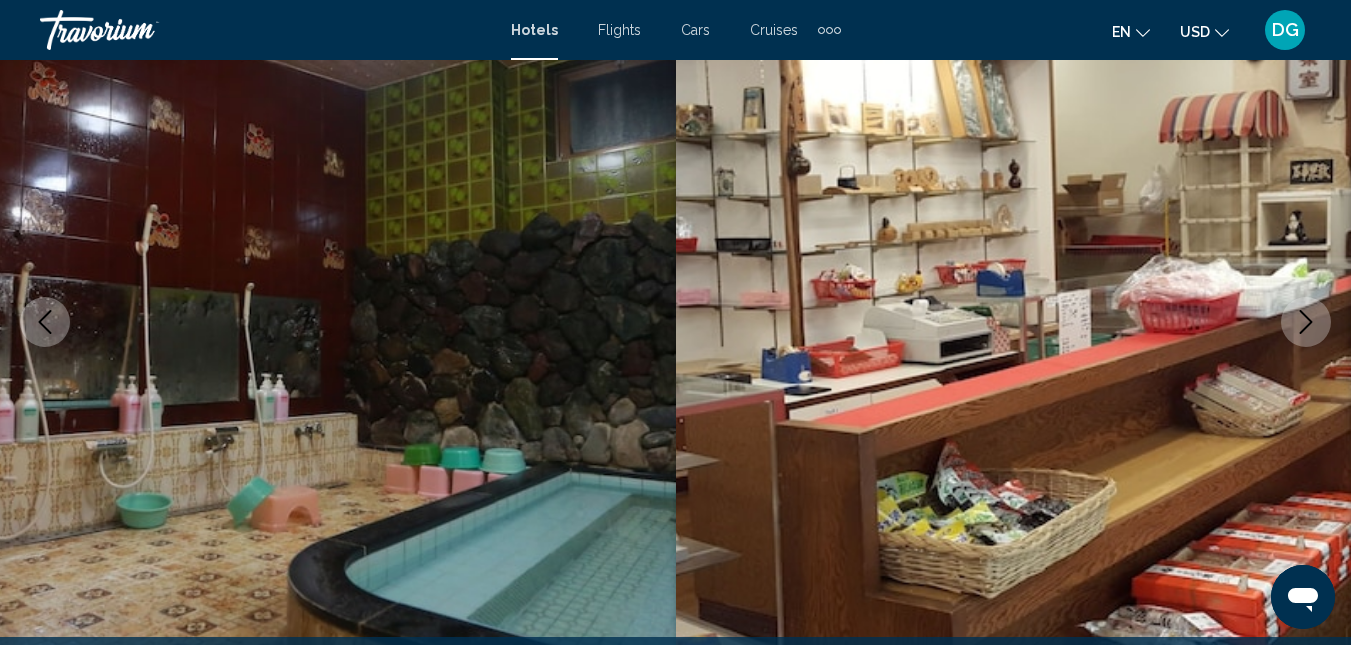 click 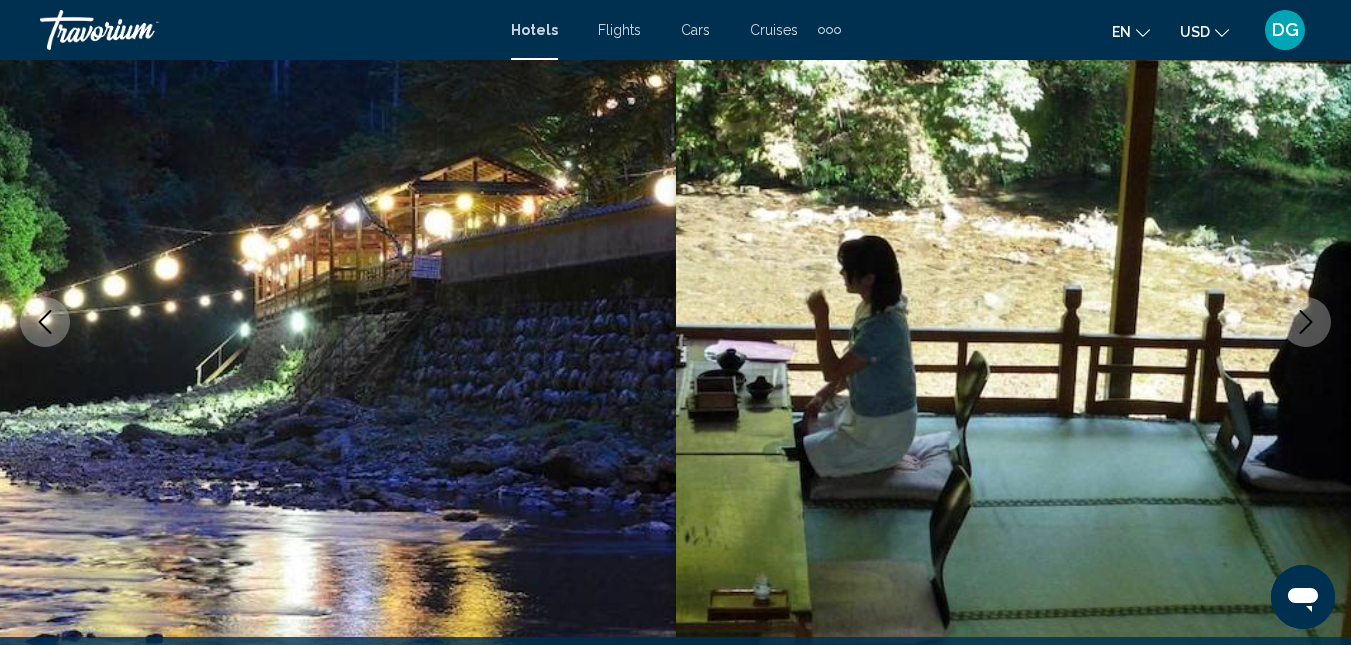 click 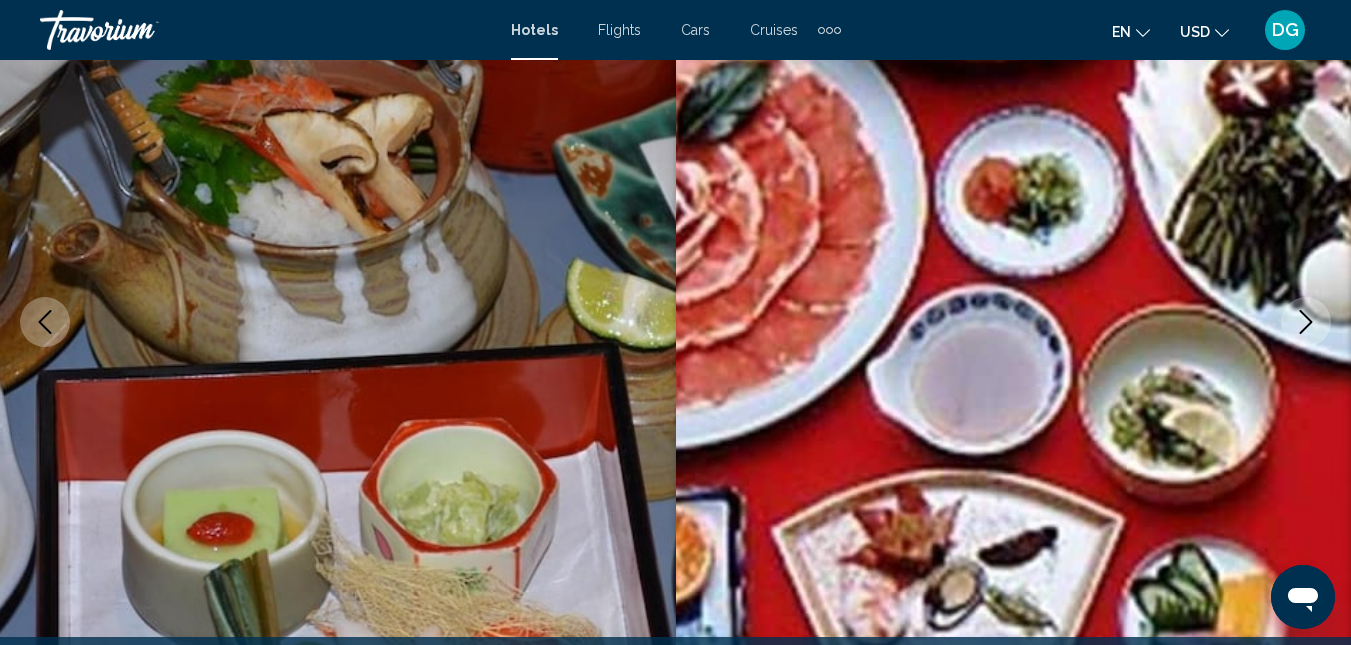 click 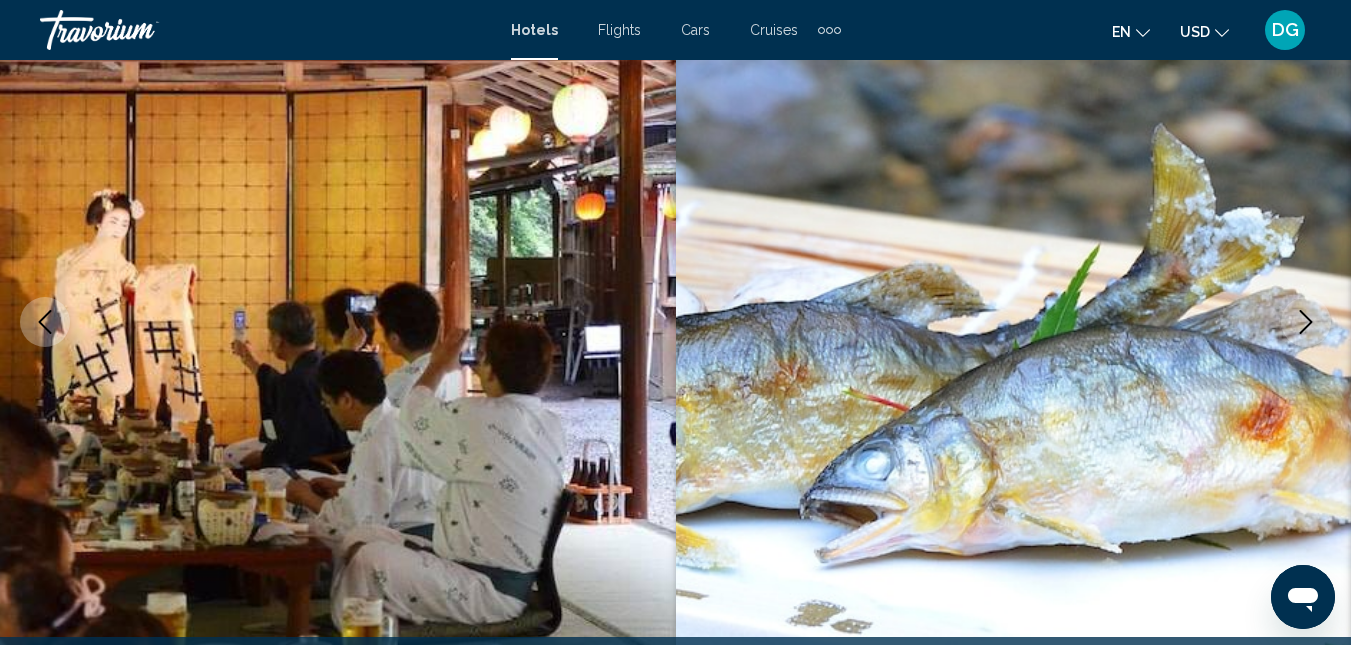 click 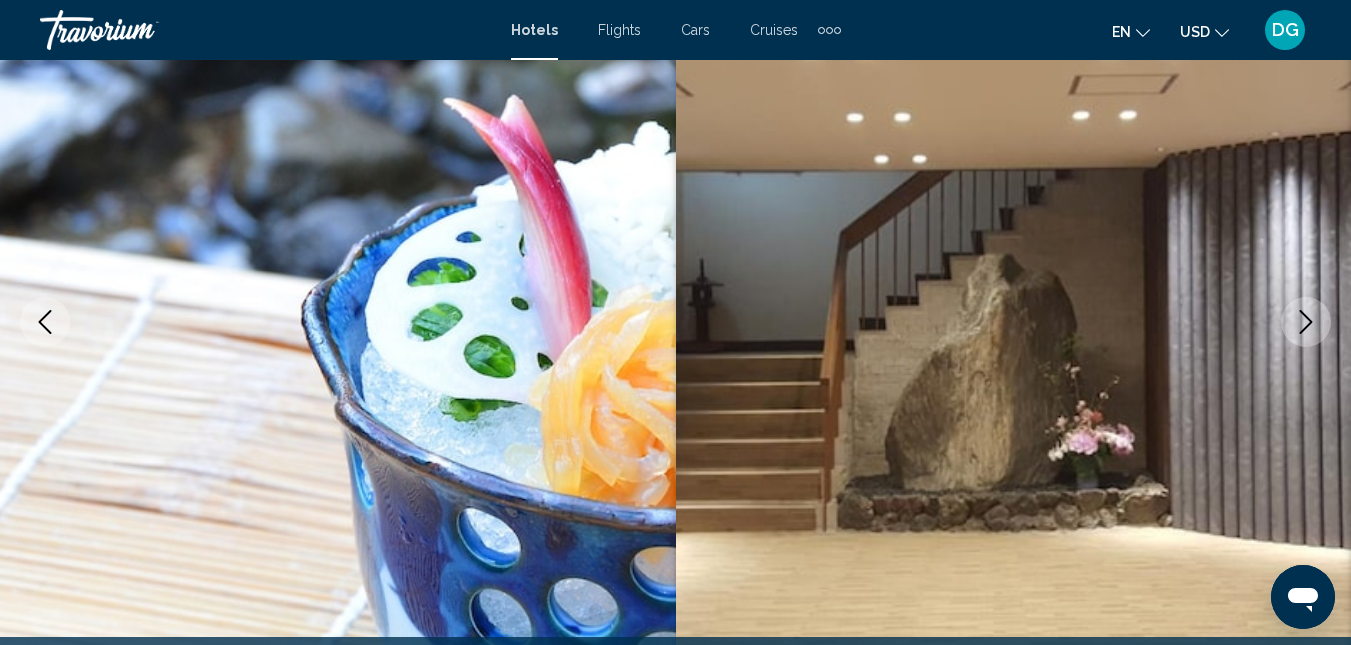 click 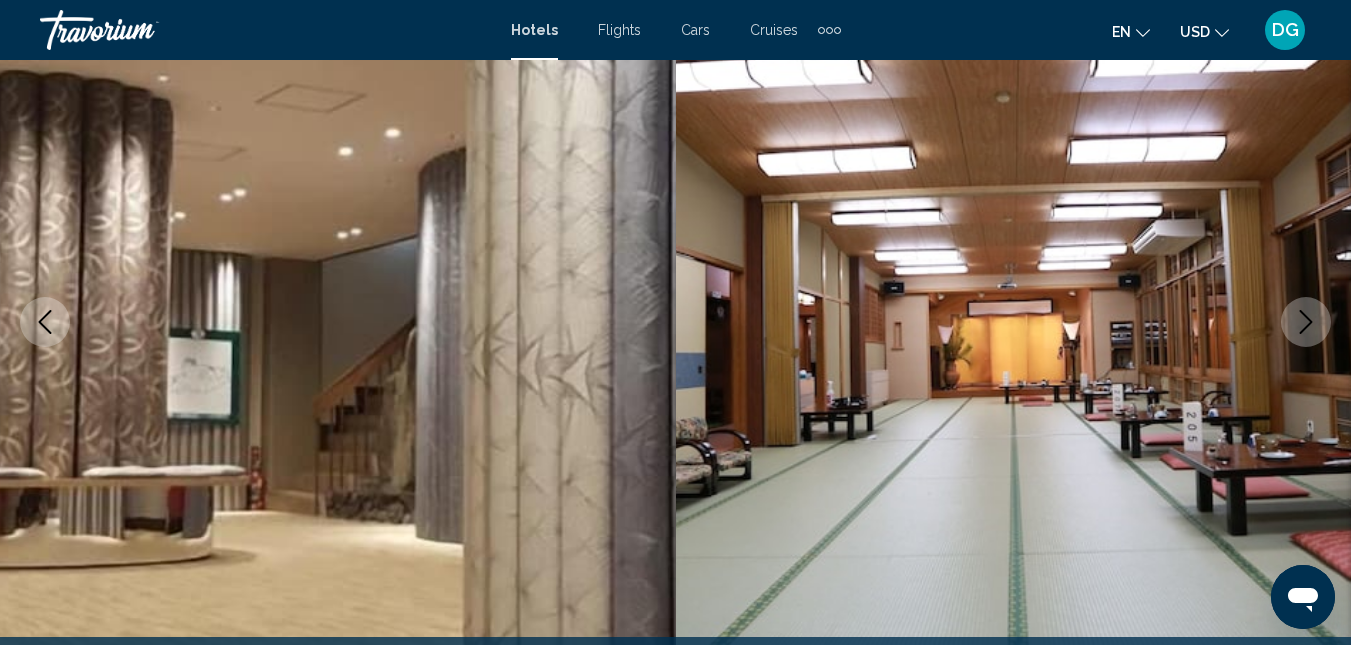 click 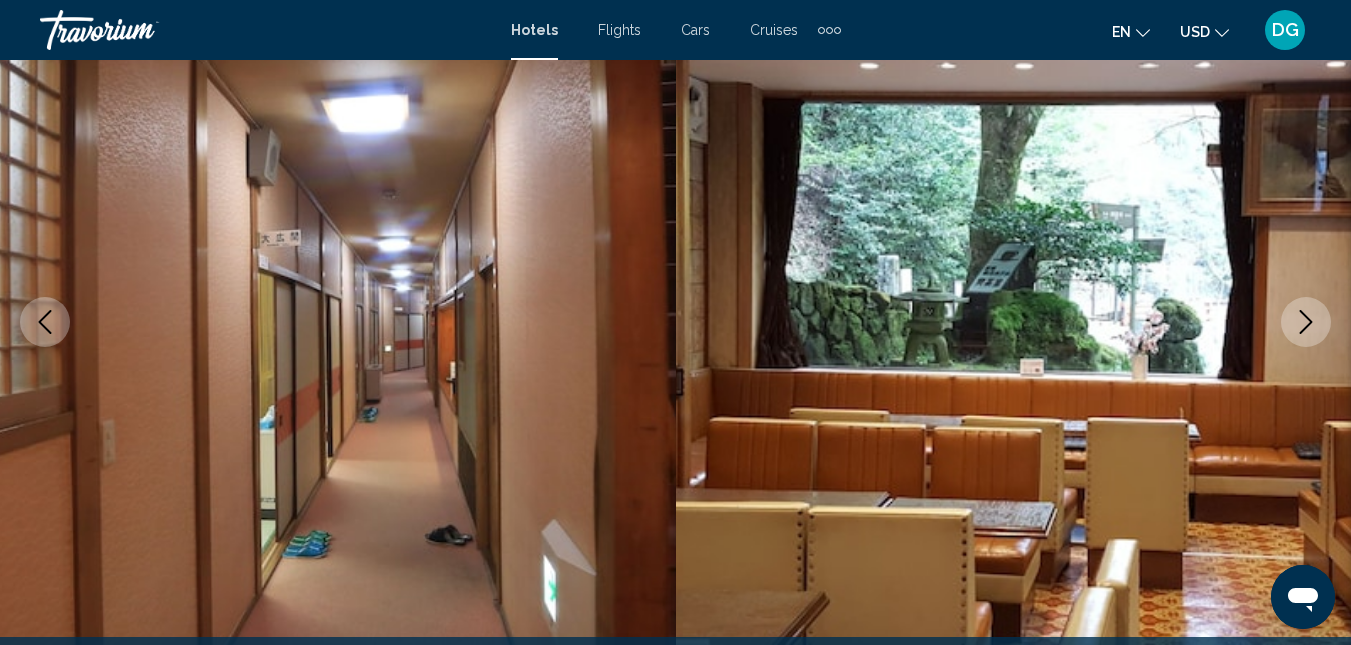 click 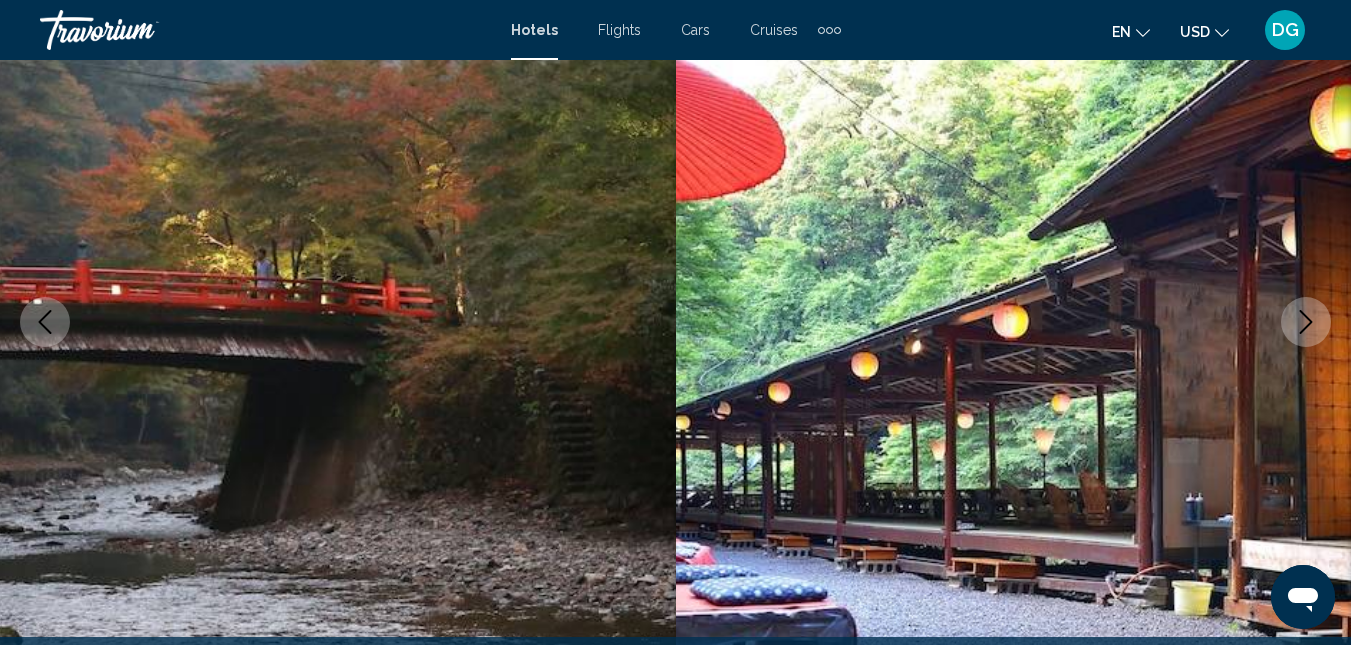 click 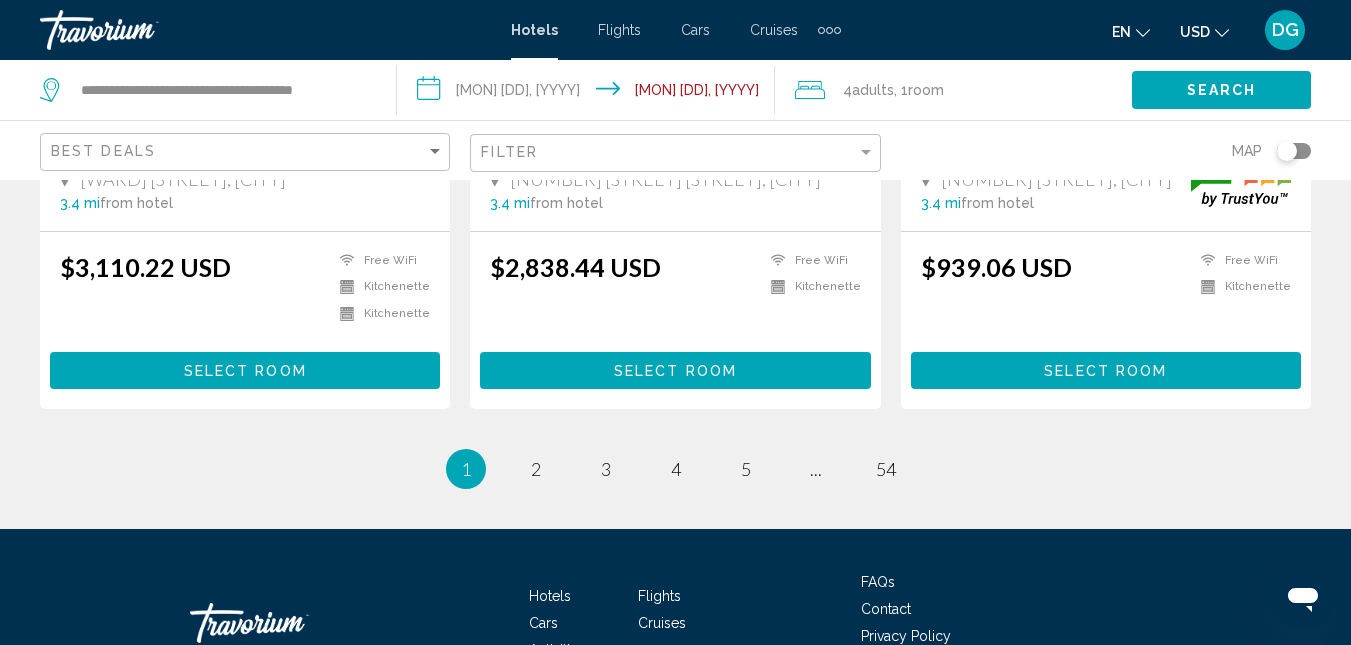 scroll, scrollTop: 2797, scrollLeft: 0, axis: vertical 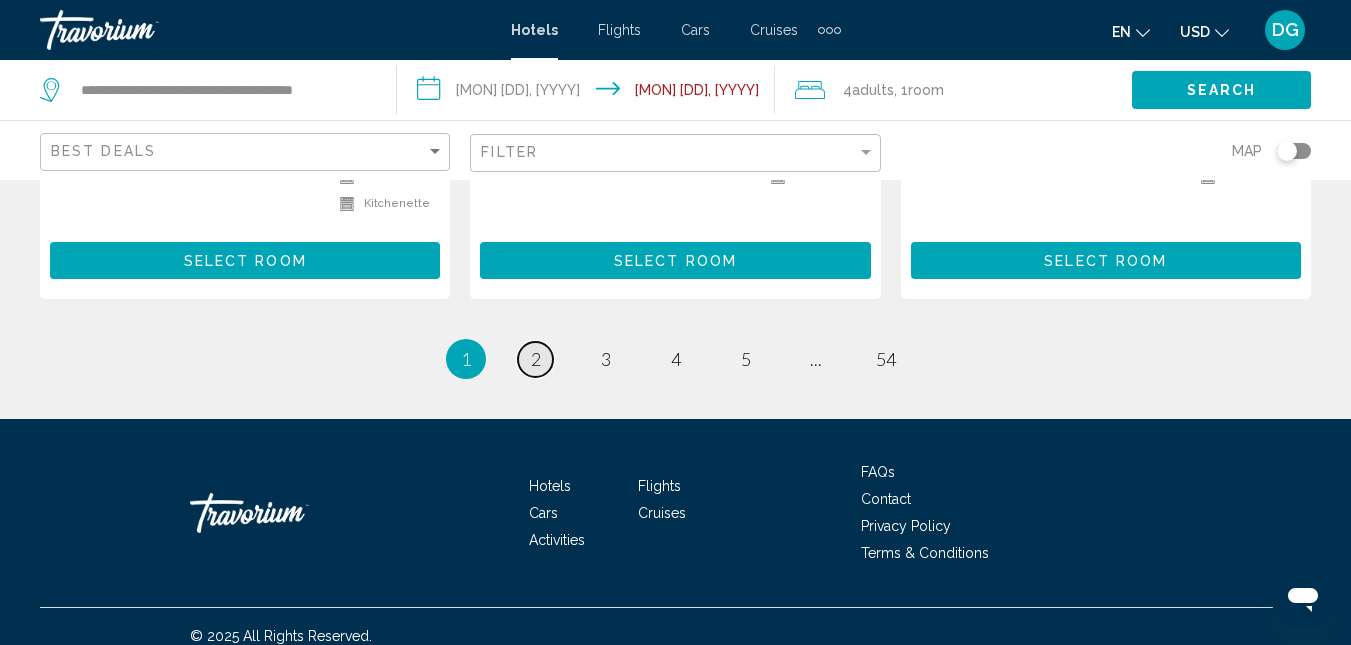 click on "2" at bounding box center [536, 359] 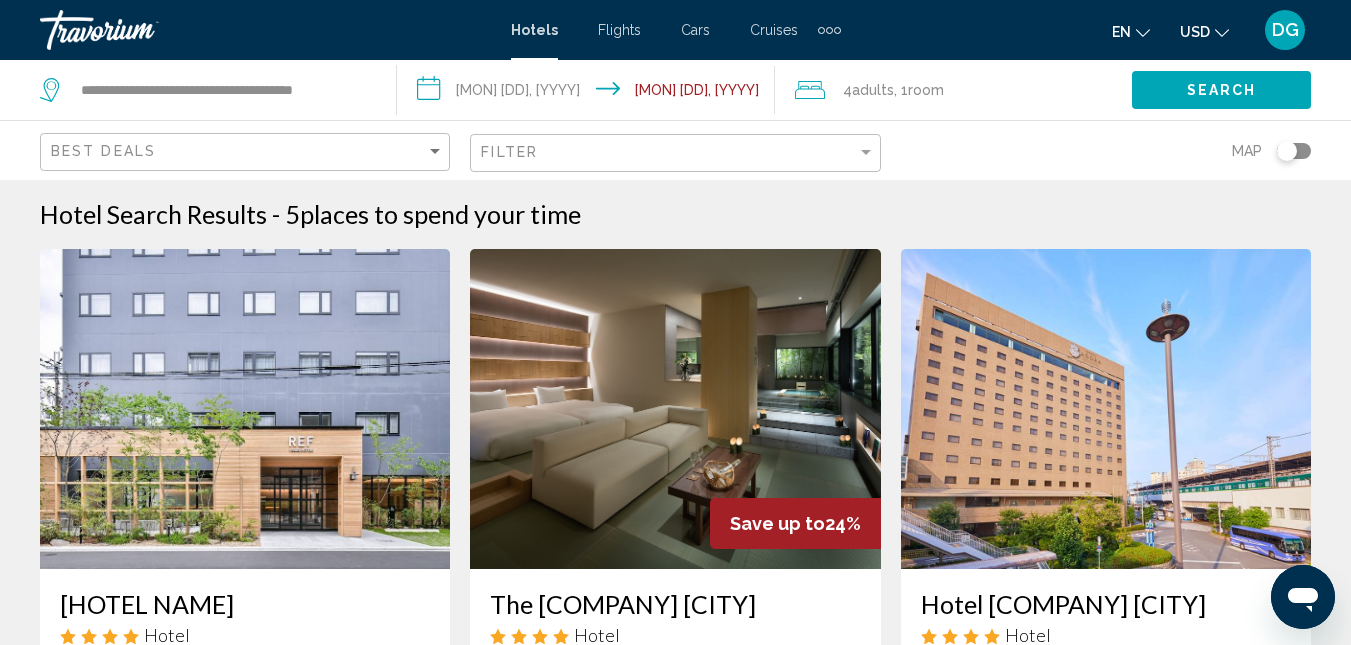 scroll, scrollTop: 0, scrollLeft: 0, axis: both 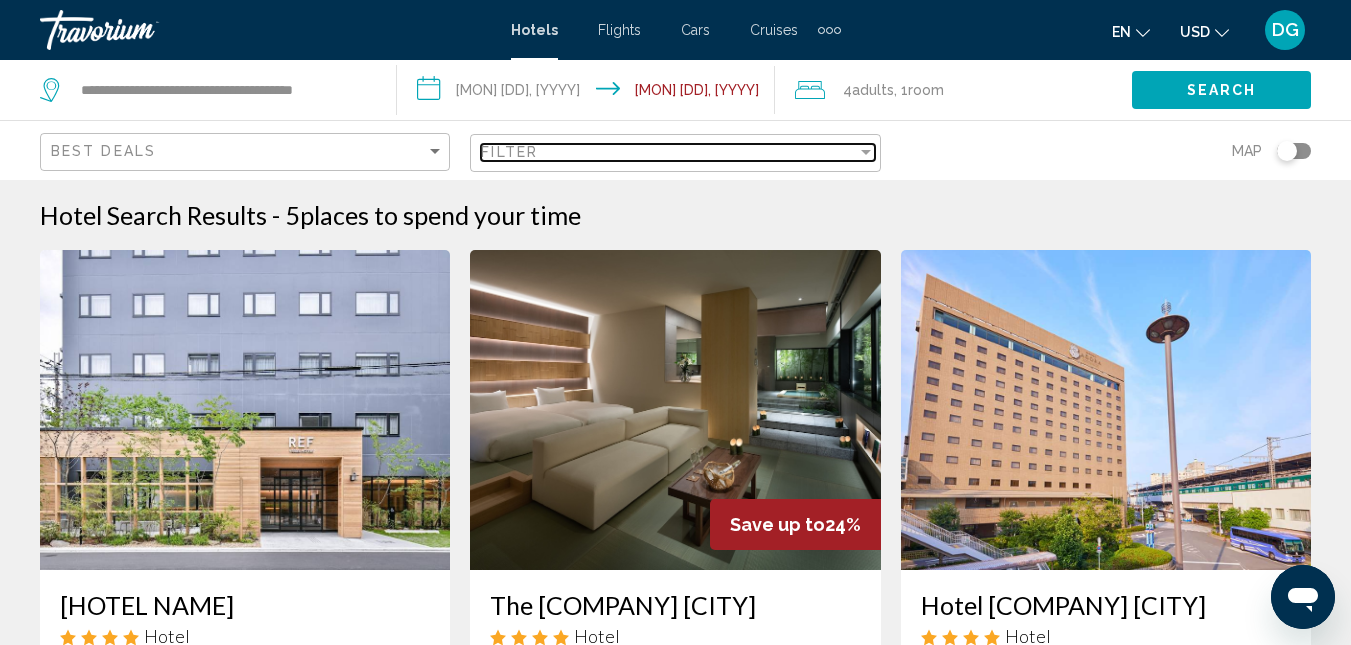 click on "Filter" at bounding box center (668, 152) 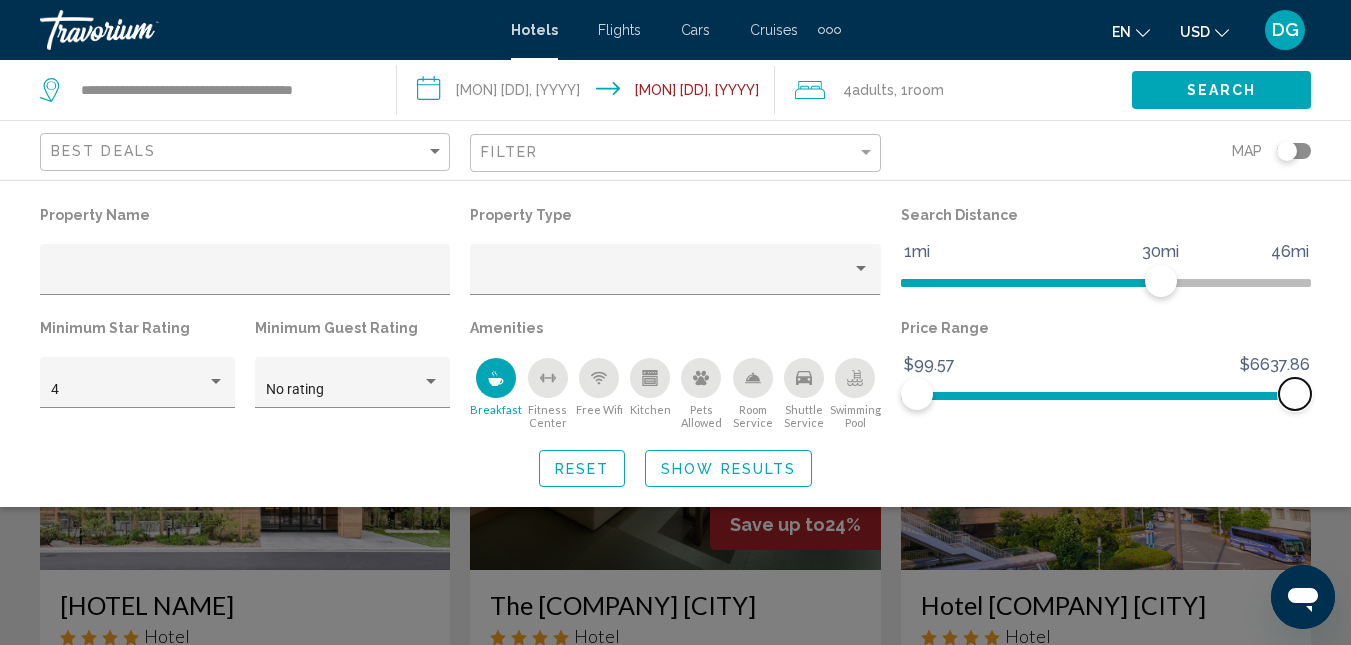 click 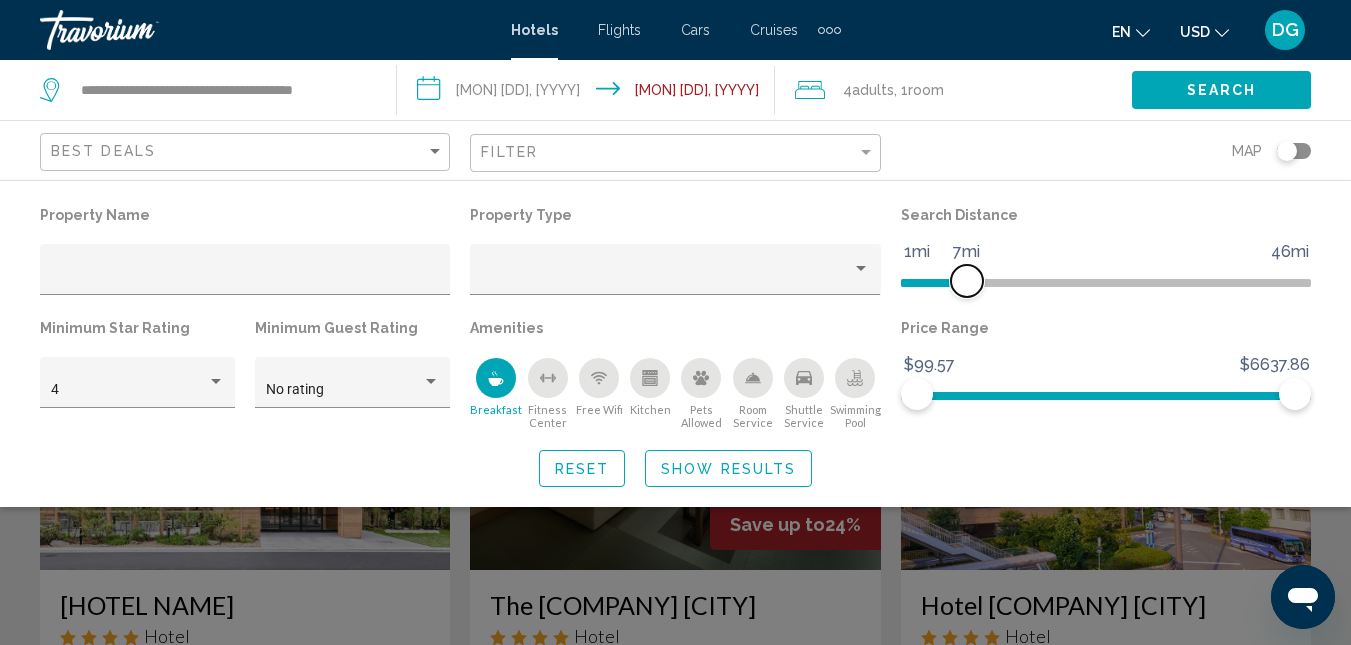 drag, startPoint x: 1166, startPoint y: 280, endPoint x: 967, endPoint y: 286, distance: 199.09044 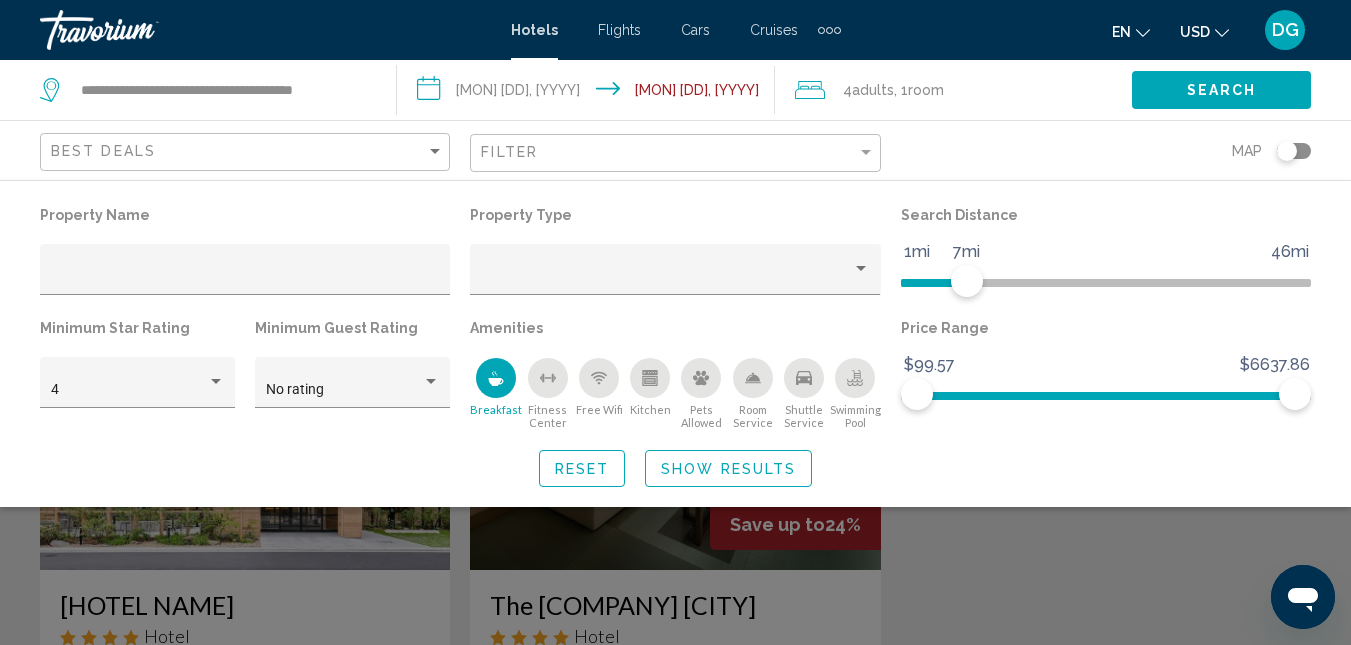 click on "Show Results" 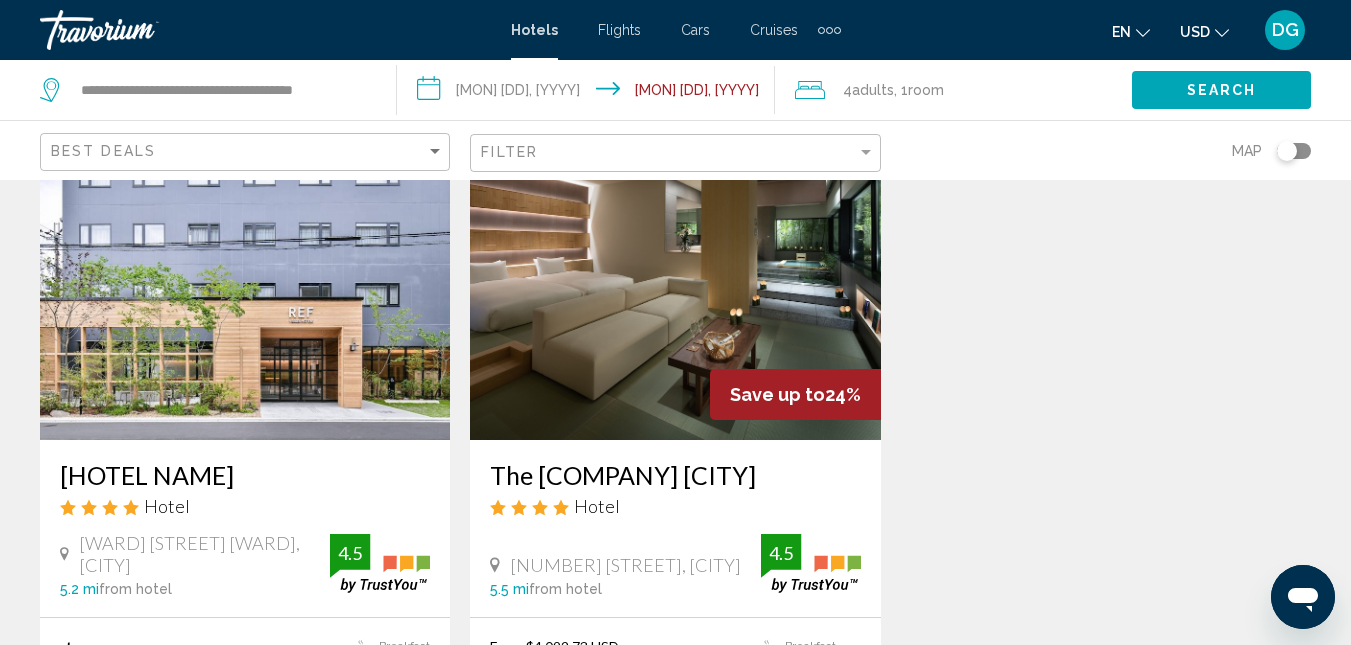 scroll, scrollTop: 0, scrollLeft: 0, axis: both 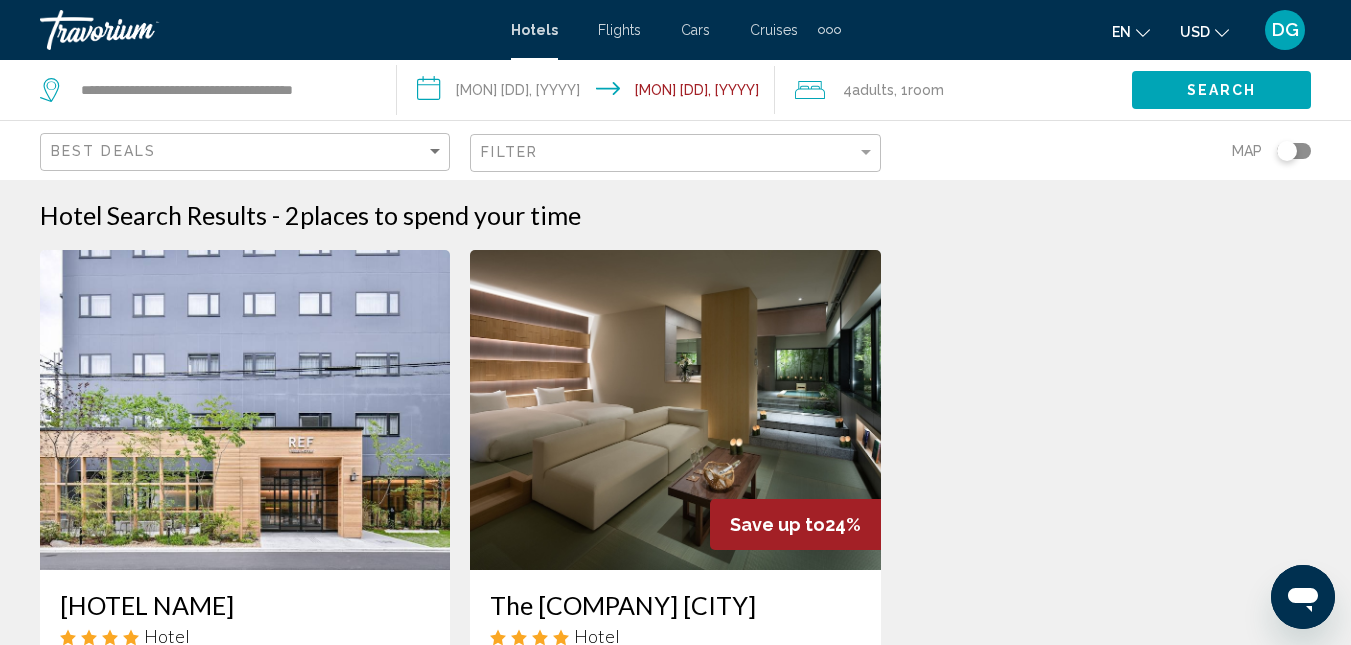 click at bounding box center [675, 410] 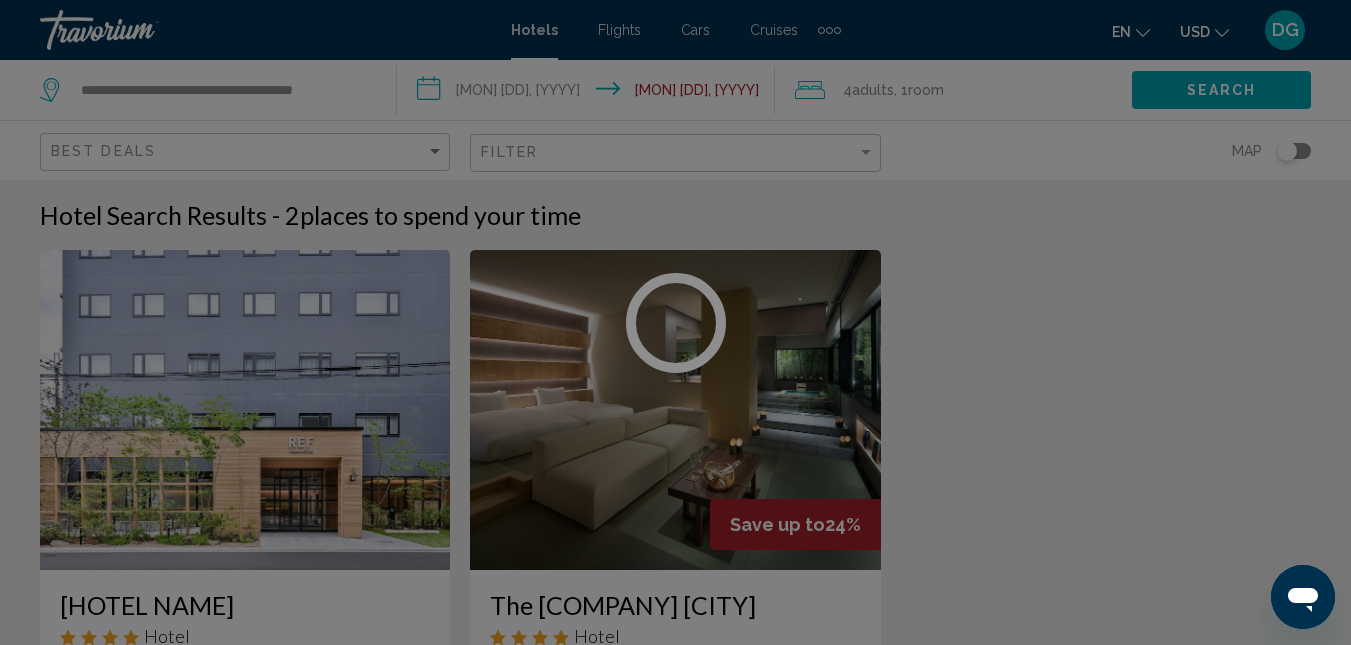 scroll, scrollTop: 213, scrollLeft: 0, axis: vertical 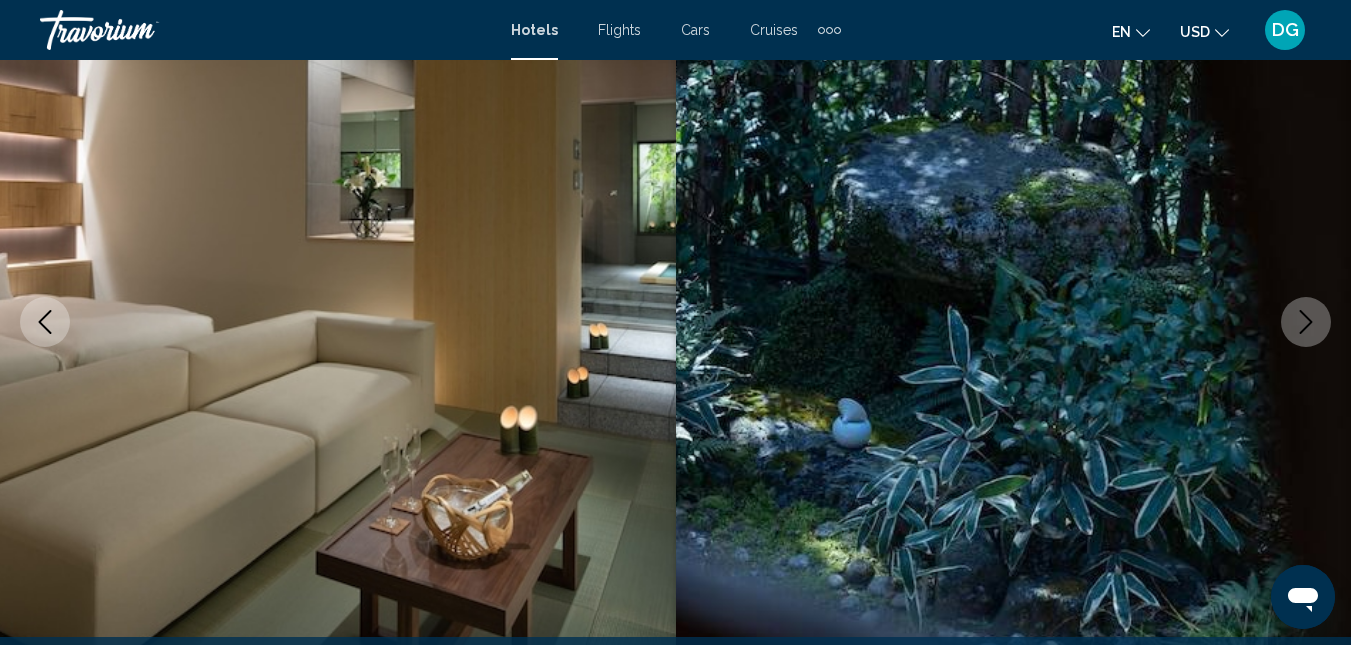 click 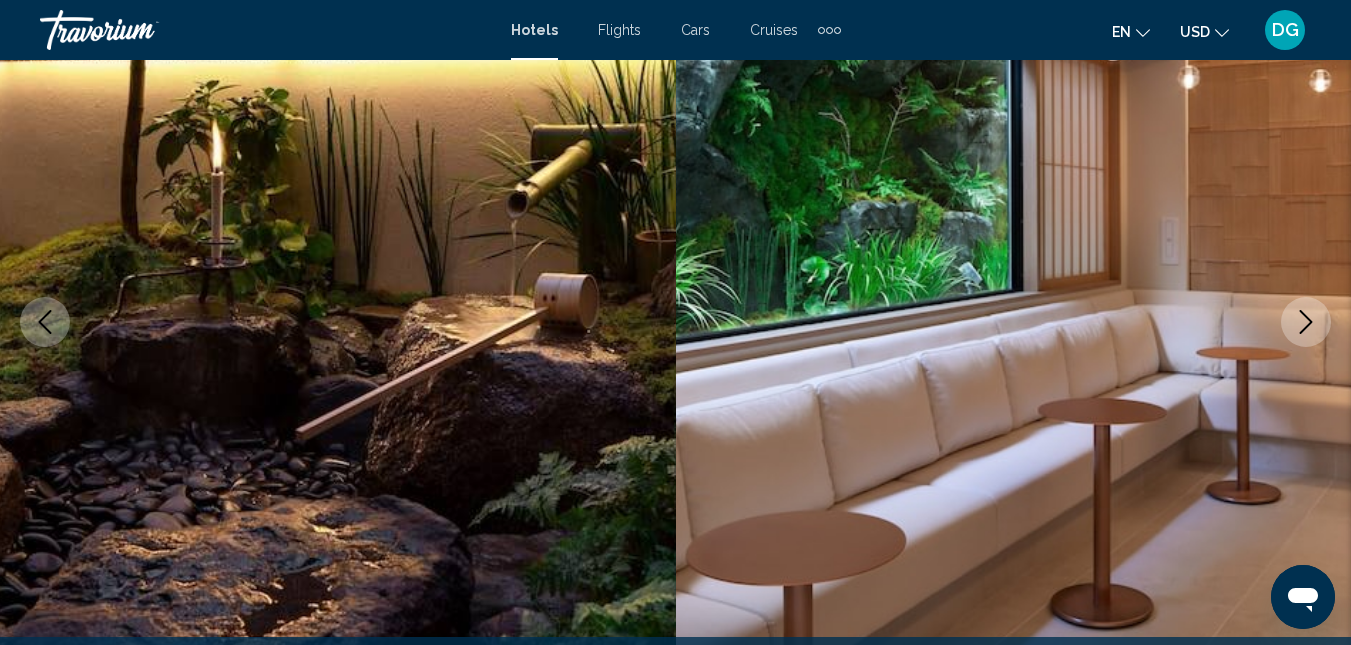click 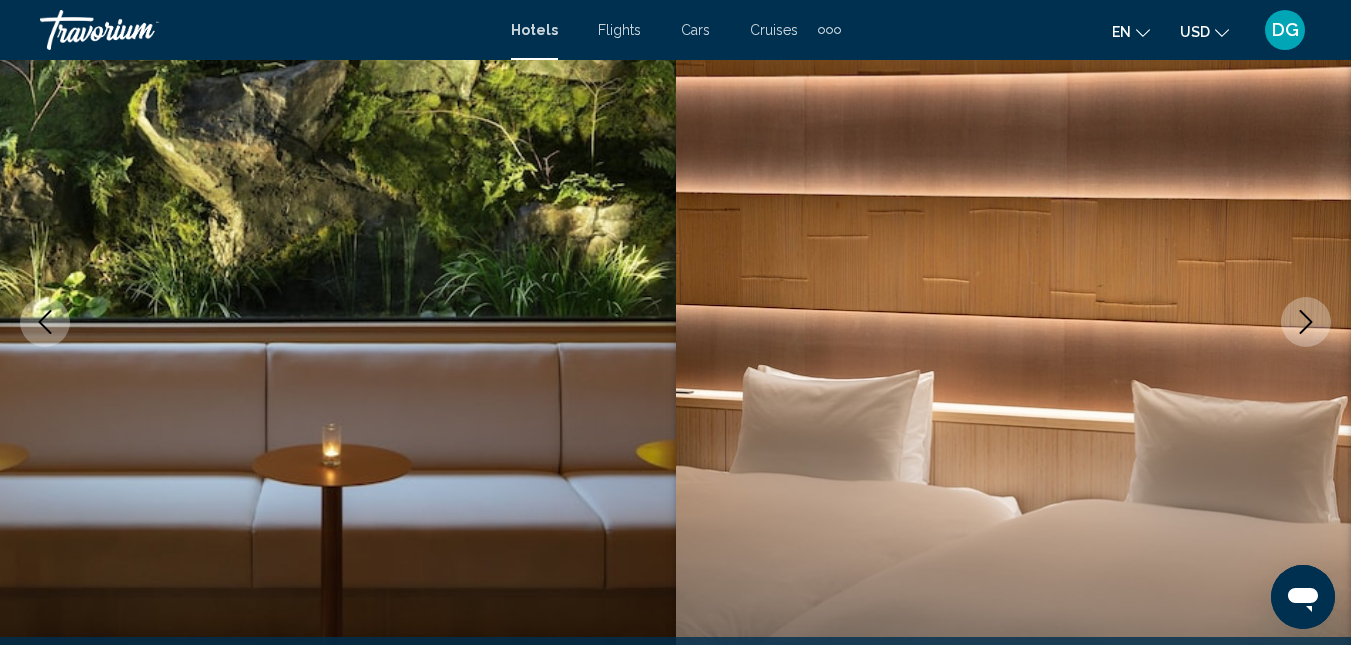 click 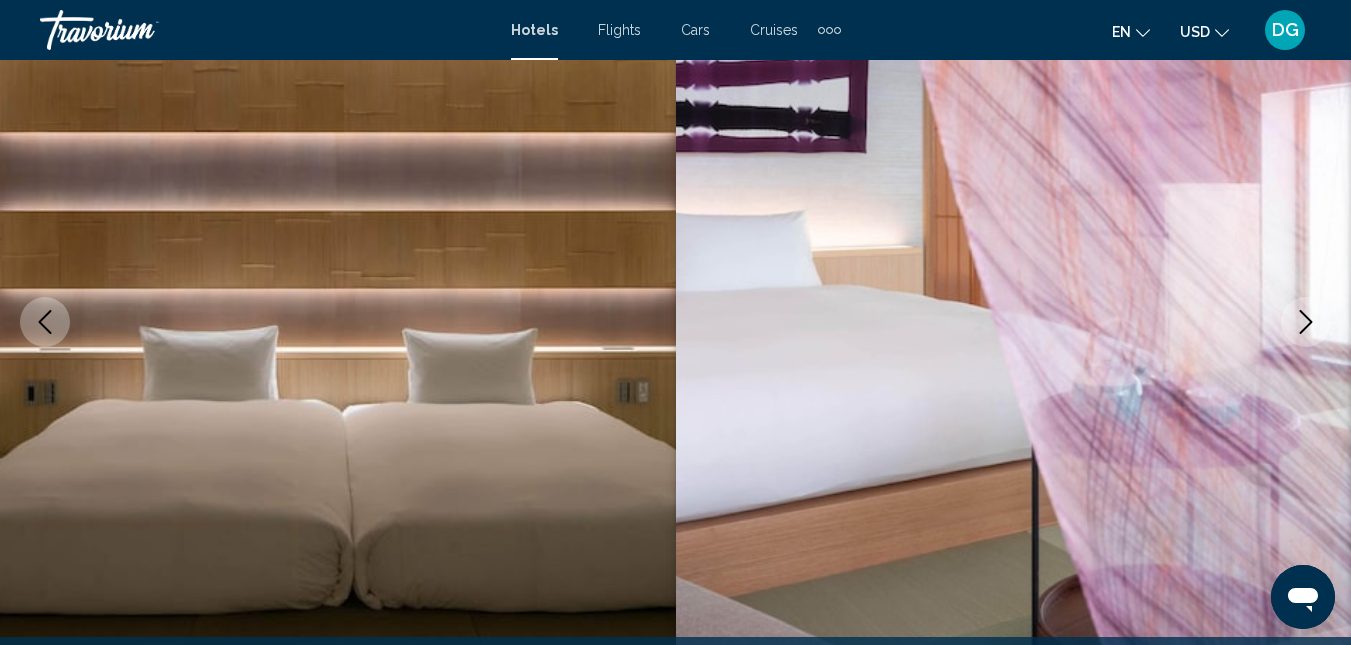 click 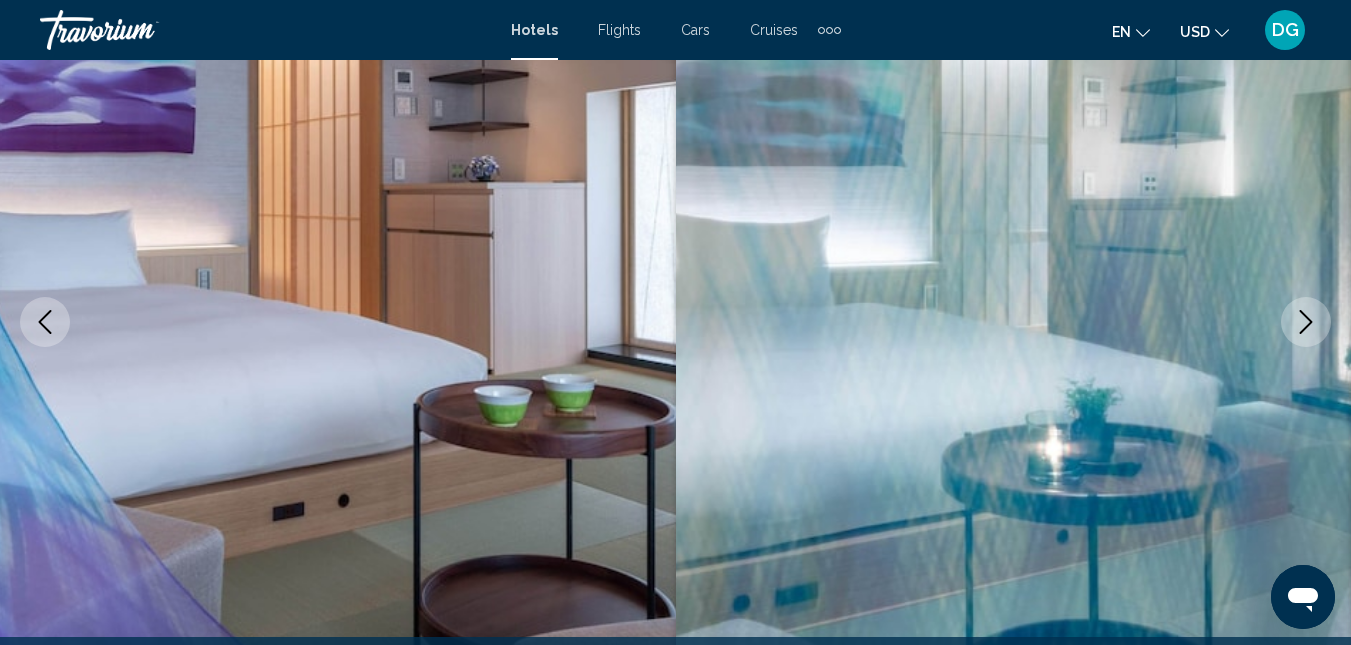 click 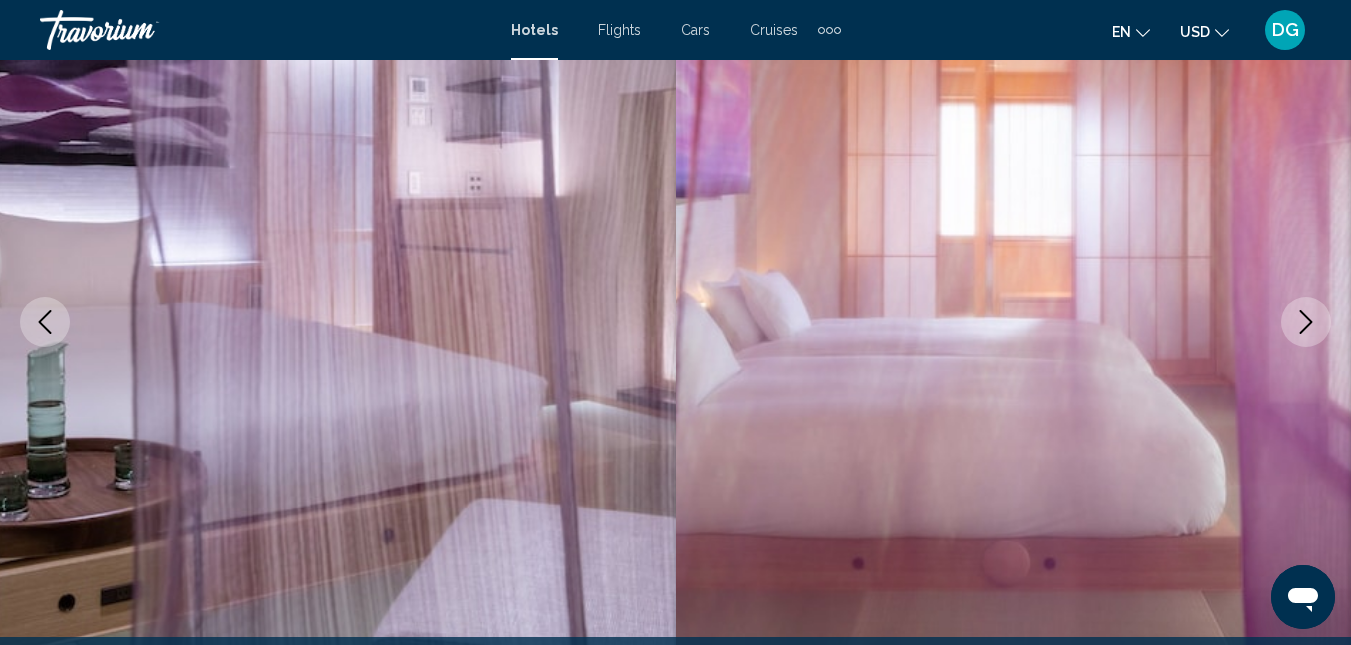 click 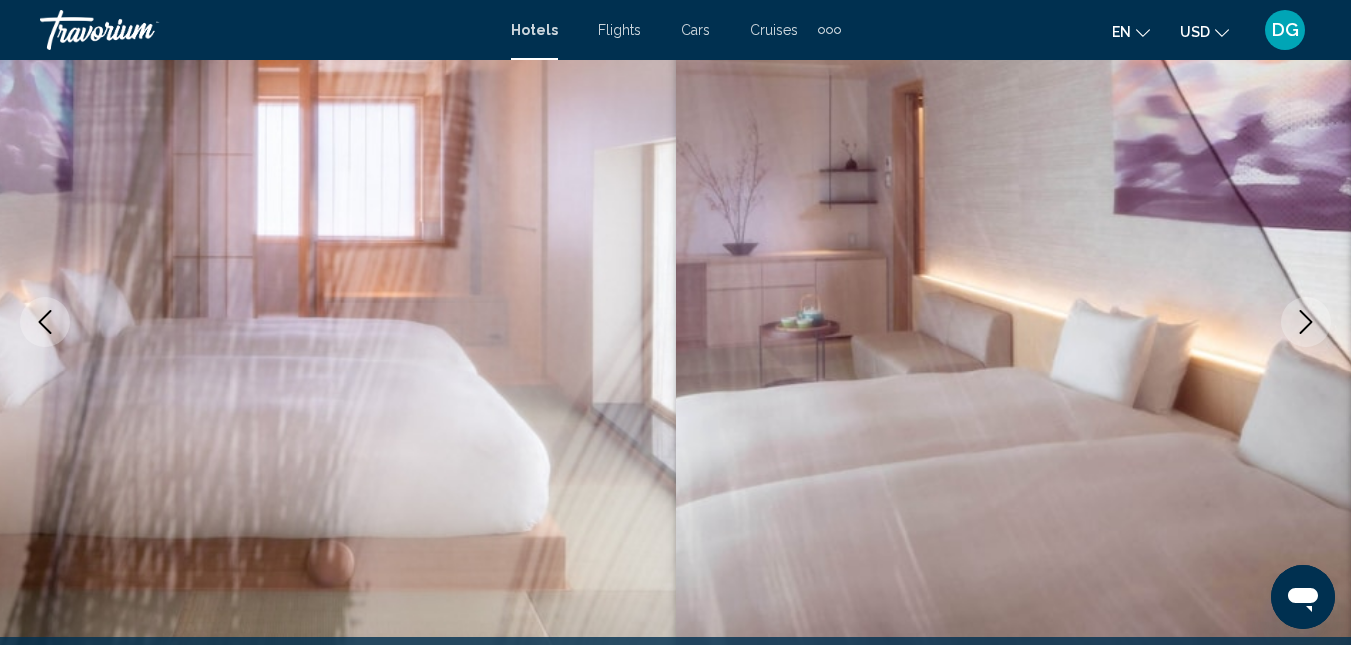 click 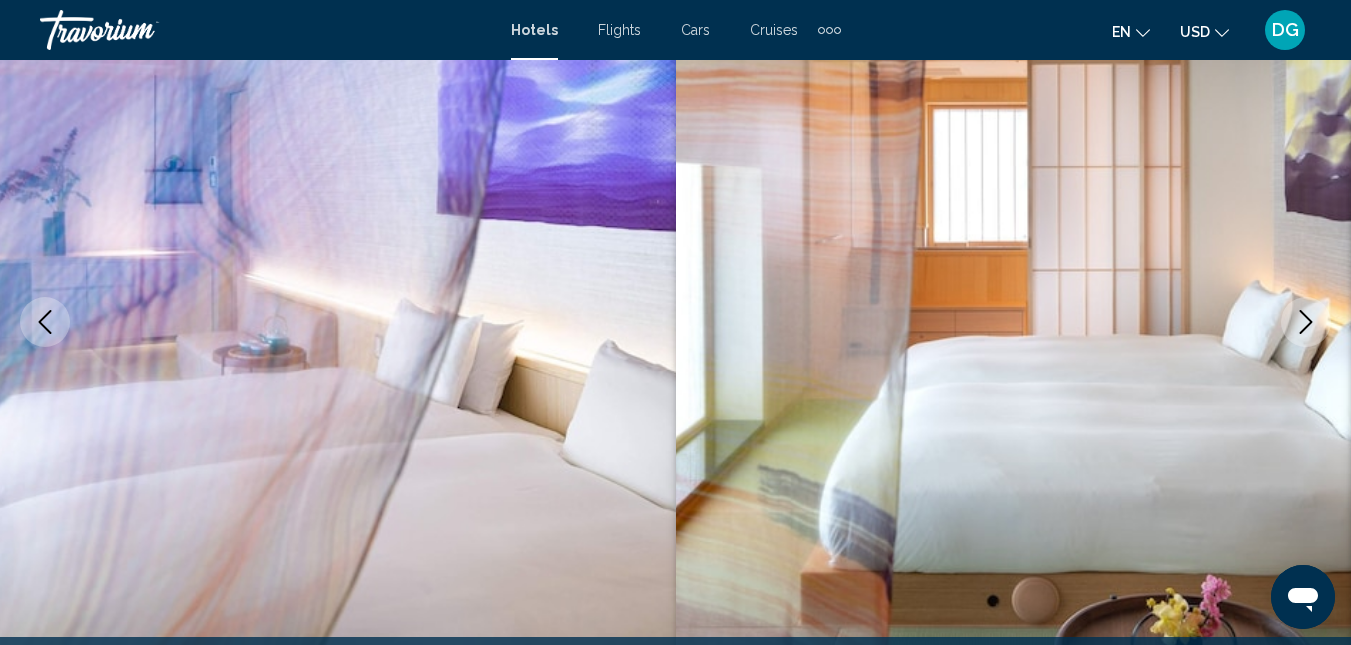 click 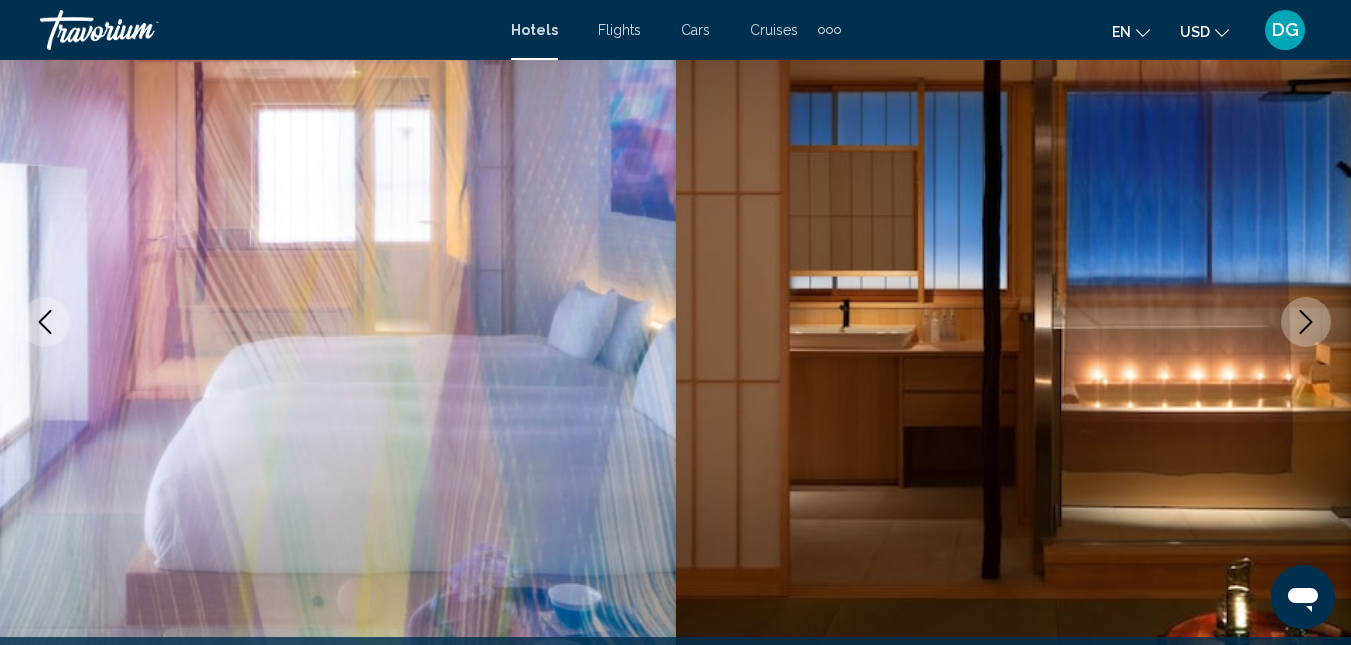 click 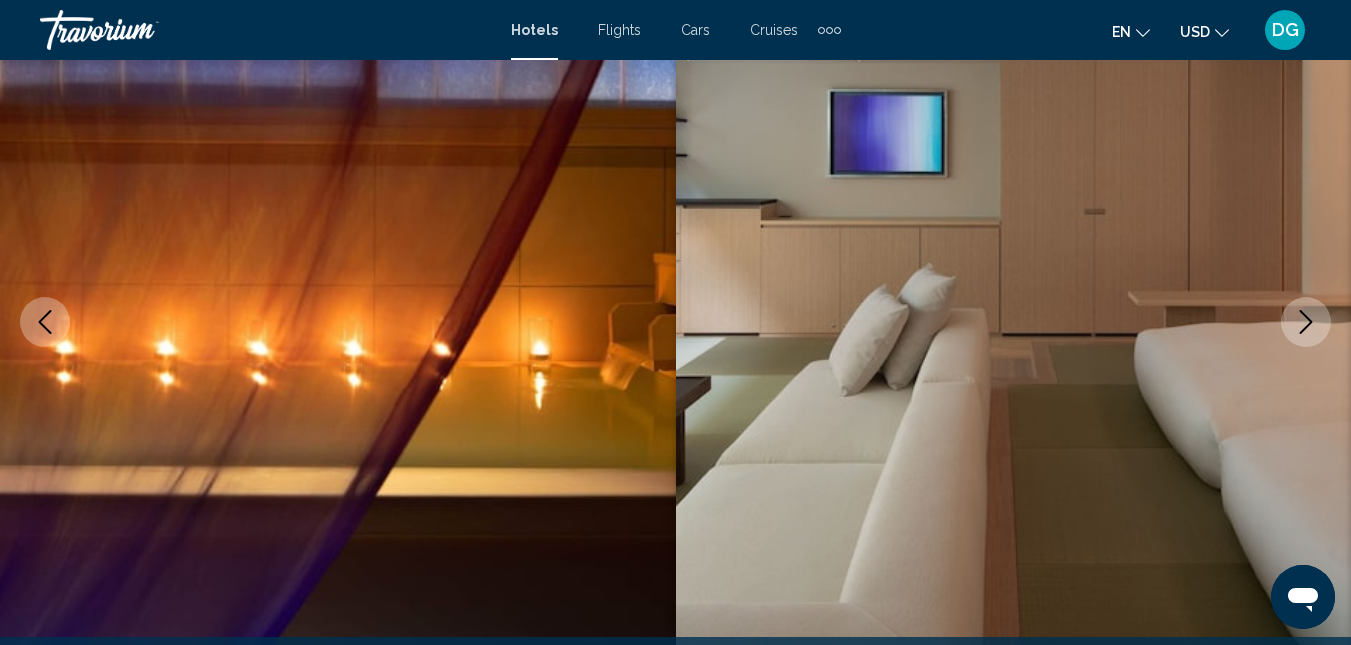 click 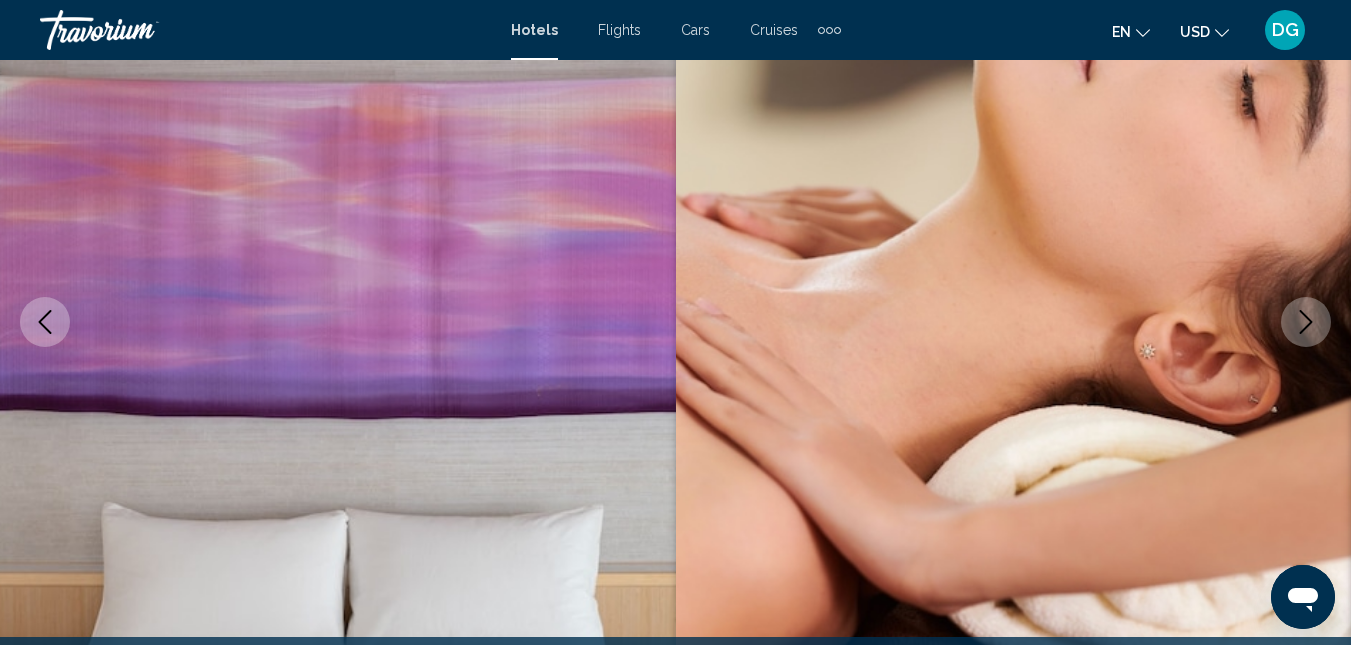 click 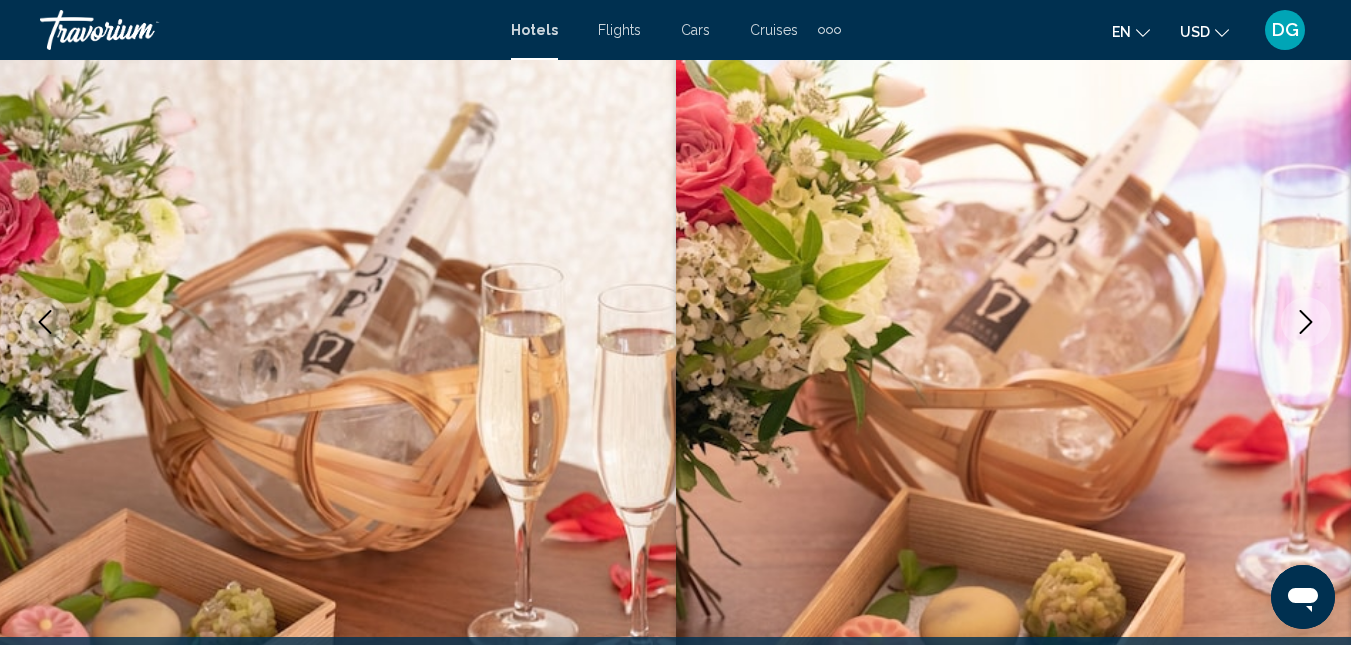 click 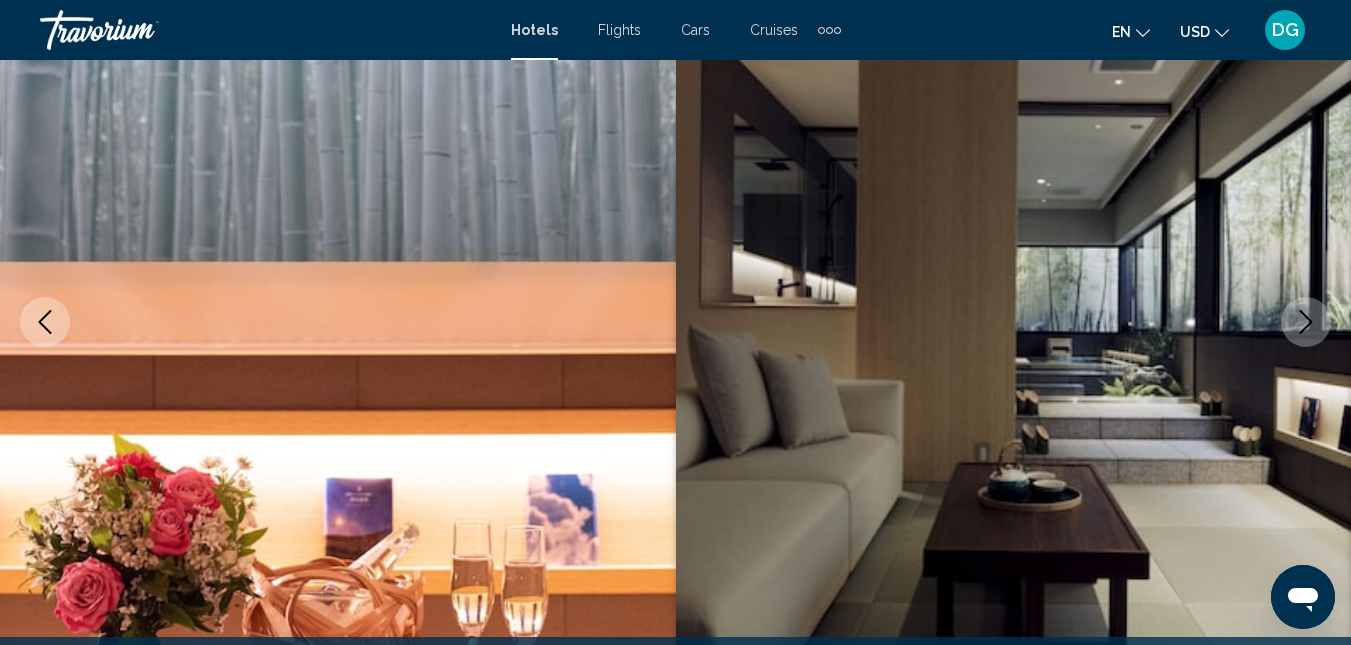 click 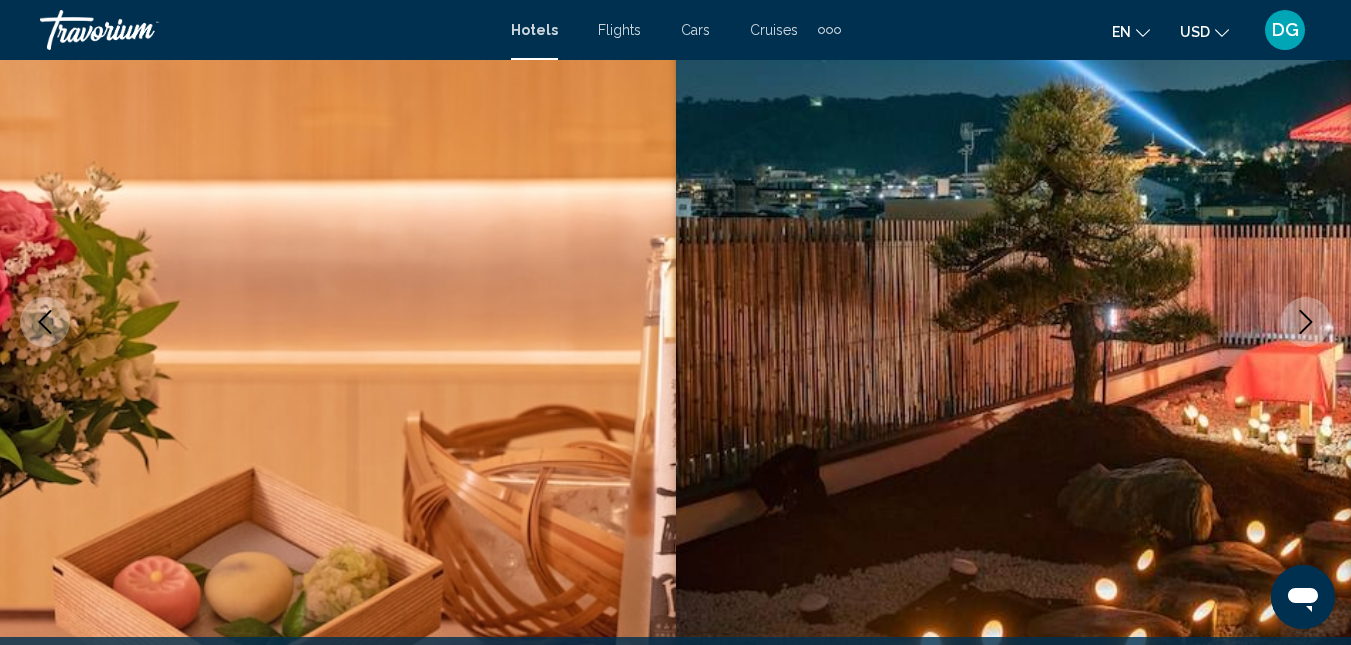 click 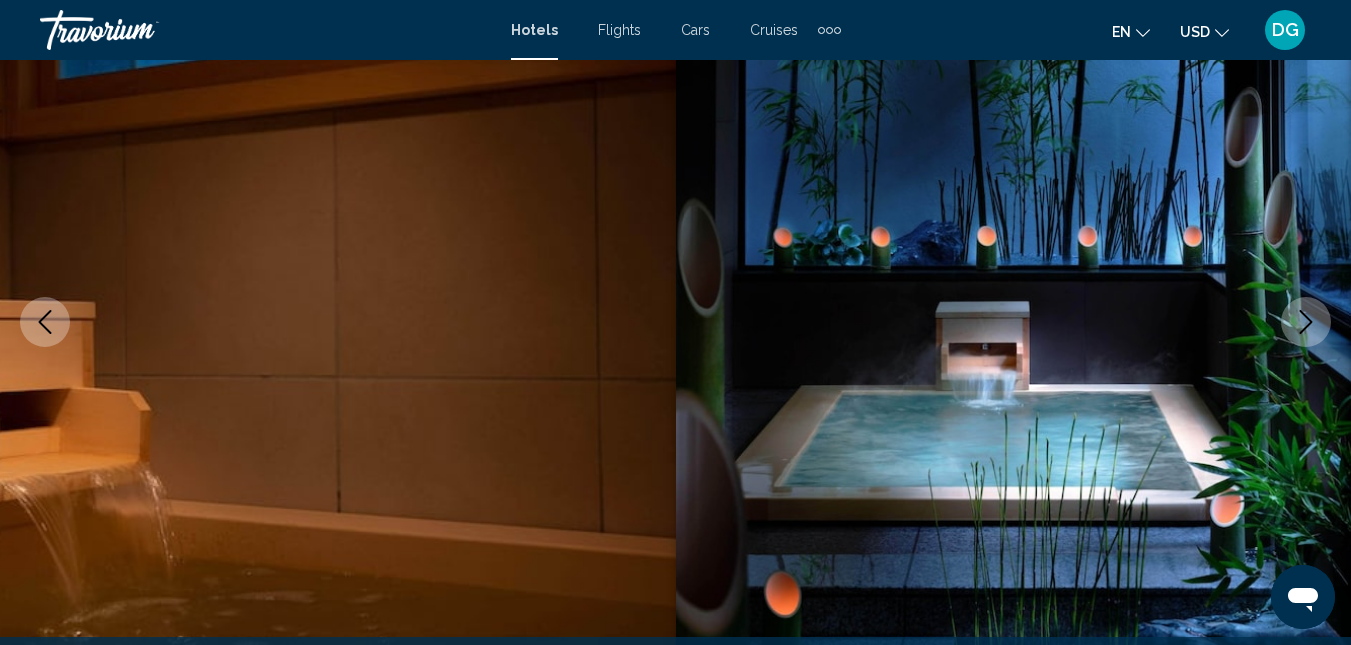 click 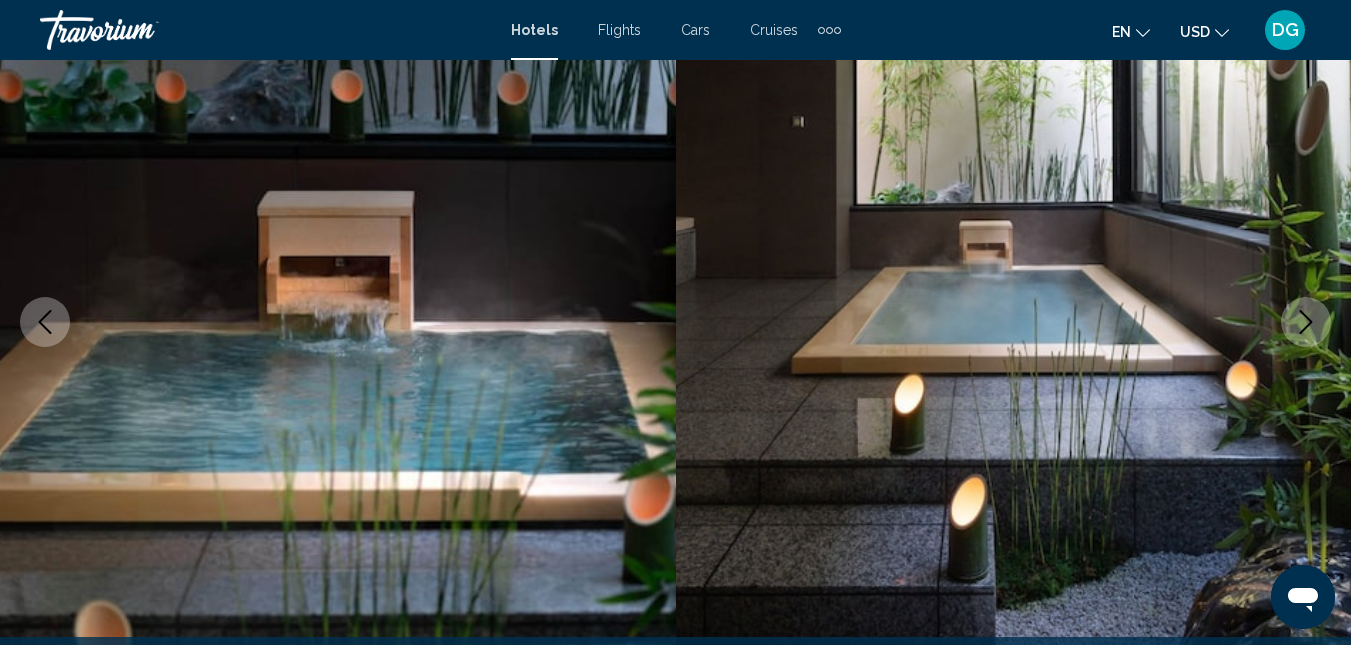 click 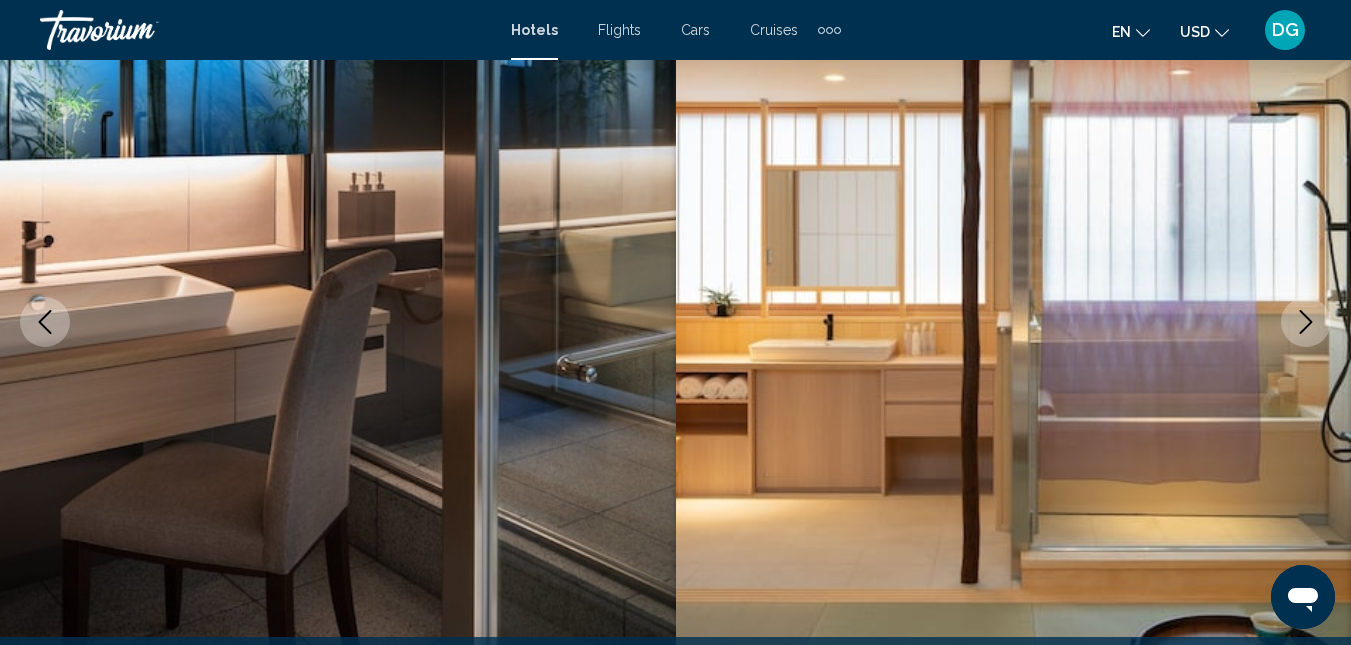 click 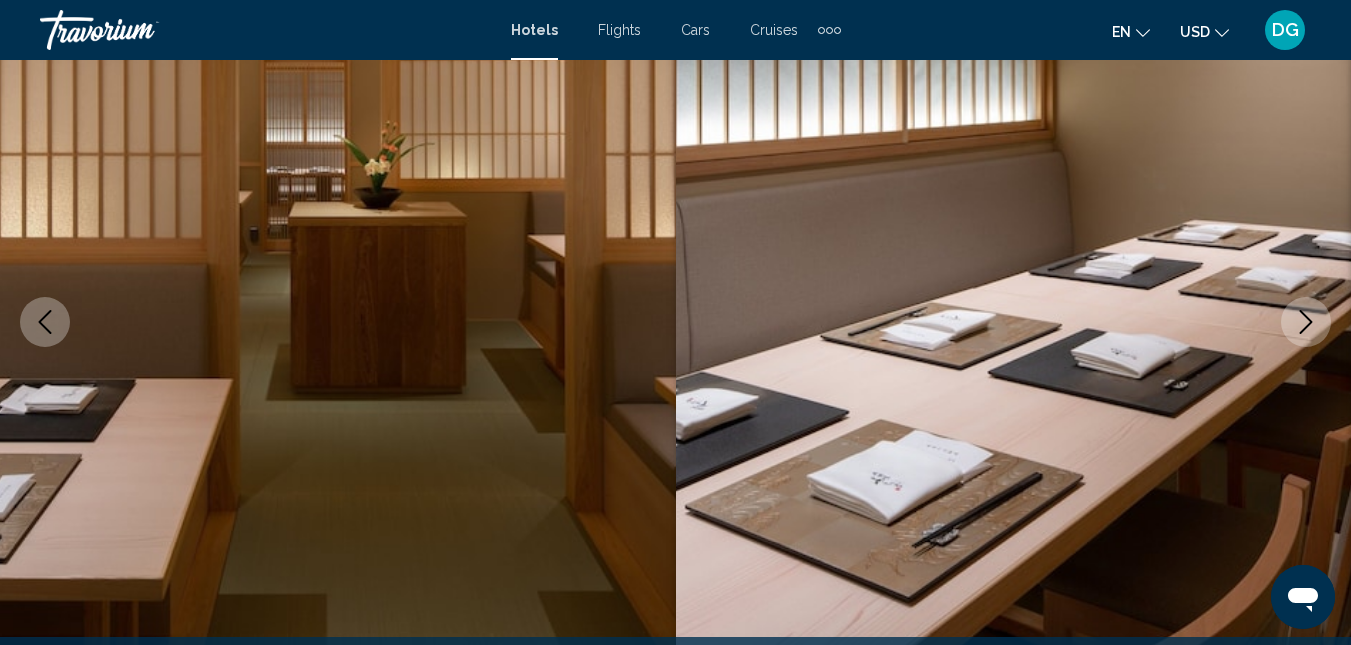 click 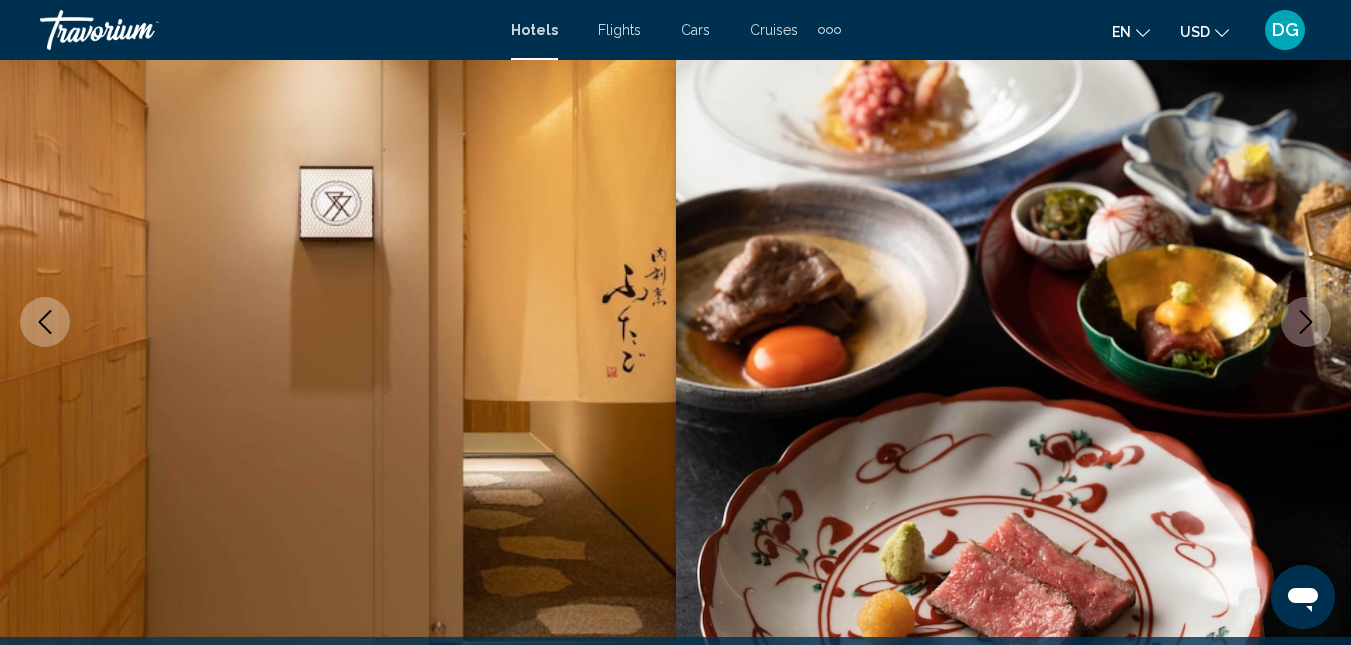 click 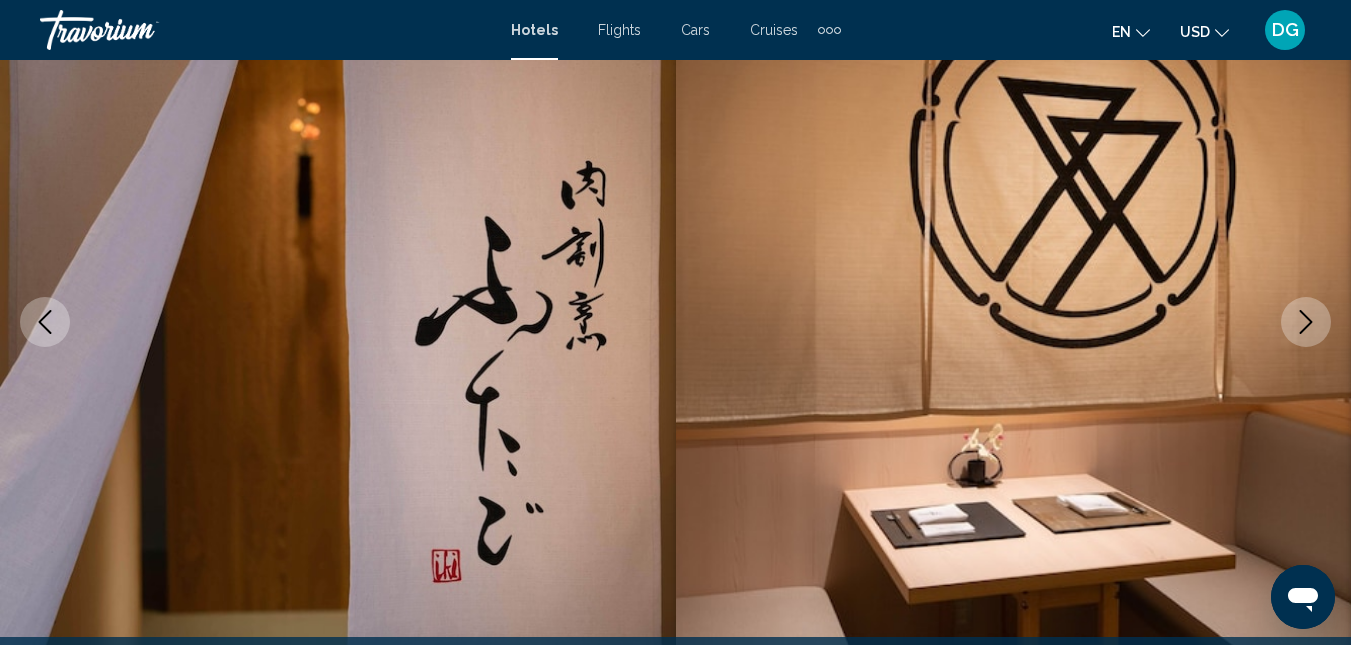click 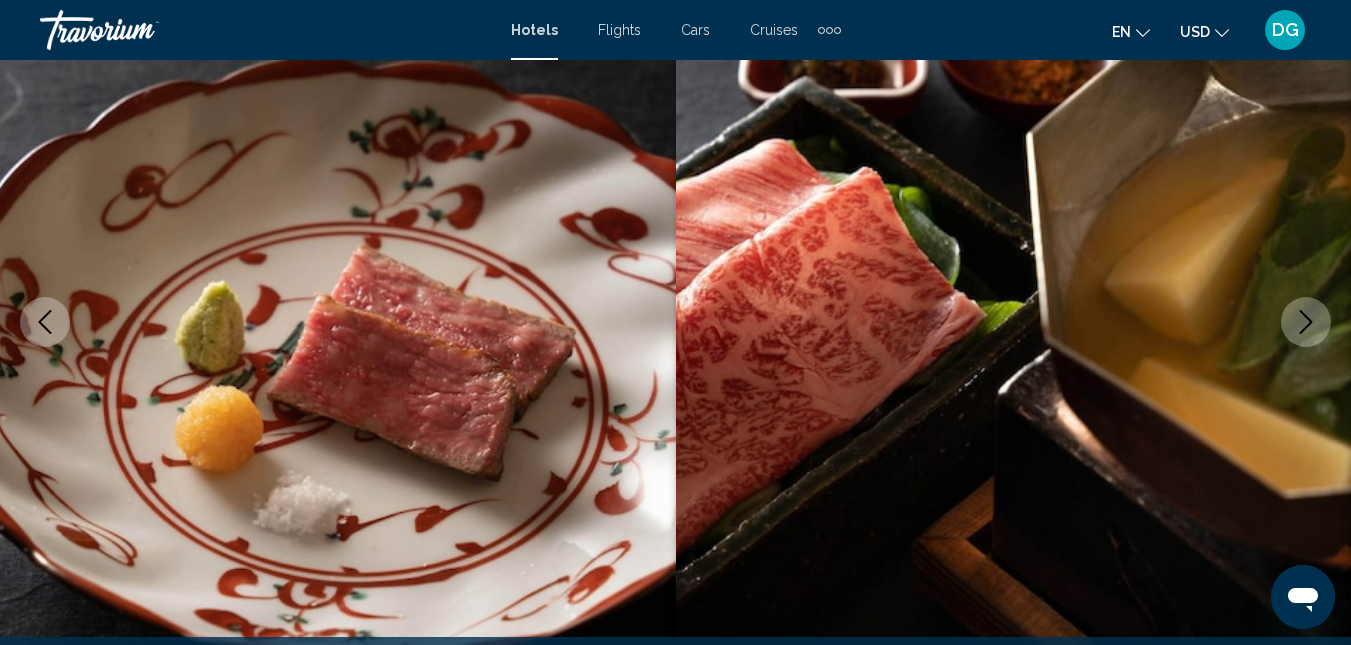 click 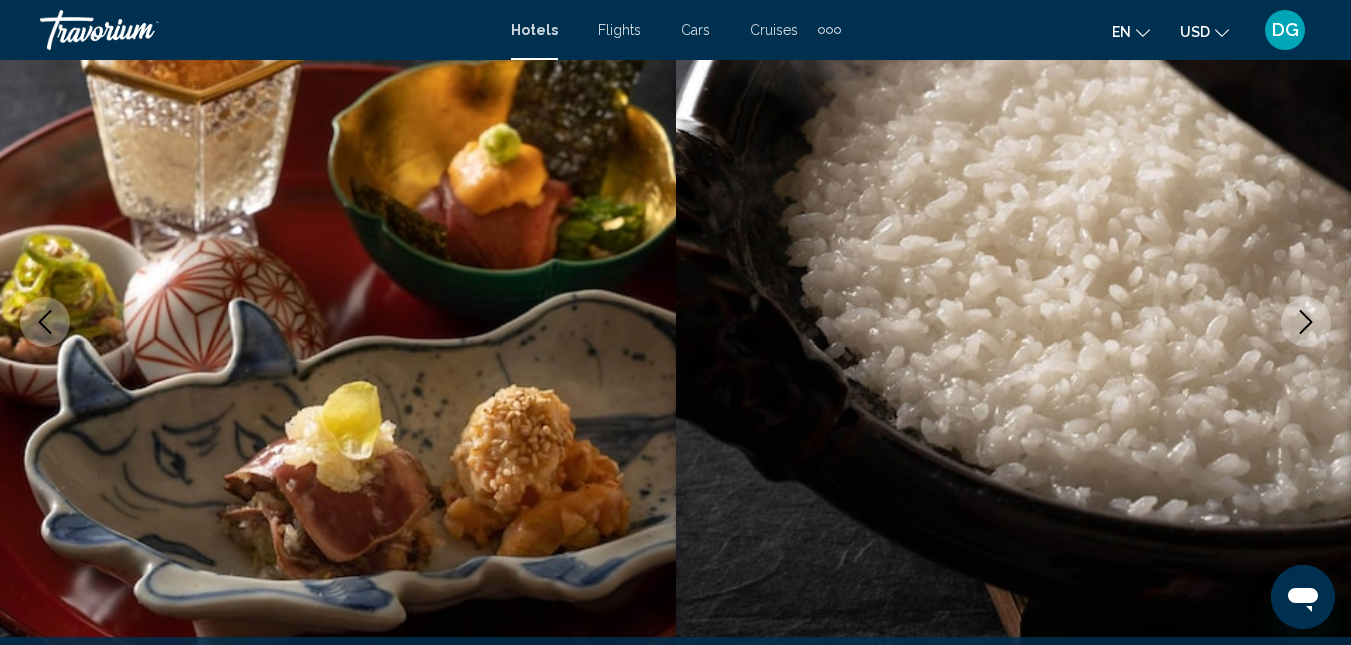 click 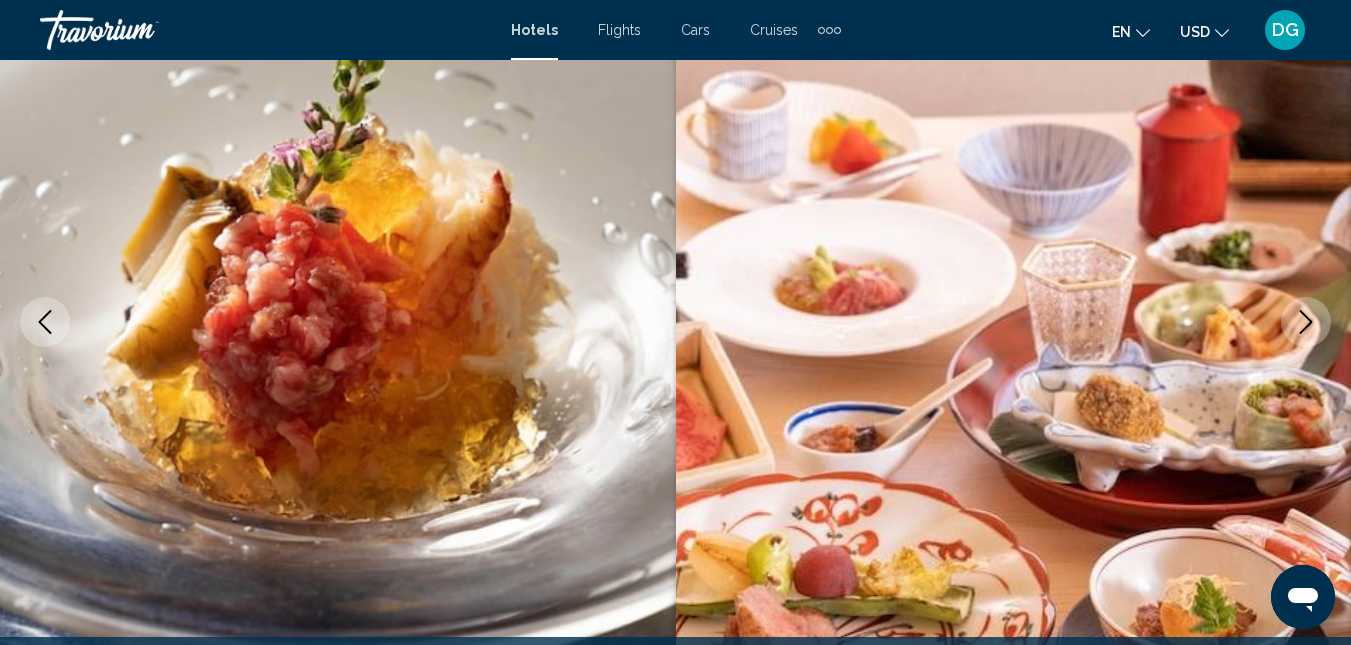 click 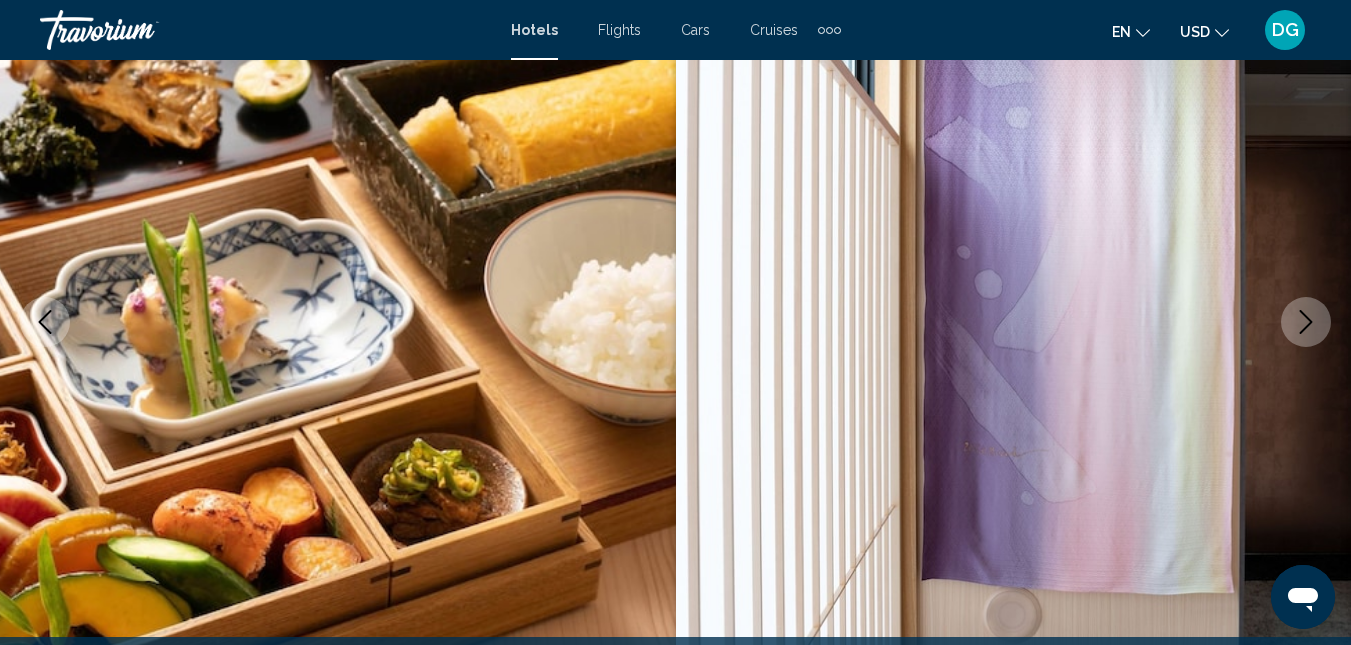 click 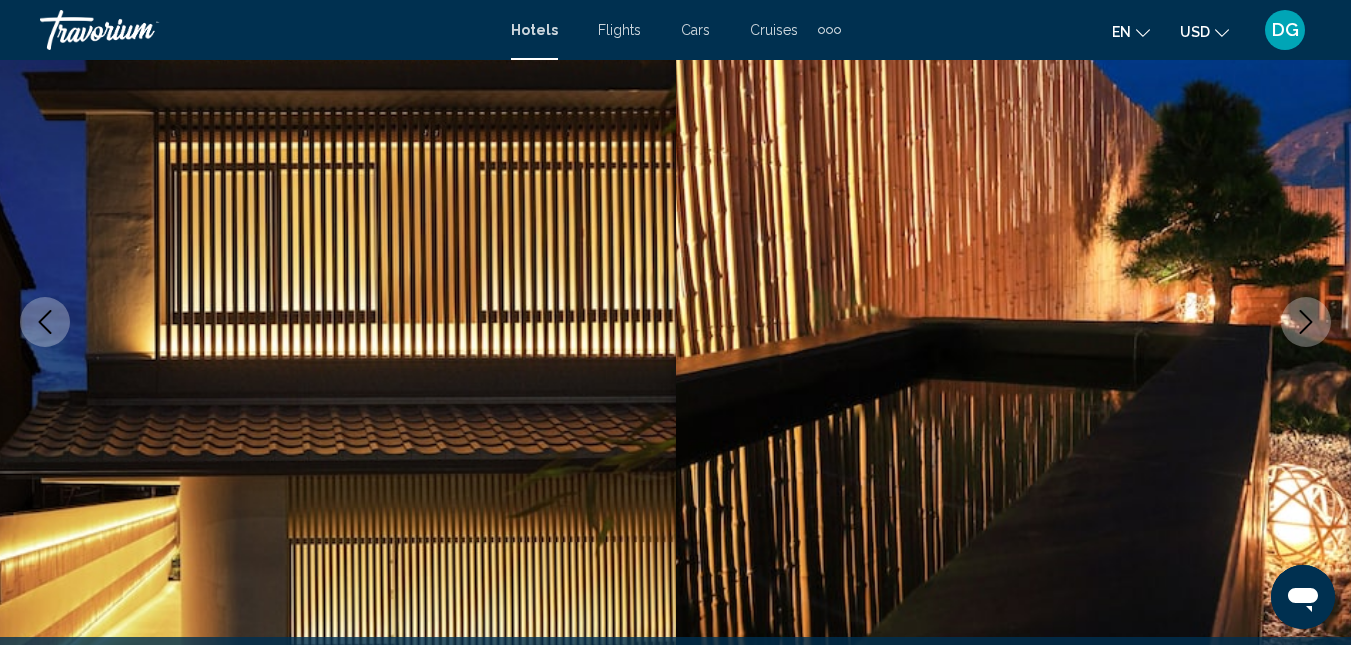 click 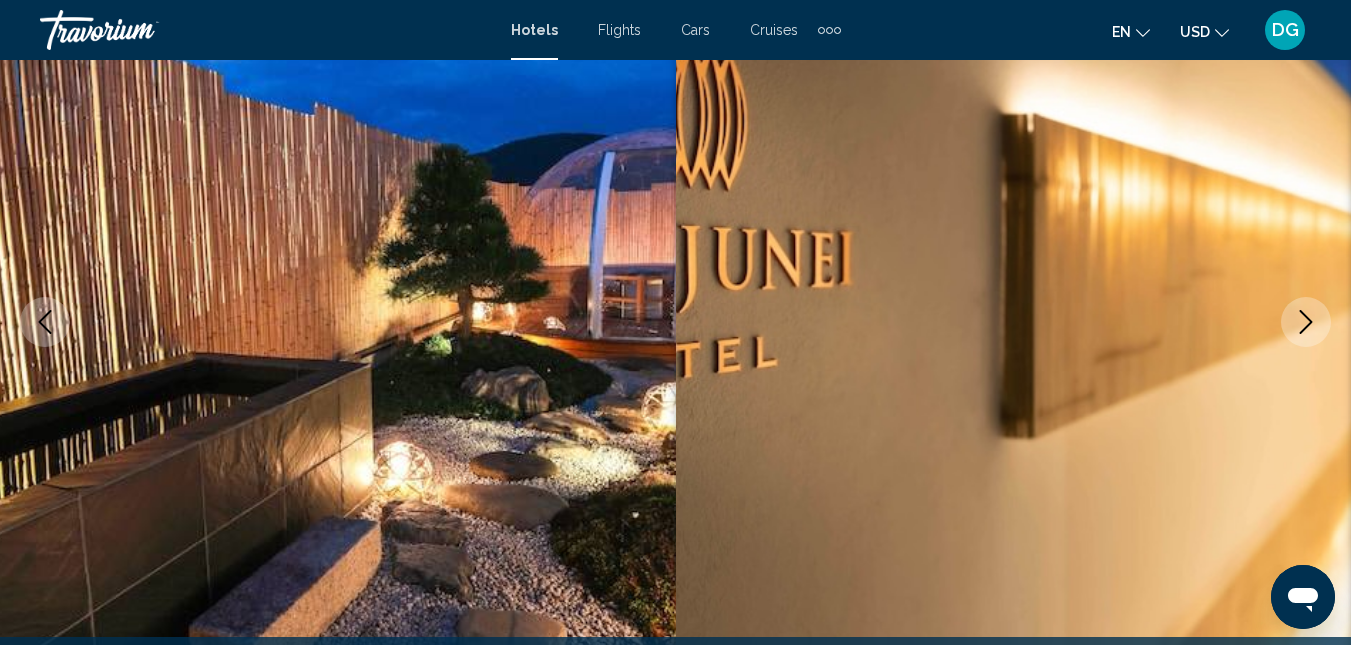 click 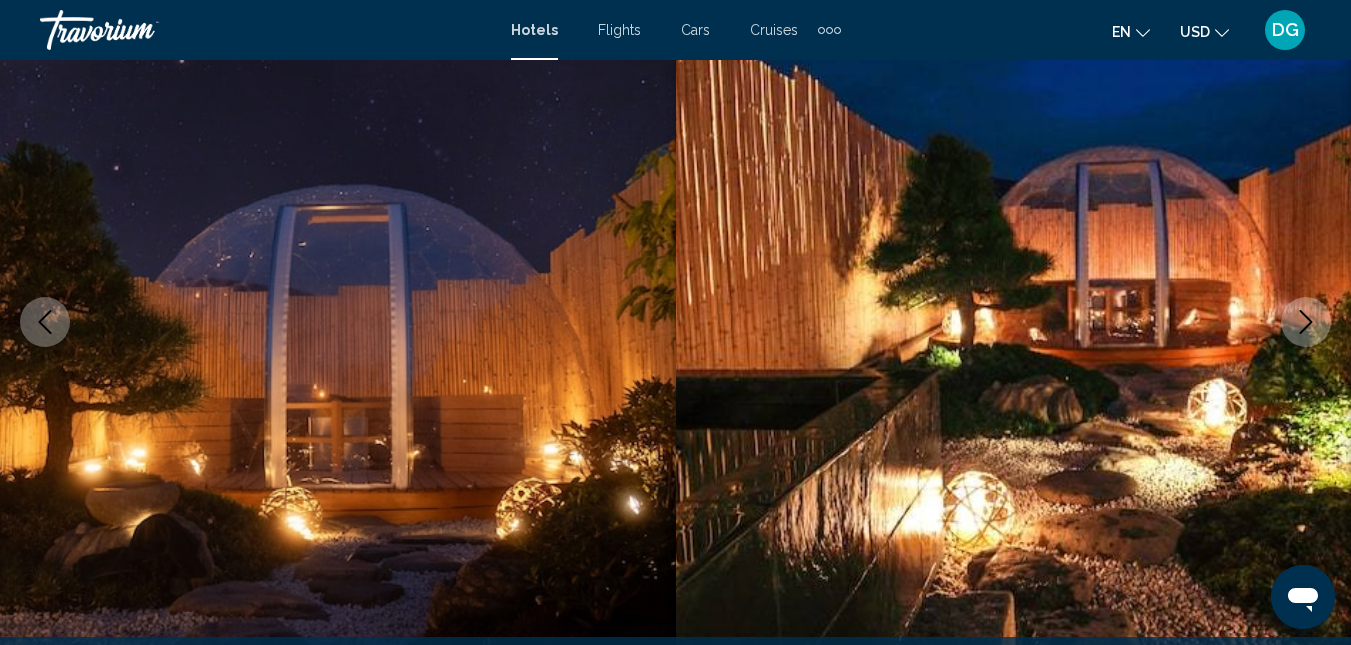 click 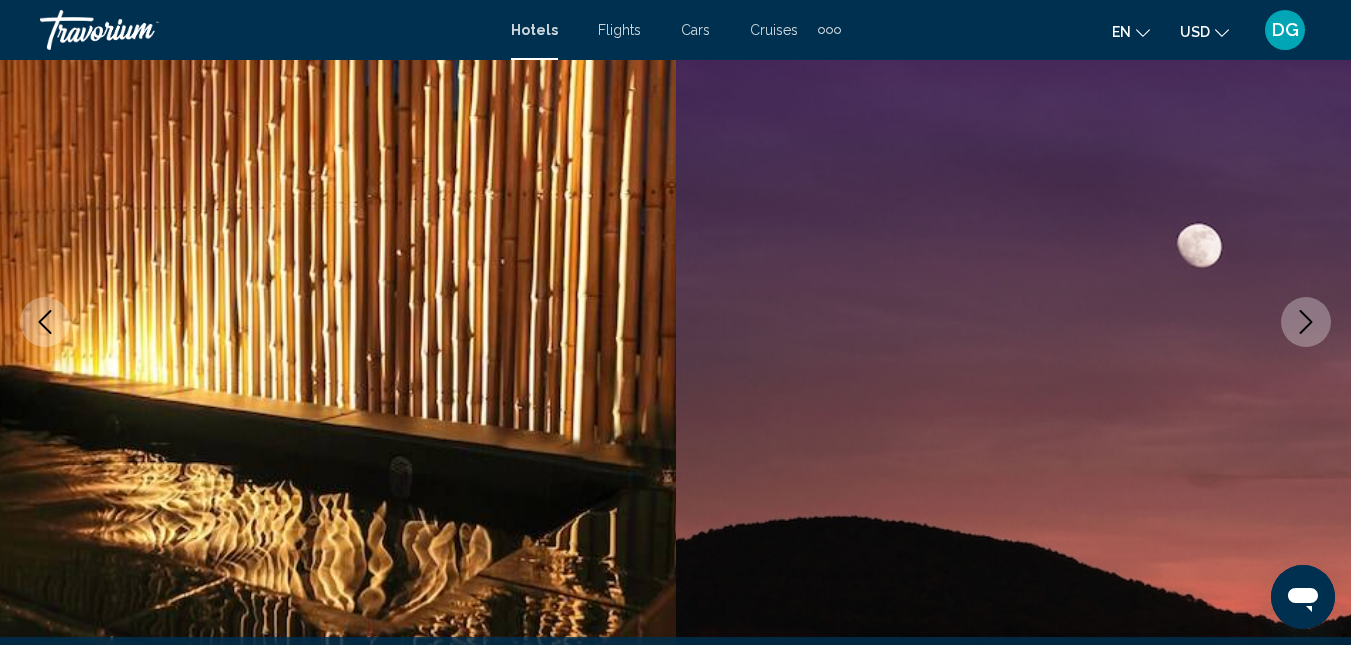 click 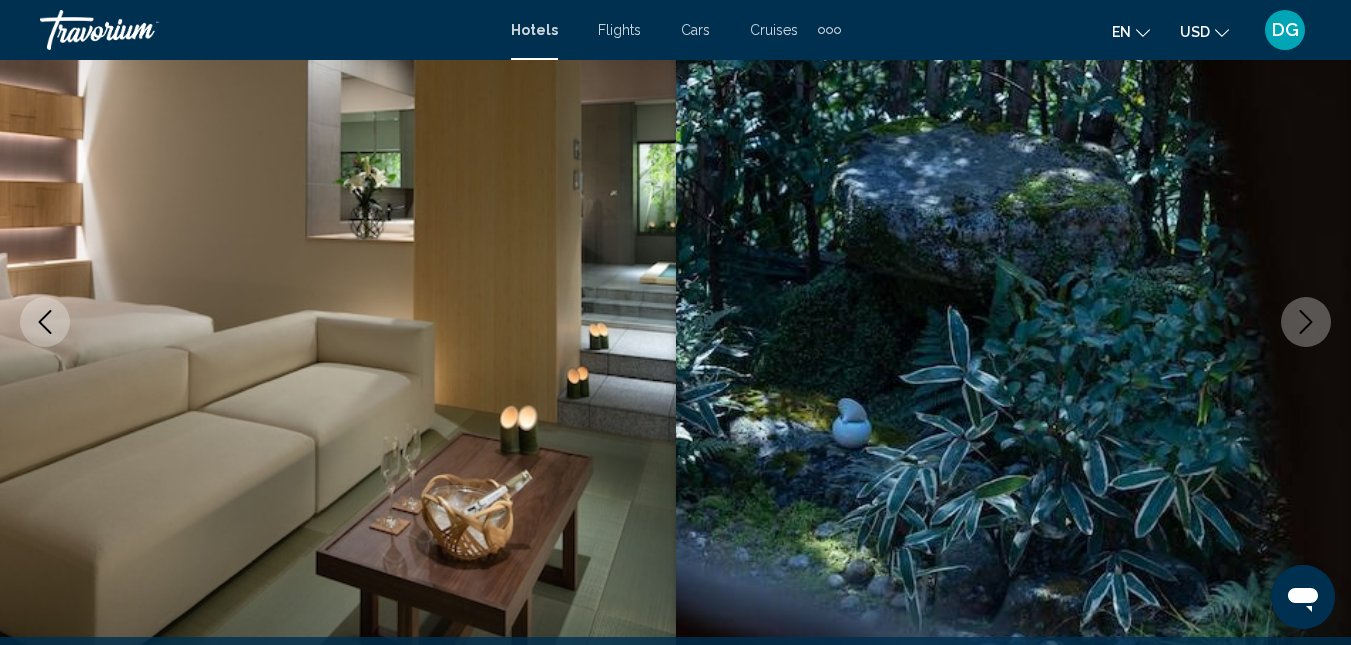 scroll, scrollTop: 0, scrollLeft: 0, axis: both 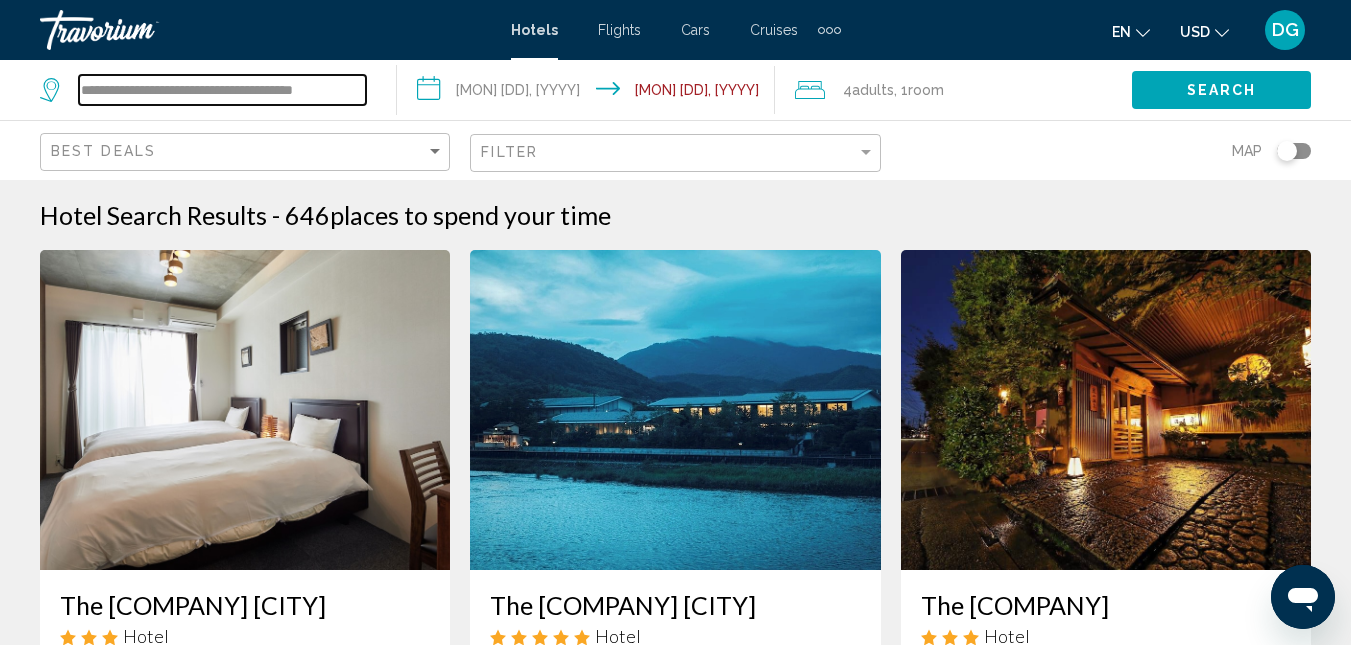 click on "**********" at bounding box center [222, 90] 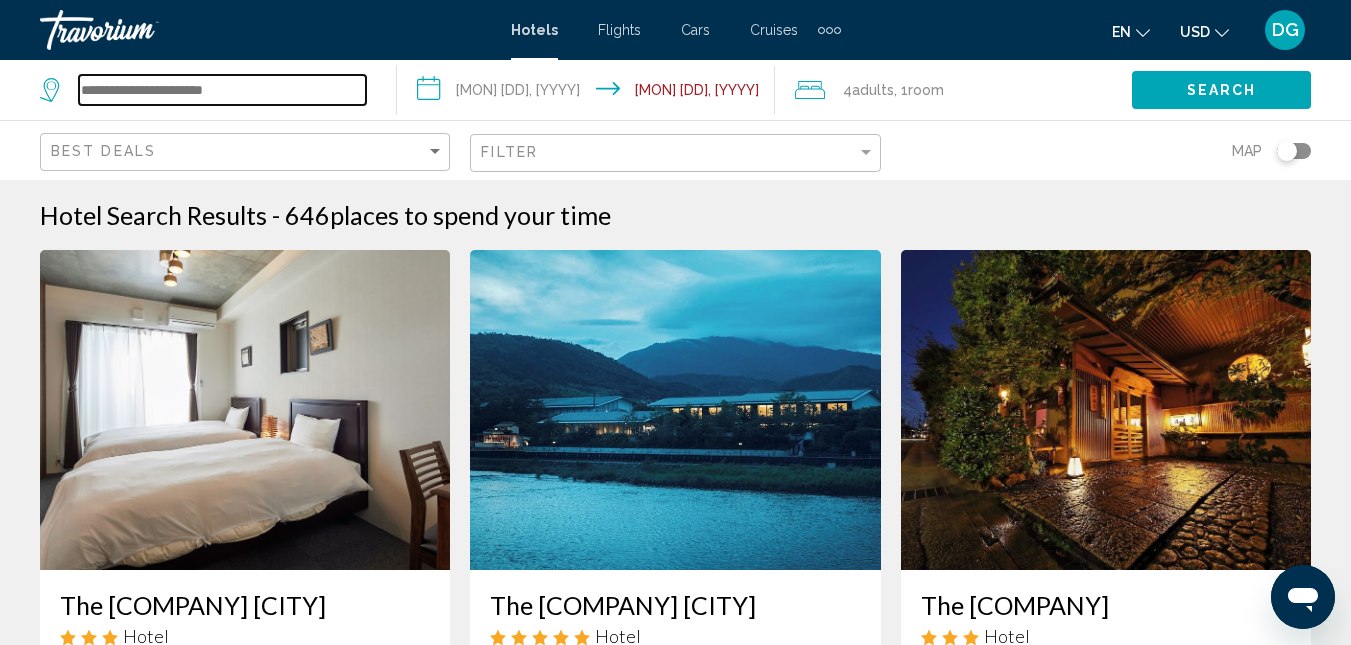 scroll, scrollTop: 0, scrollLeft: 0, axis: both 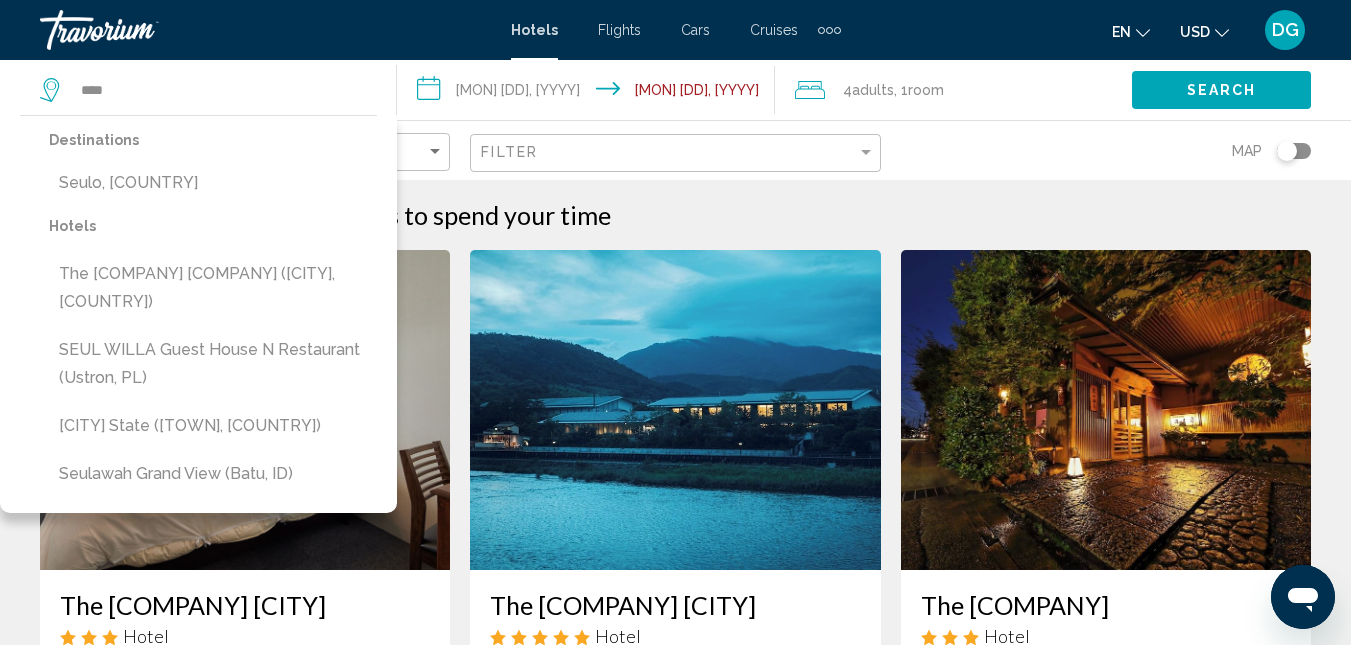 click 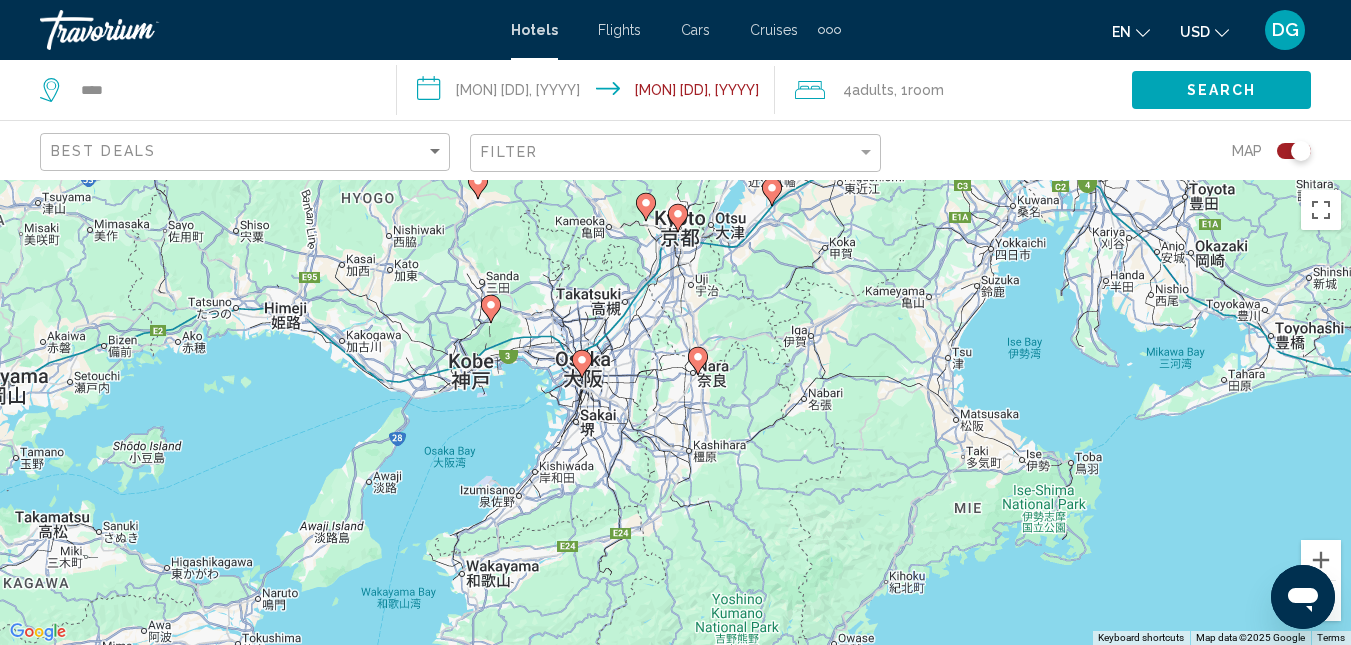 drag, startPoint x: 805, startPoint y: 456, endPoint x: 760, endPoint y: 282, distance: 179.7248 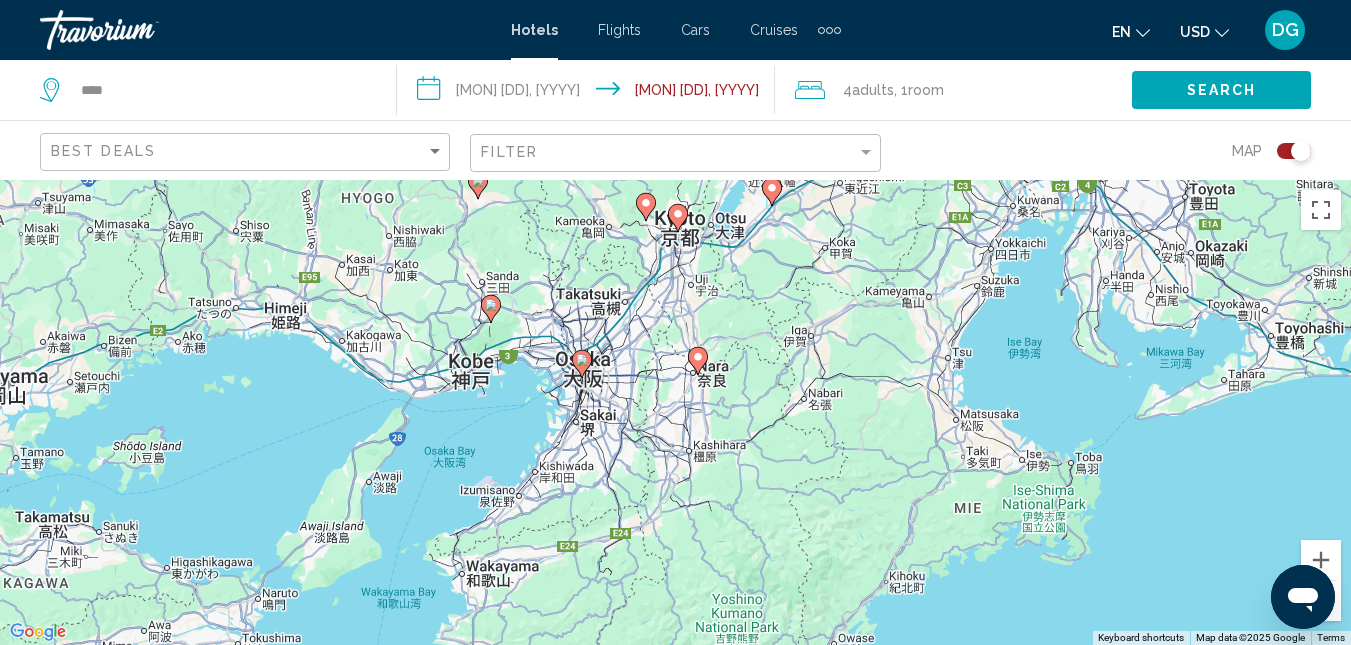 click on "To activate drag with keyboard, press Alt + Enter. Once in keyboard drag state, use the arrow keys to move the marker. To complete the drag, press the Enter key. To cancel, press Escape." at bounding box center (675, 412) 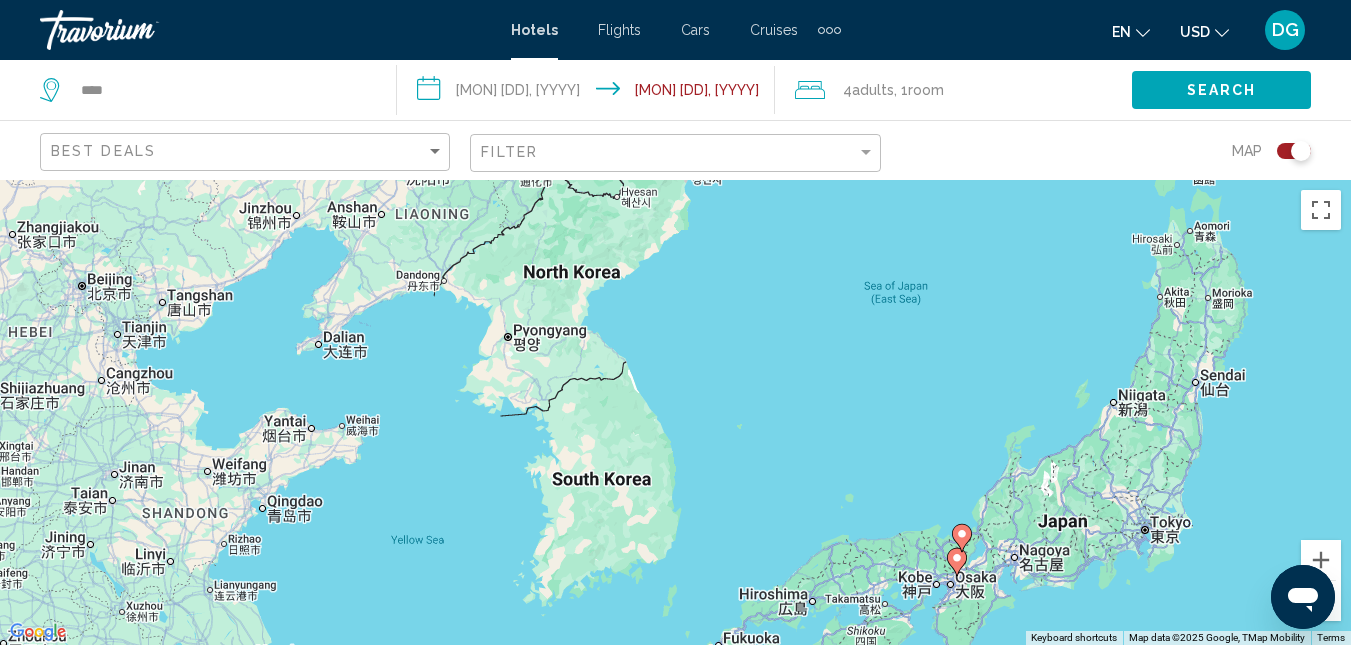 drag, startPoint x: 771, startPoint y: 359, endPoint x: 599, endPoint y: 529, distance: 241.83466 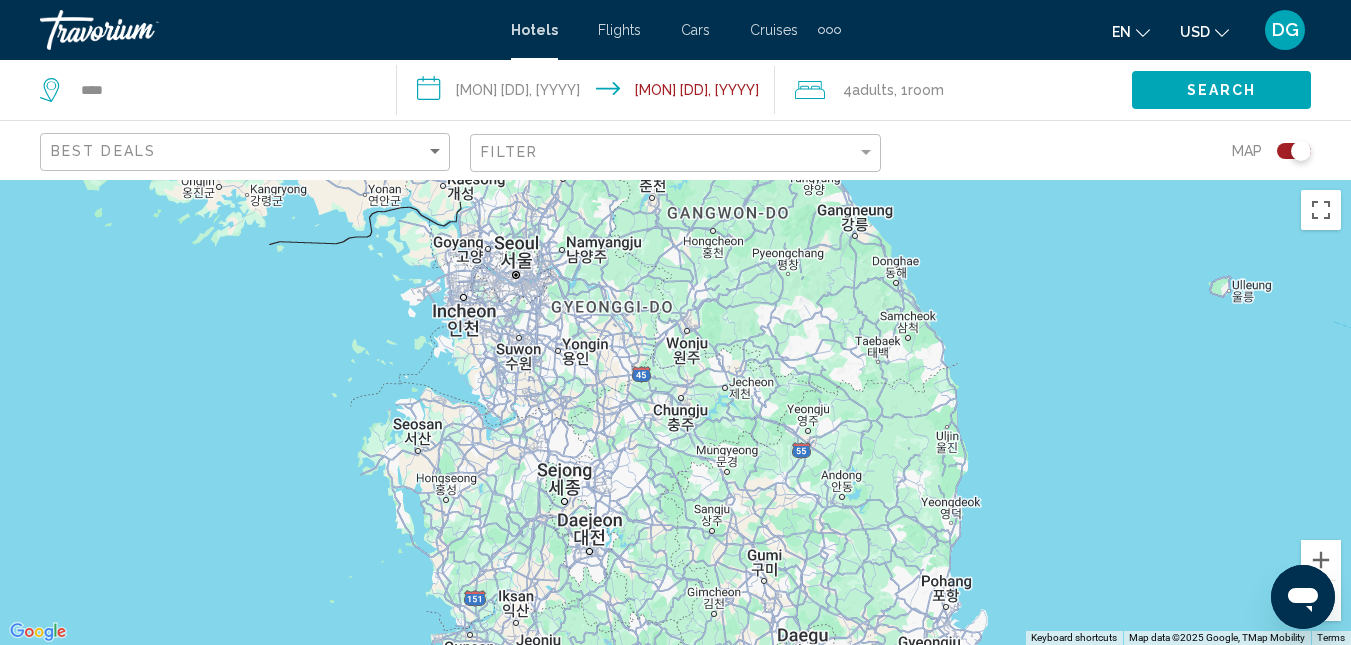 click at bounding box center (675, 412) 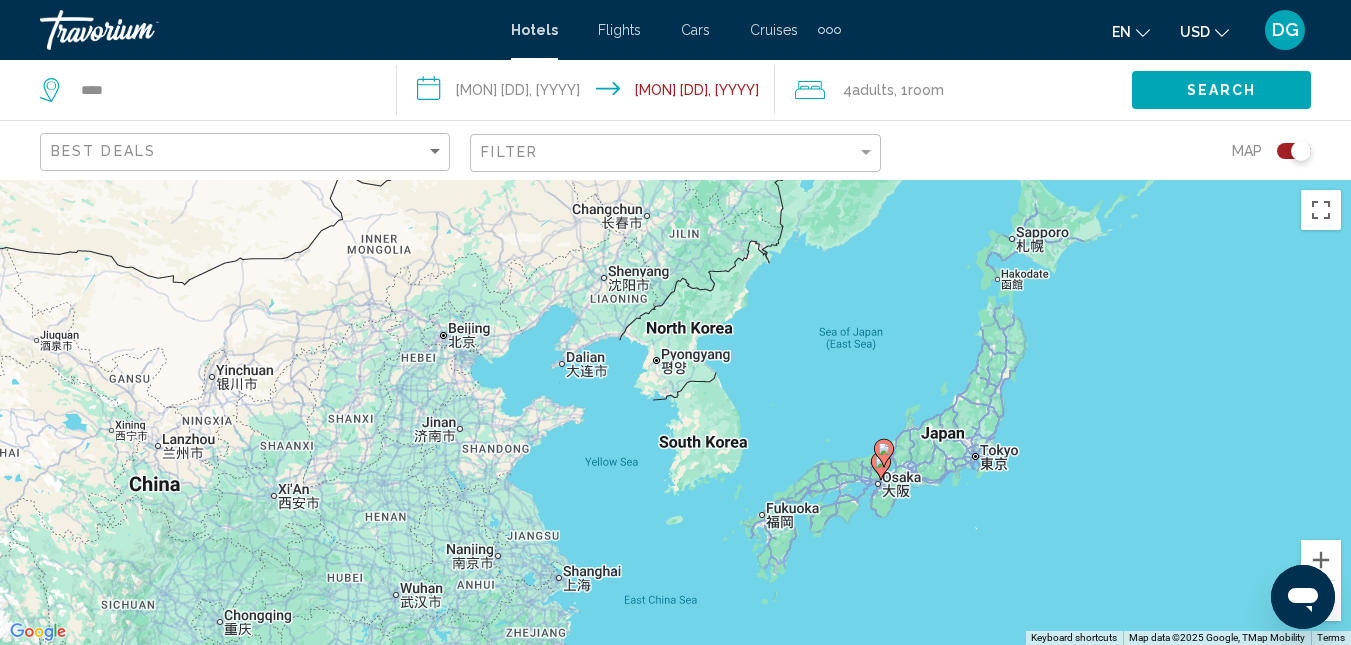 drag, startPoint x: 531, startPoint y: 383, endPoint x: 644, endPoint y: 431, distance: 122.77215 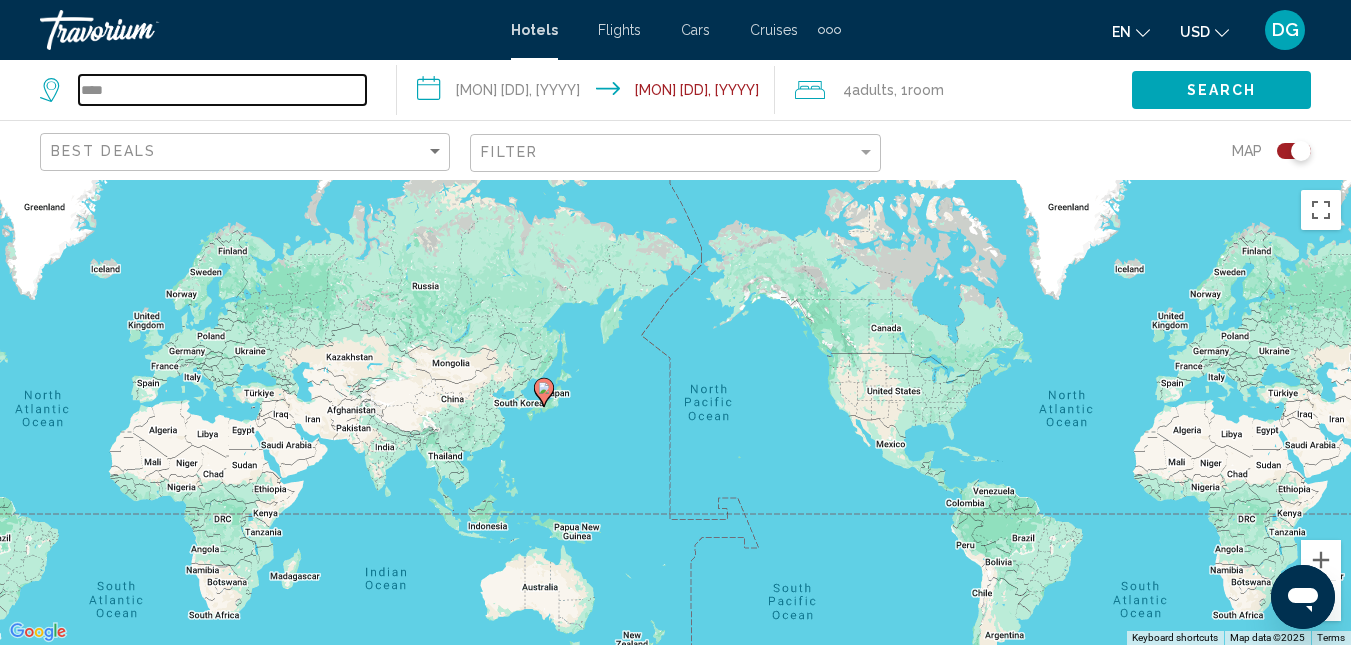 click on "****" at bounding box center [222, 90] 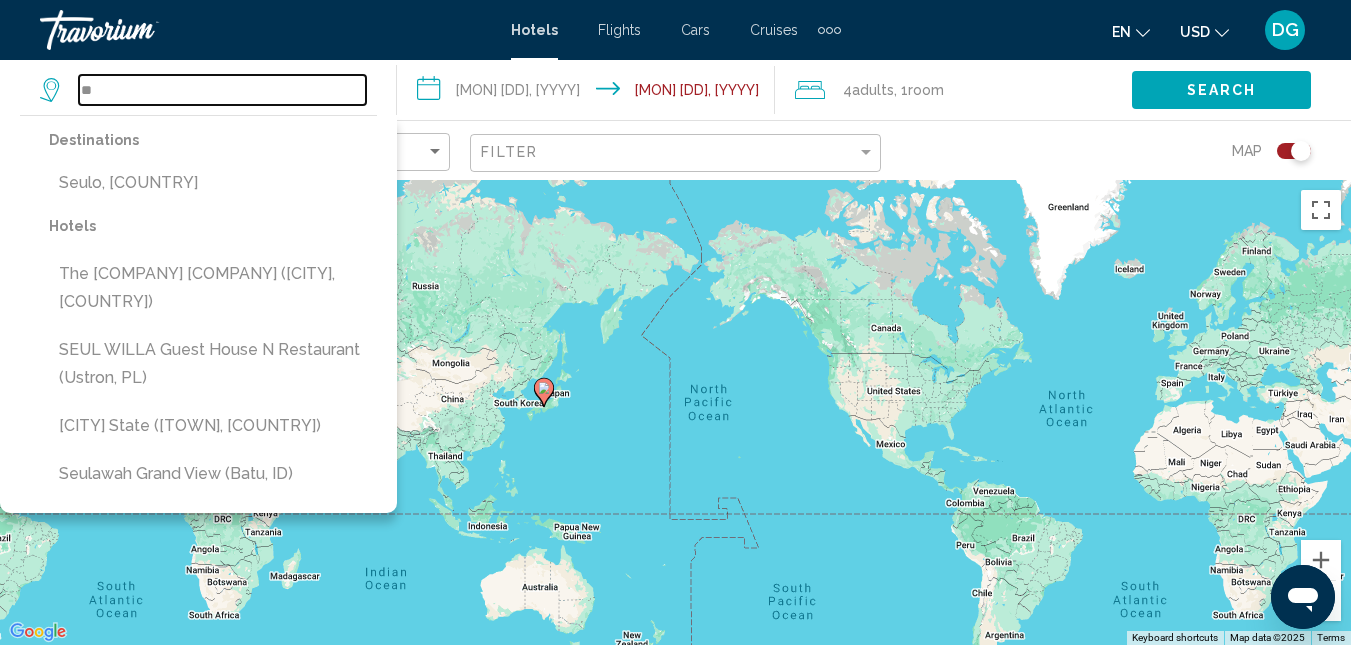 type on "*" 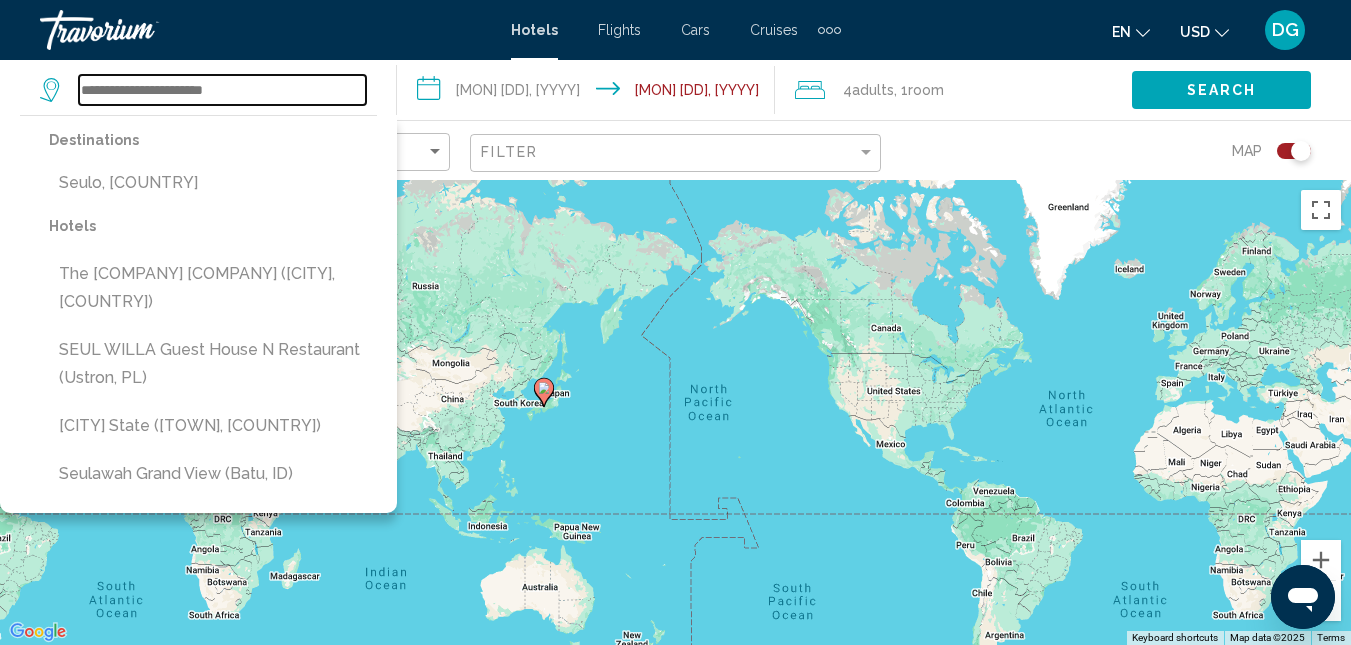 type 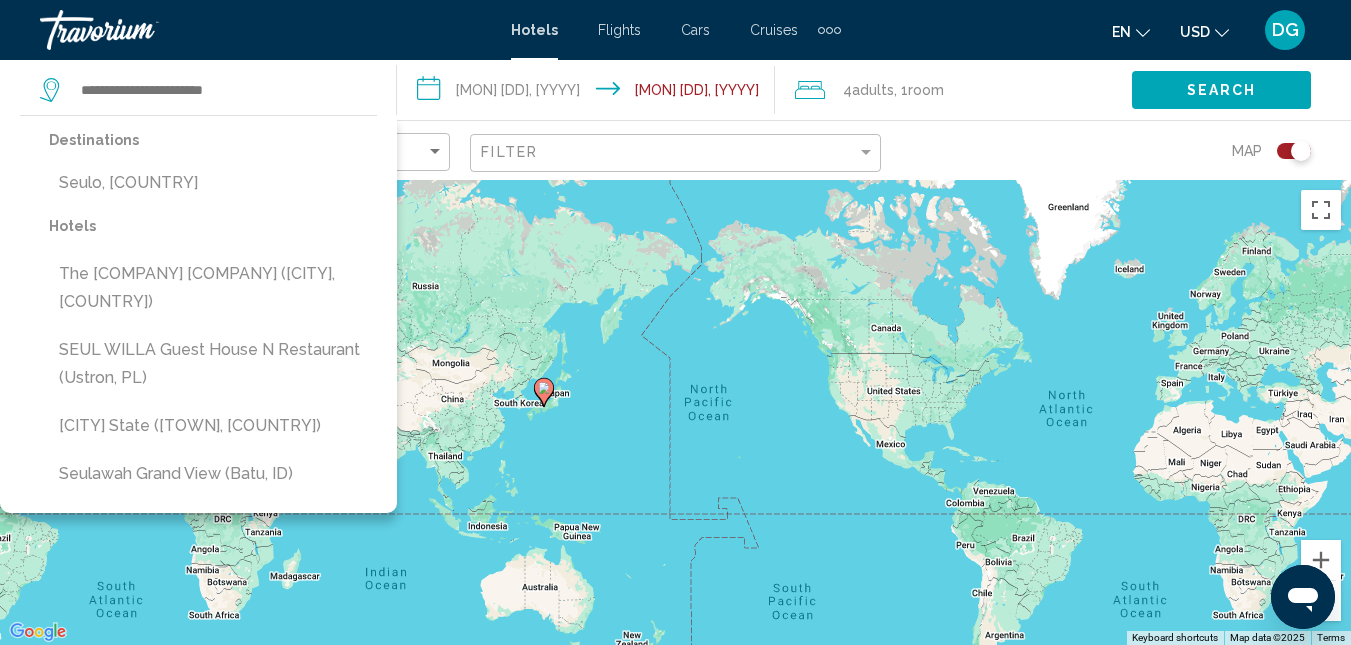 click on "Map" 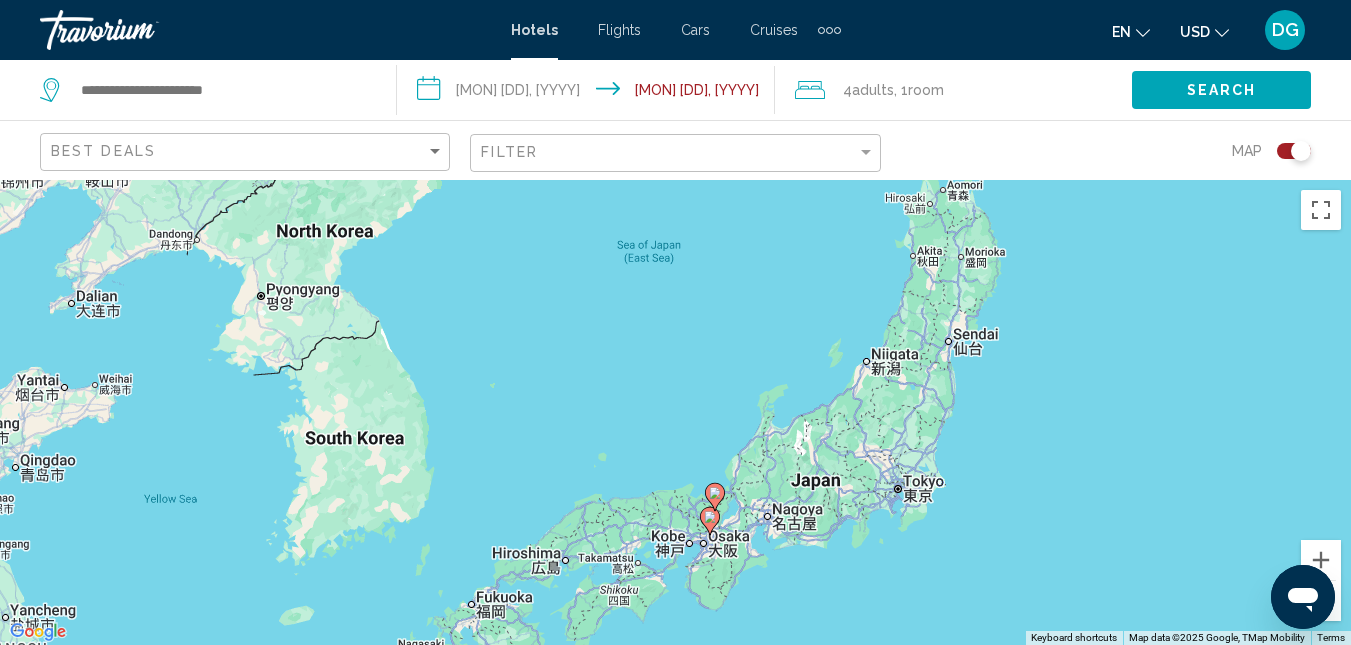 click on "To activate drag with keyboard, press Alt + Enter. Once in keyboard drag state, use the arrow keys to move the marker. To complete the drag, press the Enter key. To cancel, press Escape." at bounding box center [675, 412] 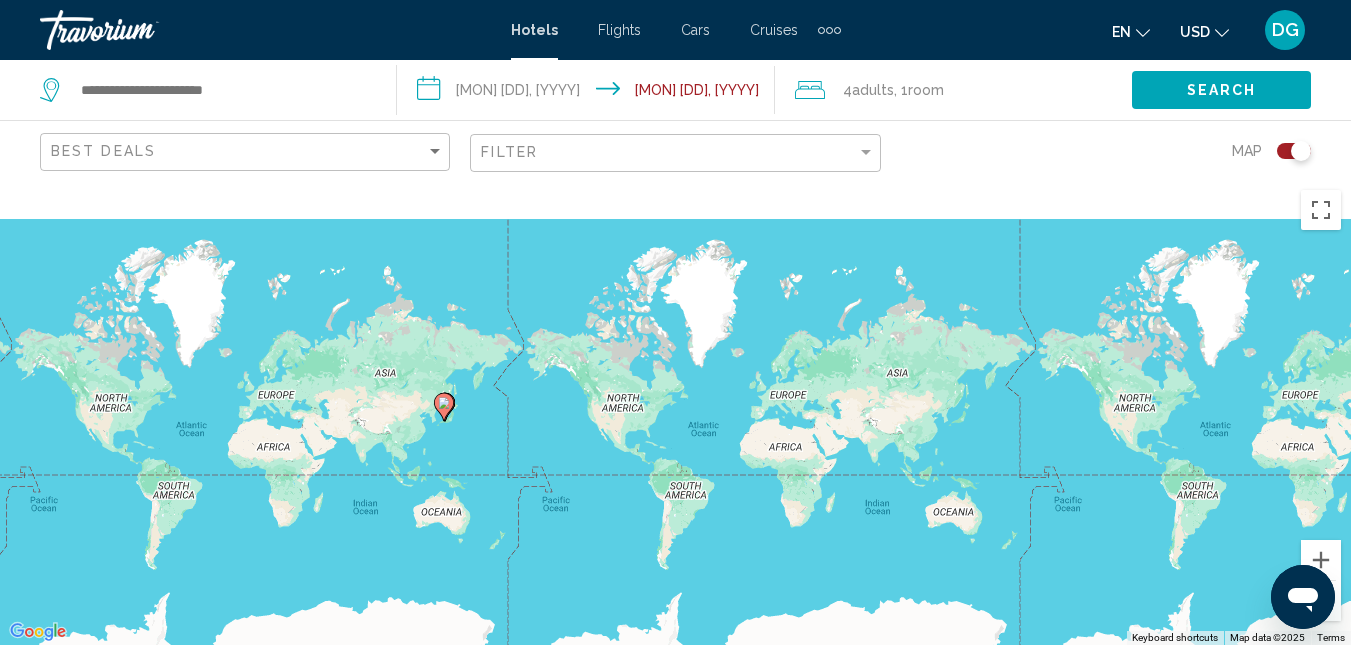 drag, startPoint x: 1008, startPoint y: 510, endPoint x: 982, endPoint y: 410, distance: 103.32473 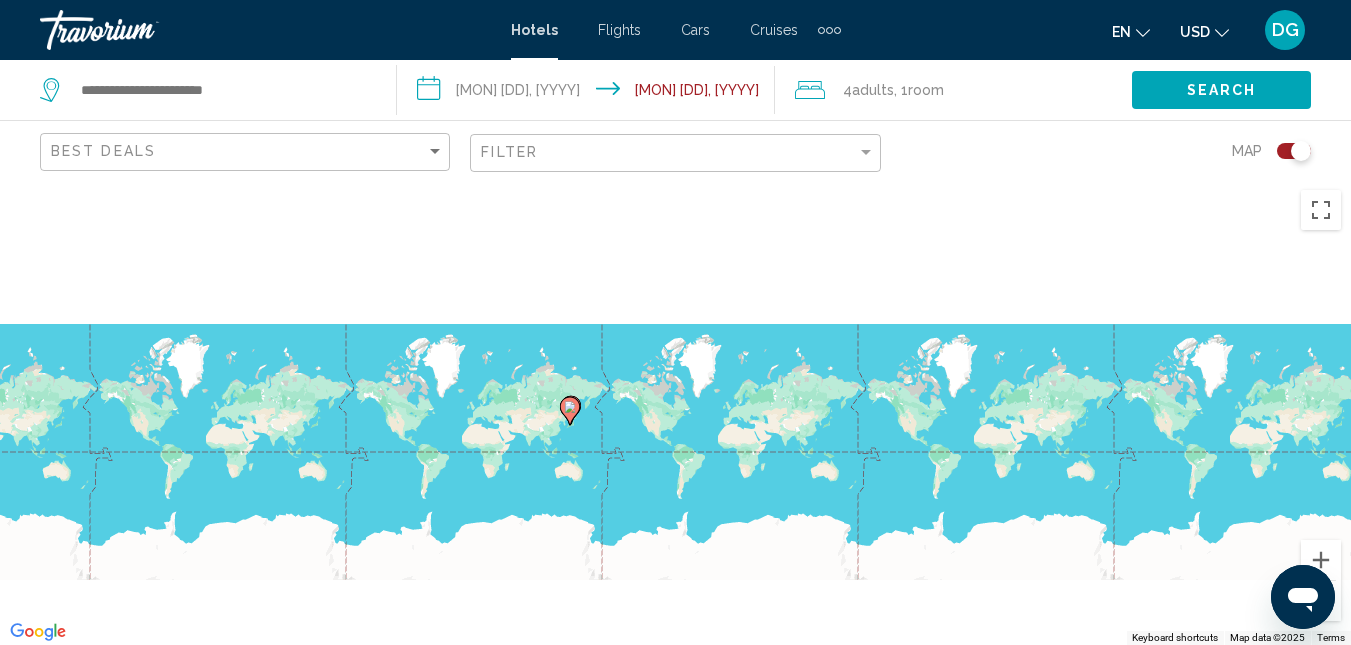 click on "Map" 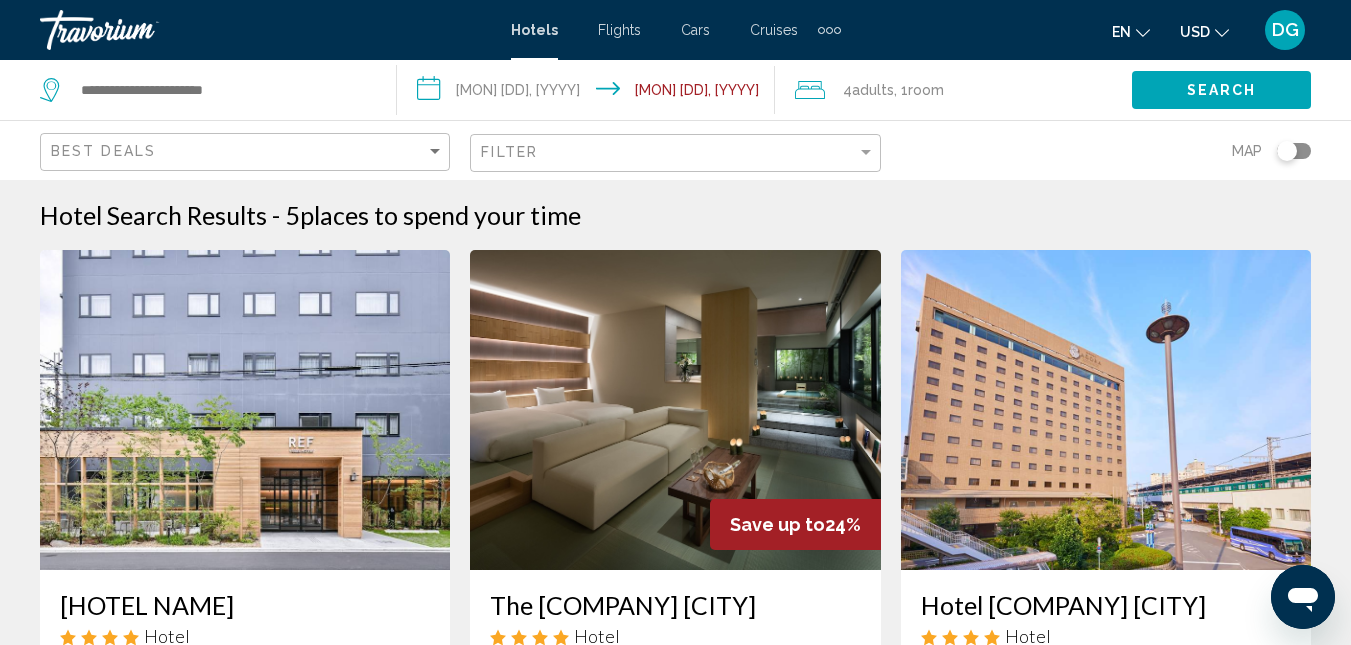 click 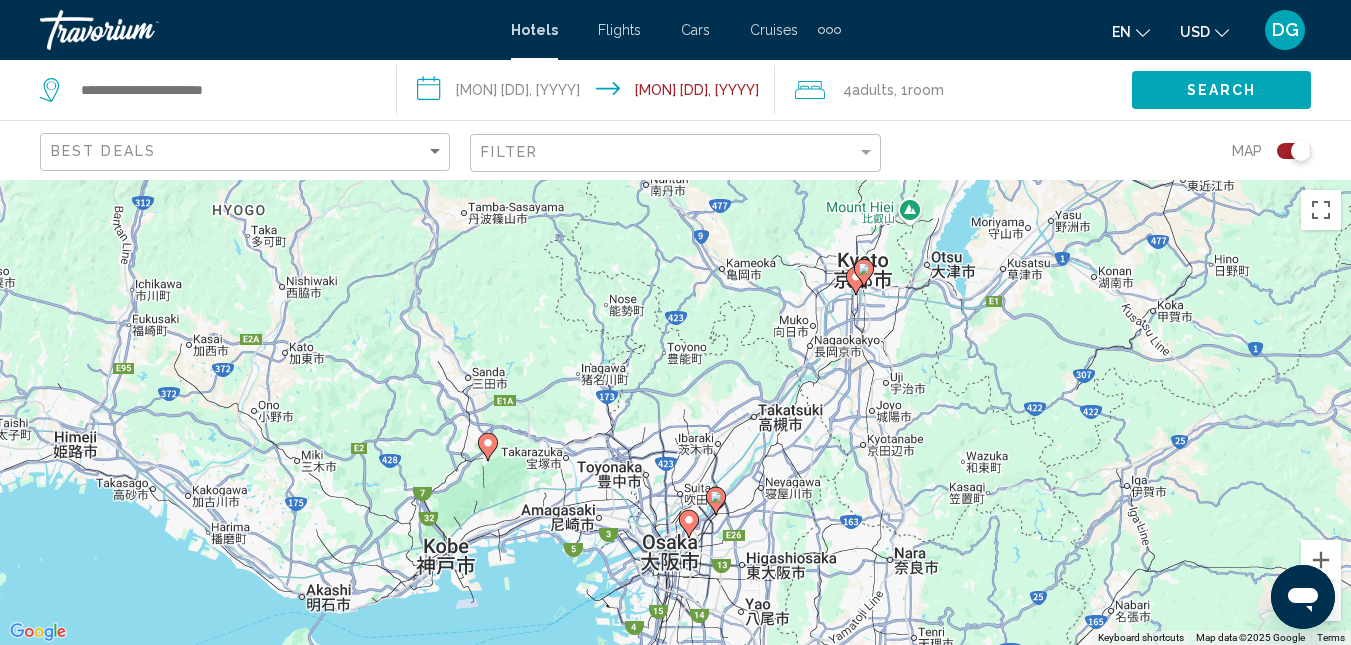 click on "Cruises" at bounding box center (774, 30) 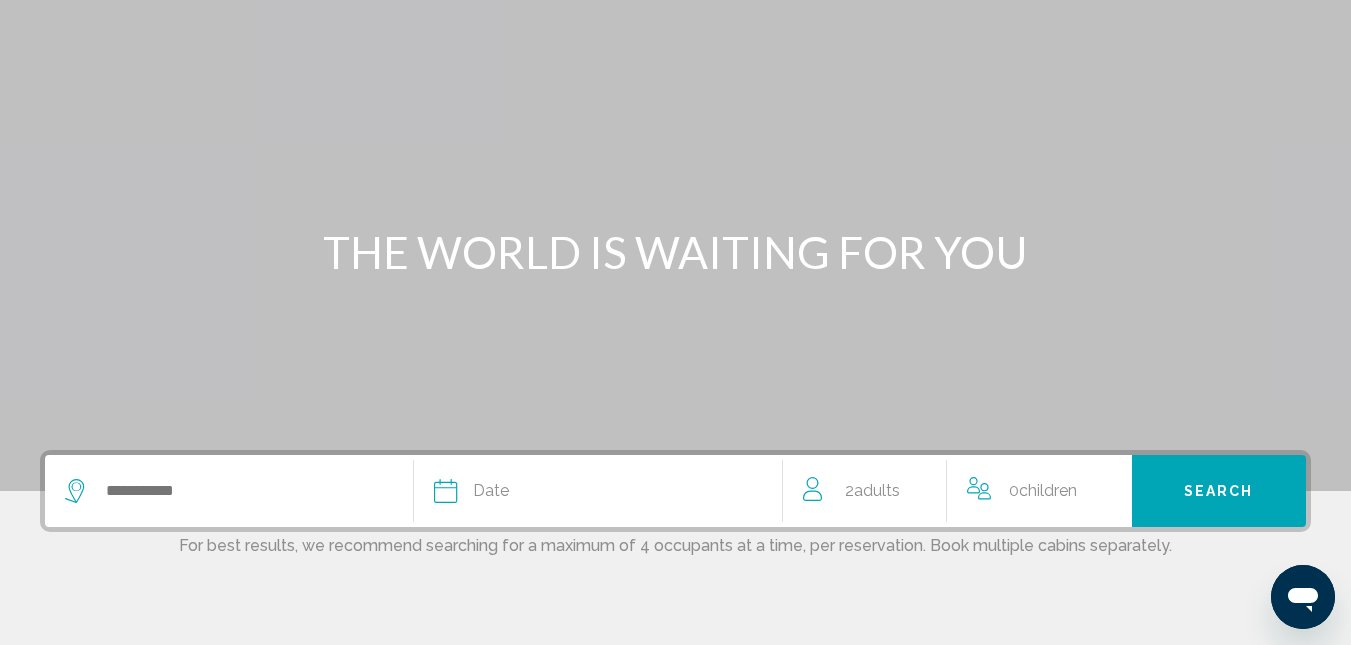scroll, scrollTop: 0, scrollLeft: 0, axis: both 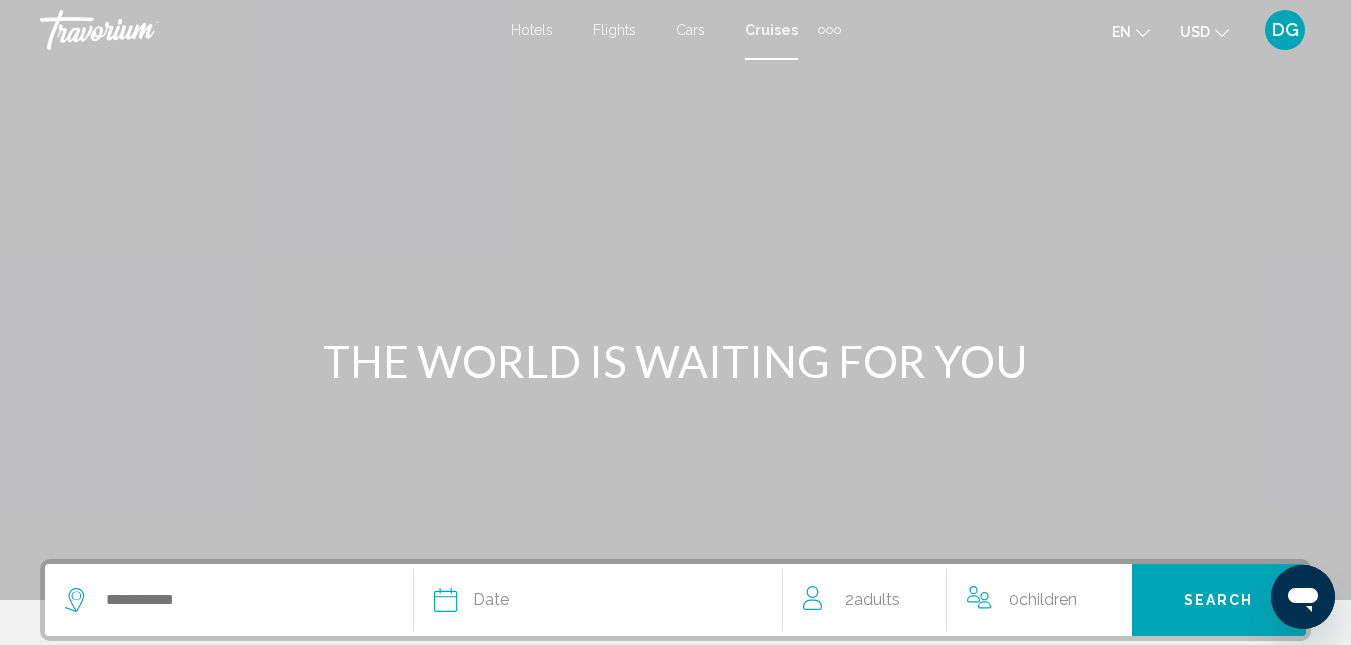 click on "Cars" at bounding box center (690, 30) 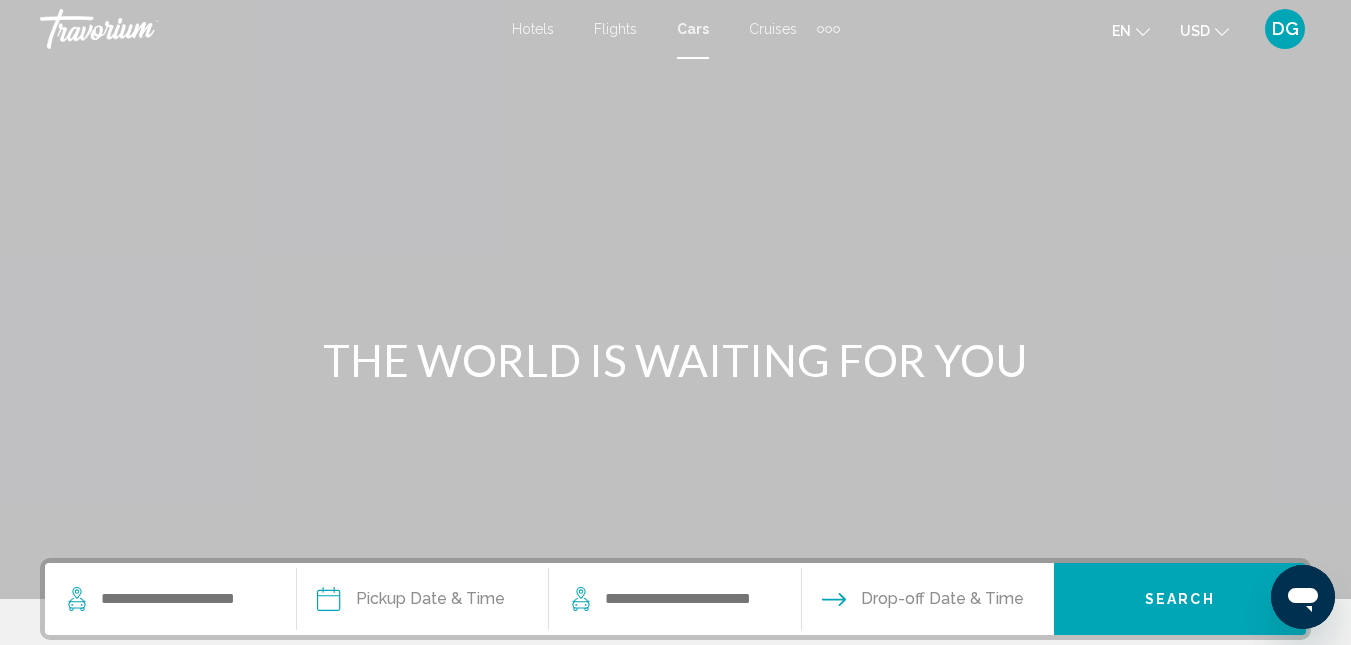 scroll, scrollTop: 0, scrollLeft: 0, axis: both 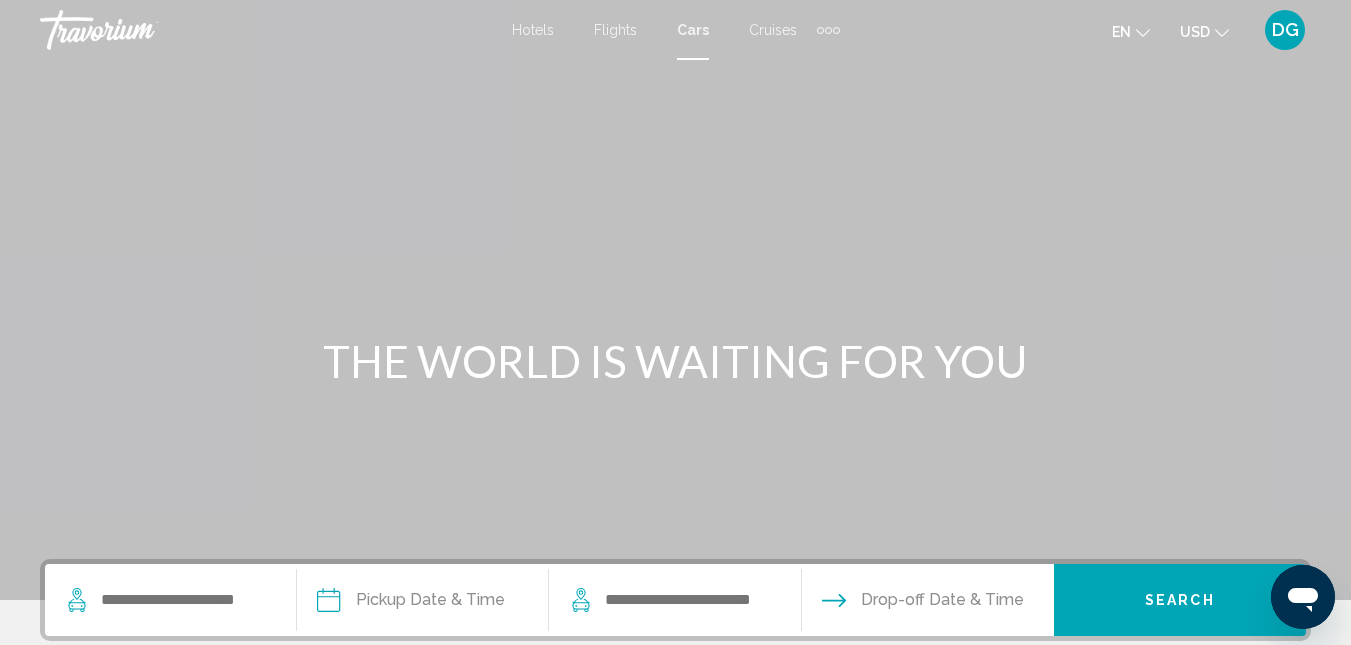 click on "Flights" at bounding box center (615, 30) 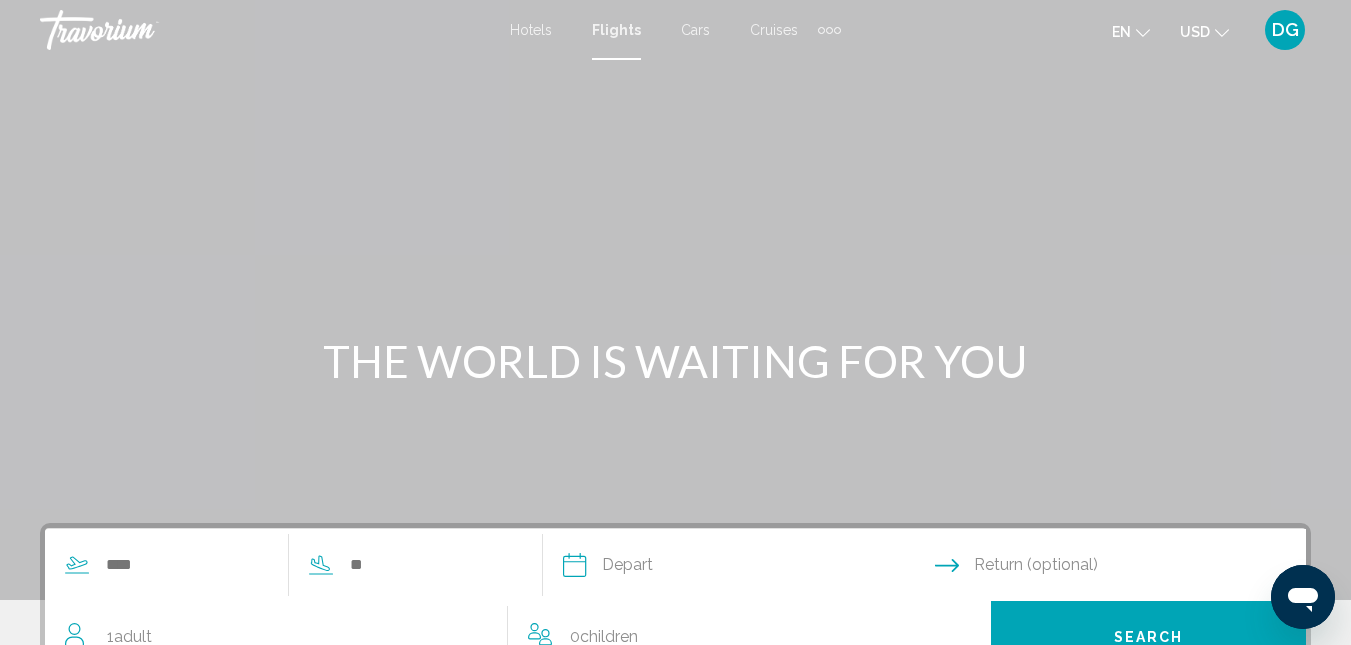 click on "Hotels" at bounding box center [531, 30] 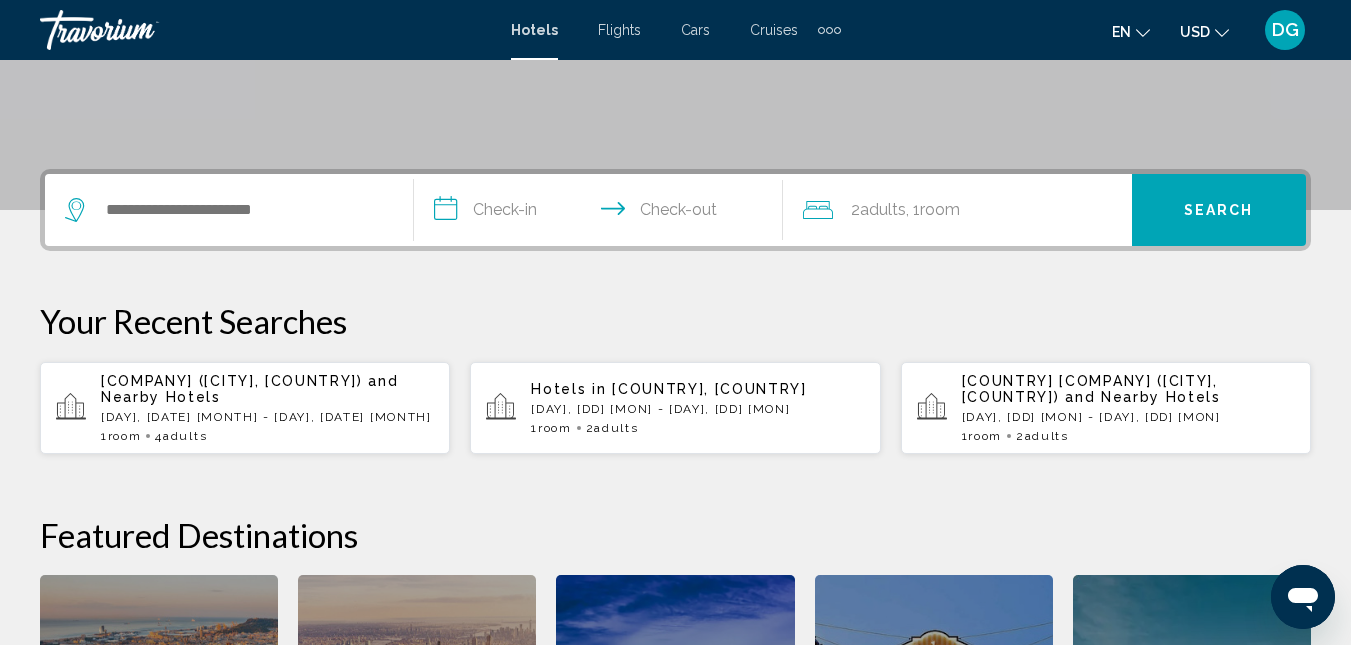 scroll, scrollTop: 290, scrollLeft: 0, axis: vertical 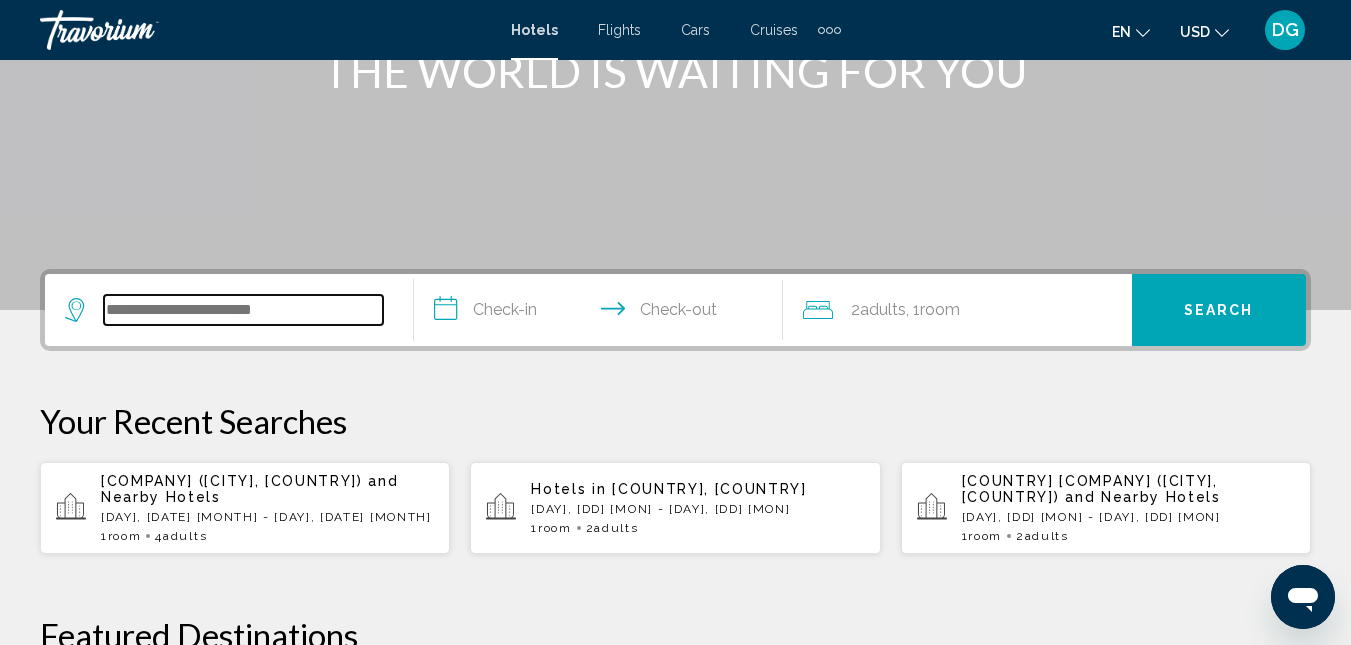 click at bounding box center (243, 310) 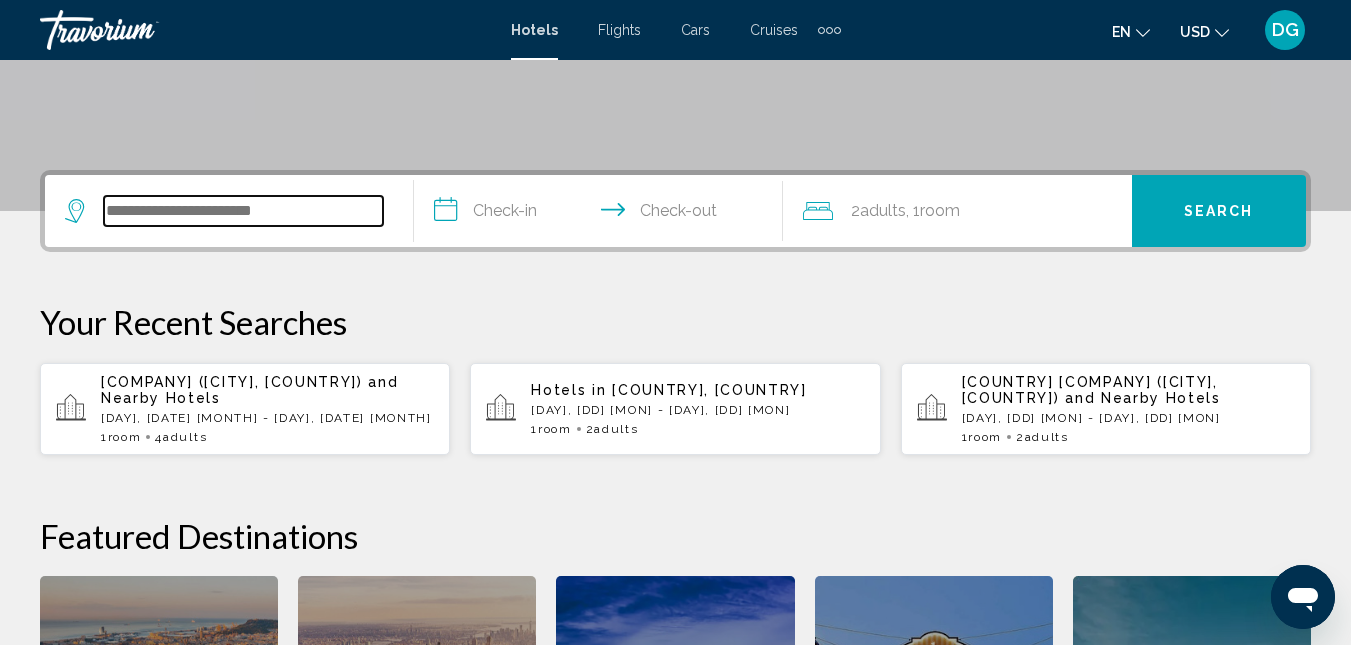 scroll, scrollTop: 494, scrollLeft: 0, axis: vertical 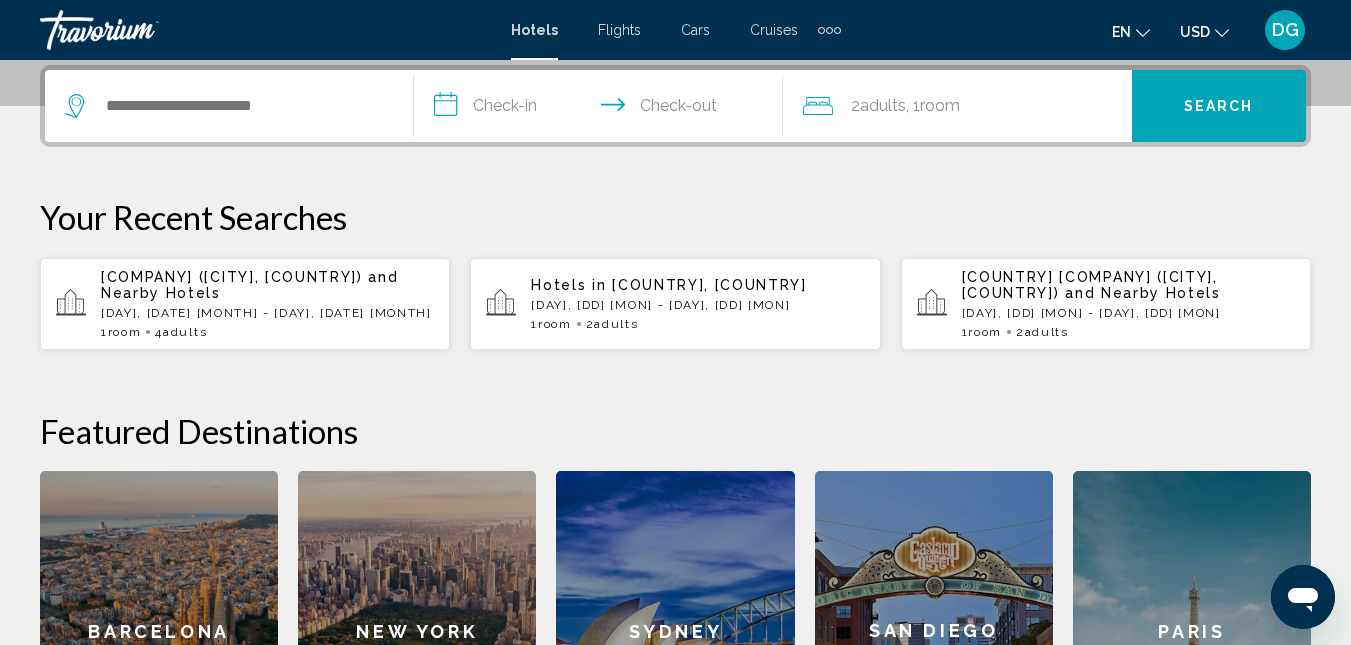 click on "[COUNTRY], [COUNTRY]" at bounding box center (709, 285) 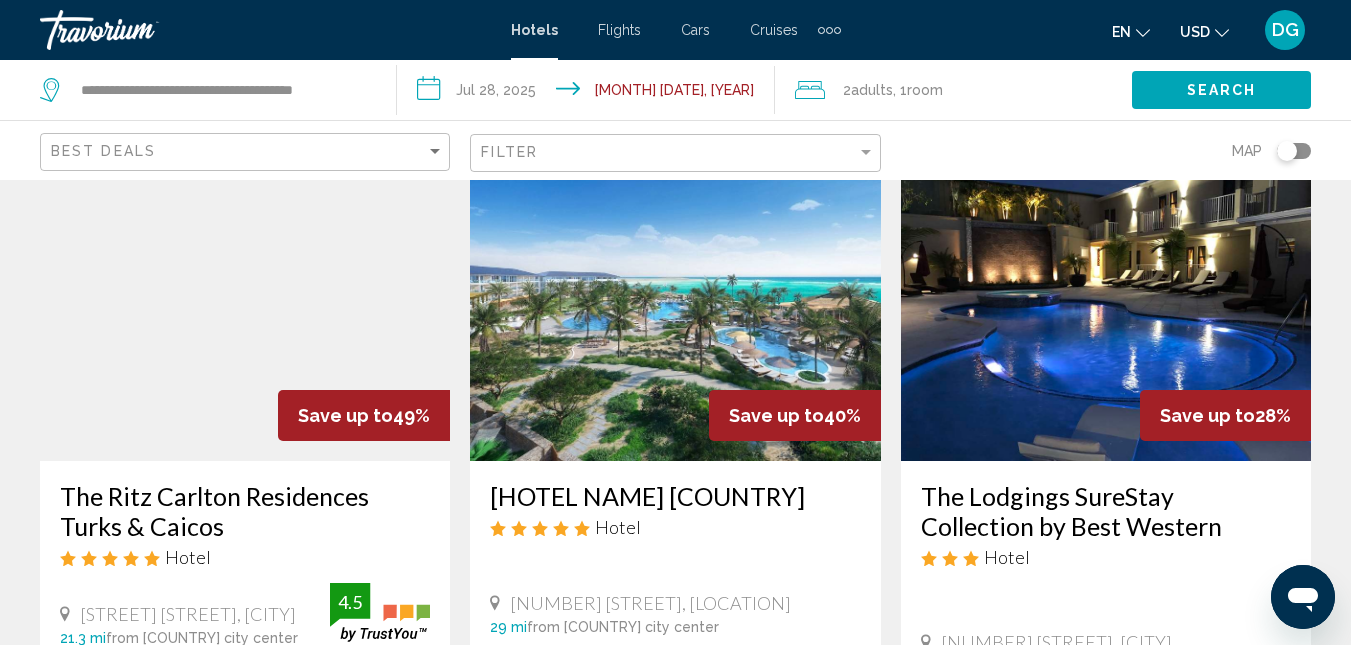 scroll, scrollTop: 0, scrollLeft: 0, axis: both 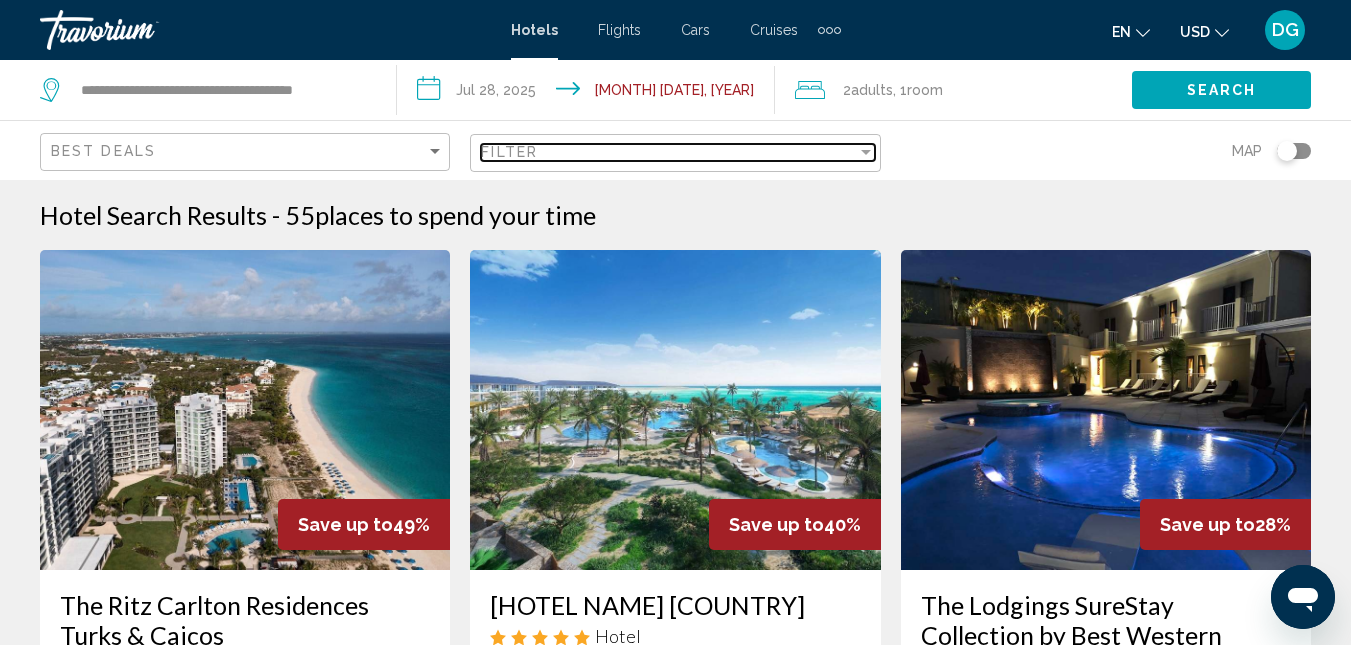 click on "Filter" at bounding box center [668, 152] 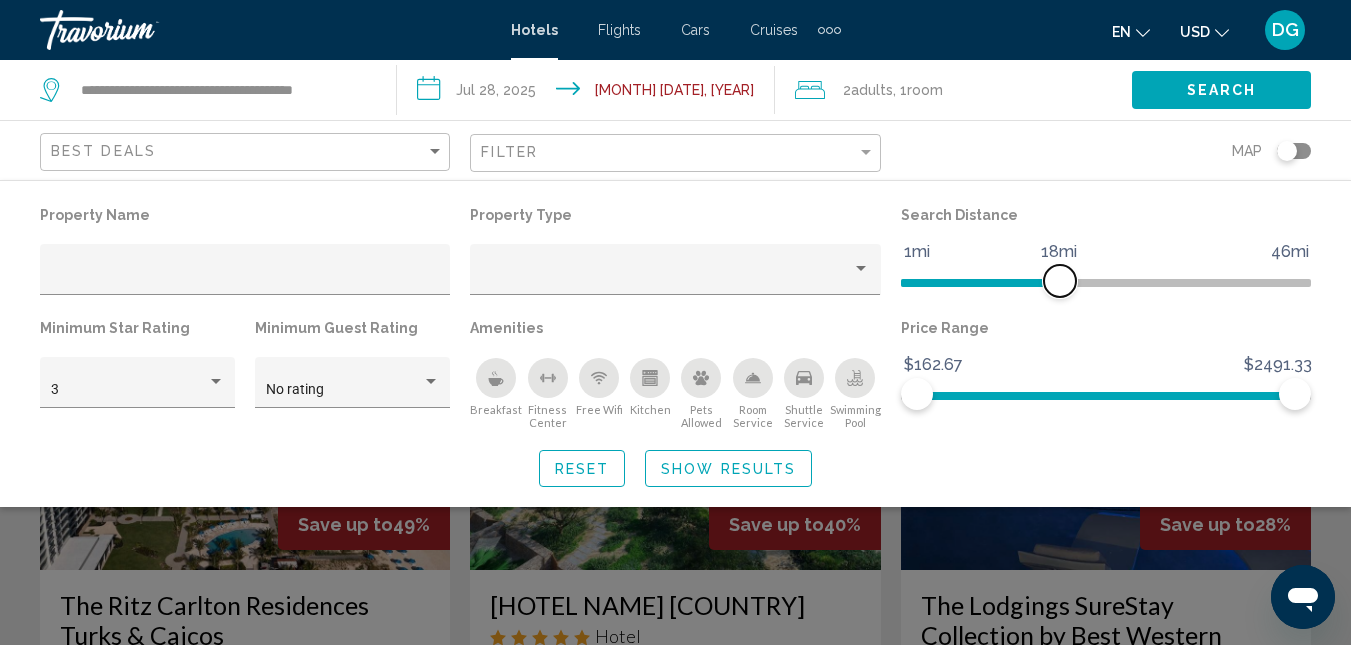 drag, startPoint x: 1149, startPoint y: 277, endPoint x: 1063, endPoint y: 288, distance: 86.70064 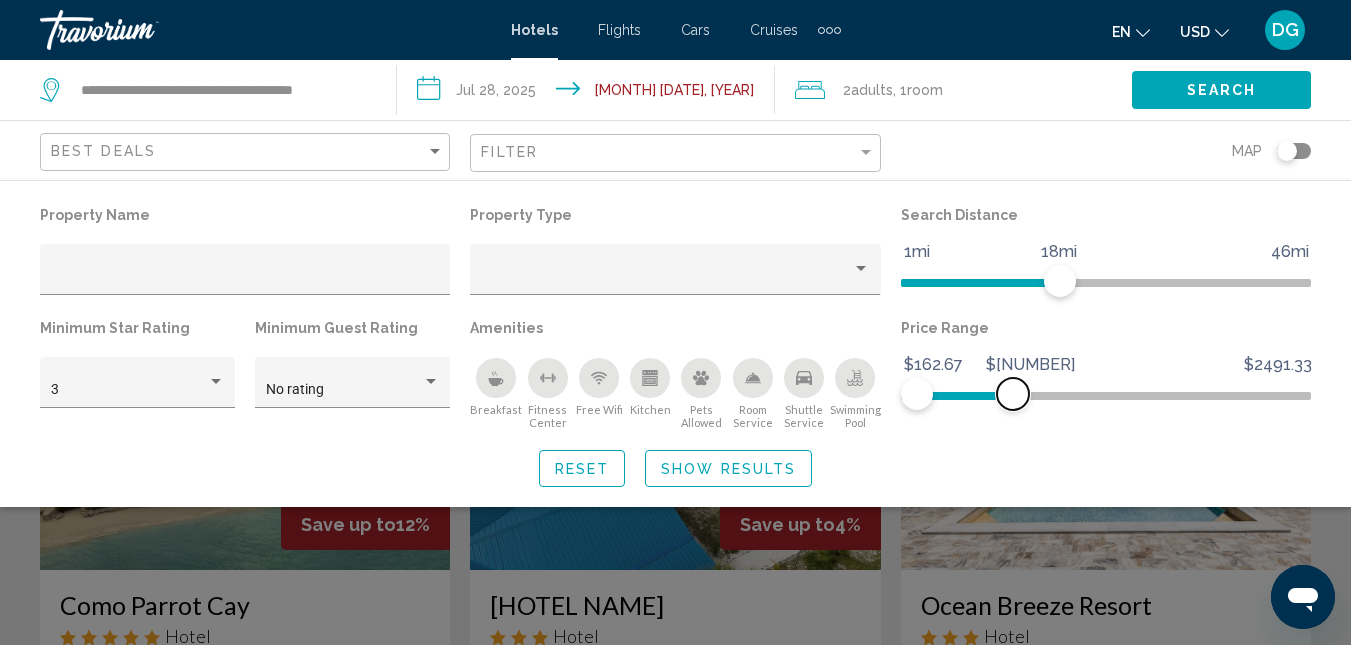 drag, startPoint x: 1287, startPoint y: 389, endPoint x: 1013, endPoint y: 395, distance: 274.06567 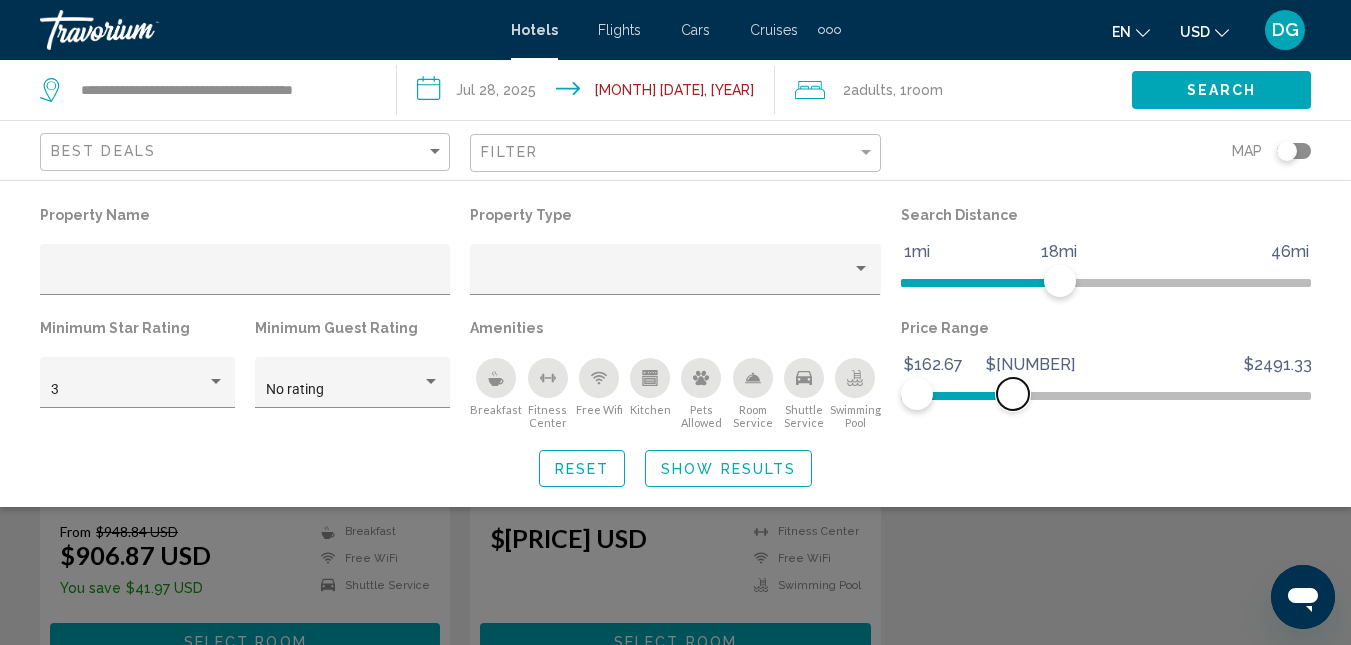 scroll, scrollTop: 300, scrollLeft: 0, axis: vertical 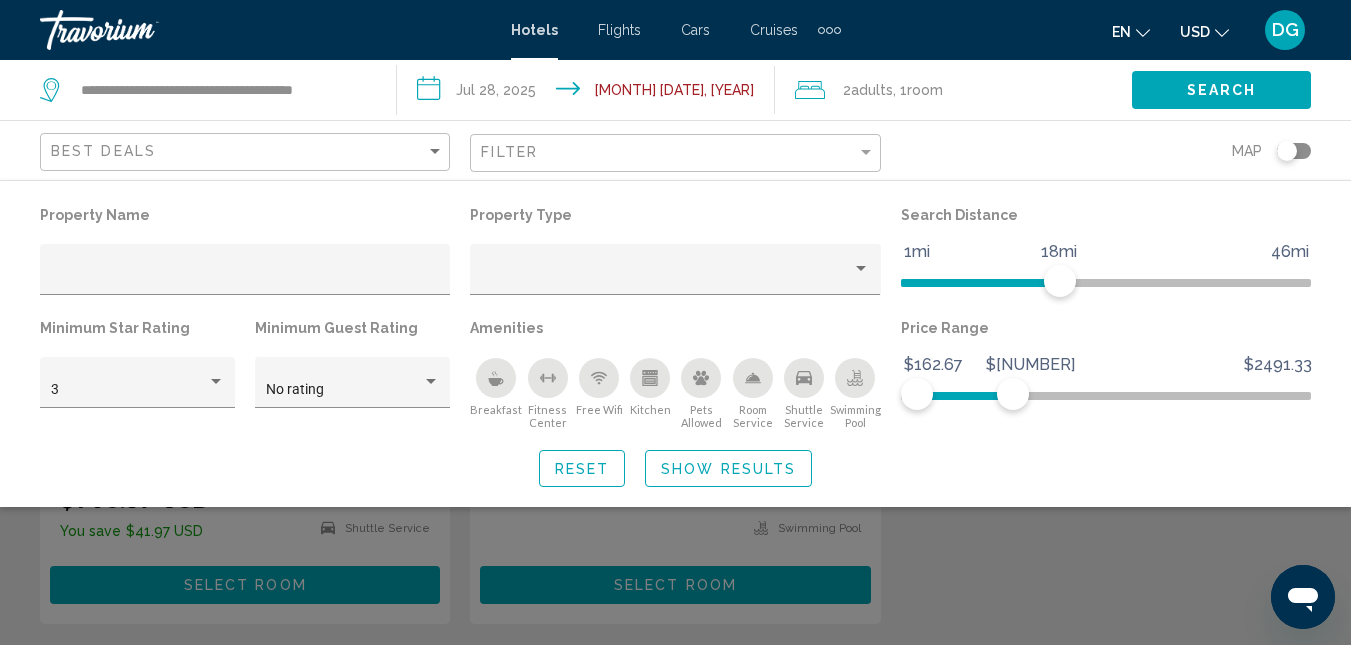click 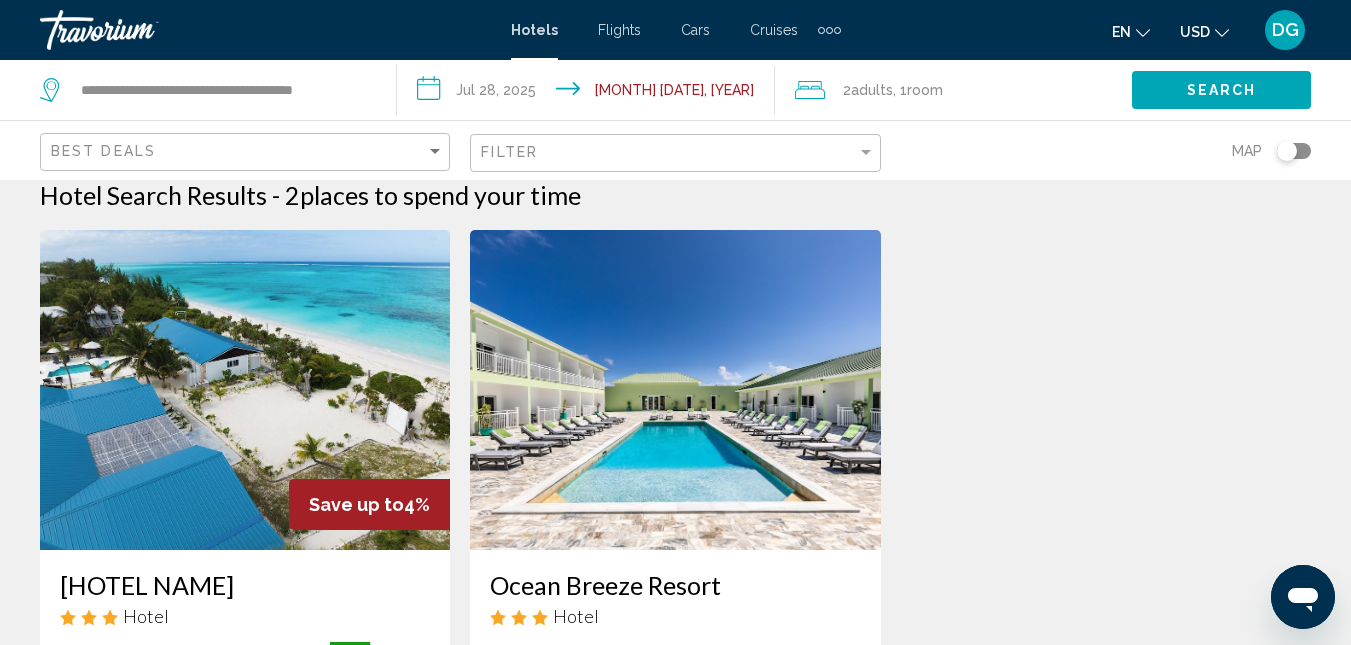 scroll, scrollTop: 0, scrollLeft: 0, axis: both 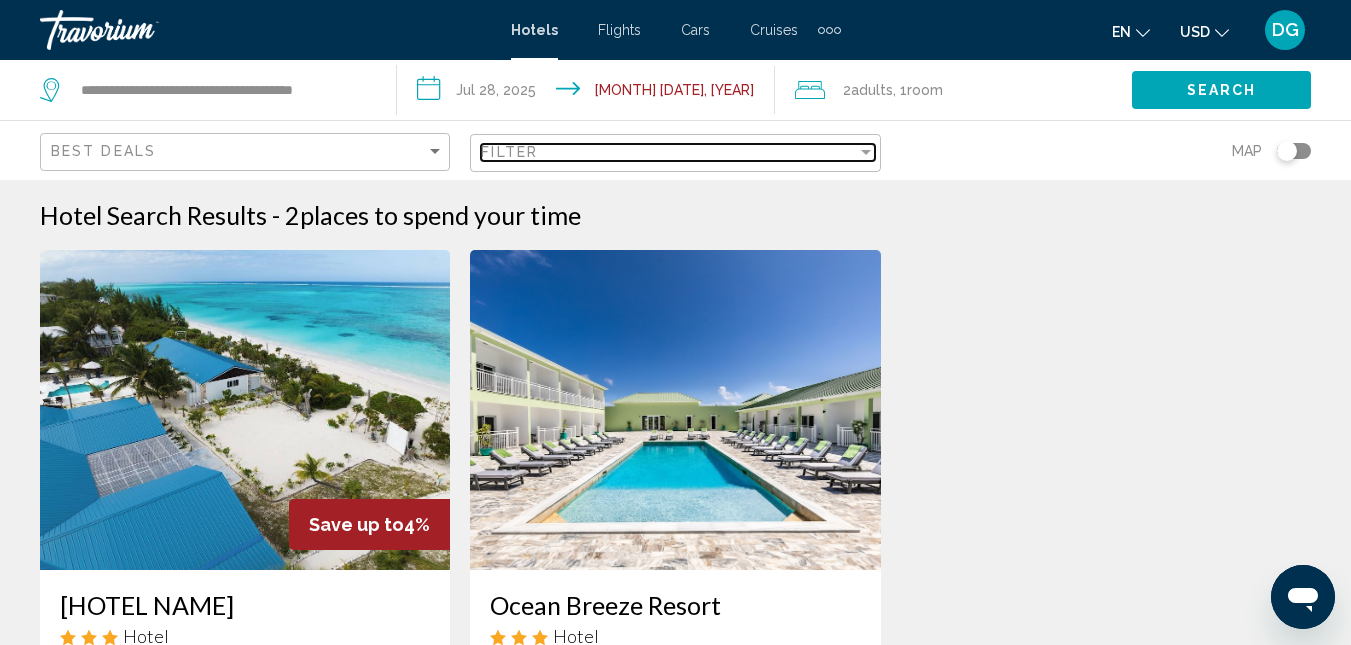 click on "Filter" at bounding box center [668, 152] 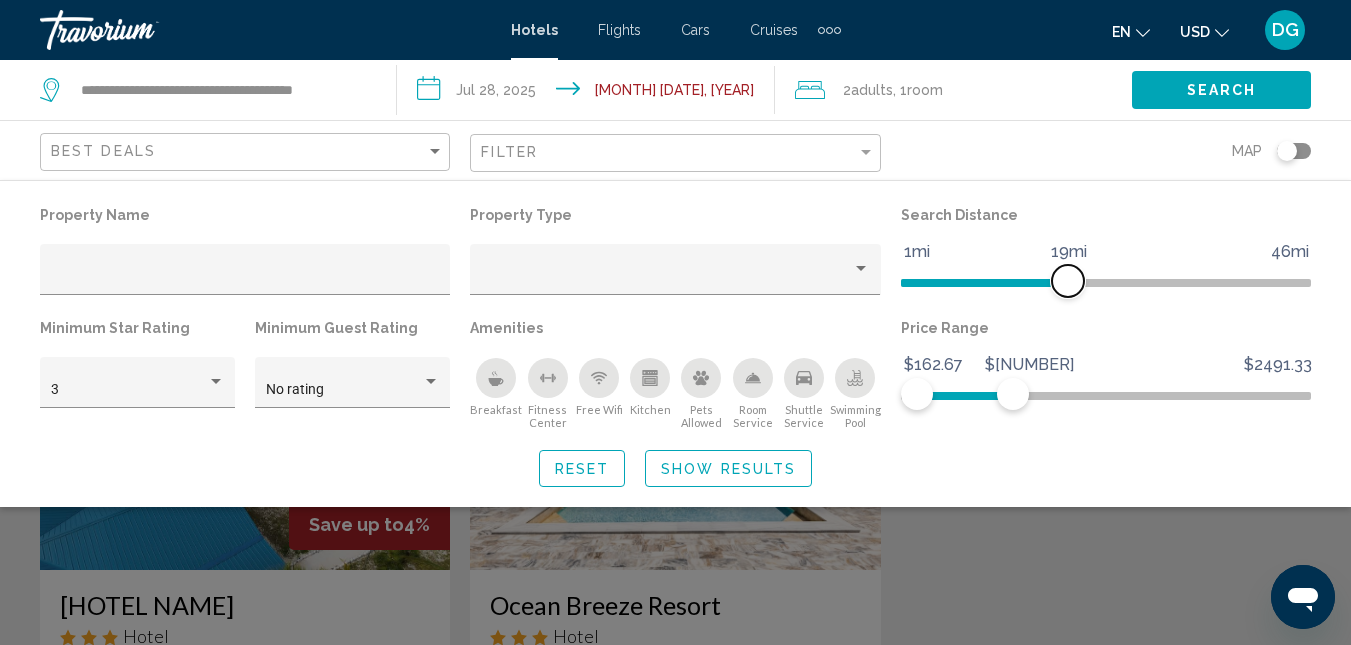 drag, startPoint x: 1060, startPoint y: 283, endPoint x: 1066, endPoint y: 273, distance: 11.661903 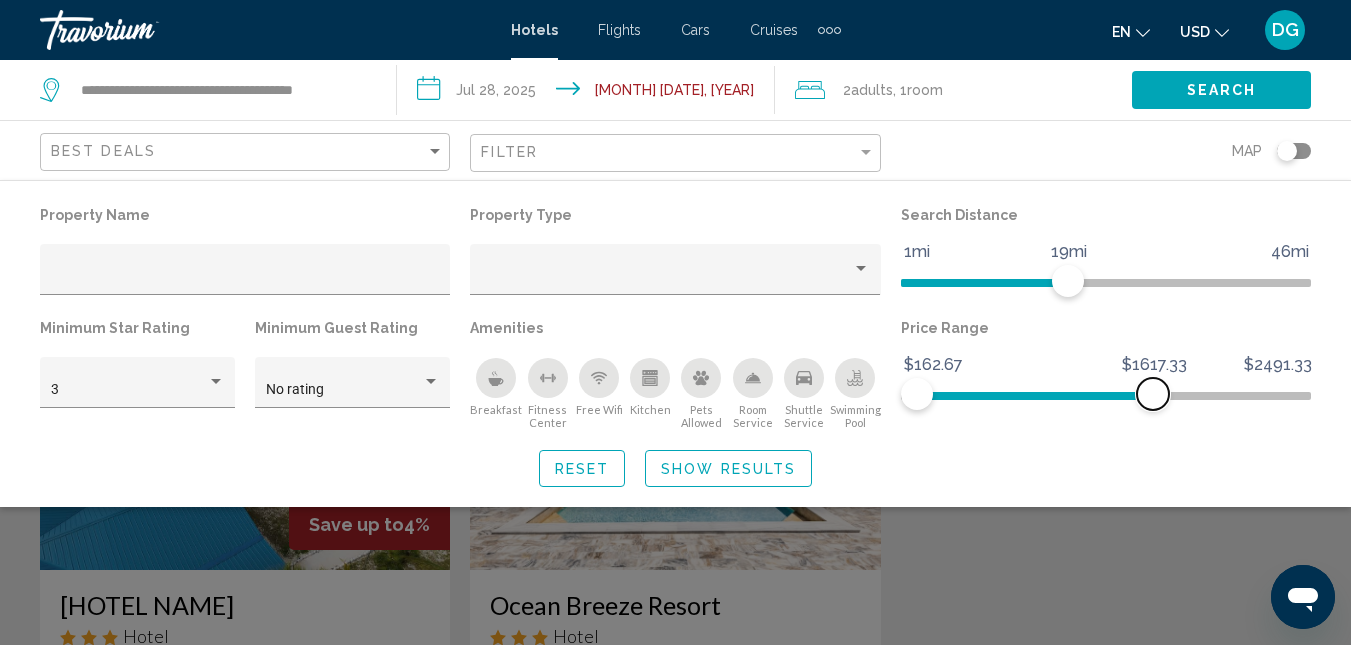 drag, startPoint x: 997, startPoint y: 390, endPoint x: 1153, endPoint y: 394, distance: 156.05127 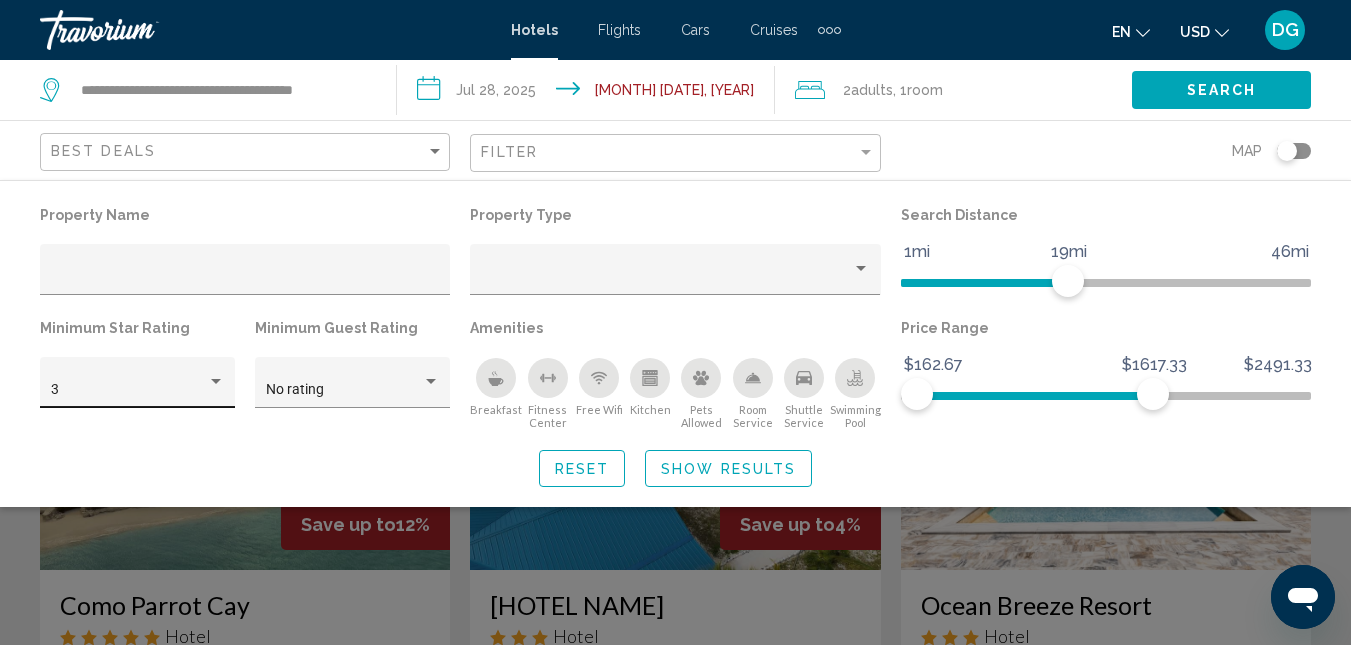 click at bounding box center (216, 382) 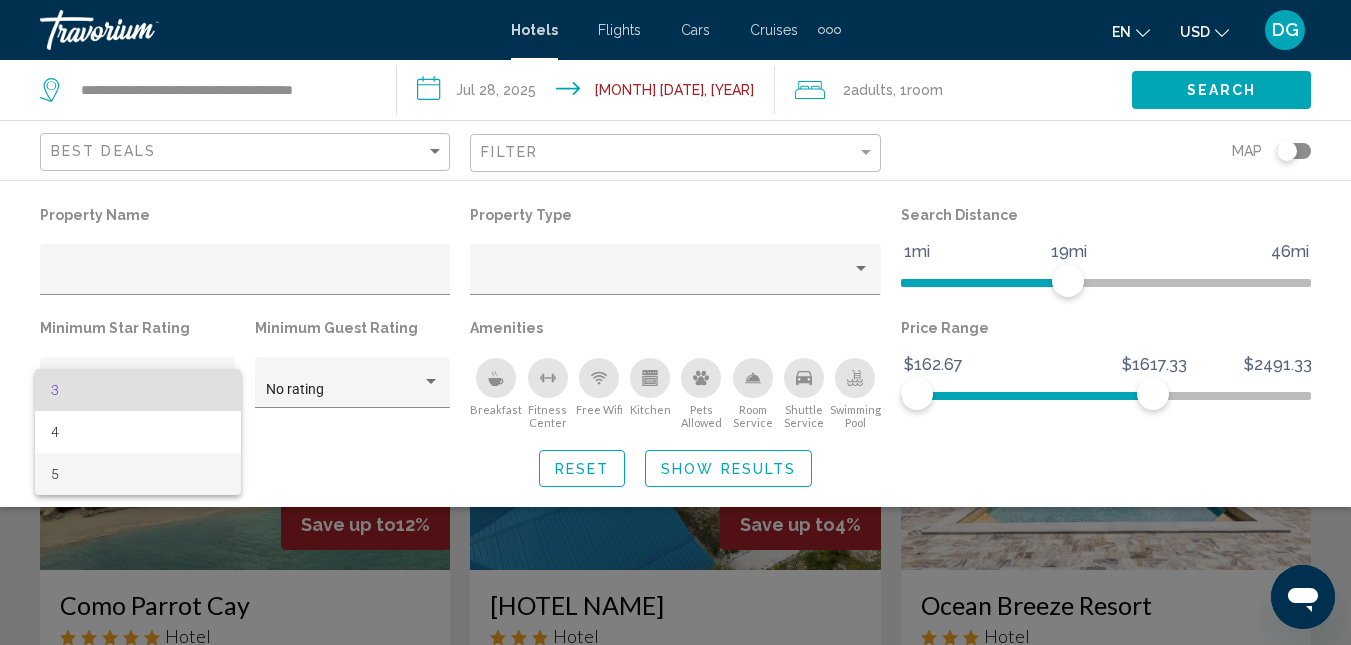 click on "5" at bounding box center [138, 474] 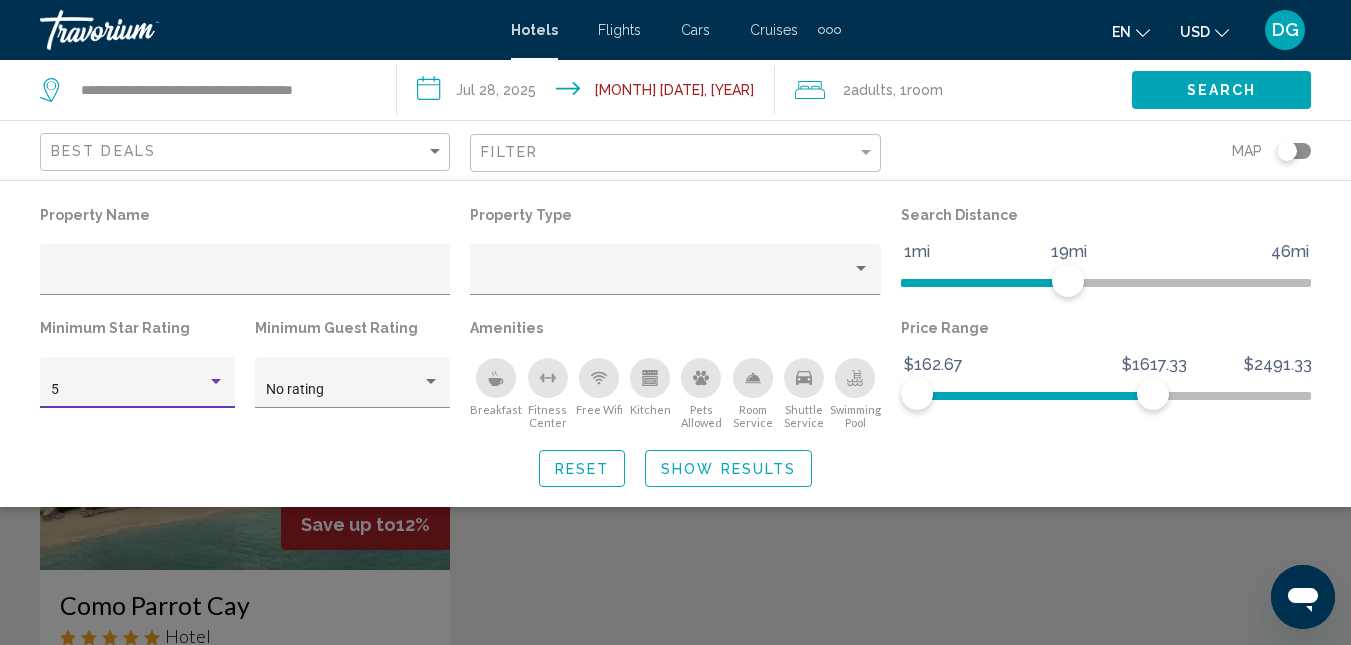 click on "Show Results" 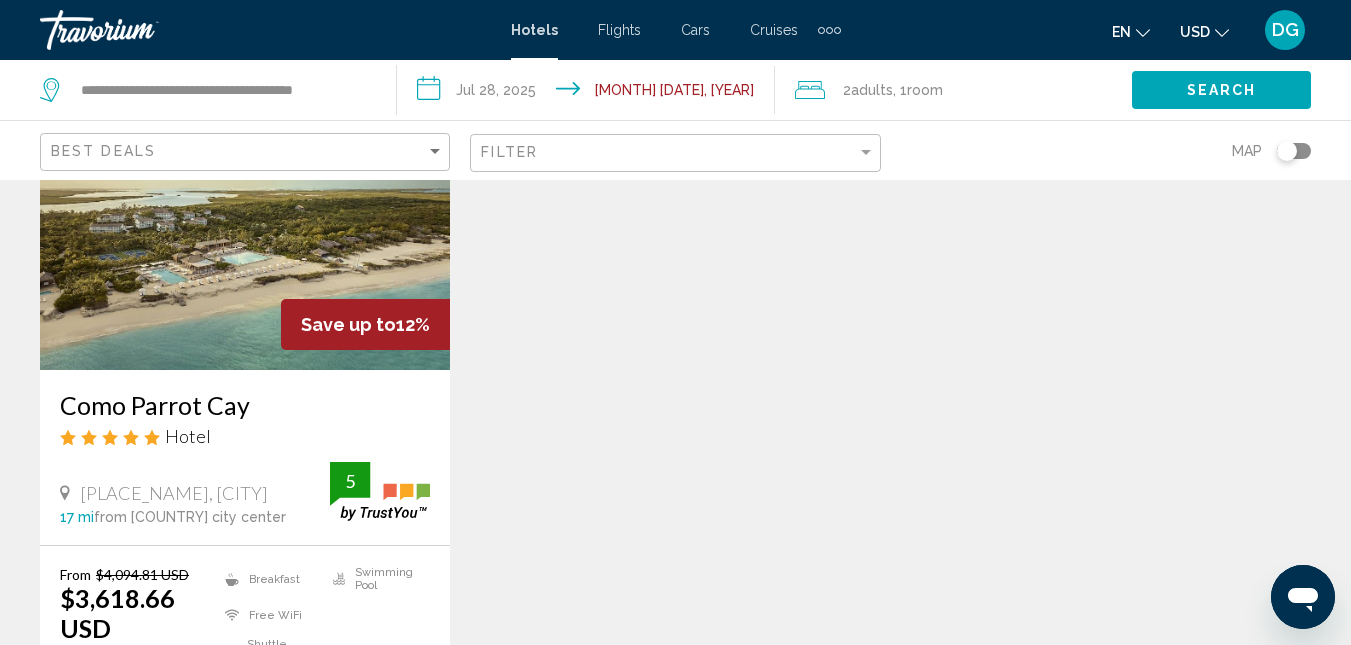 scroll, scrollTop: 100, scrollLeft: 0, axis: vertical 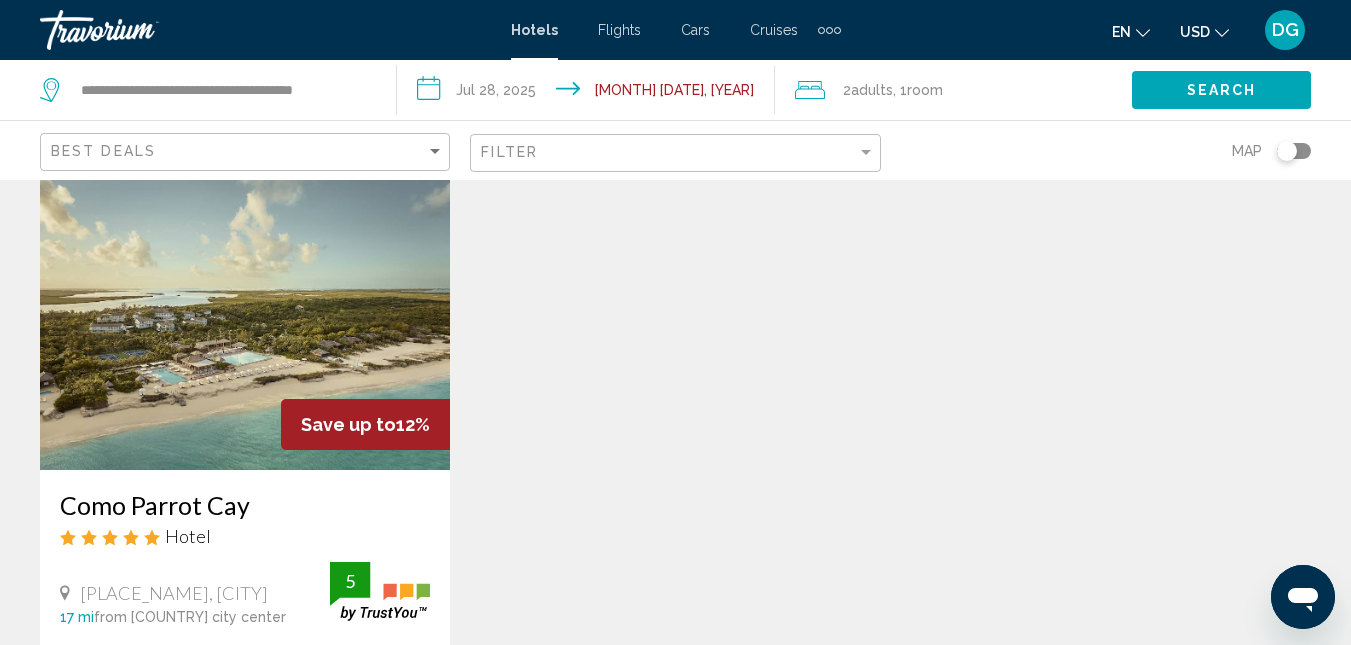 click at bounding box center [245, 310] 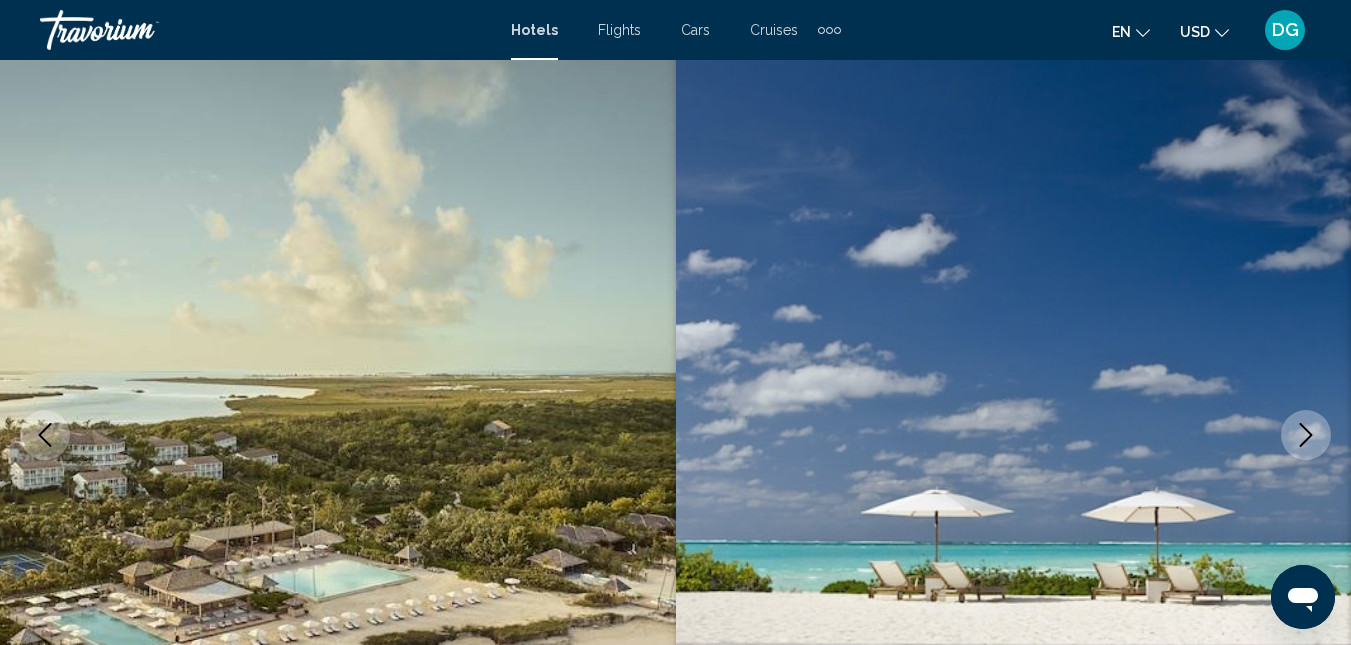 scroll, scrollTop: 212, scrollLeft: 0, axis: vertical 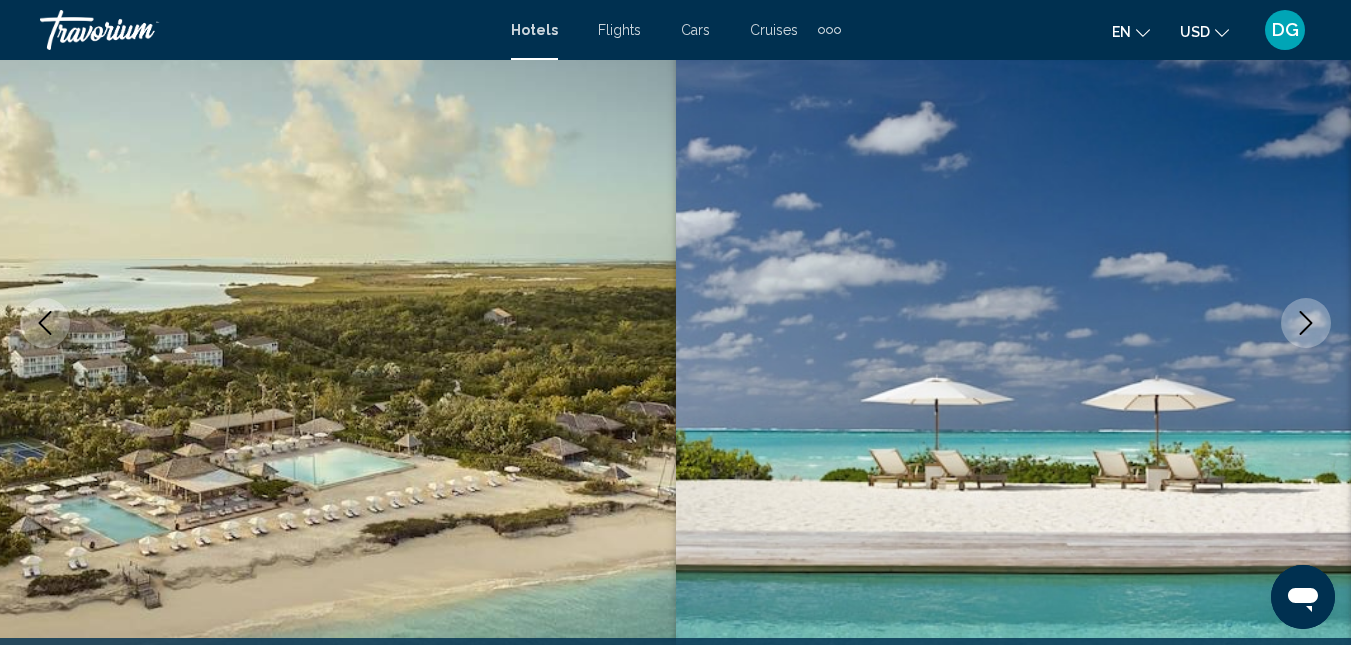 click 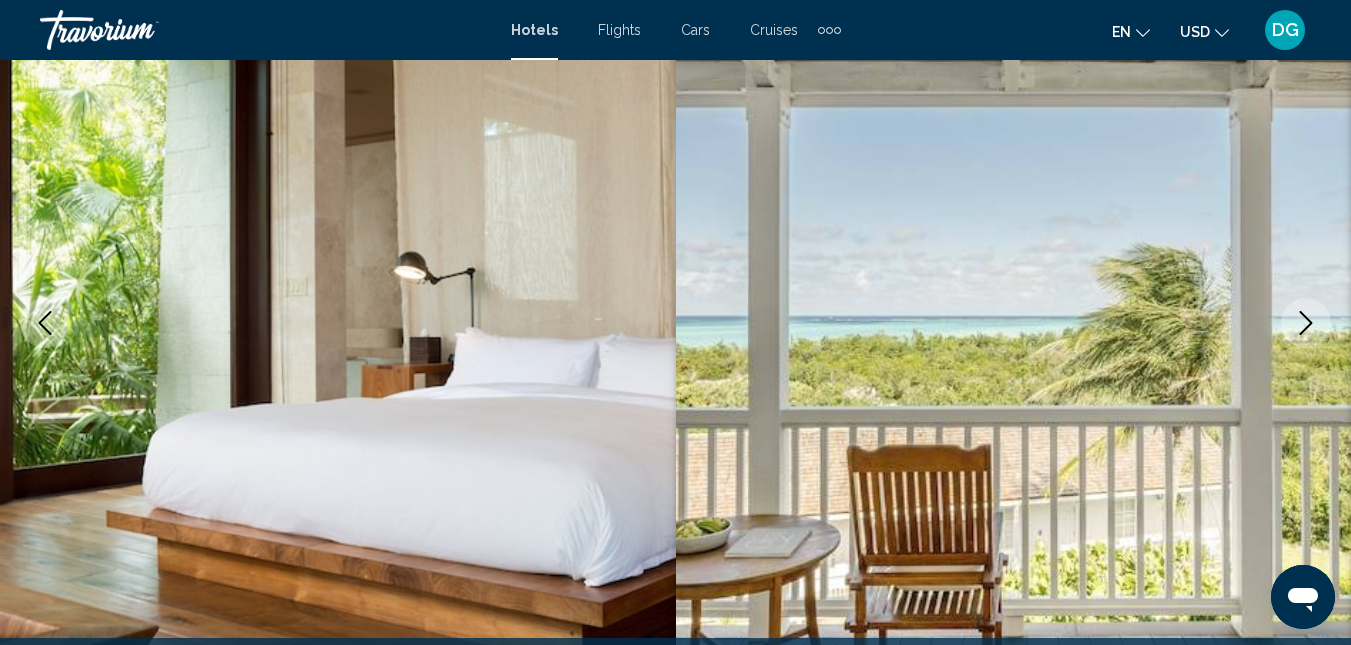 click 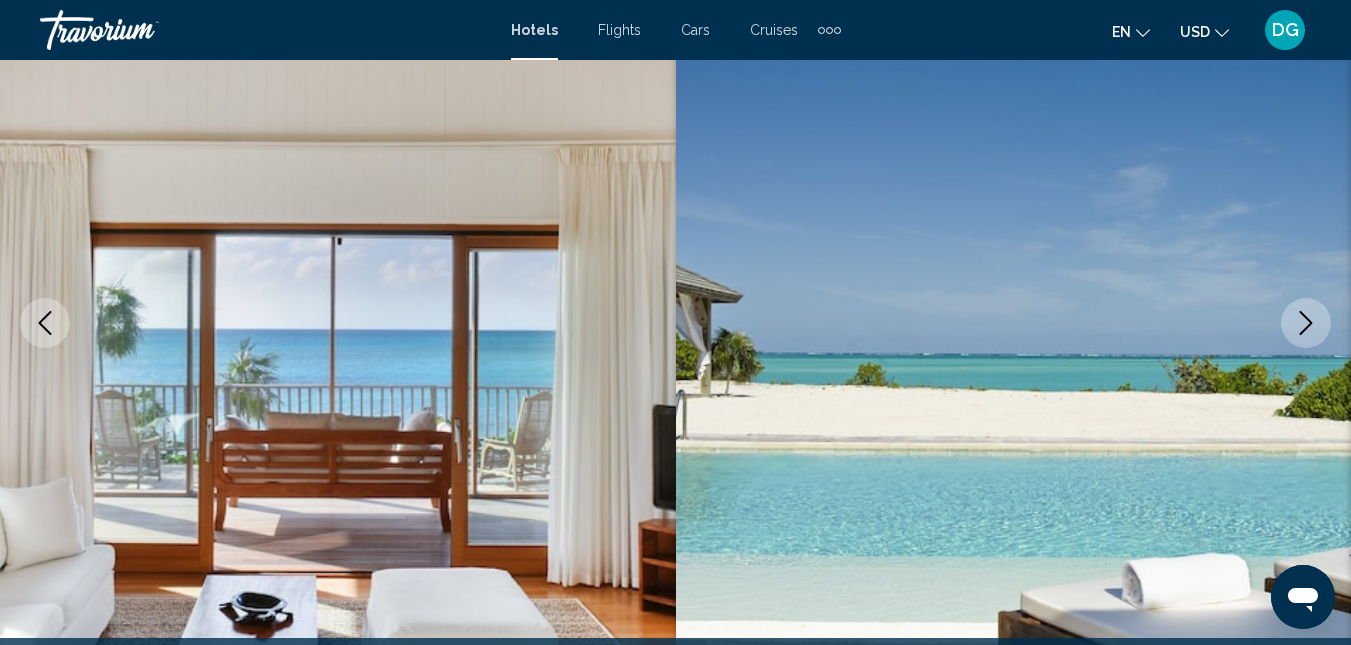 click 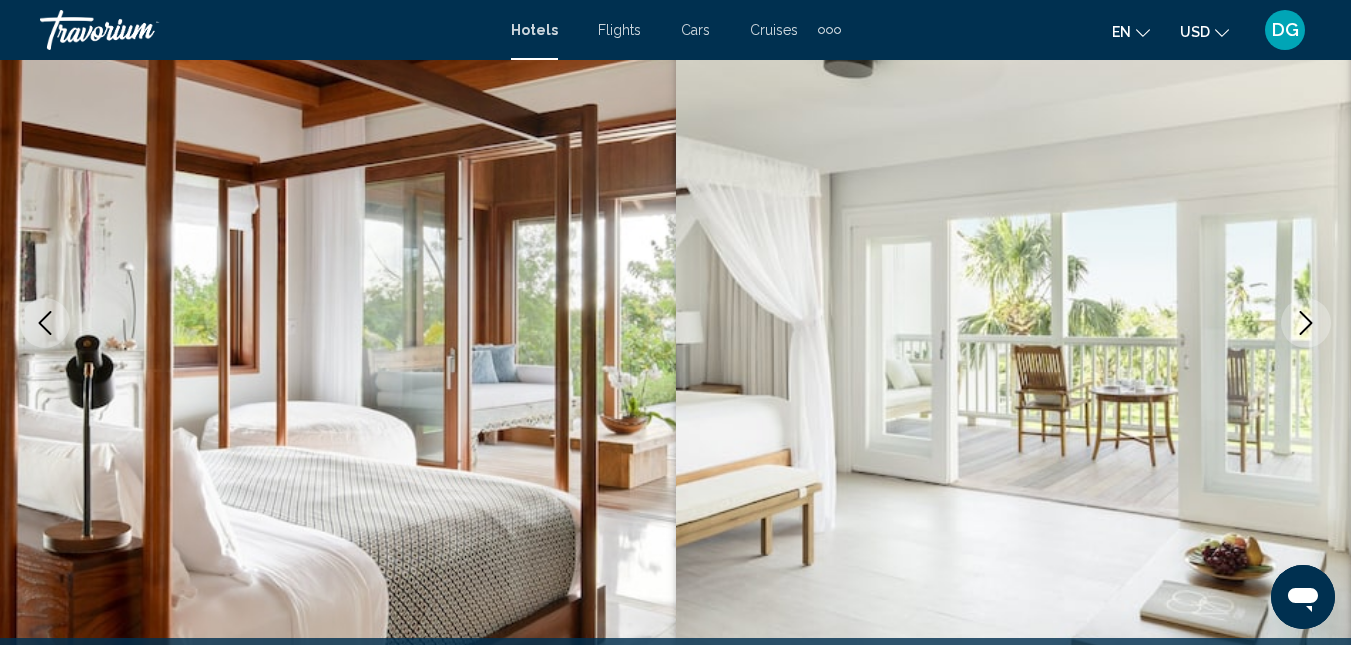 click 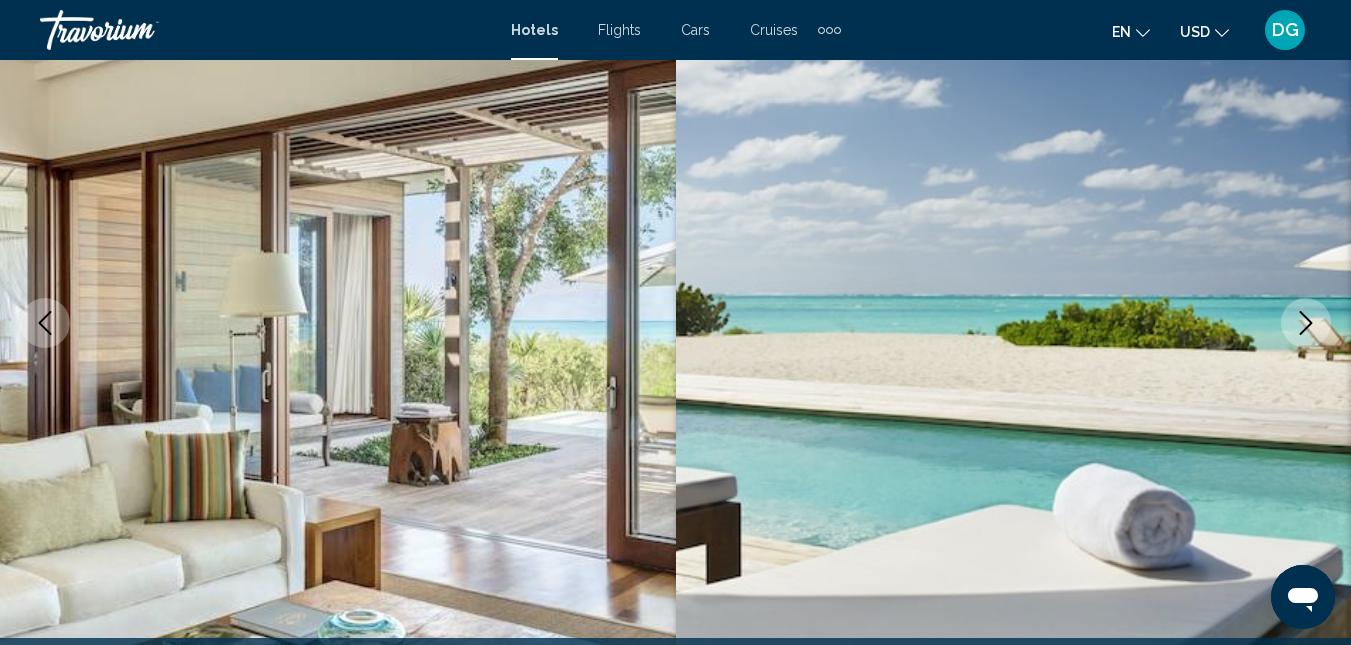 click 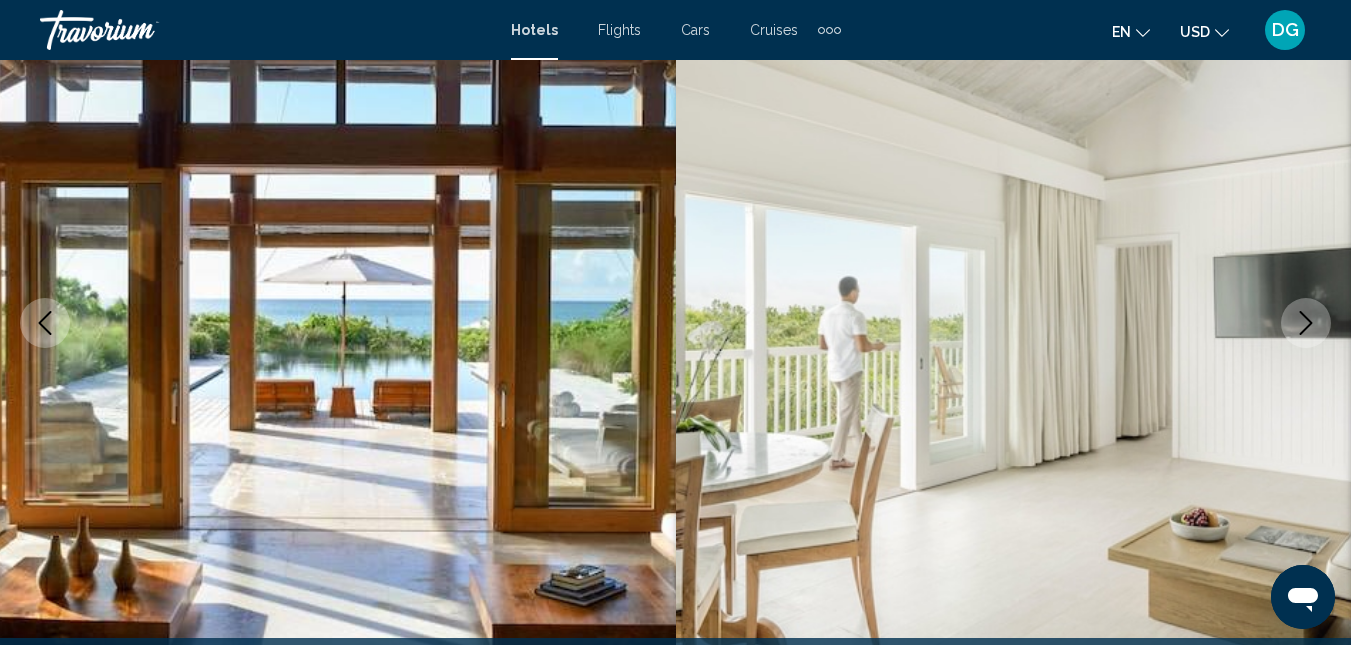 click 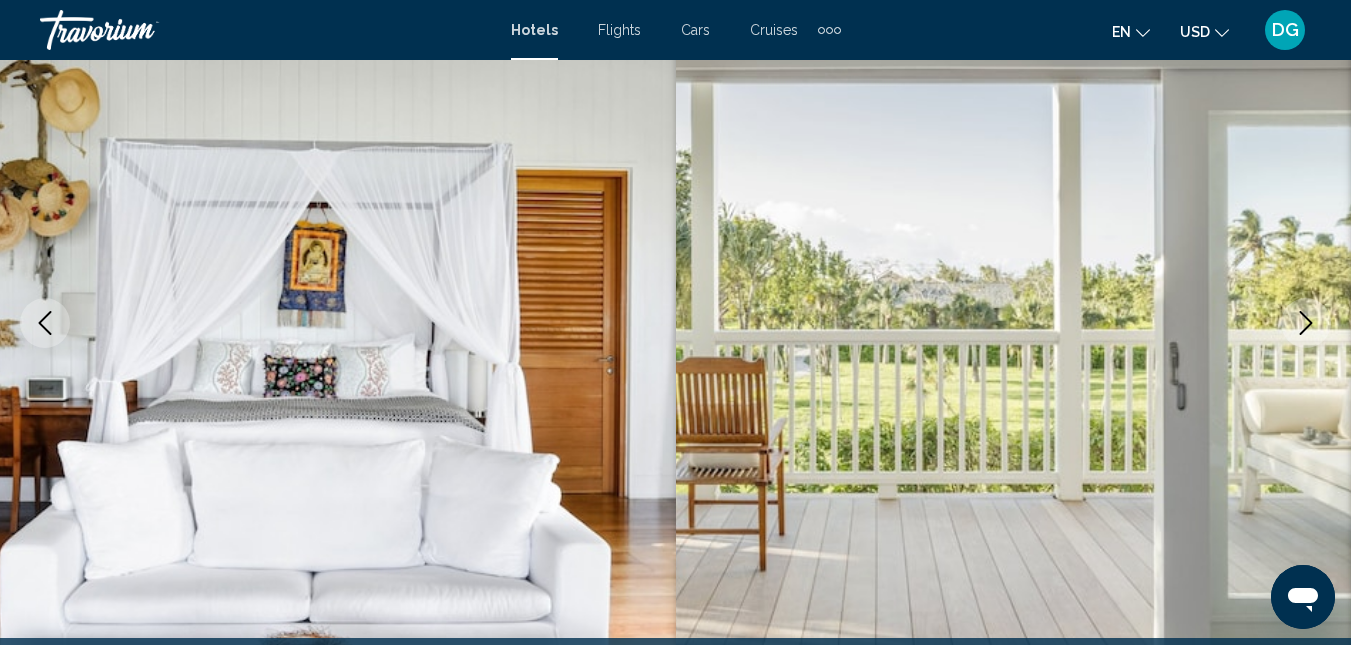 click 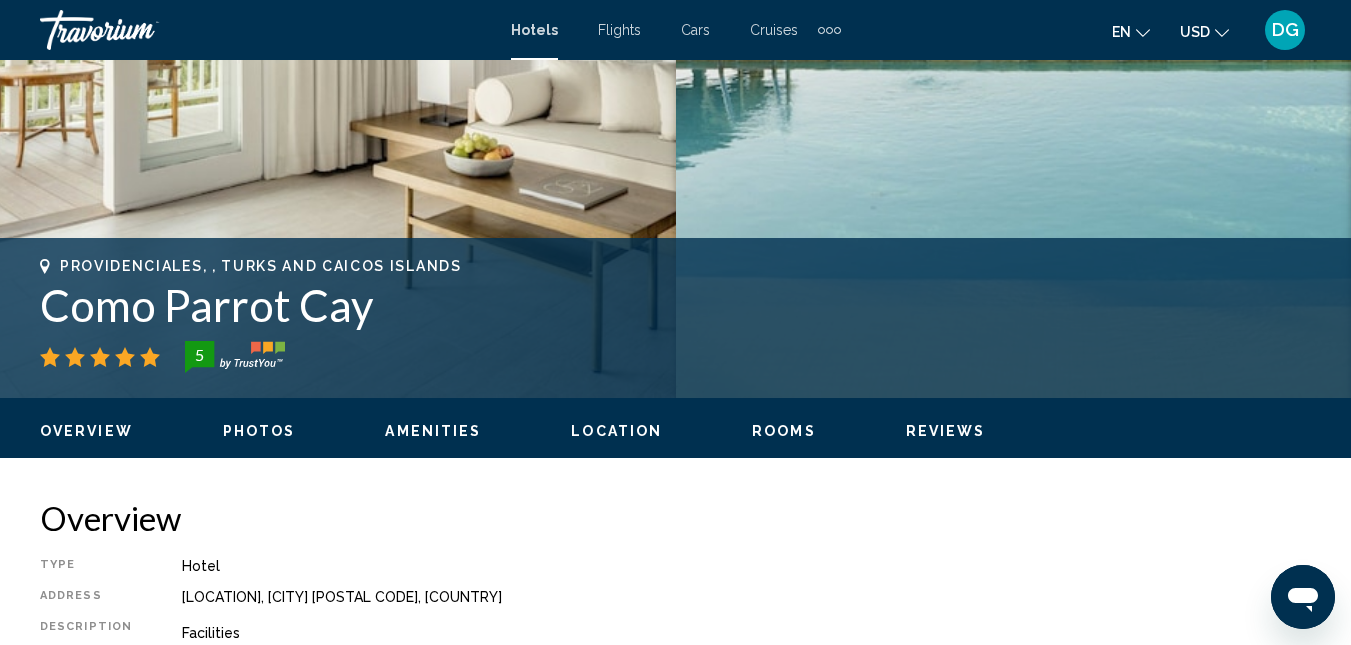 scroll, scrollTop: 912, scrollLeft: 0, axis: vertical 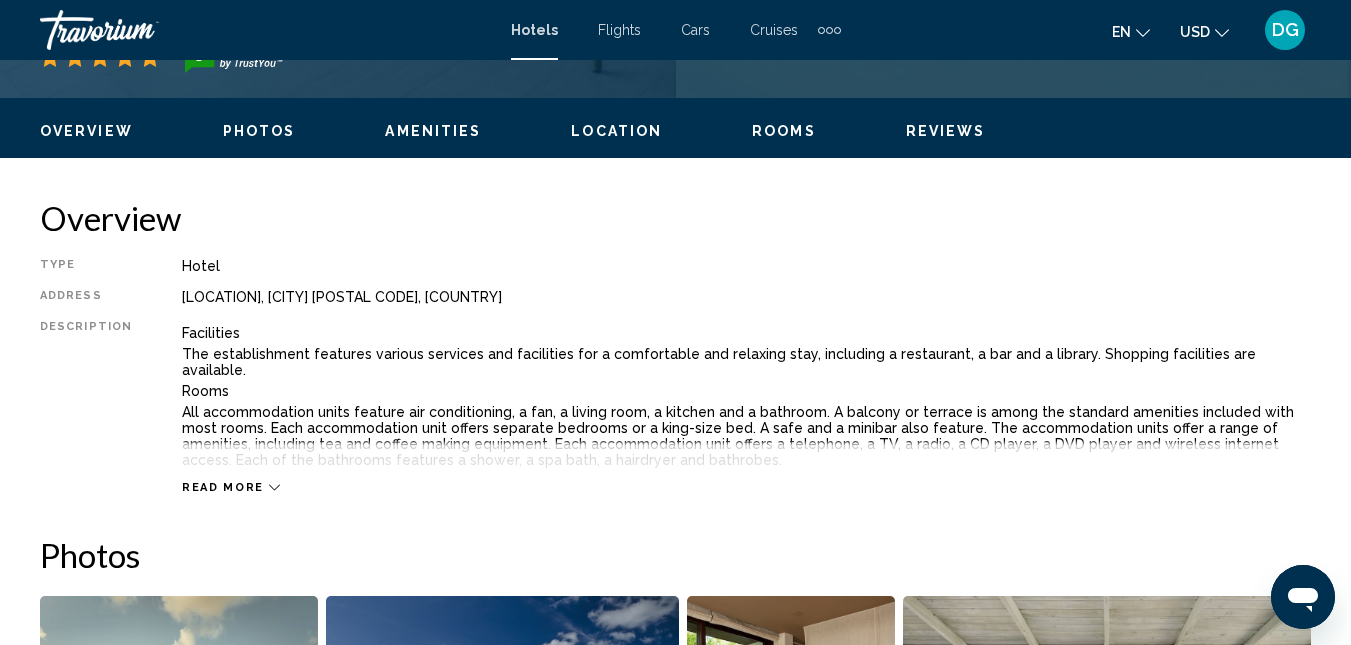 click on "Rooms" at bounding box center (784, 131) 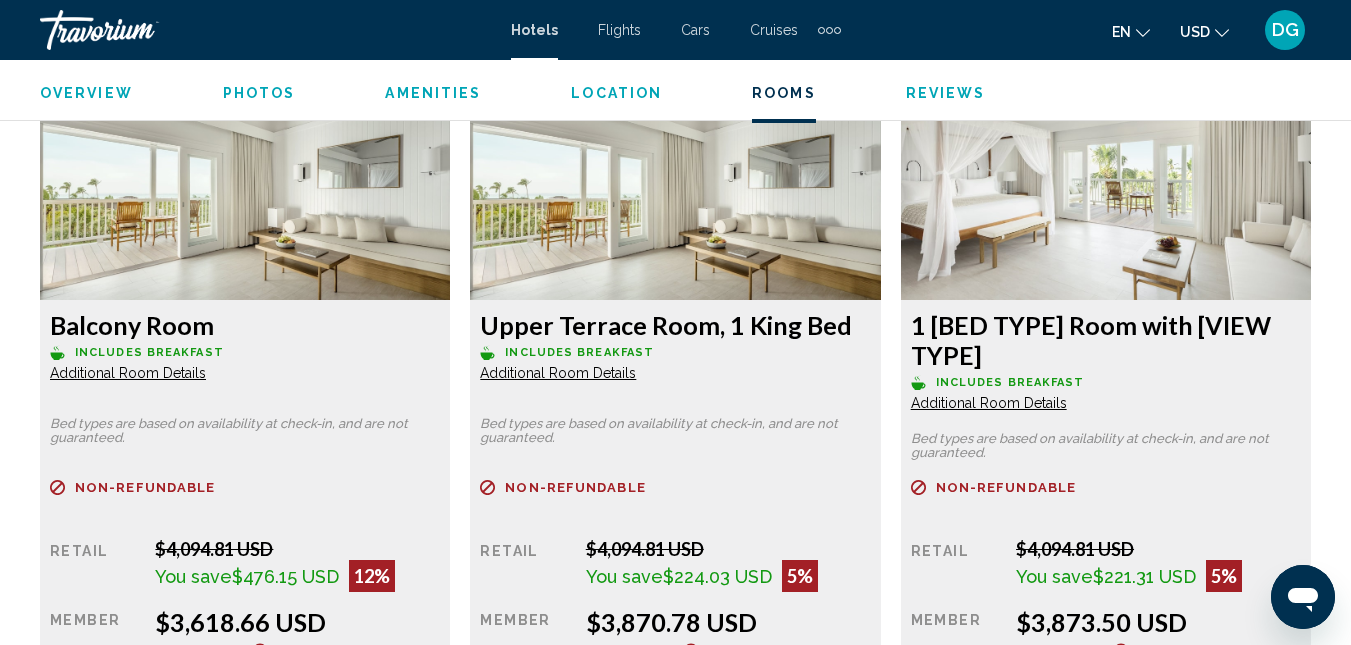 scroll, scrollTop: 3181, scrollLeft: 0, axis: vertical 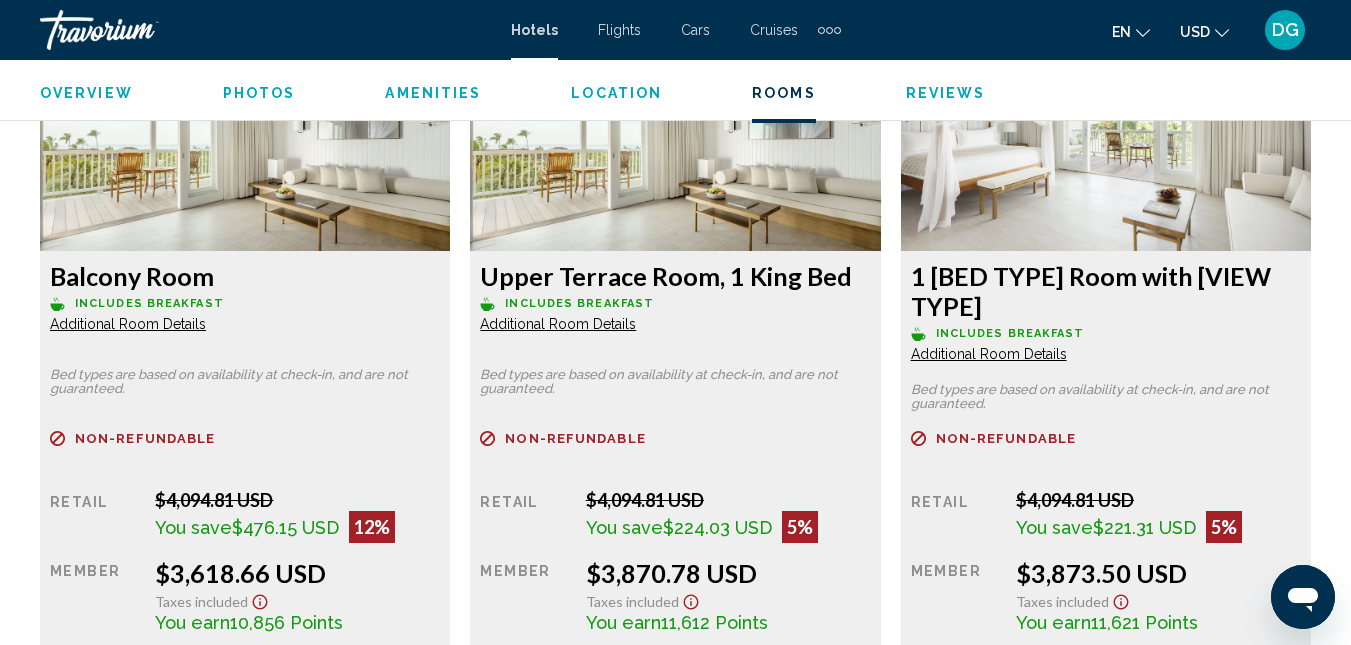 click at bounding box center (245, 126) 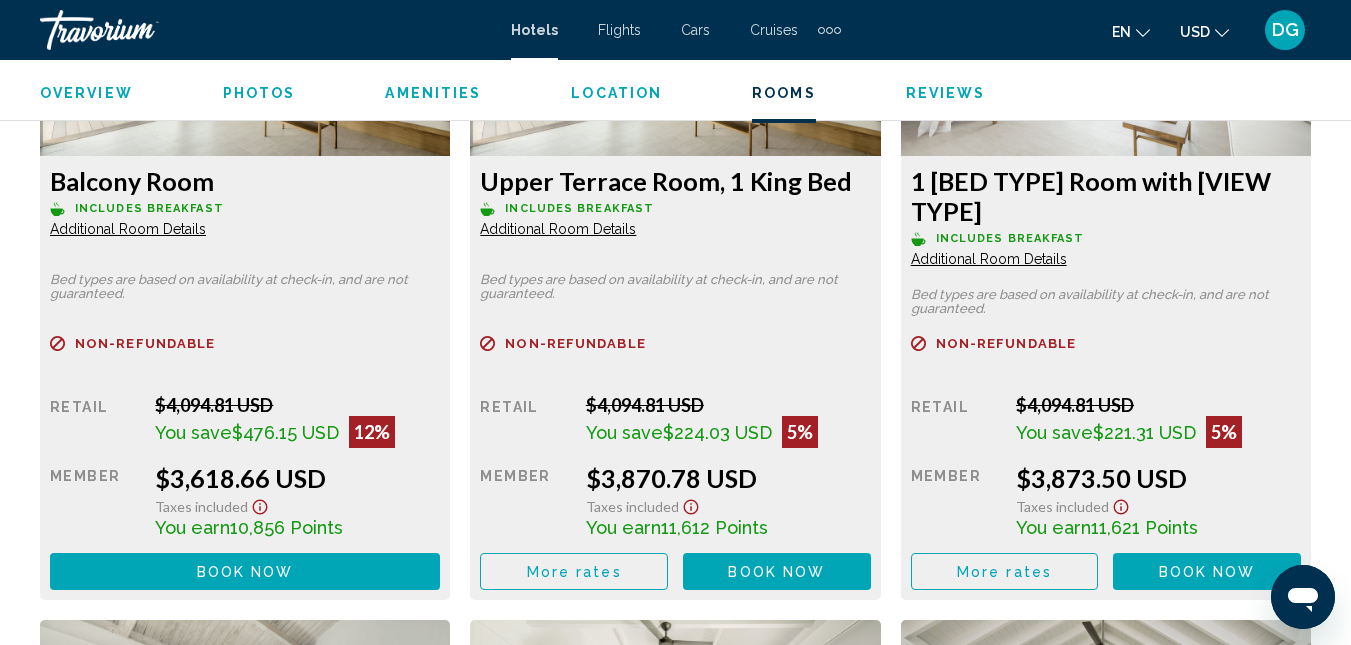 scroll, scrollTop: 3381, scrollLeft: 0, axis: vertical 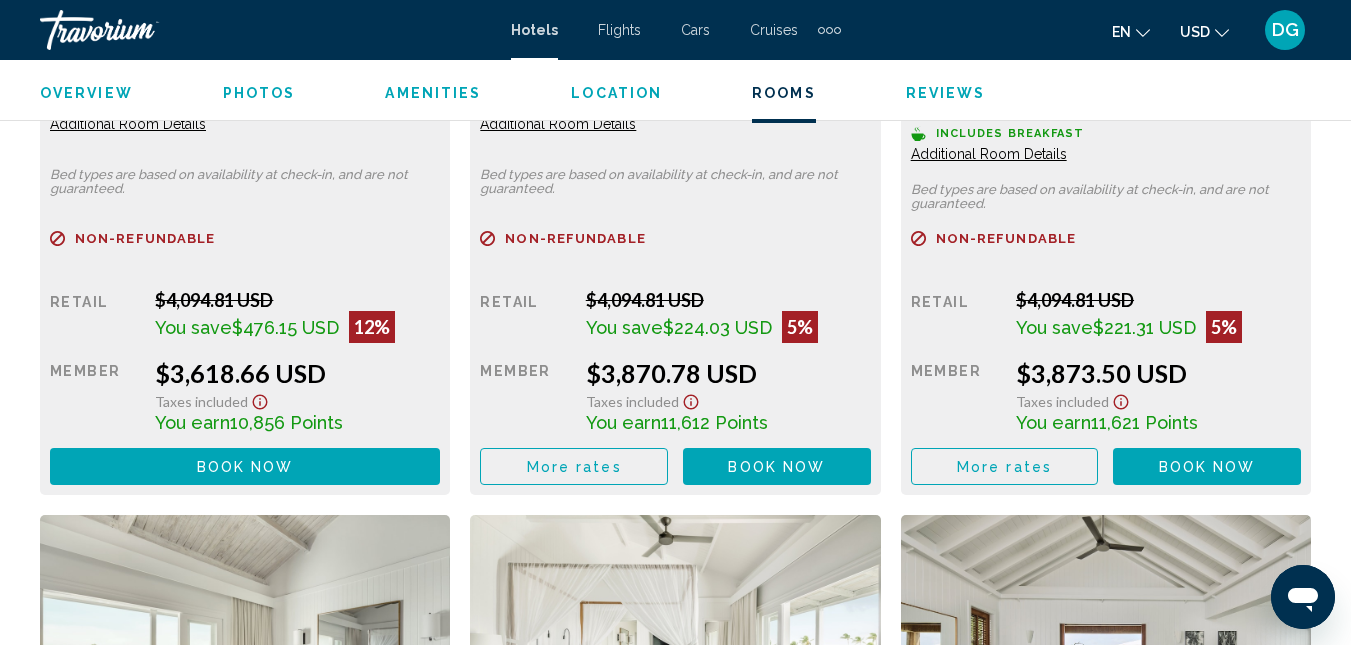 click on "Book now" at bounding box center [245, 467] 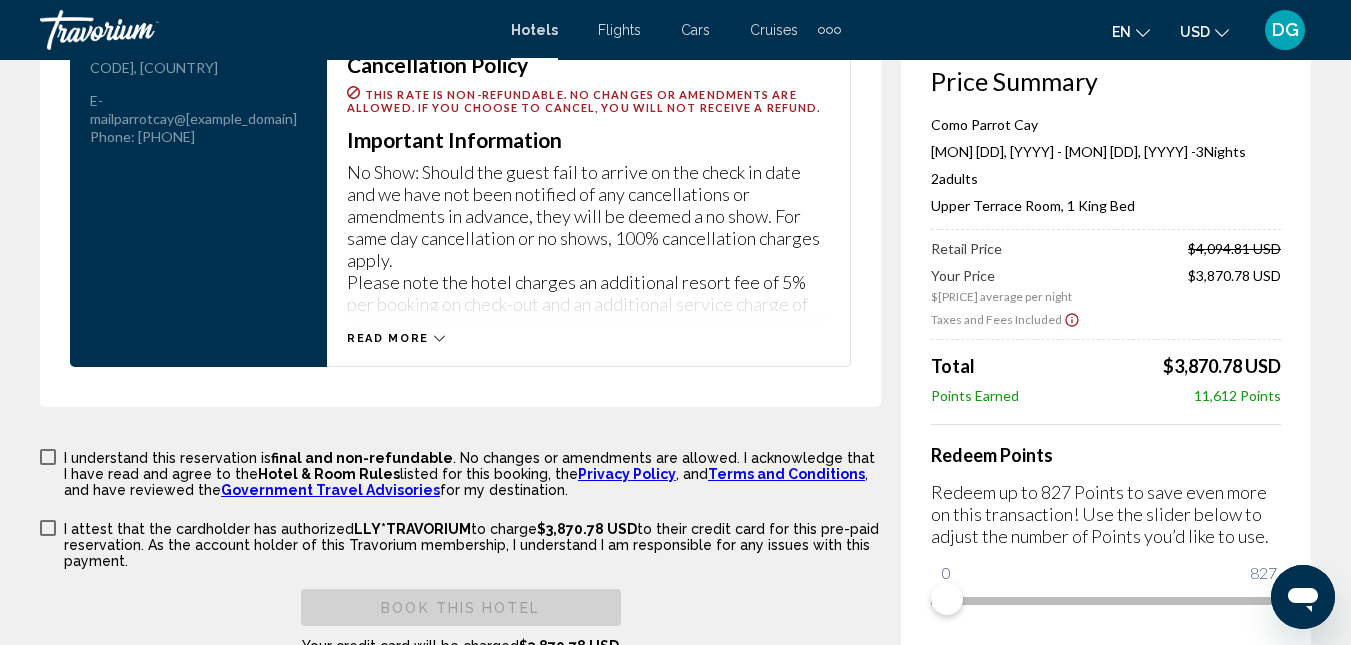 scroll, scrollTop: 2888, scrollLeft: 0, axis: vertical 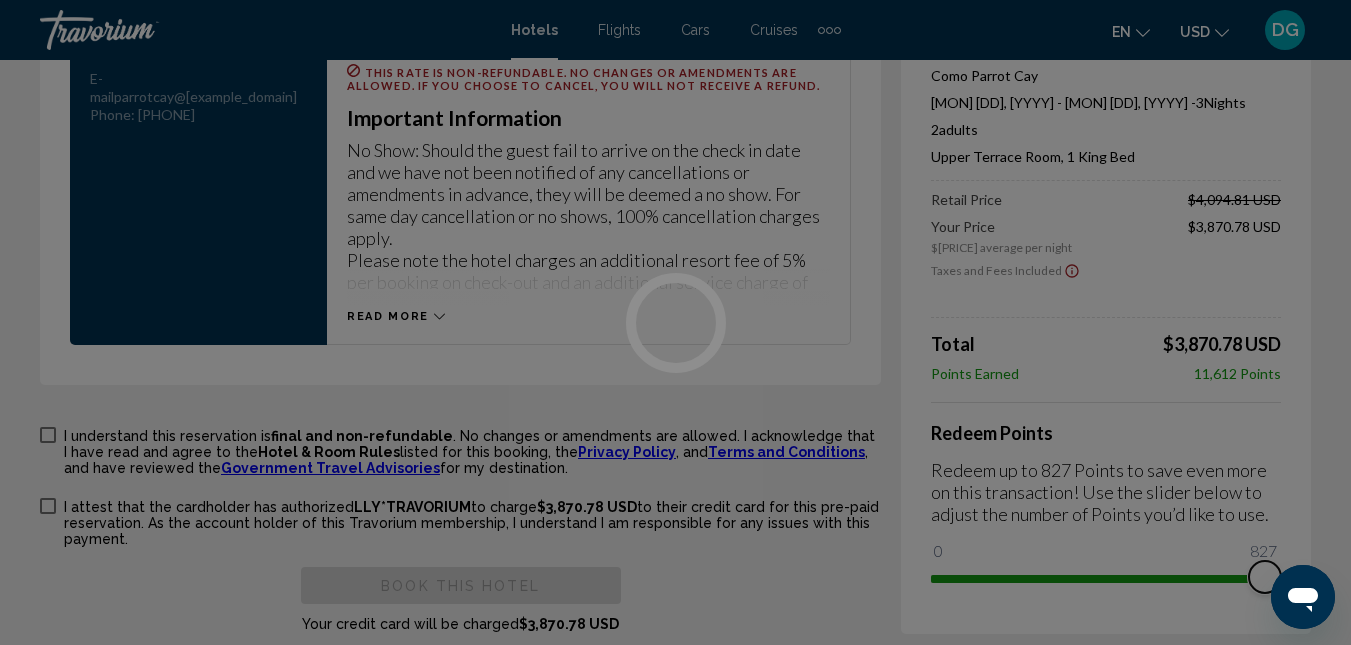 drag, startPoint x: 937, startPoint y: 551, endPoint x: 1284, endPoint y: 549, distance: 347.00577 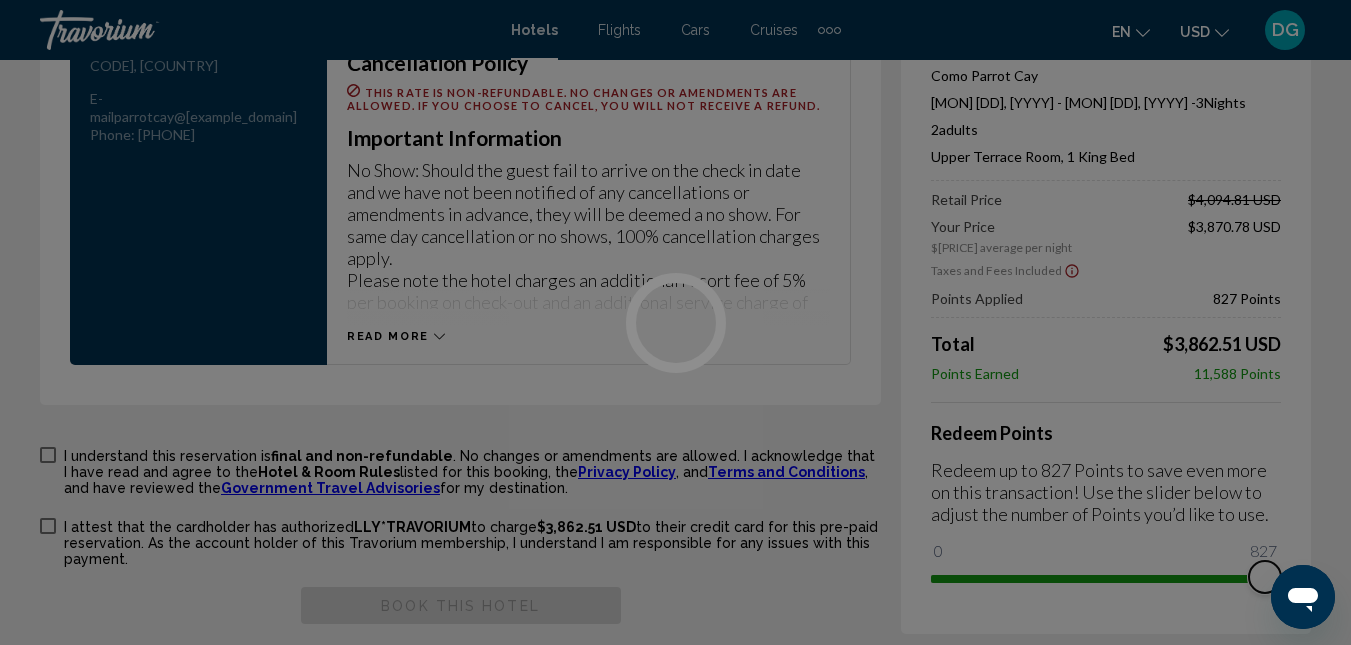 scroll, scrollTop: 2888, scrollLeft: 0, axis: vertical 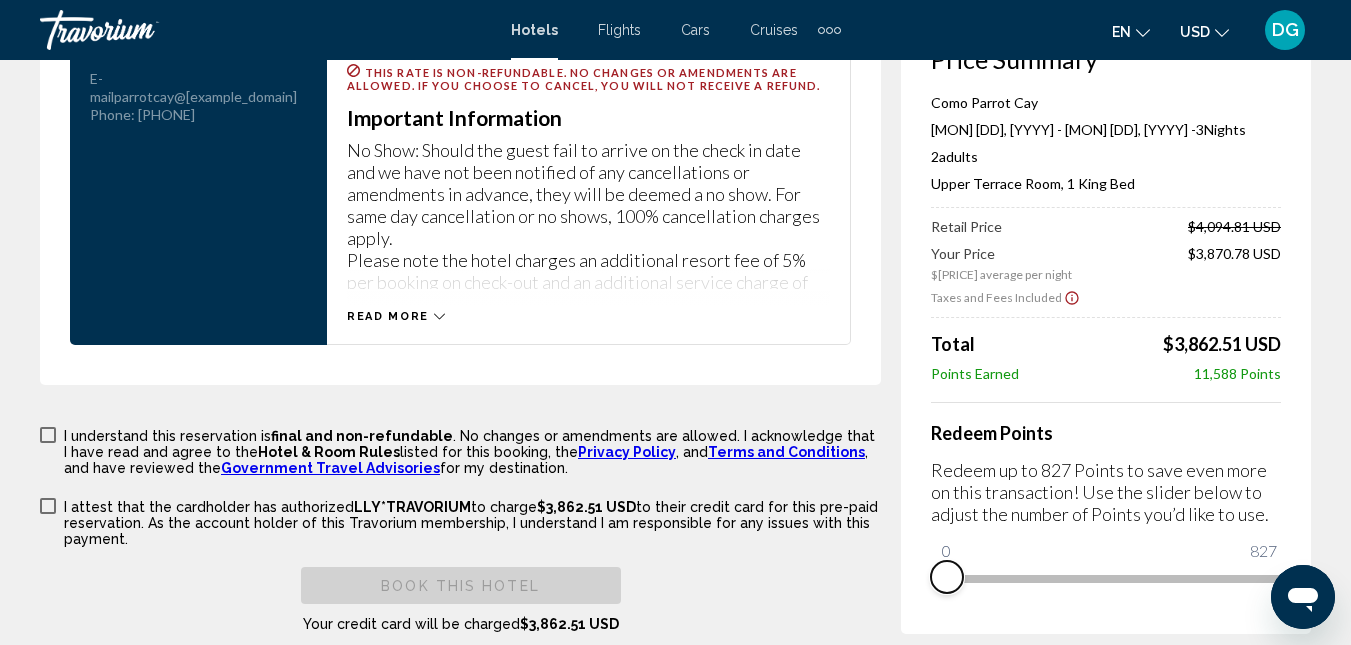 drag, startPoint x: 1267, startPoint y: 547, endPoint x: 890, endPoint y: 535, distance: 377.19092 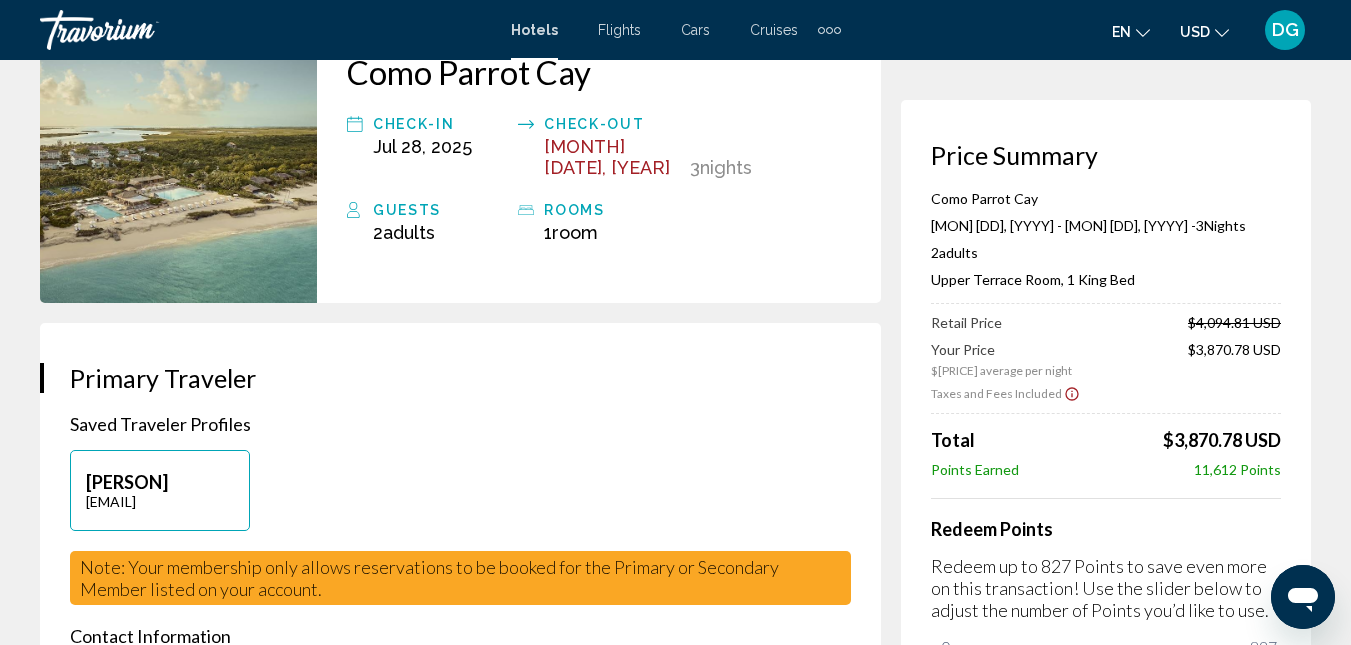 scroll, scrollTop: 0, scrollLeft: 0, axis: both 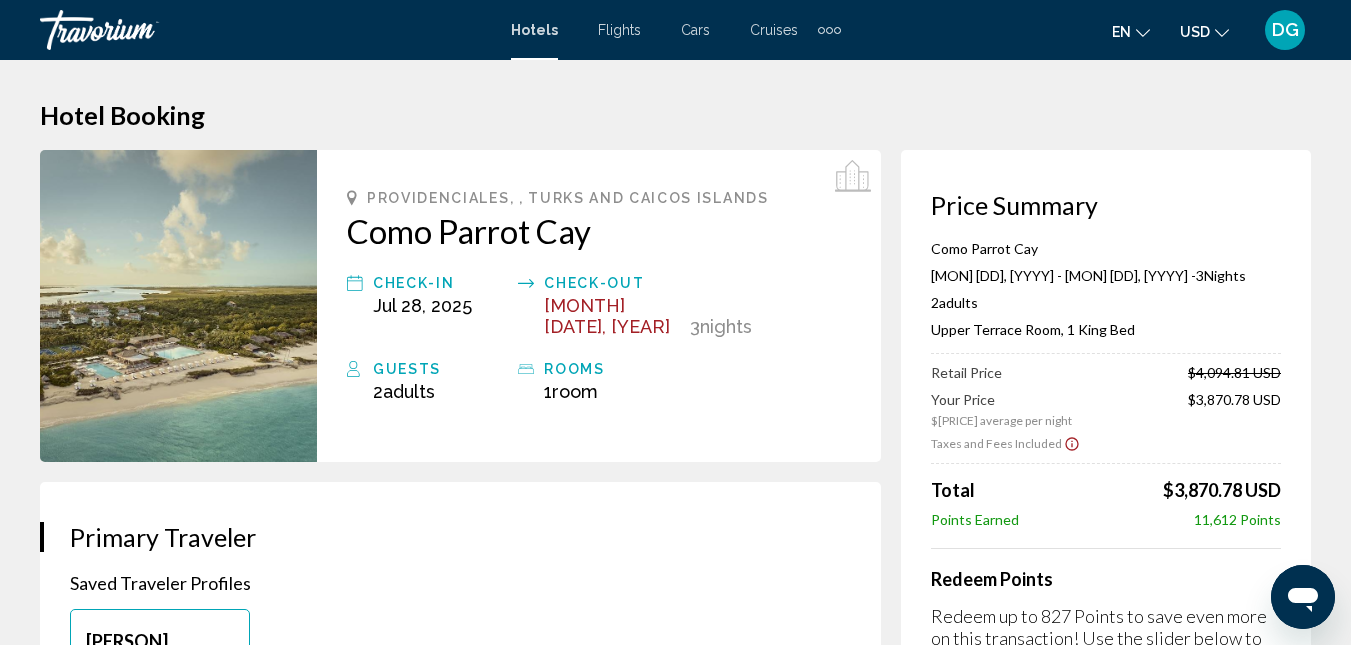 click at bounding box center [178, 306] 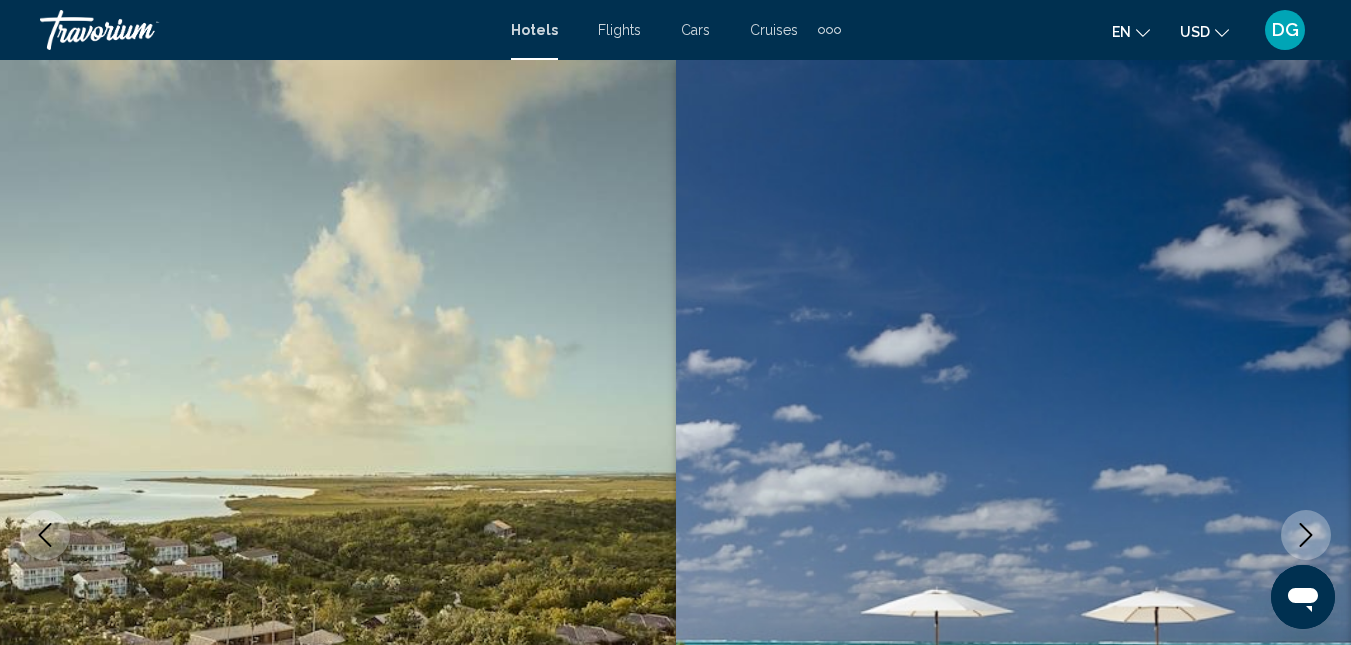 scroll, scrollTop: 212, scrollLeft: 0, axis: vertical 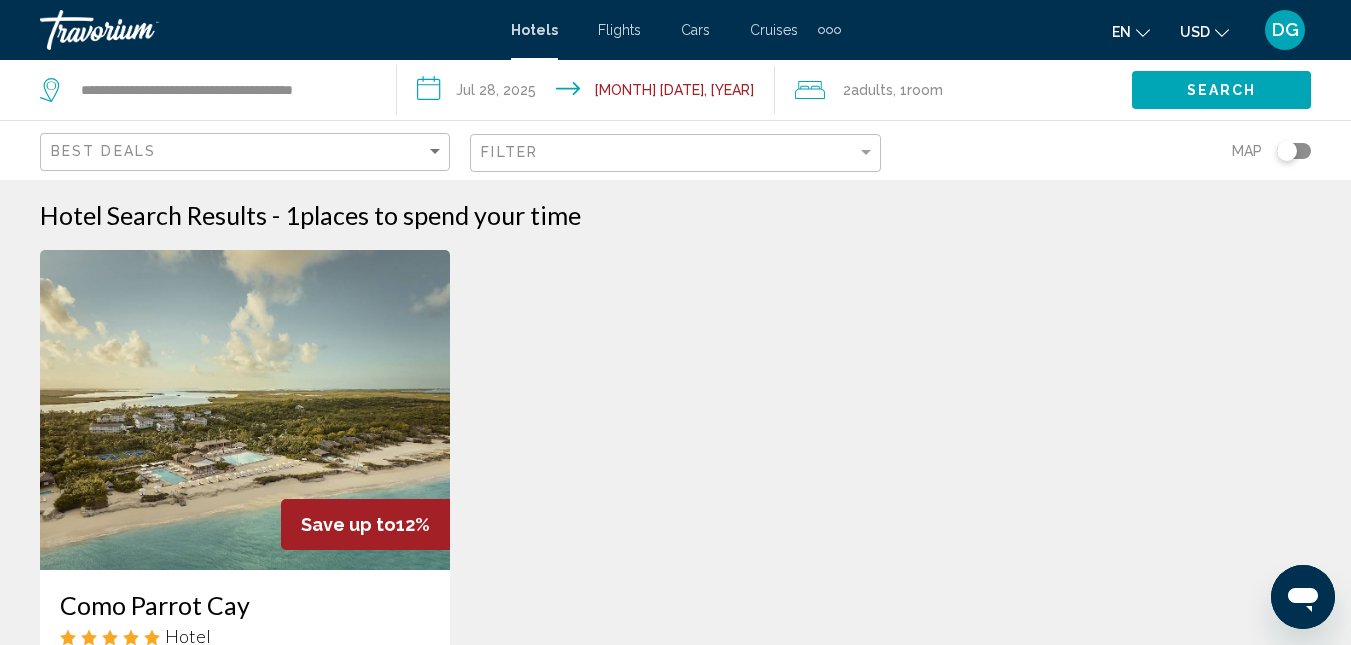 click on "**********" at bounding box center (589, 93) 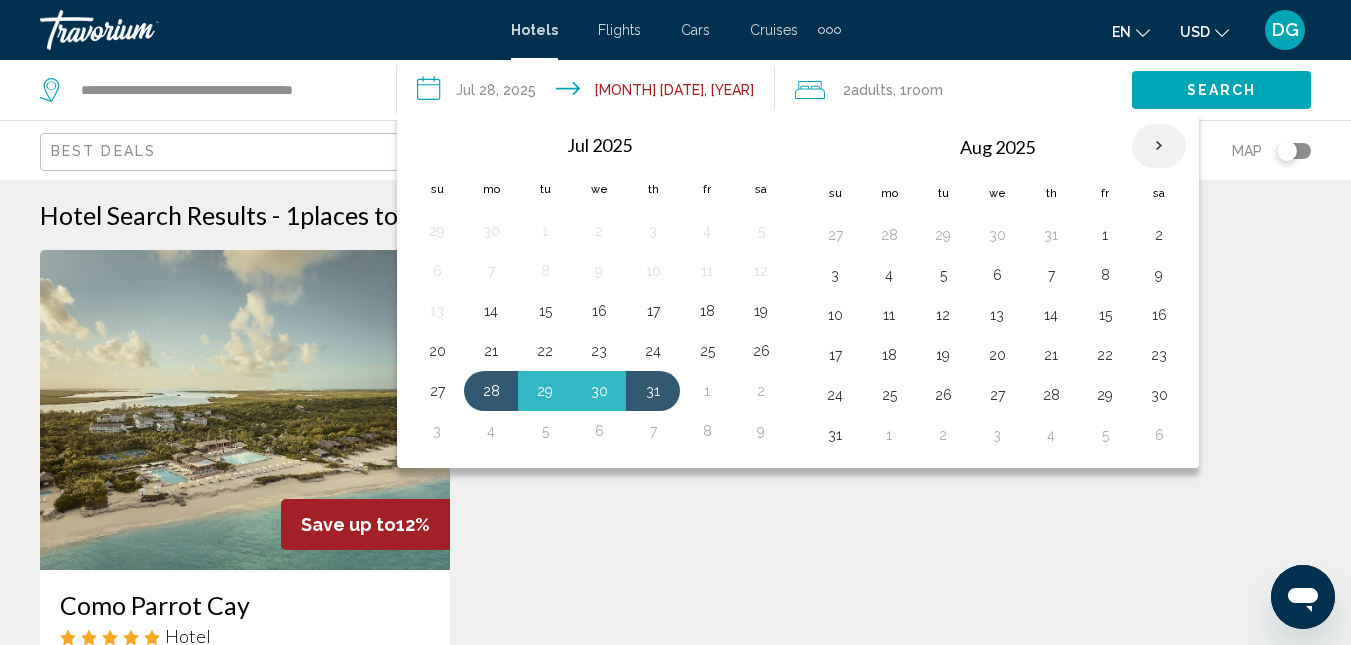 click at bounding box center (1159, 146) 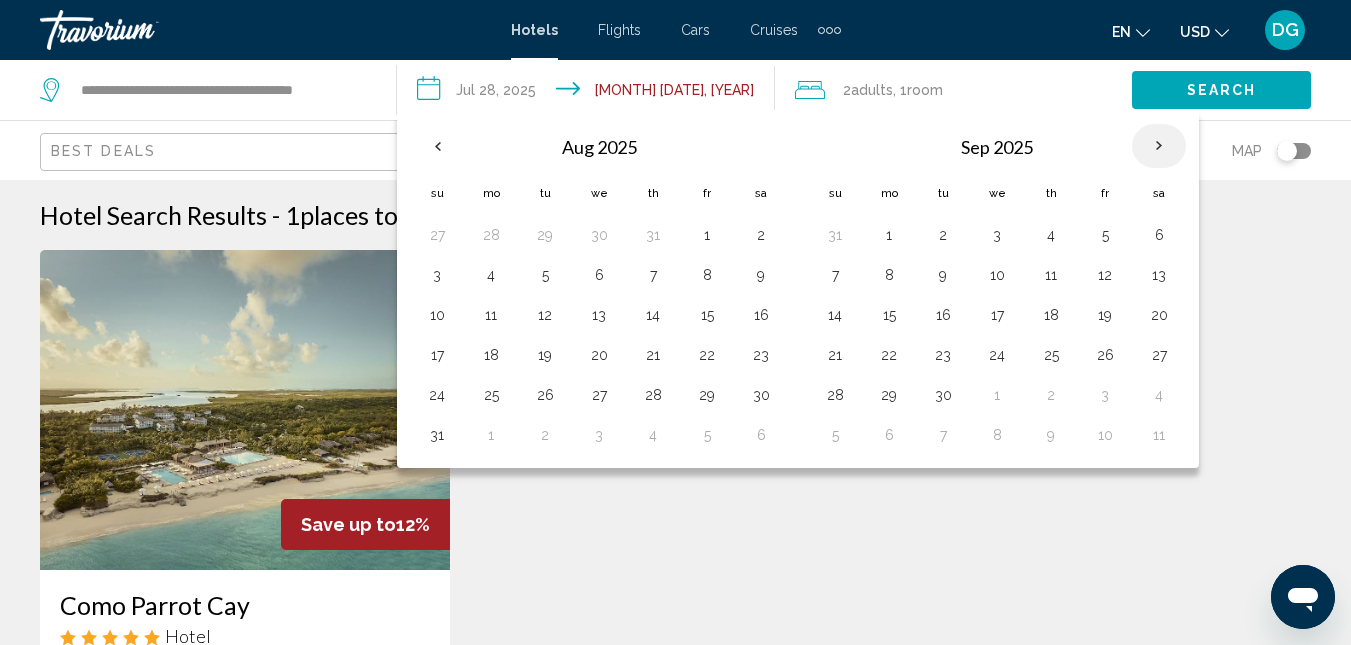 click at bounding box center (1159, 146) 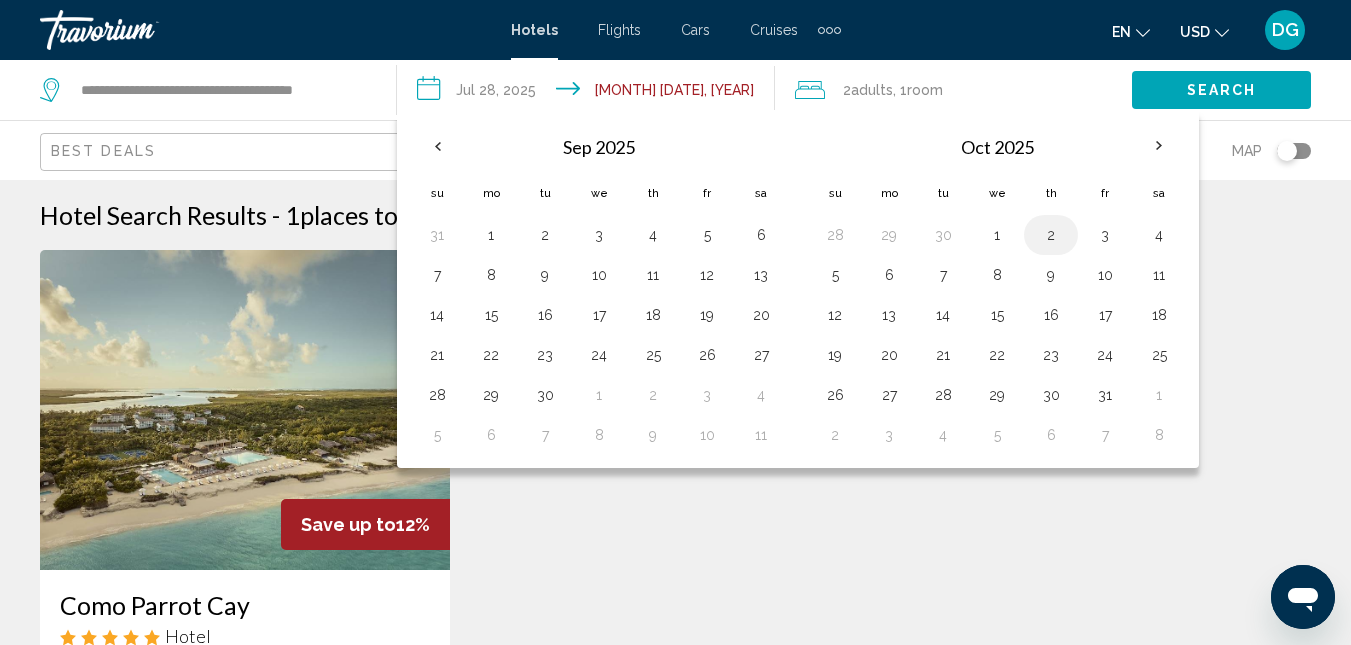 click on "2" at bounding box center (1051, 235) 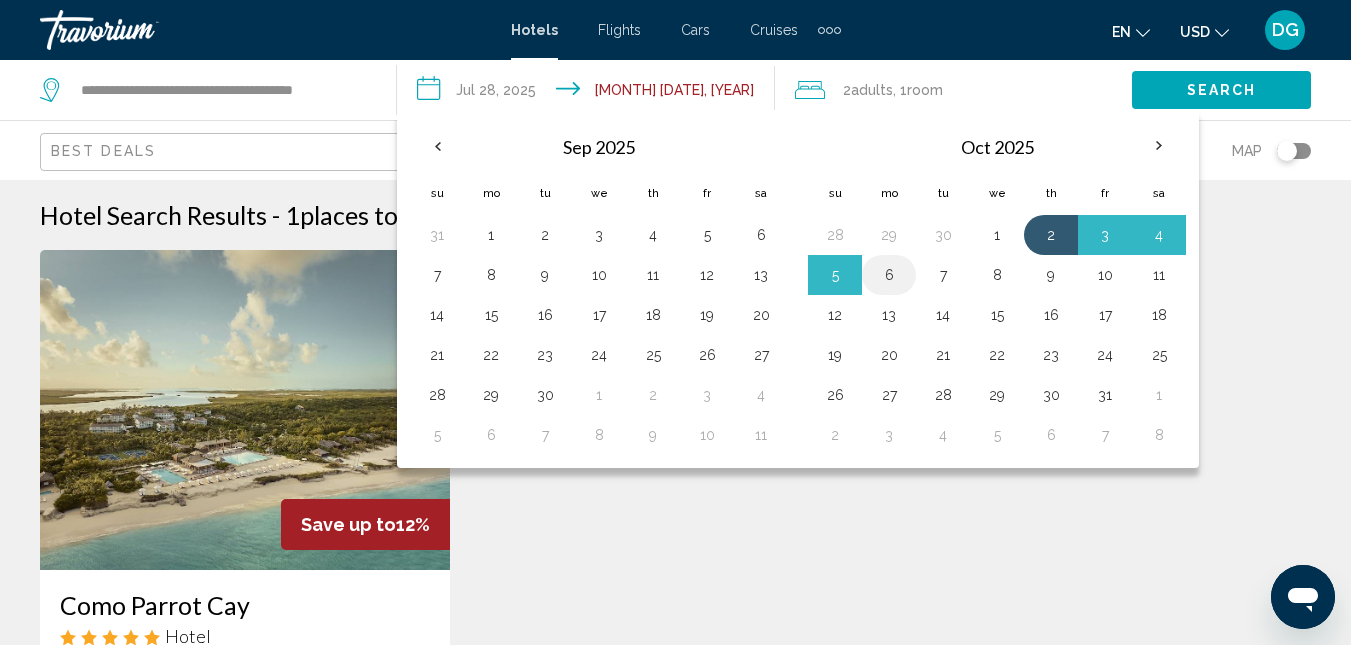 click on "6" at bounding box center (889, 275) 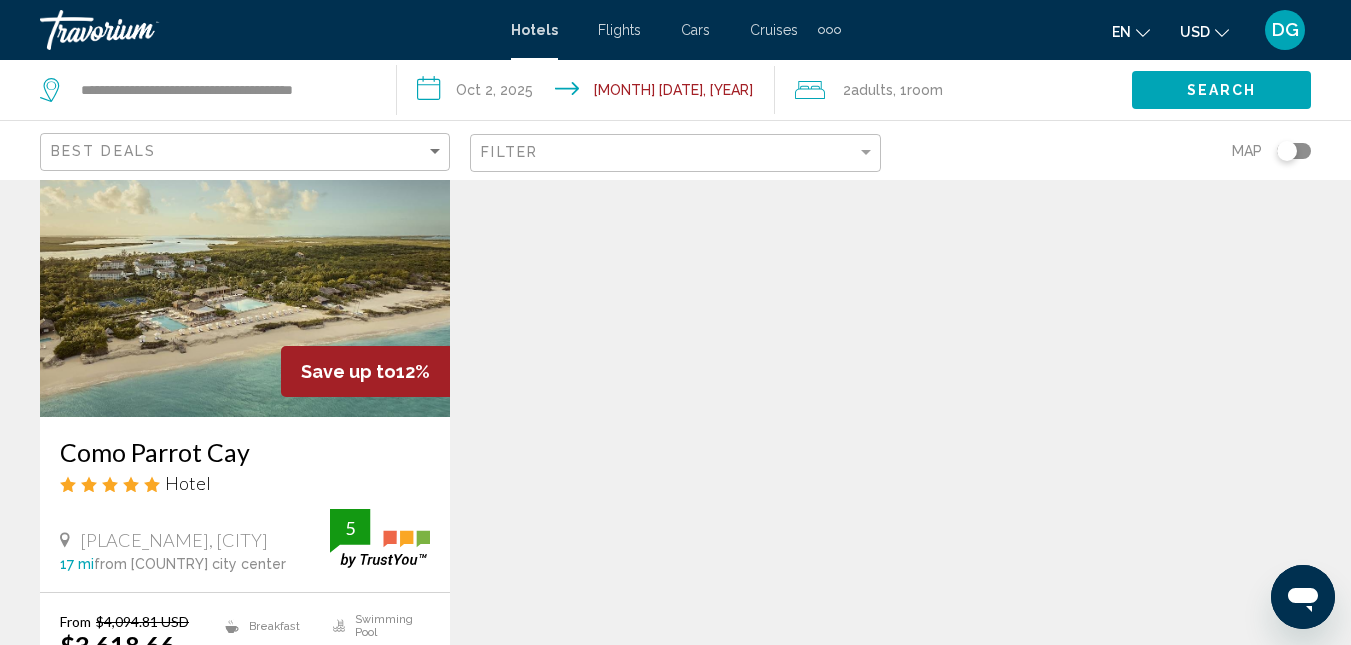 scroll, scrollTop: 100, scrollLeft: 0, axis: vertical 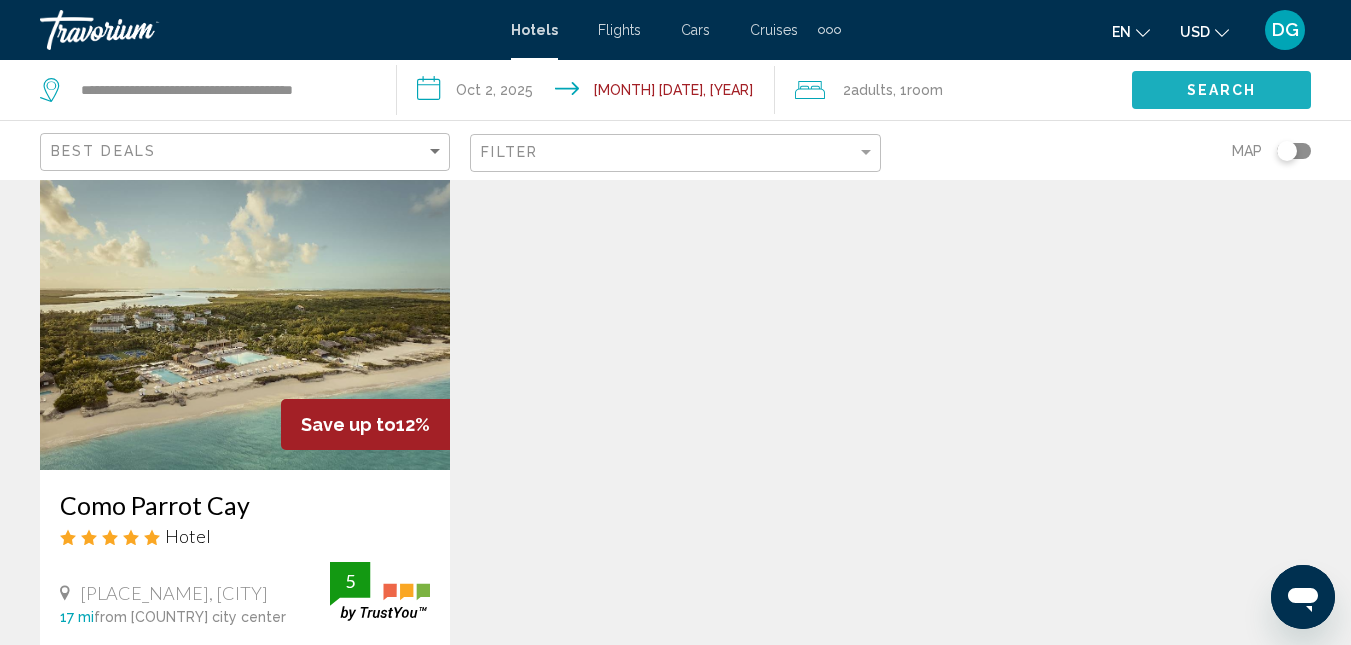 click on "Search" 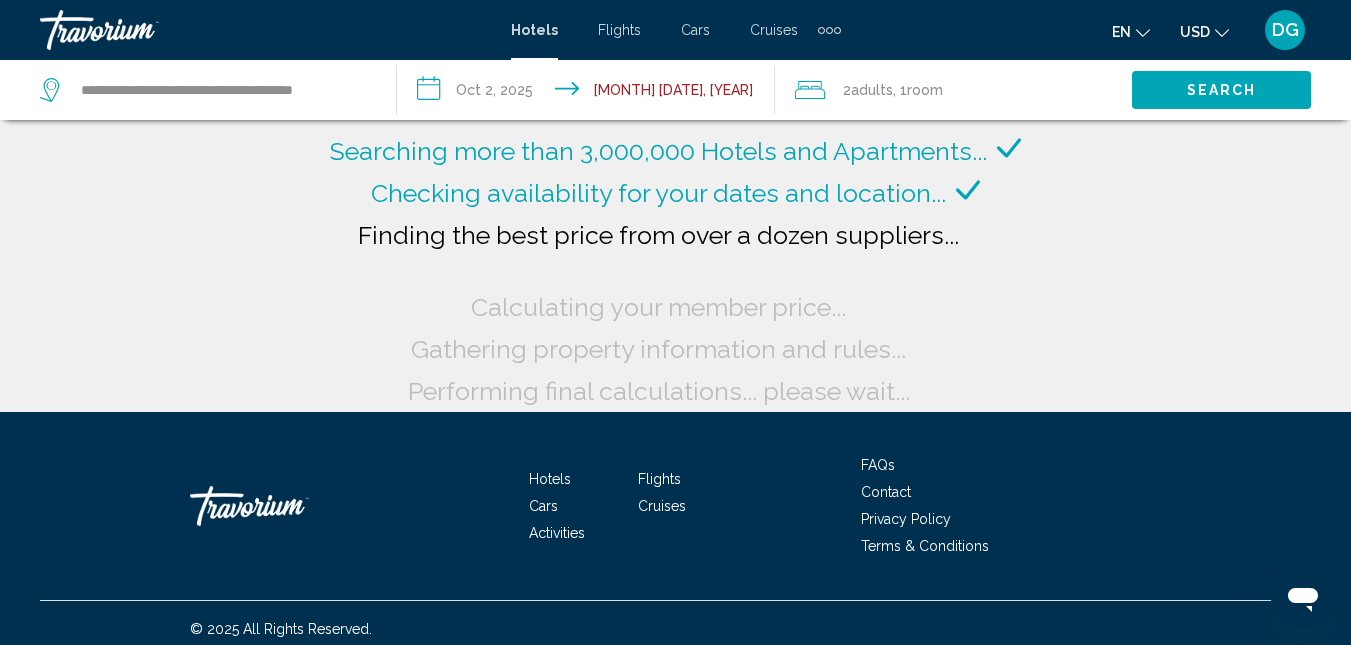 click on "Adults" 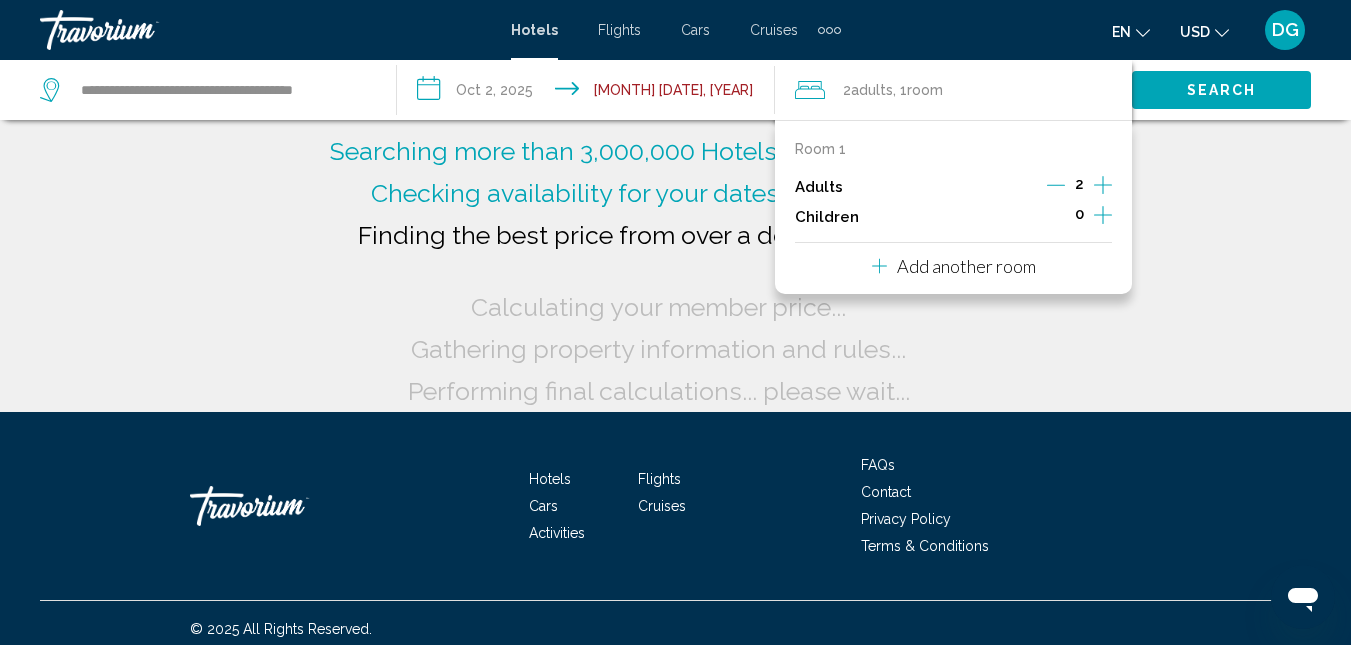 click 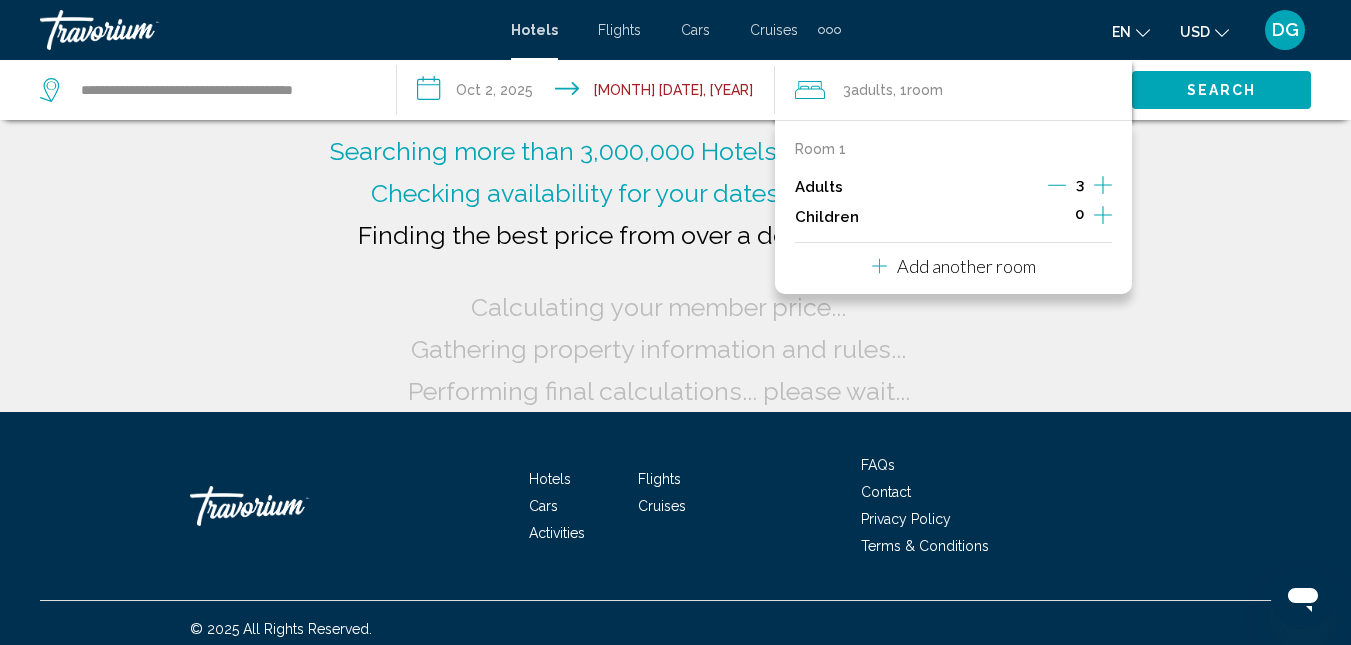 click 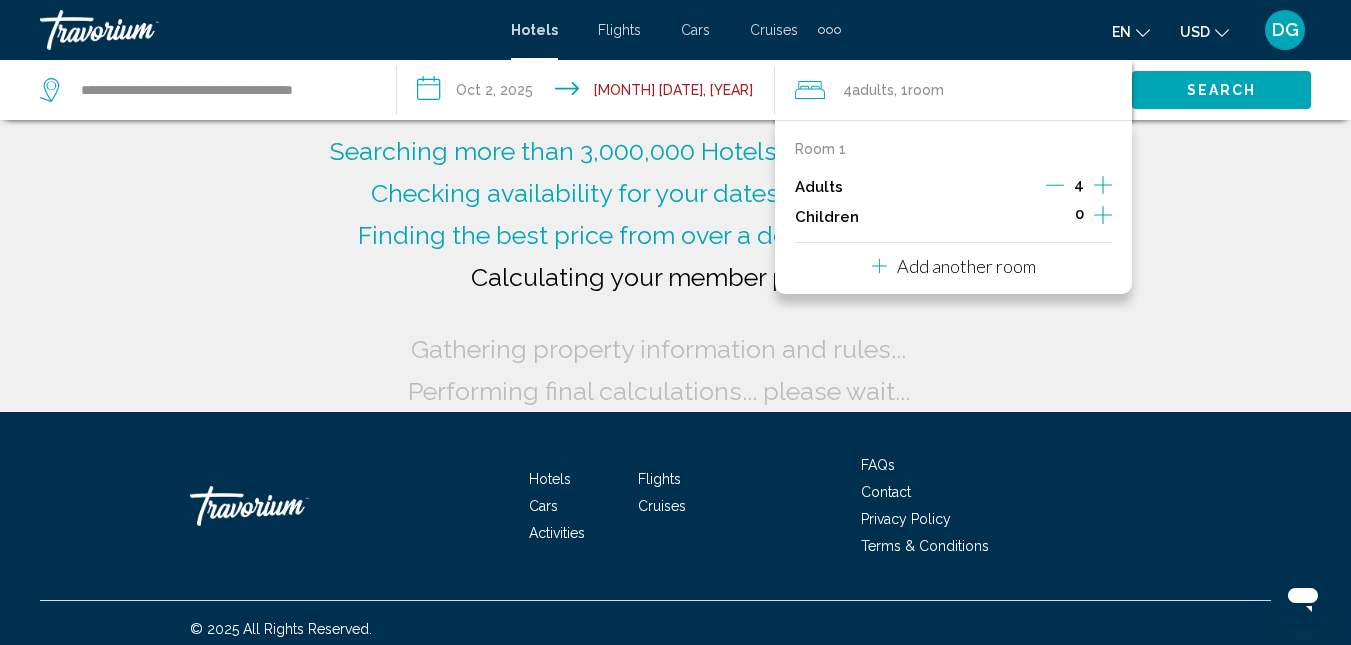click on "Searching more than 3,000,000 Hotels and Apartments...
Checking availability for your dates and location..." 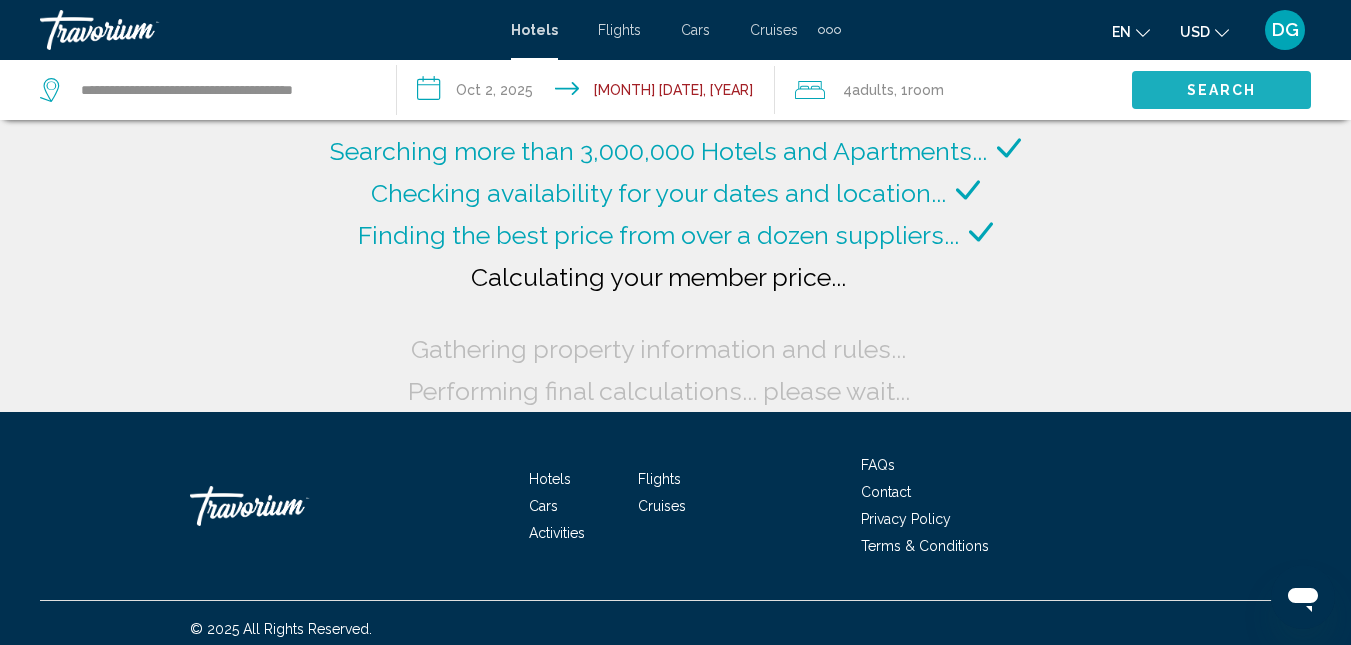 click on "Search" 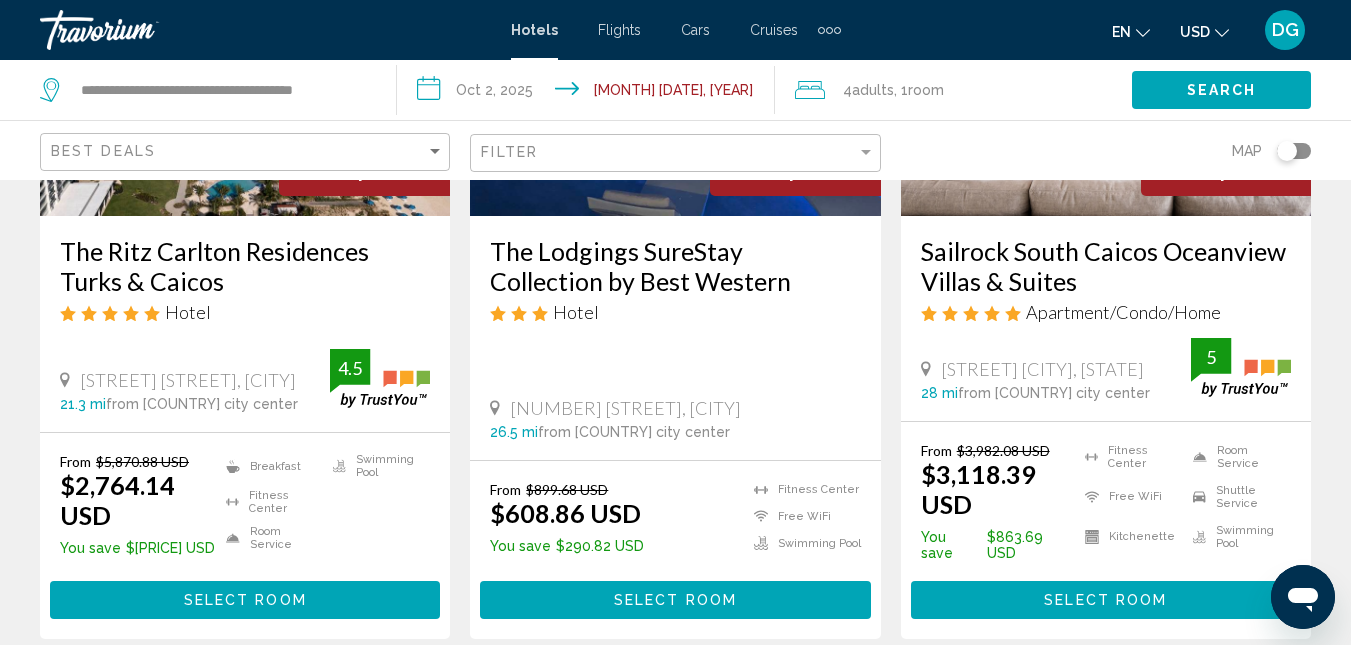 scroll, scrollTop: 400, scrollLeft: 0, axis: vertical 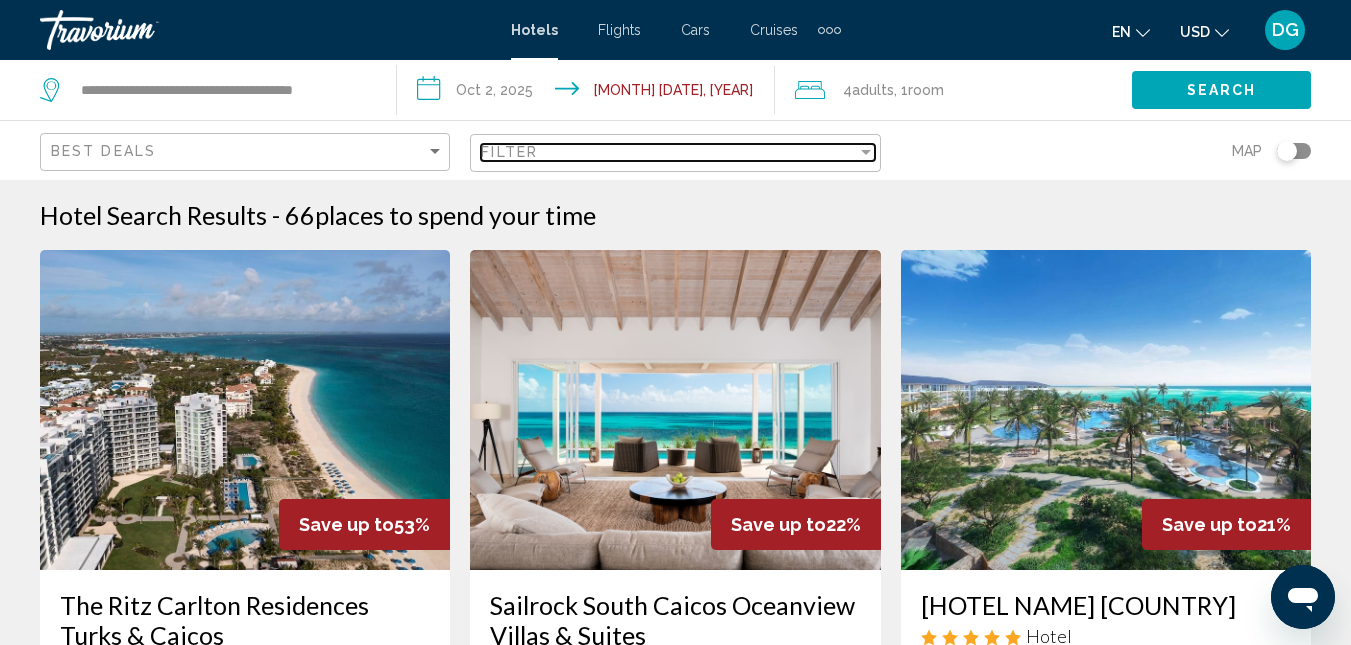 click at bounding box center (866, 152) 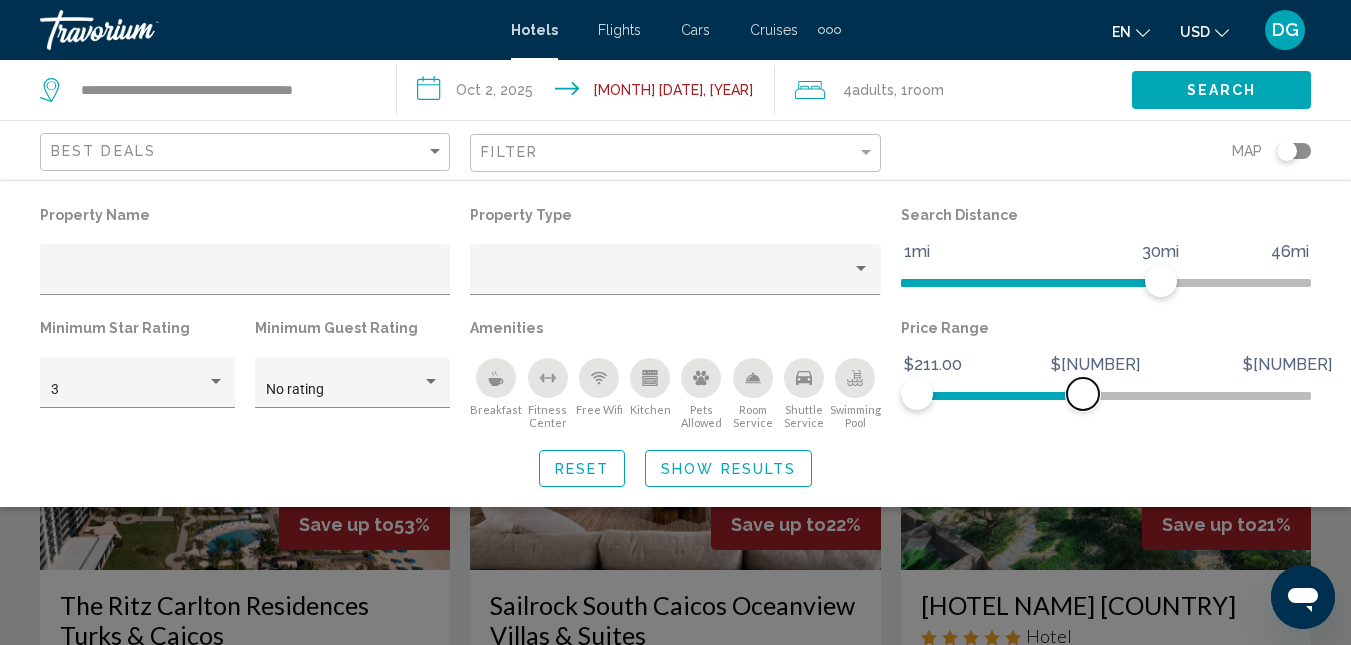 drag, startPoint x: 1290, startPoint y: 387, endPoint x: 1080, endPoint y: 394, distance: 210.11664 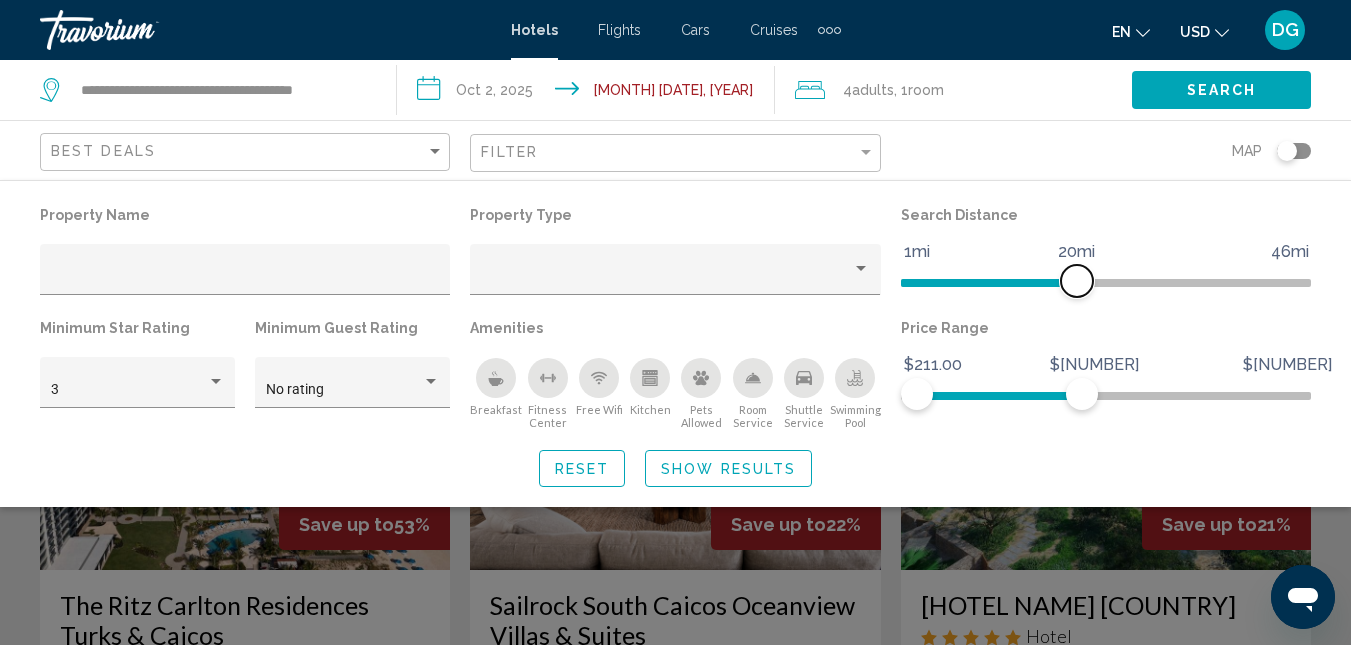 drag, startPoint x: 1158, startPoint y: 275, endPoint x: 1076, endPoint y: 270, distance: 82.1523 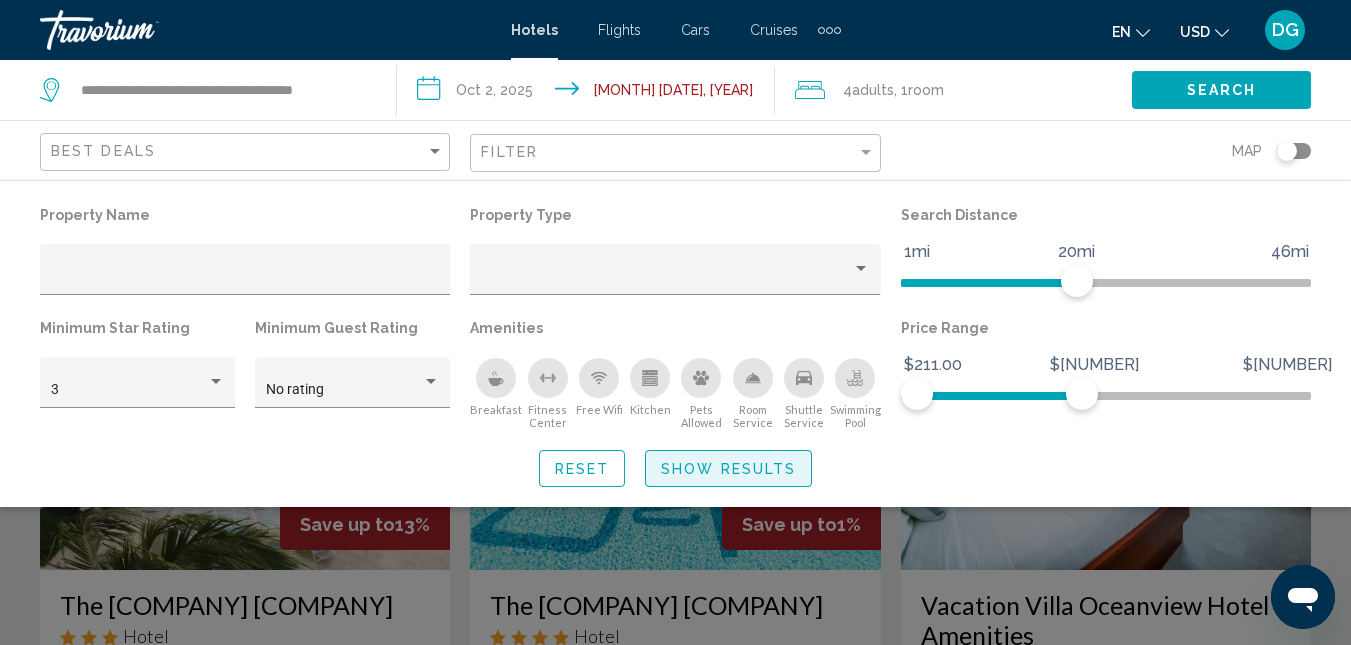 click on "Show Results" 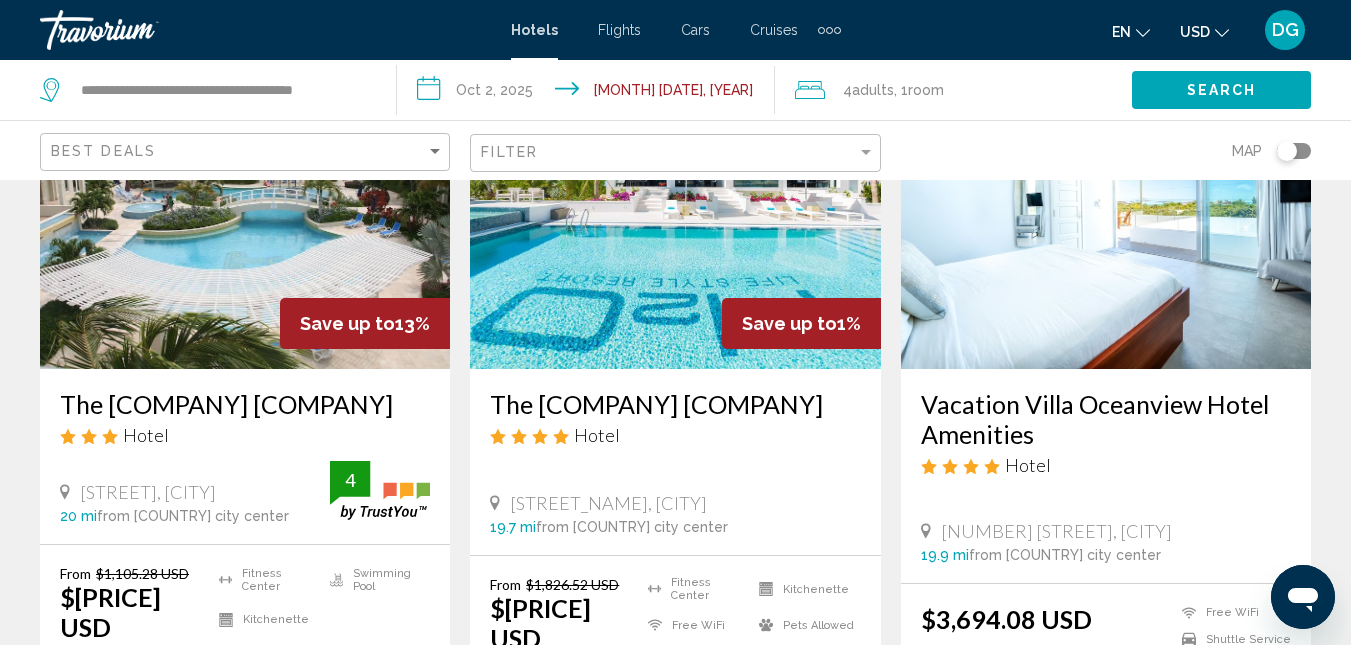 scroll, scrollTop: 200, scrollLeft: 0, axis: vertical 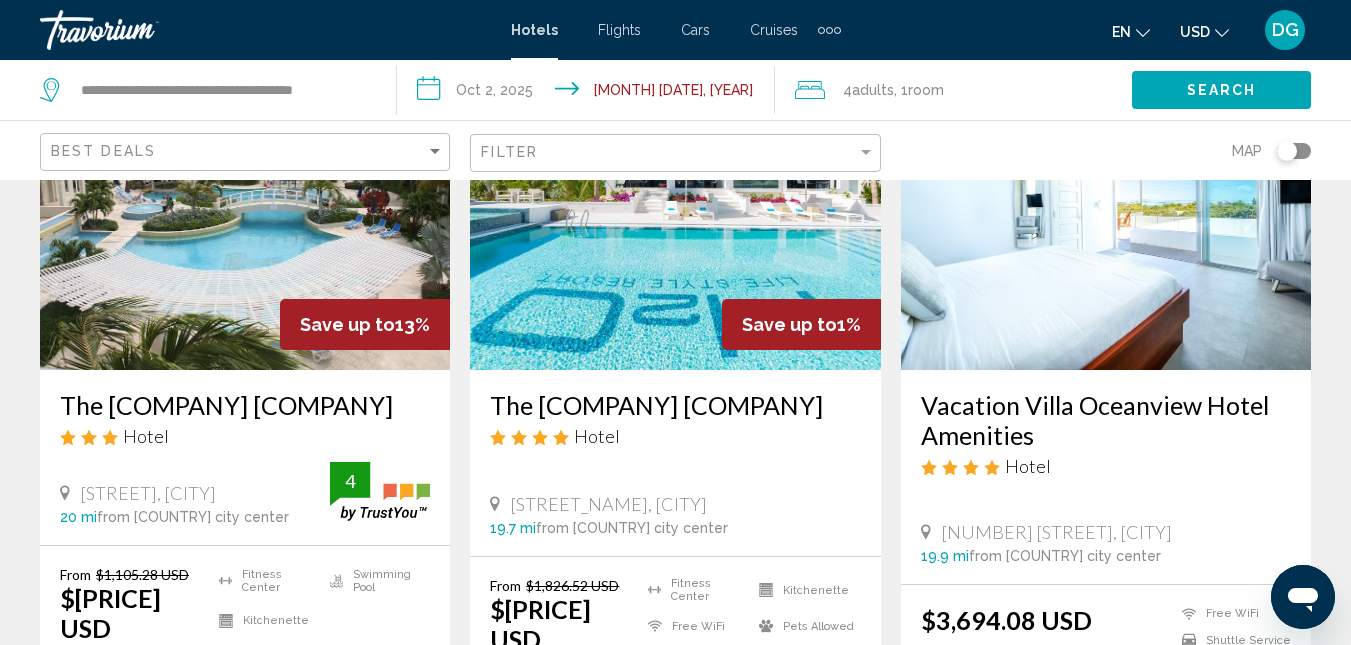 click at bounding box center [675, 210] 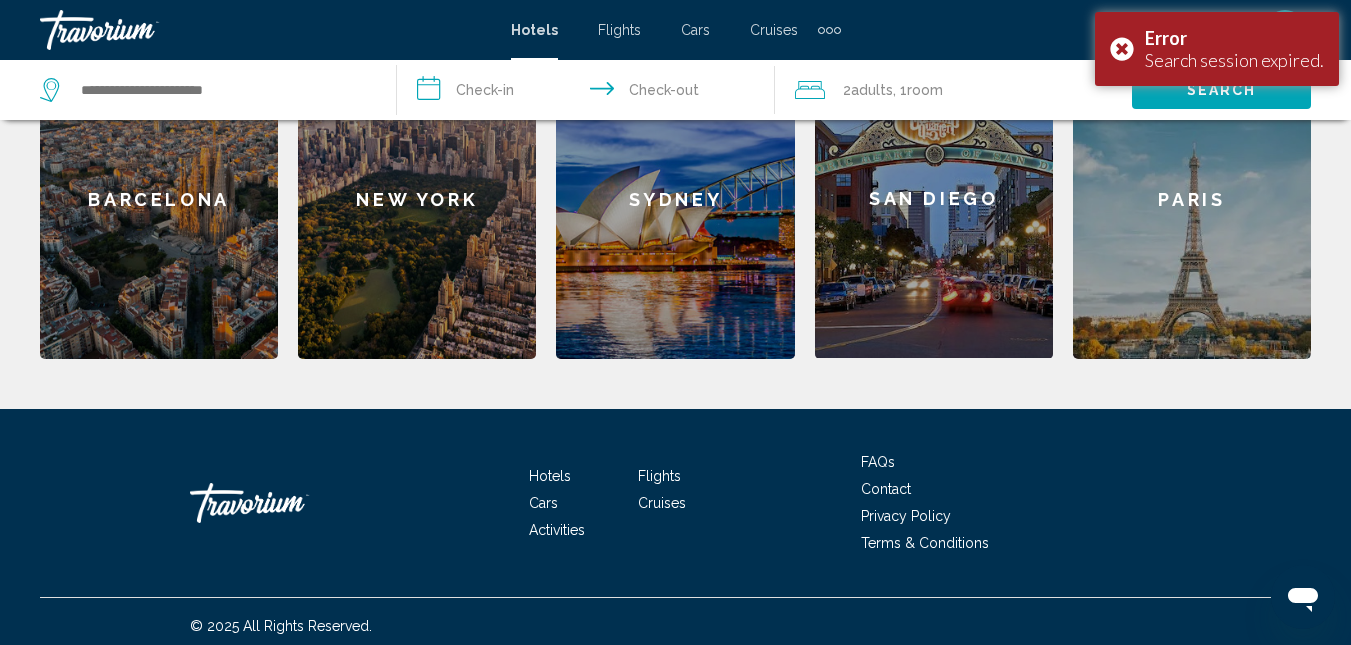 scroll, scrollTop: 935, scrollLeft: 0, axis: vertical 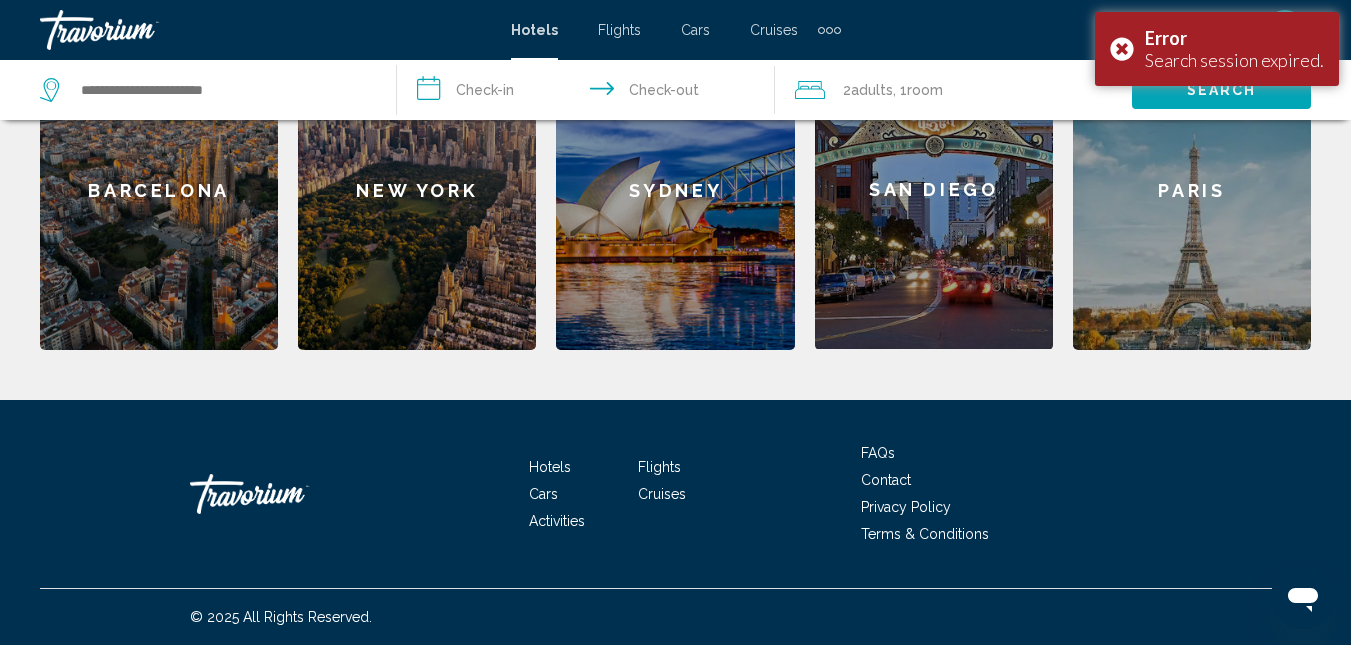 click on "Sydney" 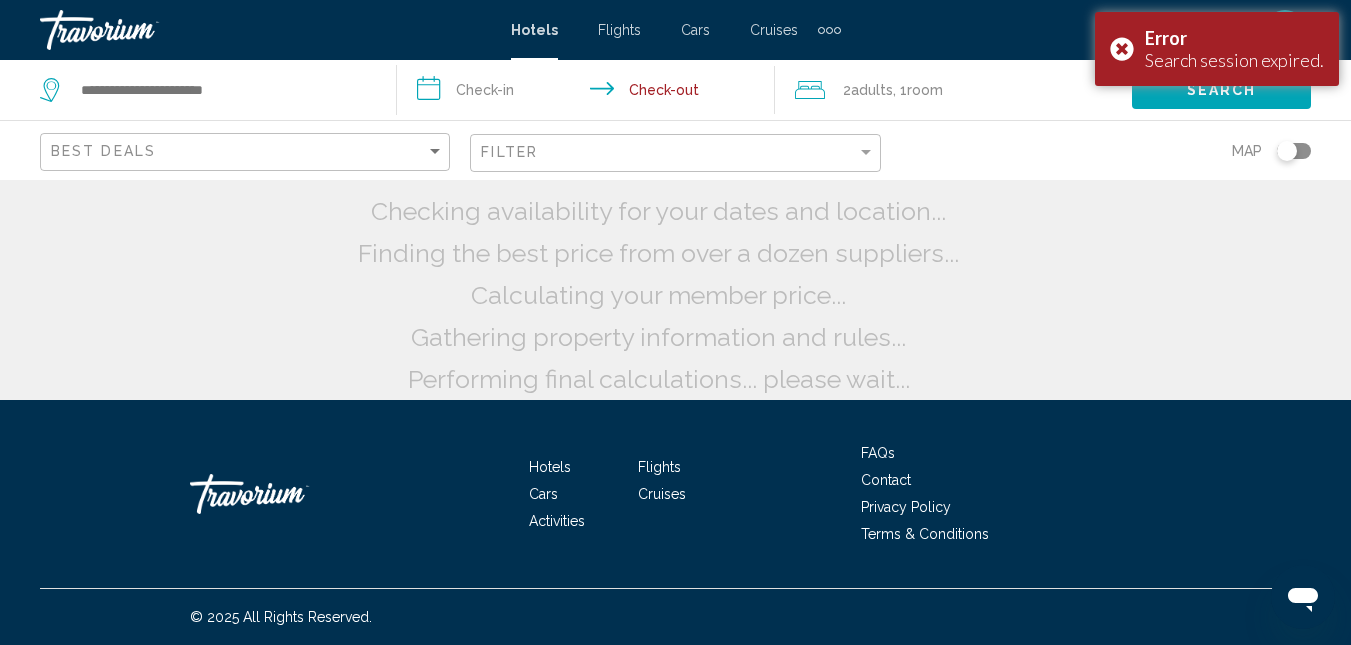 scroll, scrollTop: 0, scrollLeft: 0, axis: both 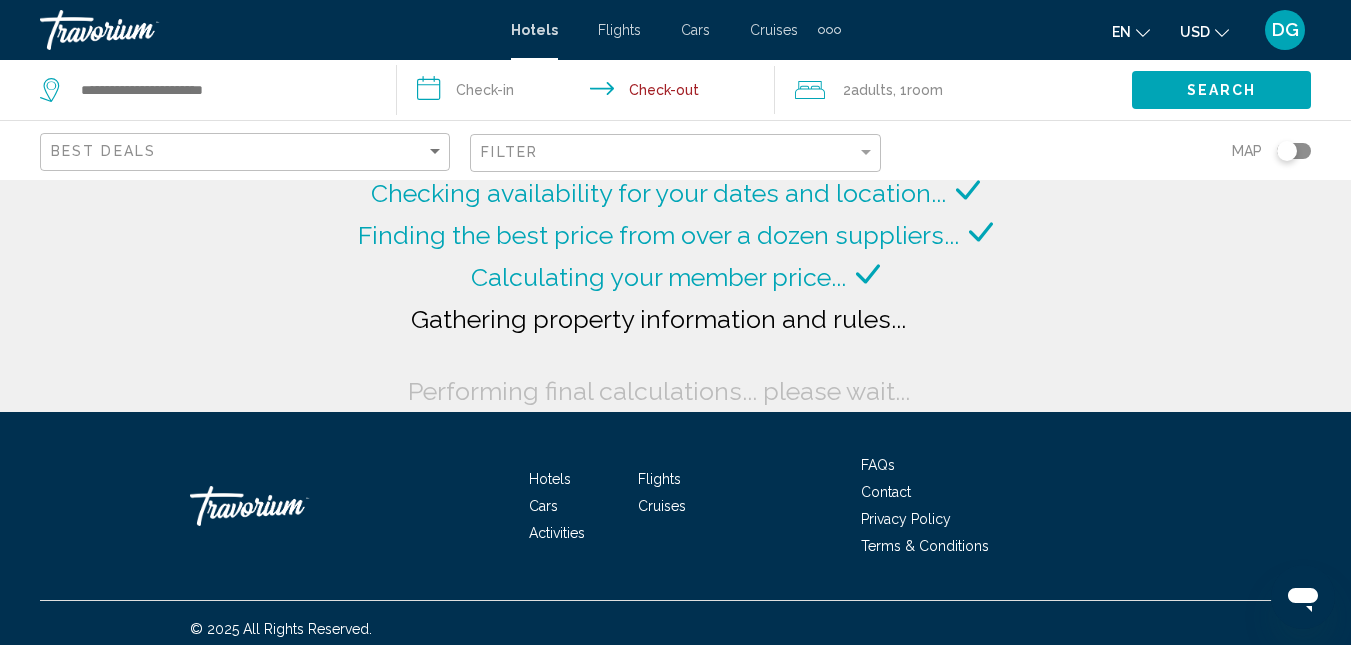 type on "**********" 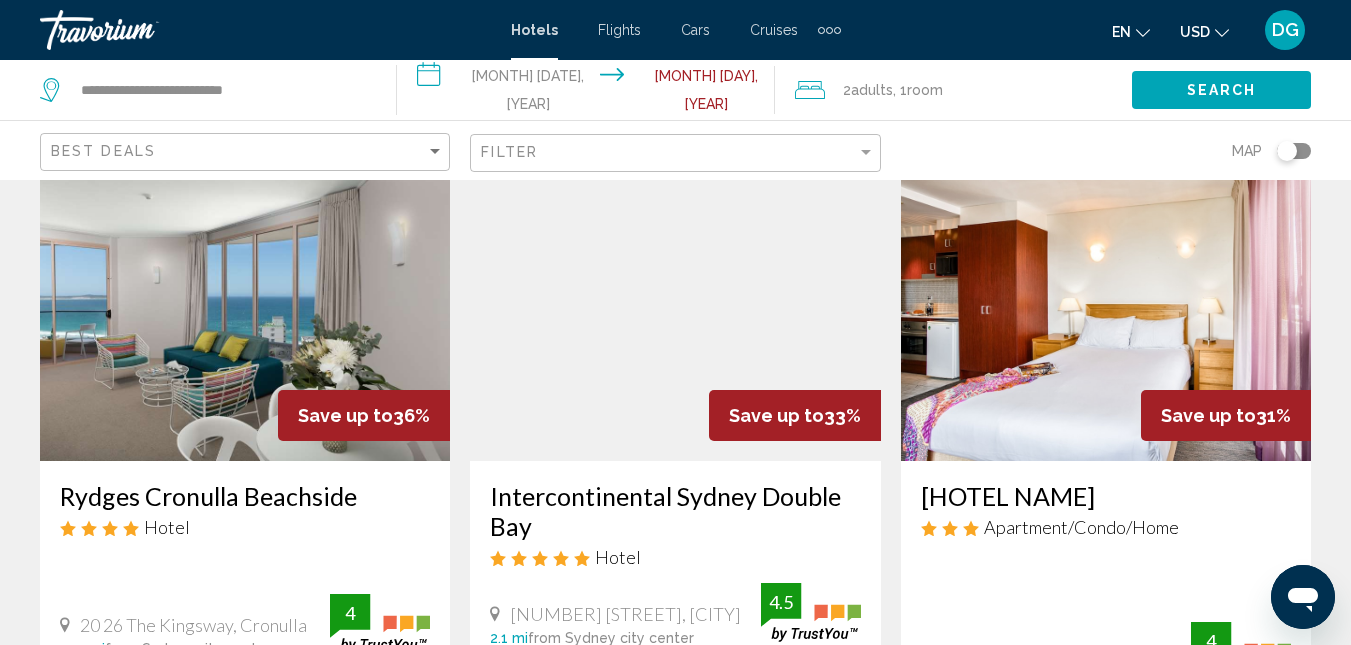 scroll, scrollTop: 100, scrollLeft: 0, axis: vertical 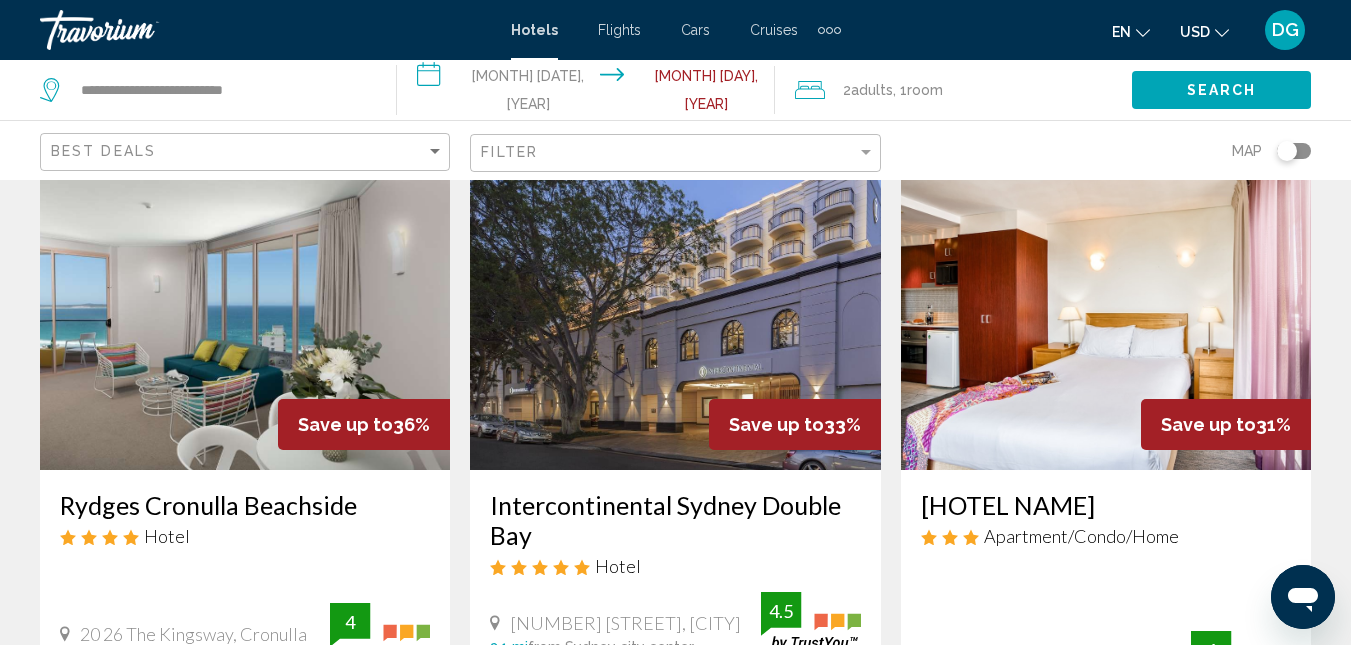 click at bounding box center [675, 310] 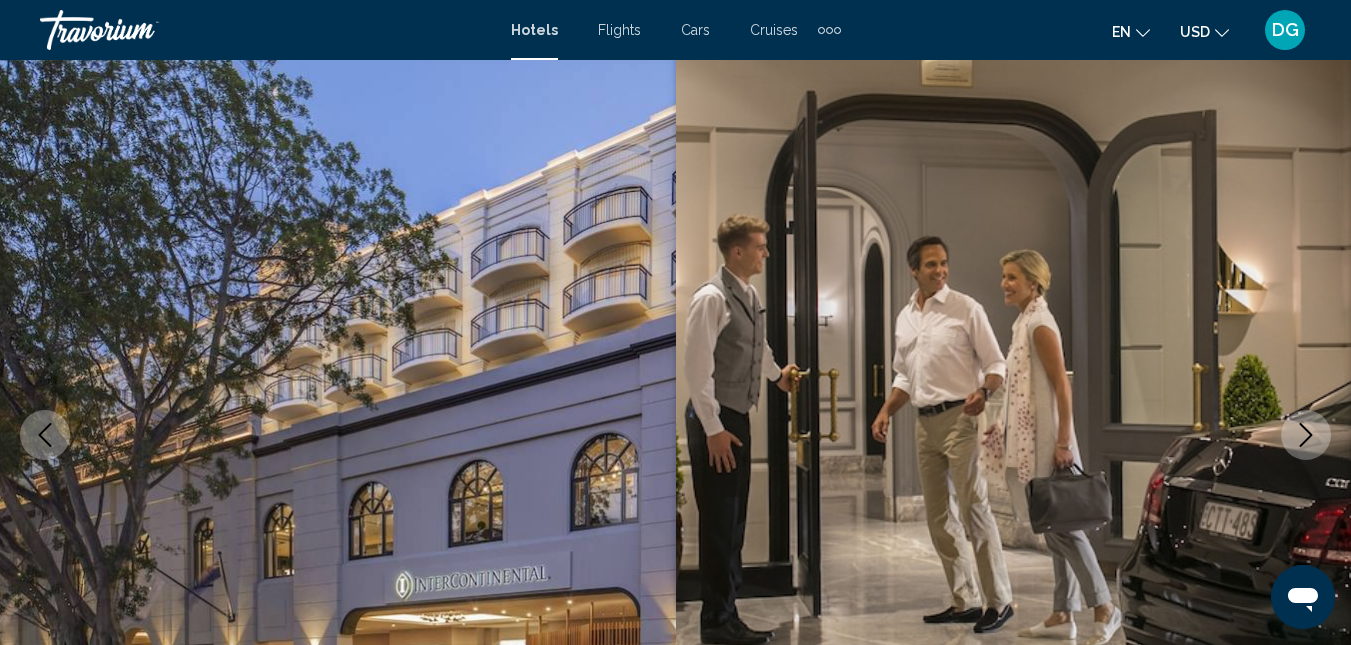 scroll, scrollTop: 213, scrollLeft: 0, axis: vertical 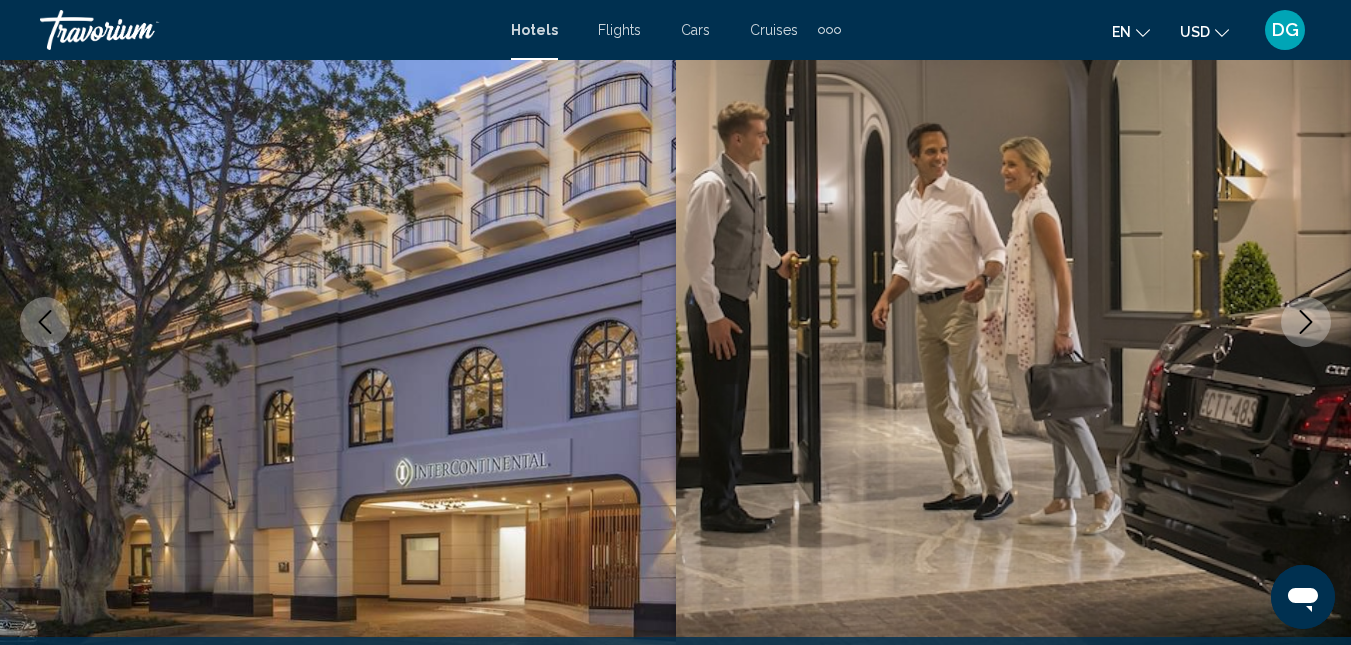 click 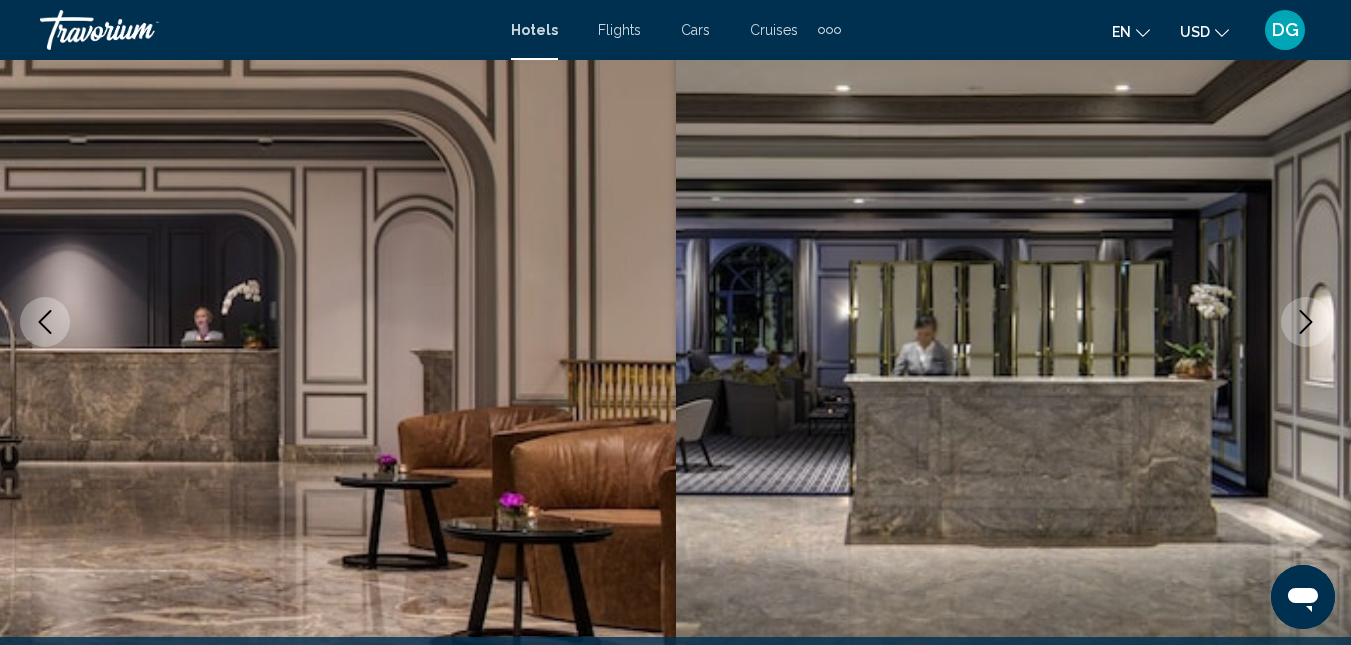 click 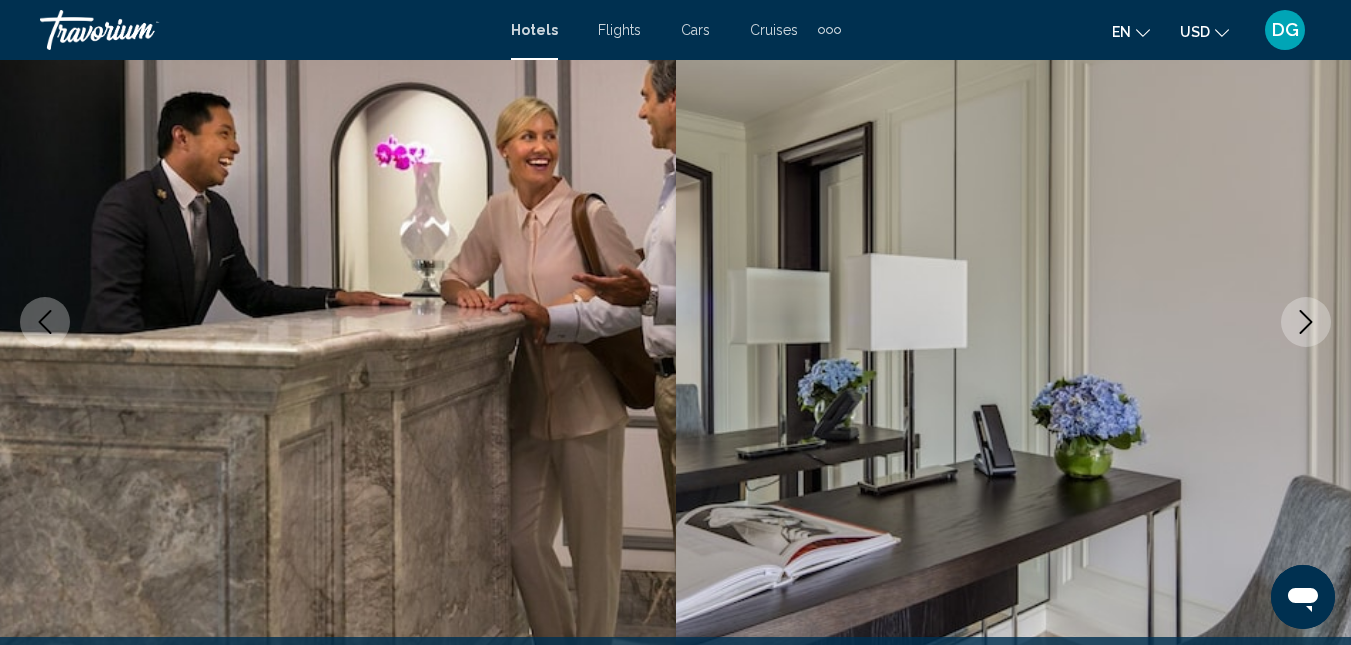 click 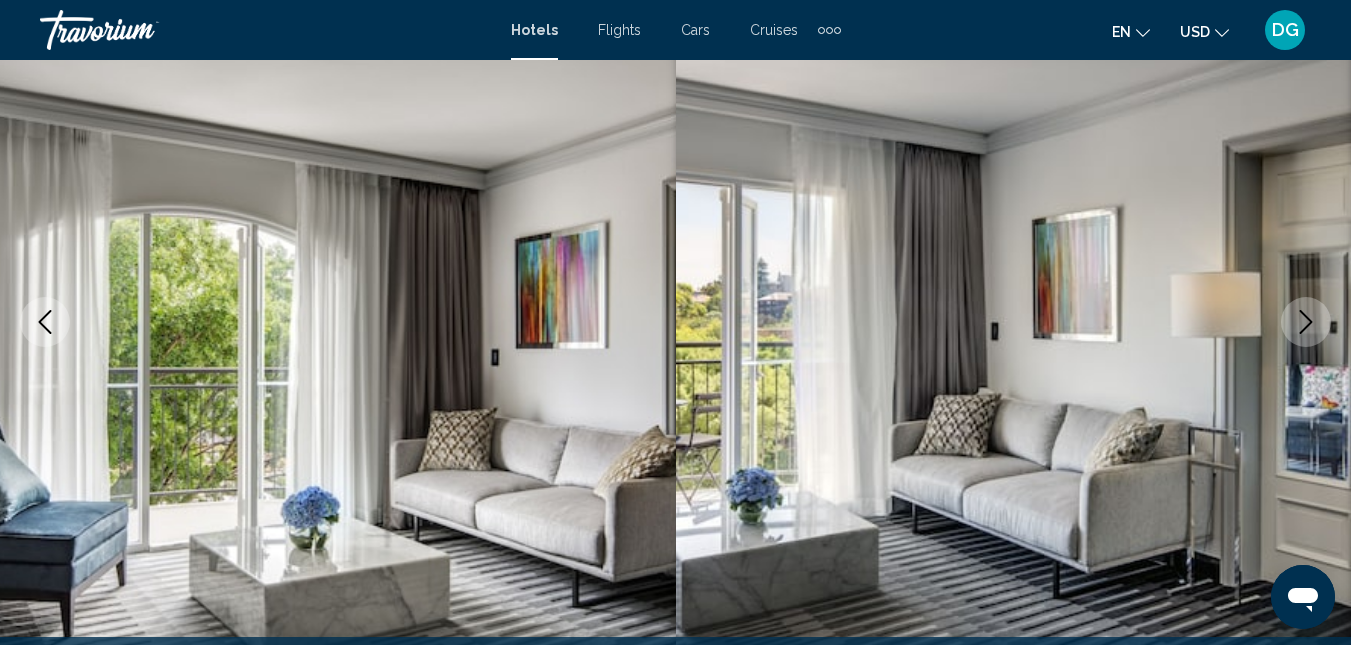 click 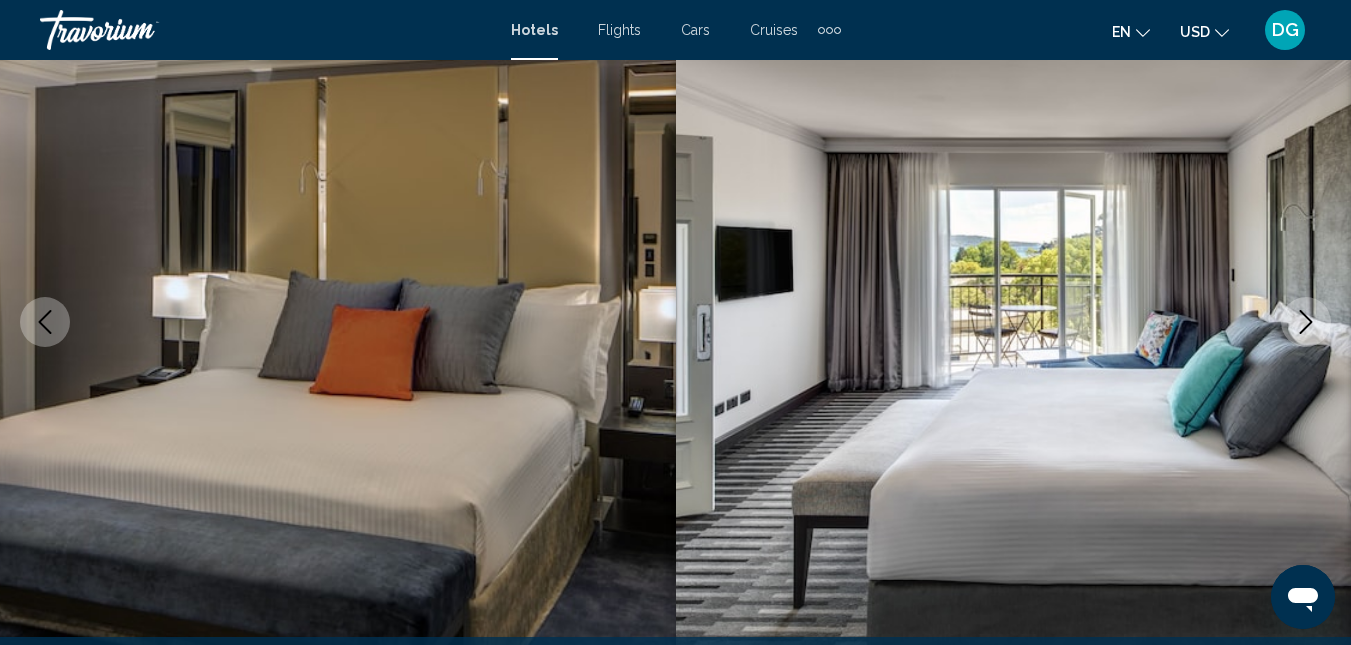 click 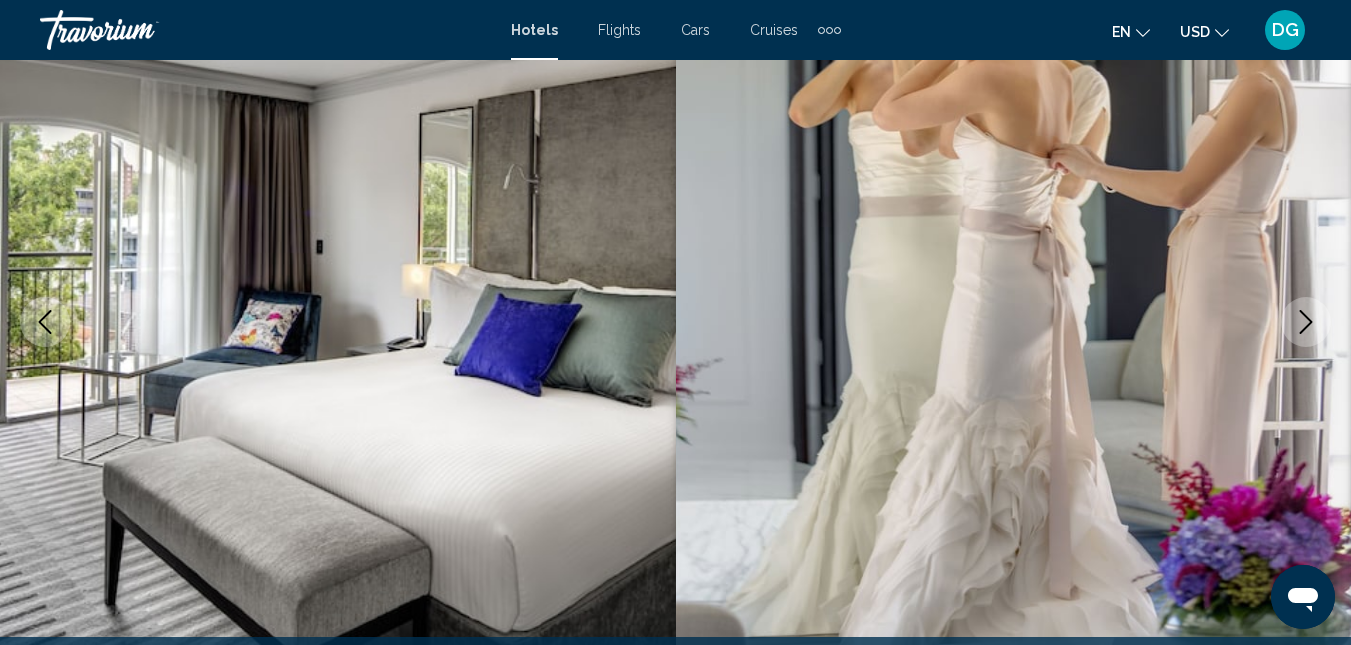 click 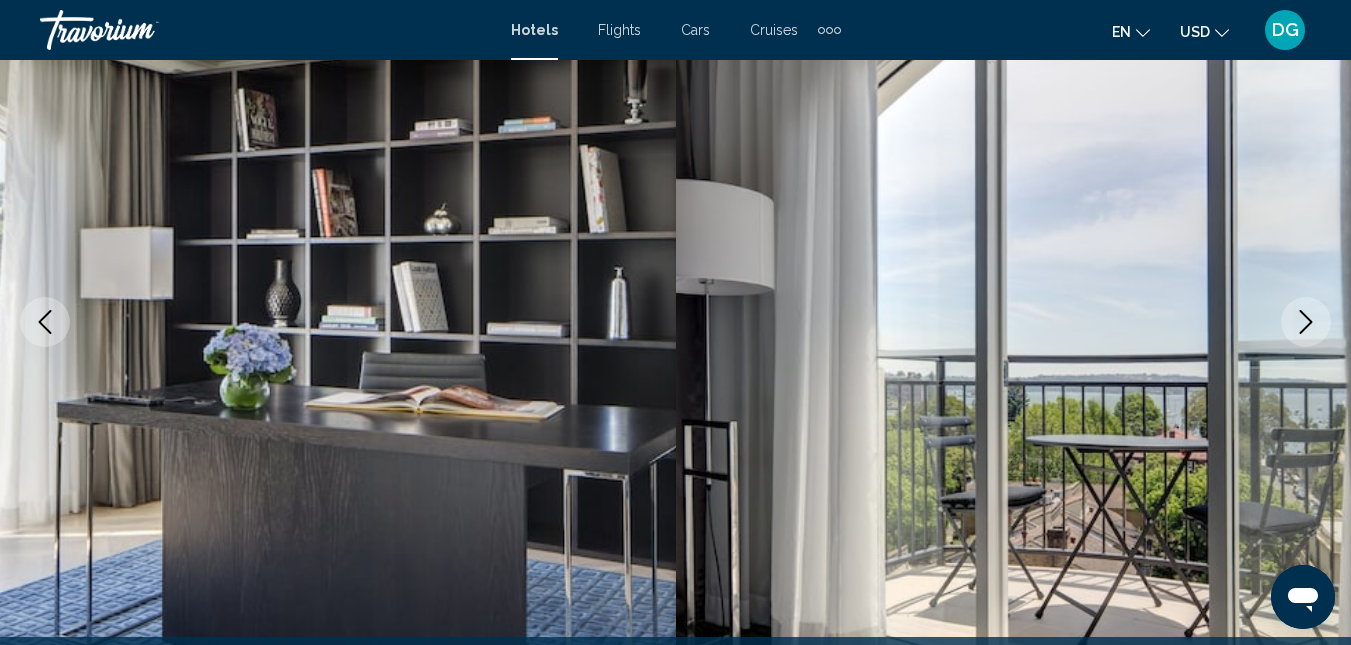 click 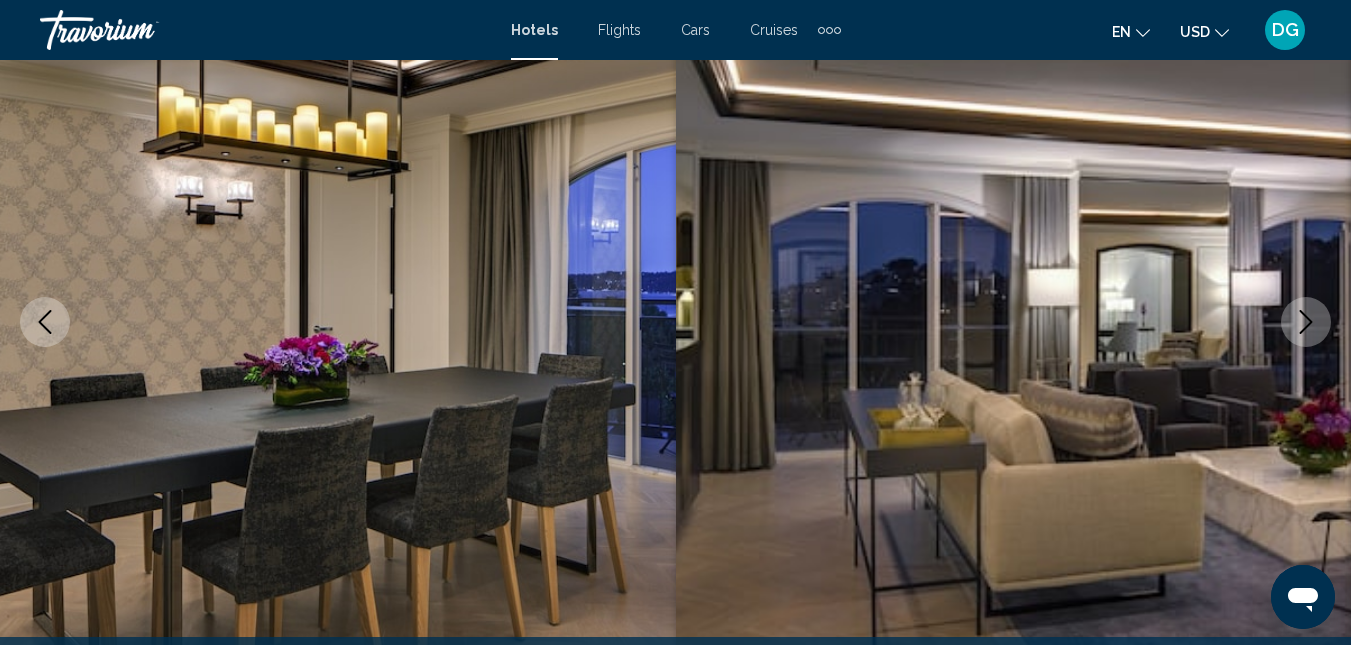 click 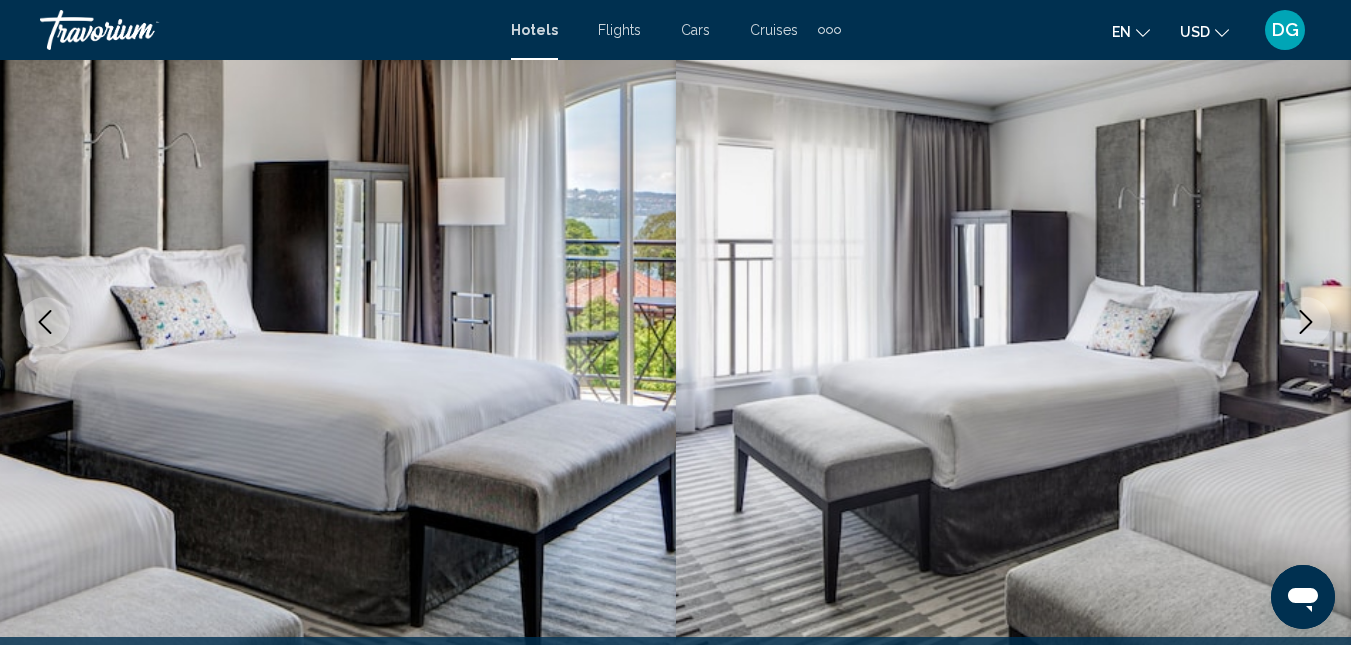 click 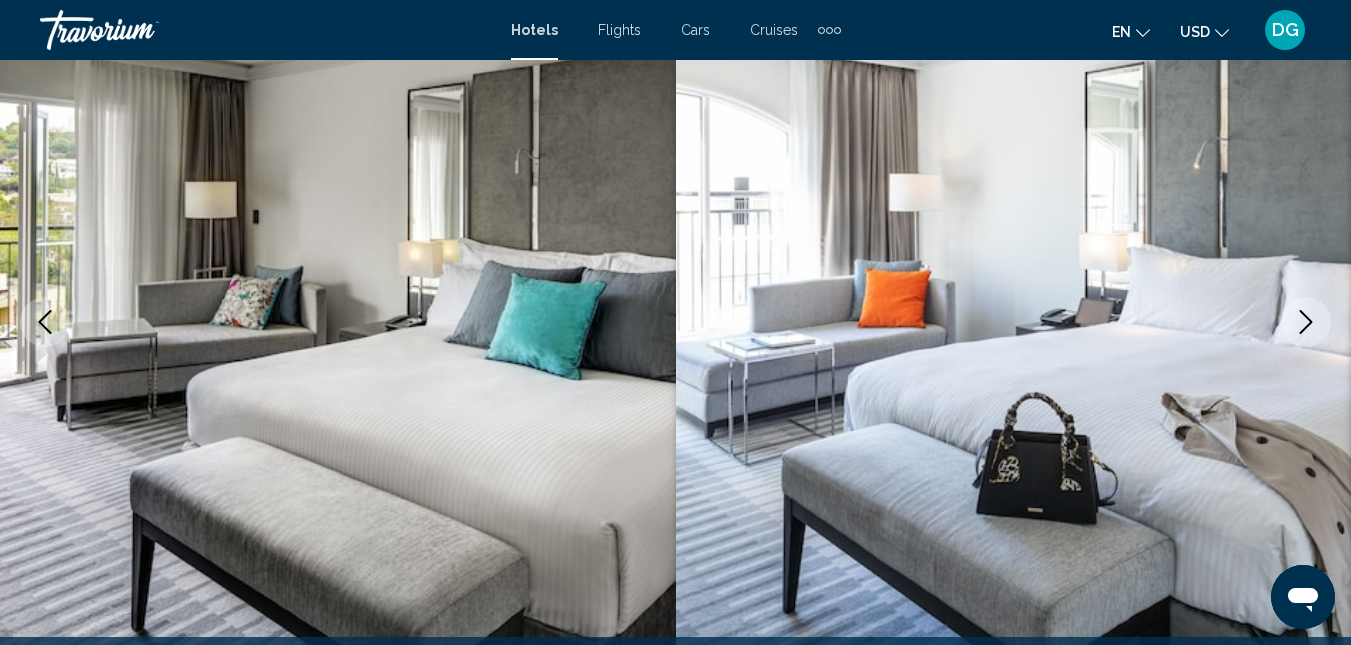 click 